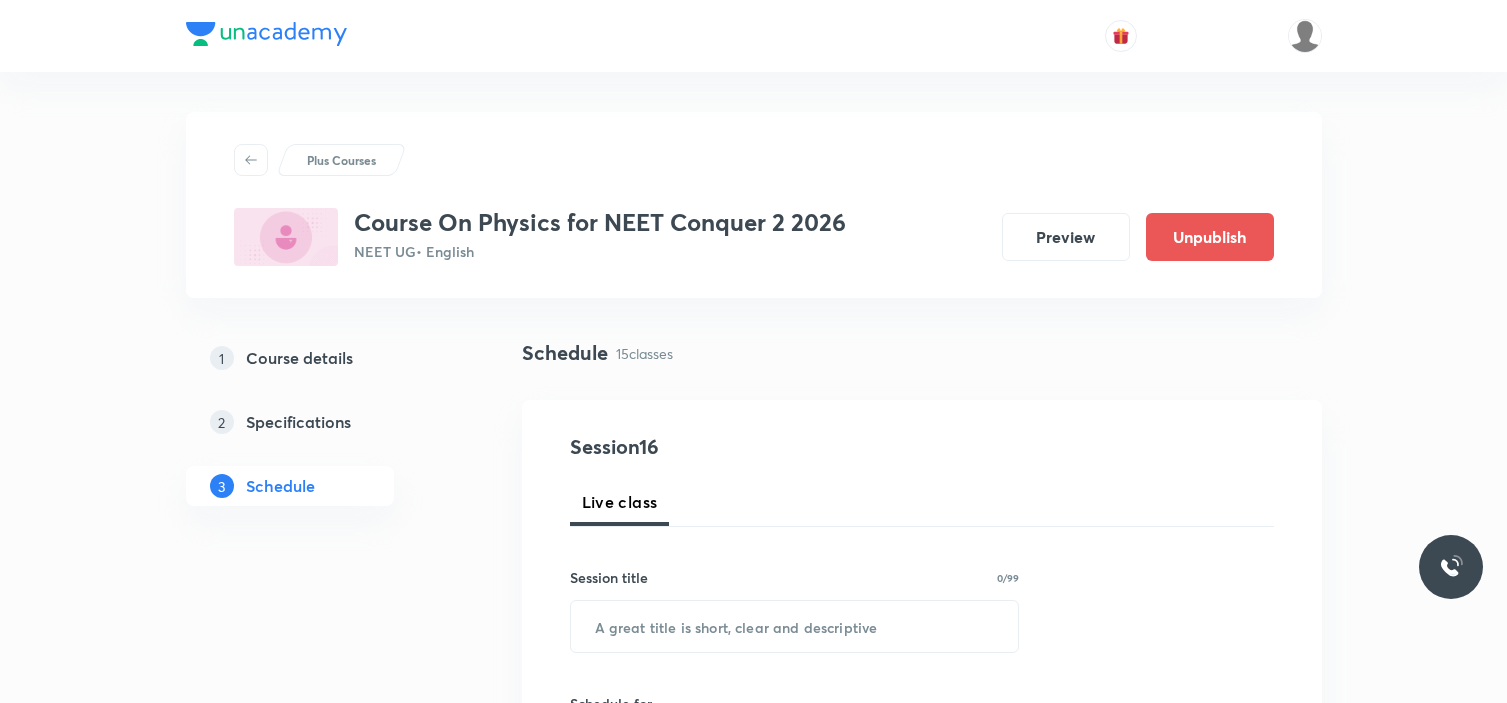 scroll, scrollTop: 3117, scrollLeft: 0, axis: vertical 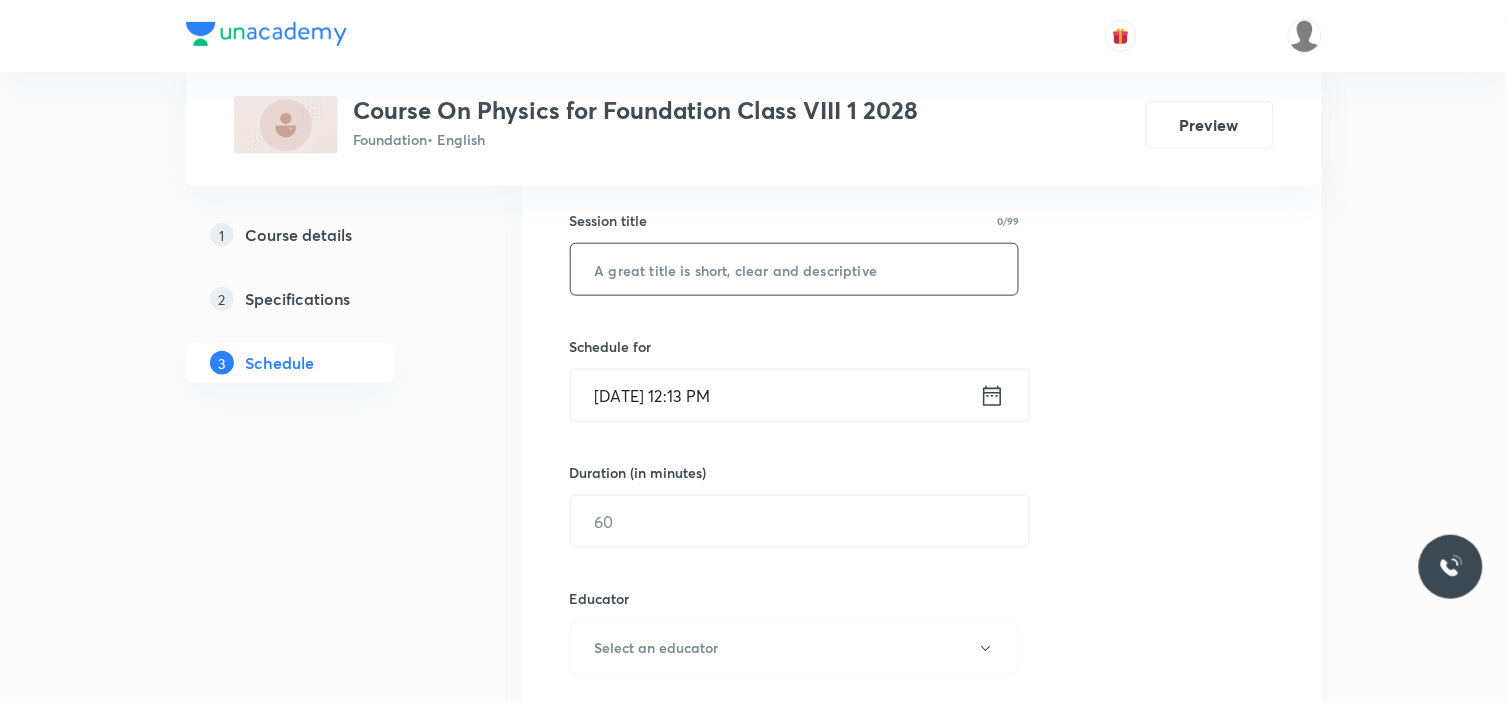 click at bounding box center (795, 269) 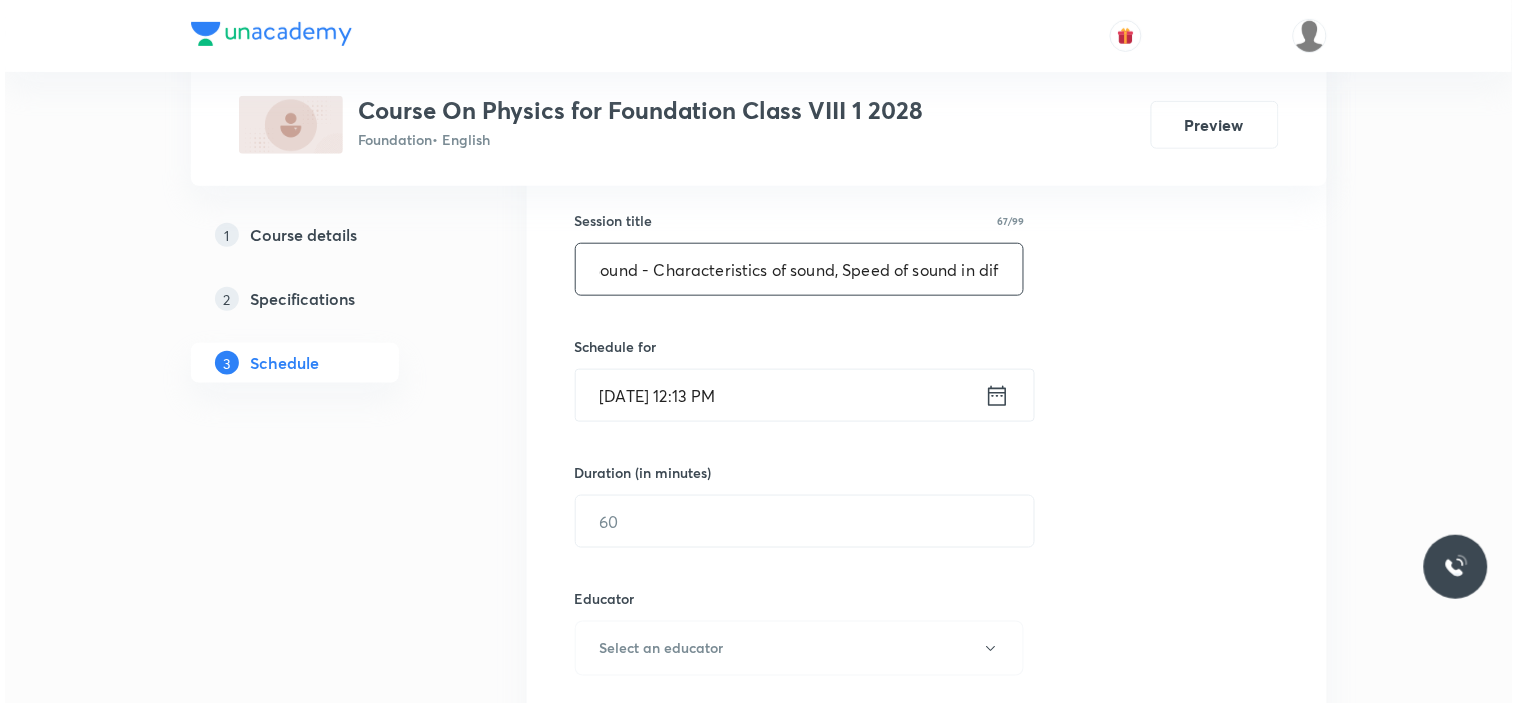 scroll, scrollTop: 0, scrollLeft: 0, axis: both 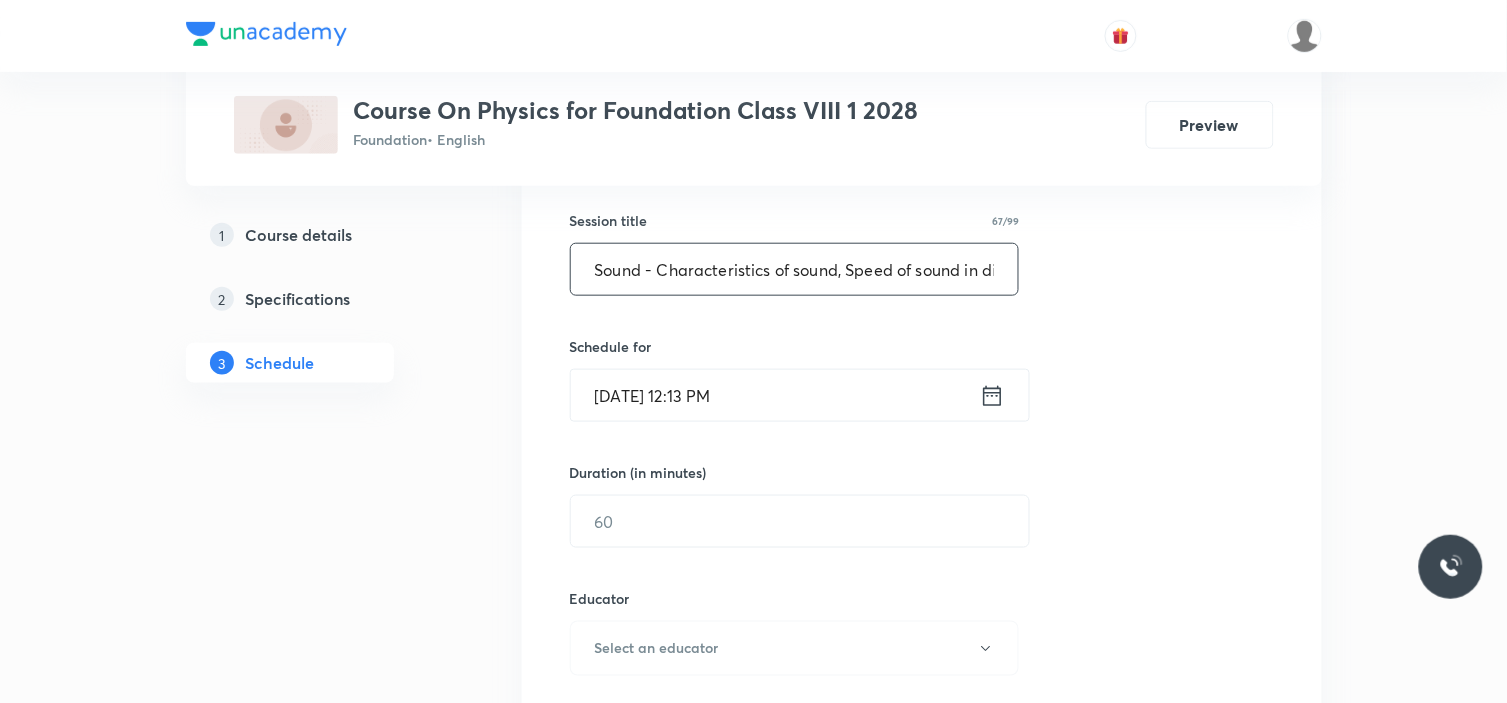 drag, startPoint x: 638, startPoint y: 272, endPoint x: 504, endPoint y: 302, distance: 137.31715 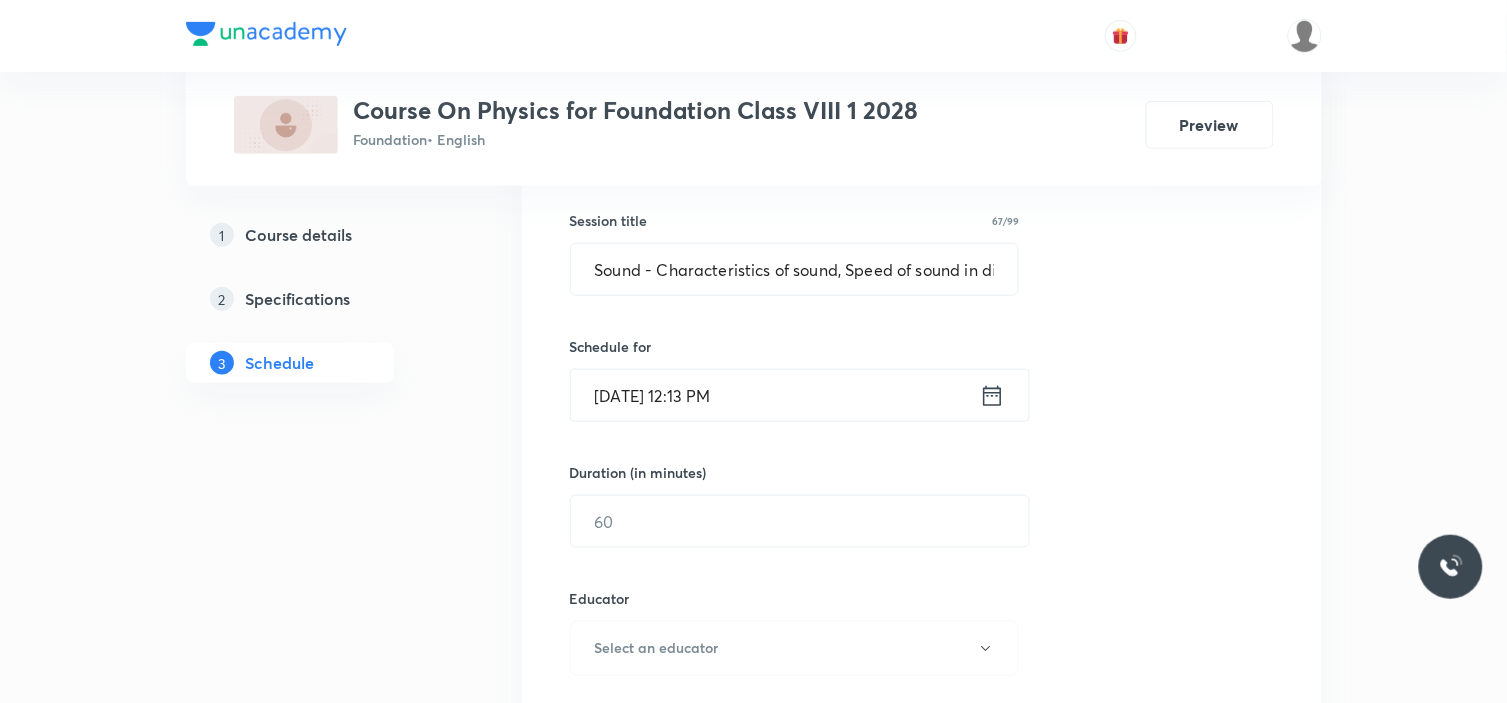 click 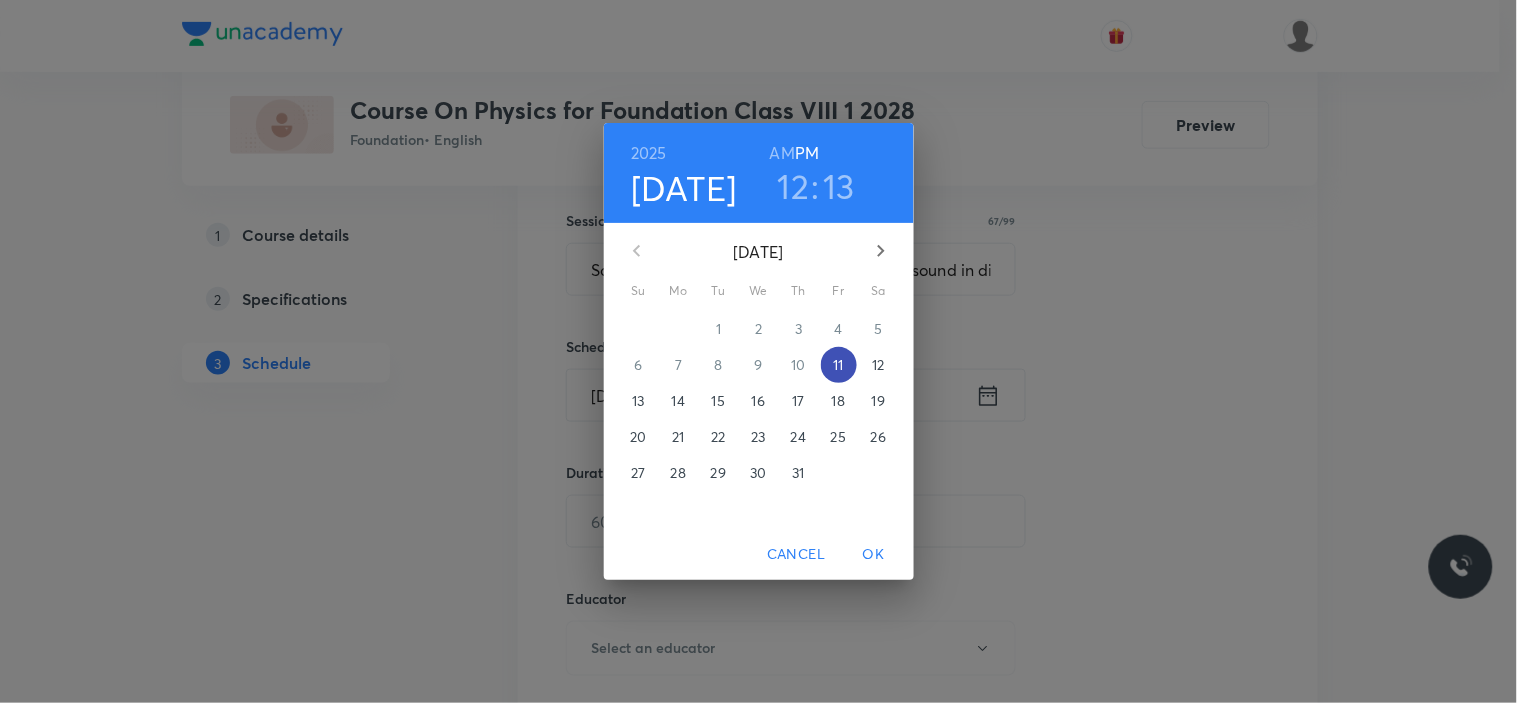 click on "11" at bounding box center (839, 365) 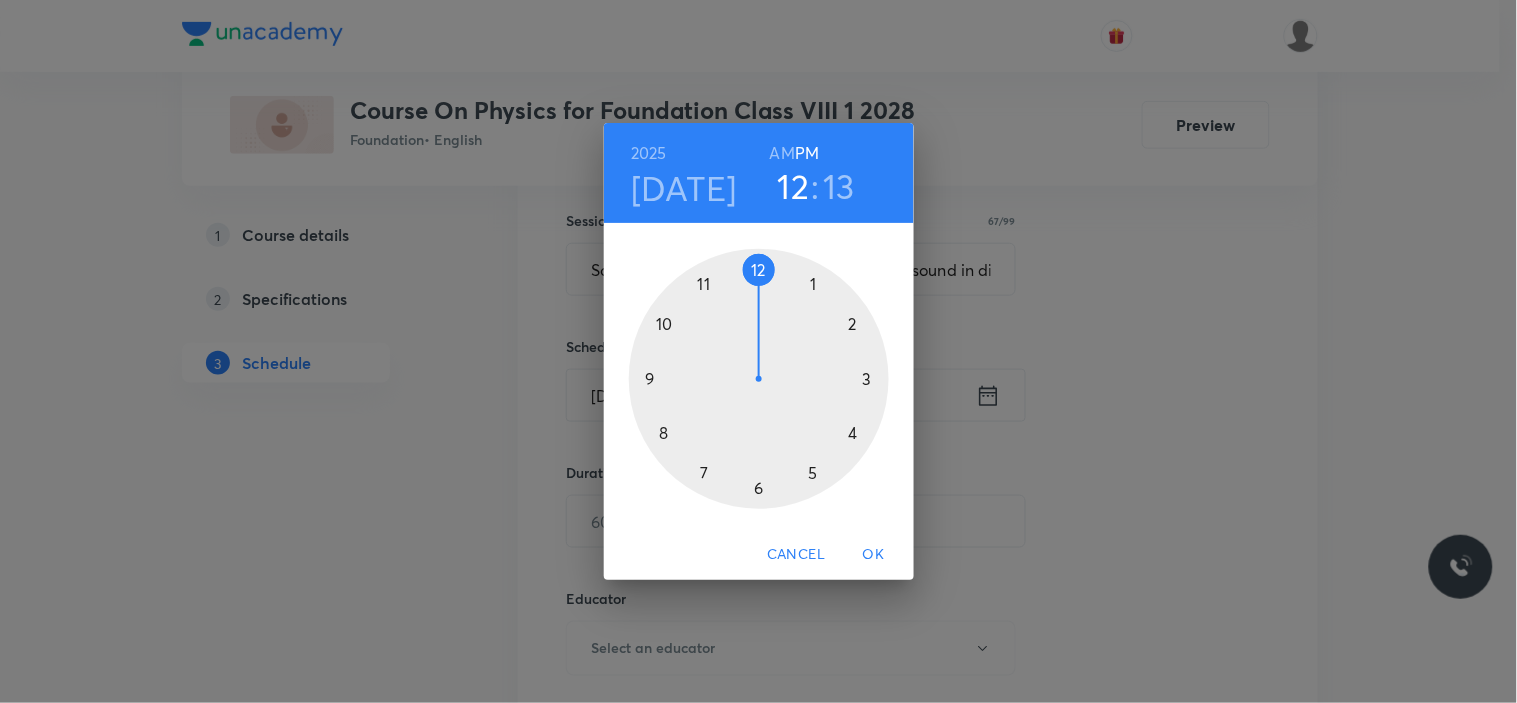 click at bounding box center [759, 379] 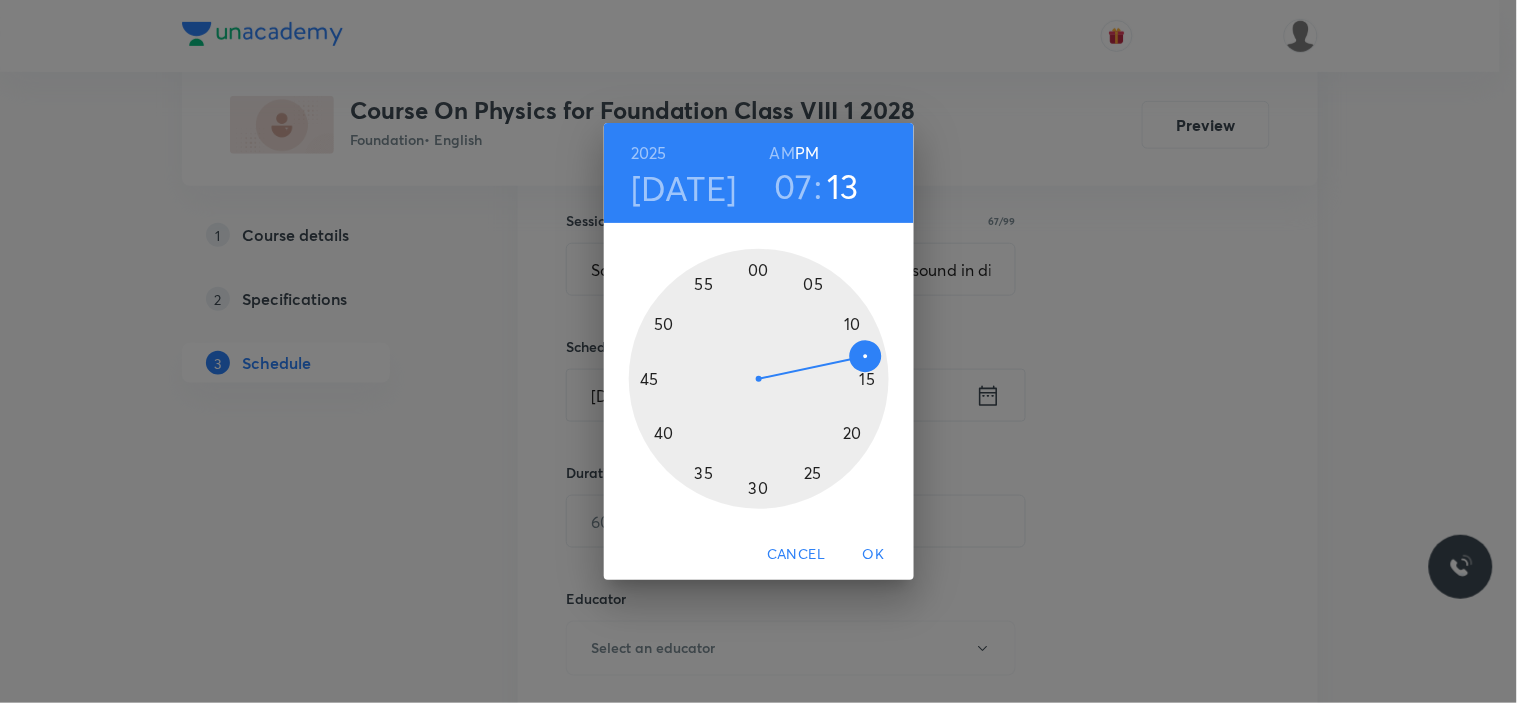 click at bounding box center (759, 379) 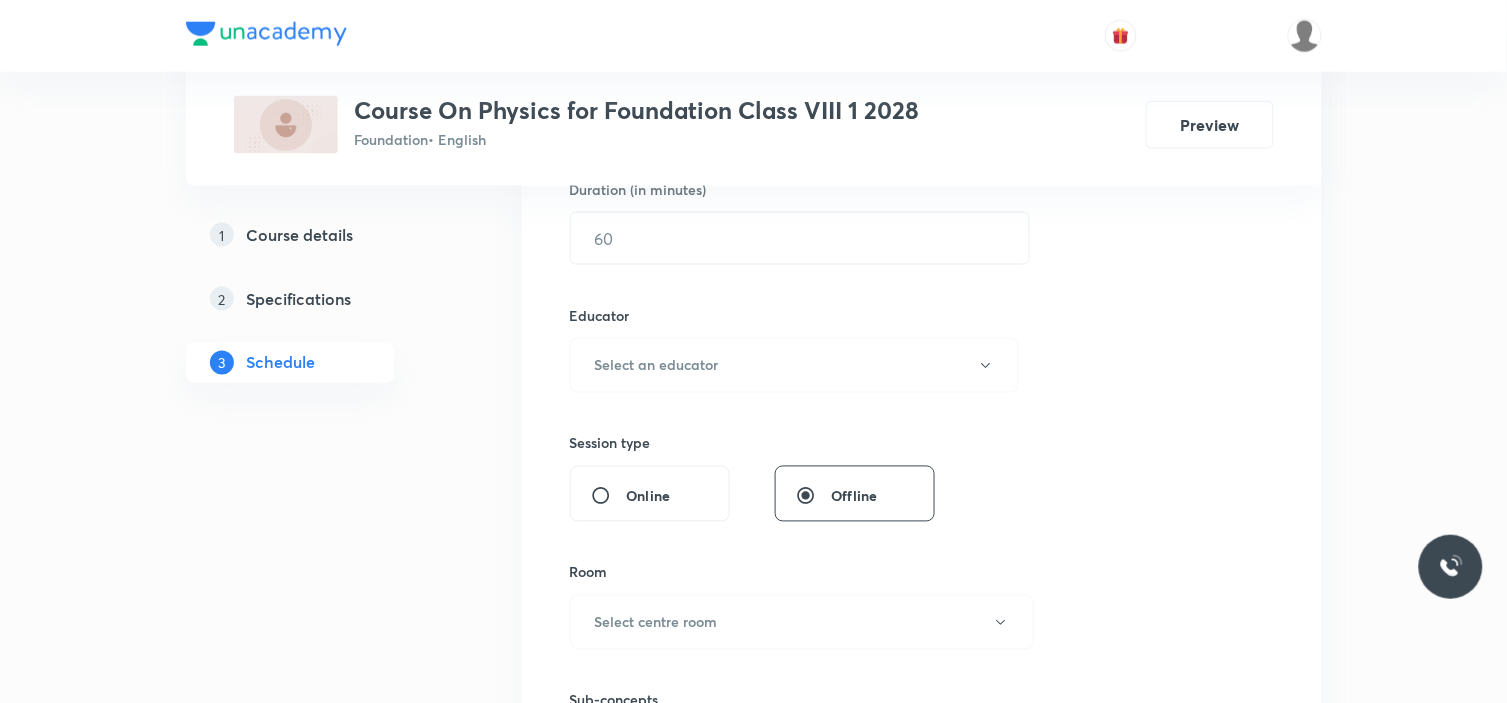 scroll, scrollTop: 673, scrollLeft: 0, axis: vertical 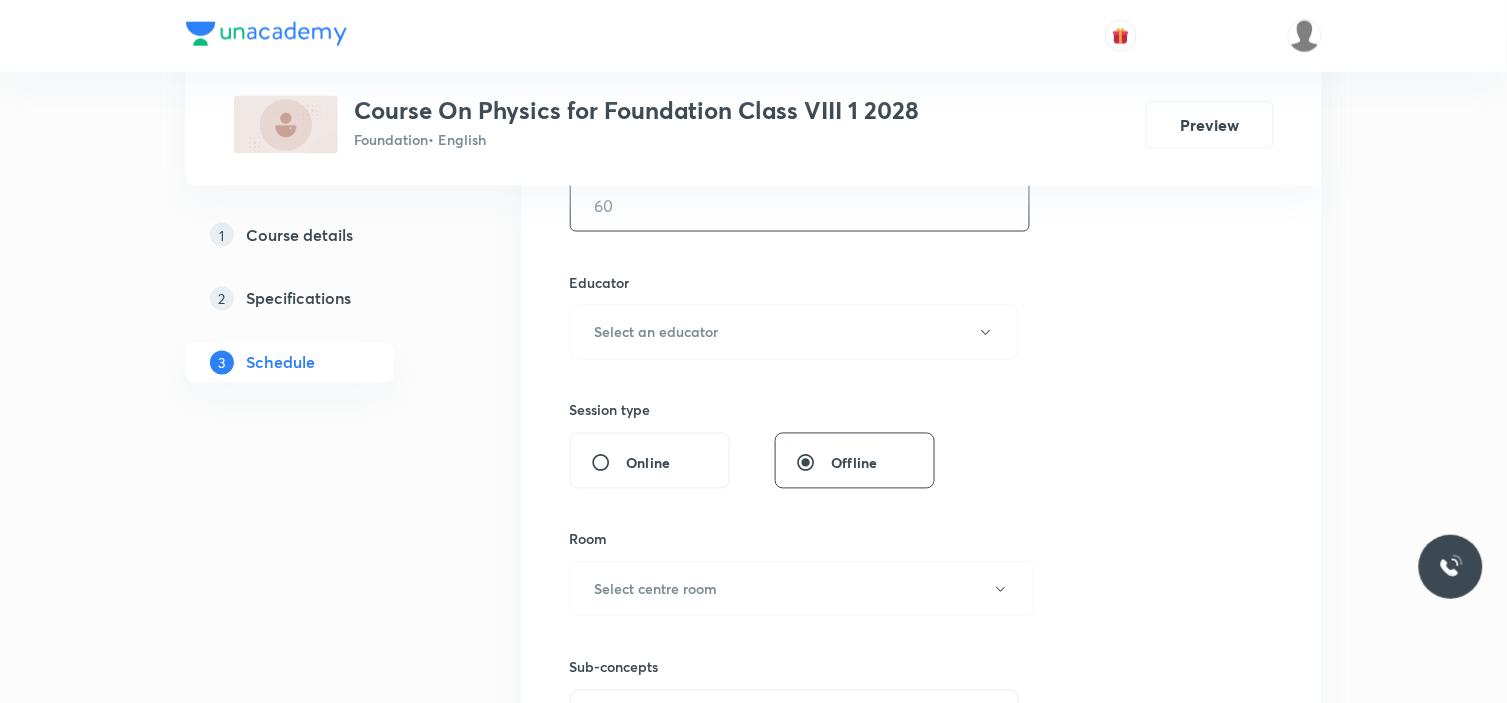 click at bounding box center [800, 205] 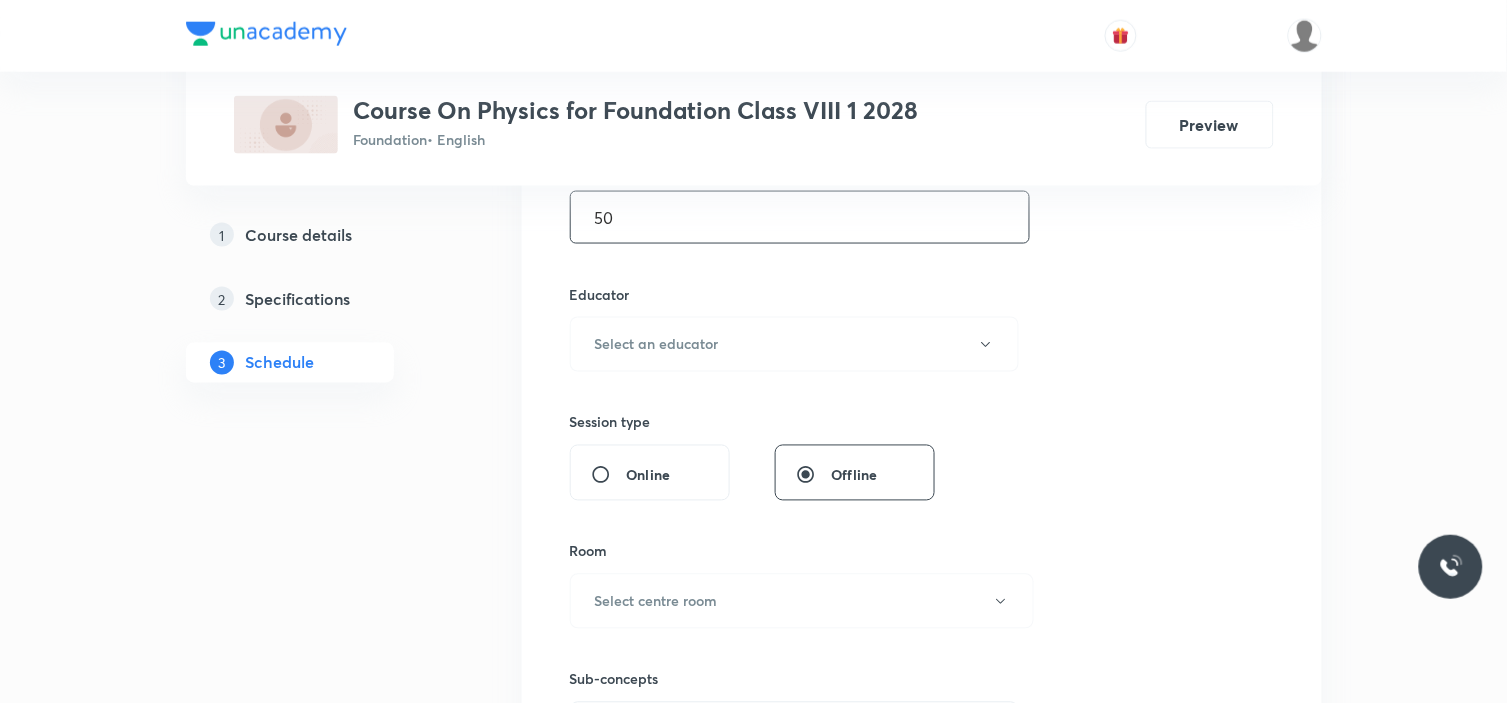 scroll, scrollTop: 660, scrollLeft: 0, axis: vertical 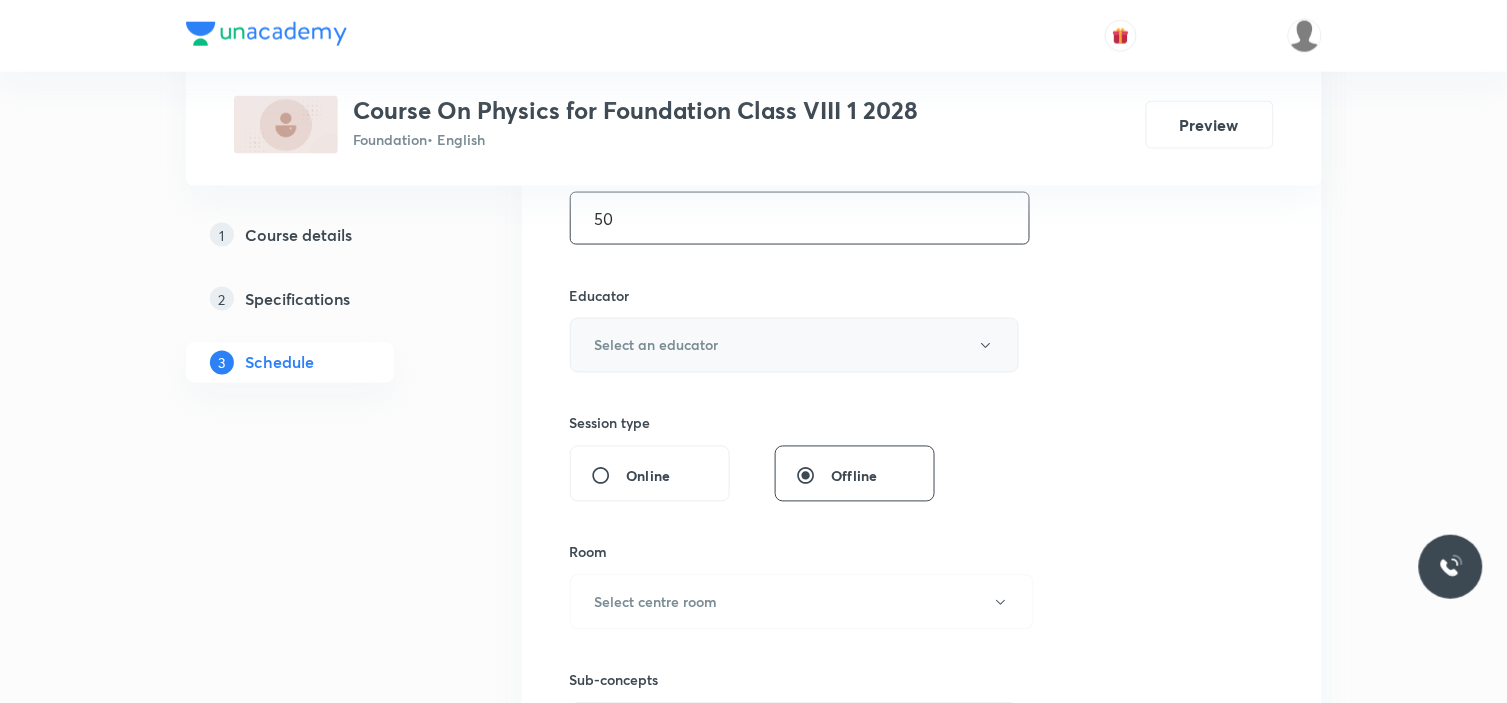 type on "50" 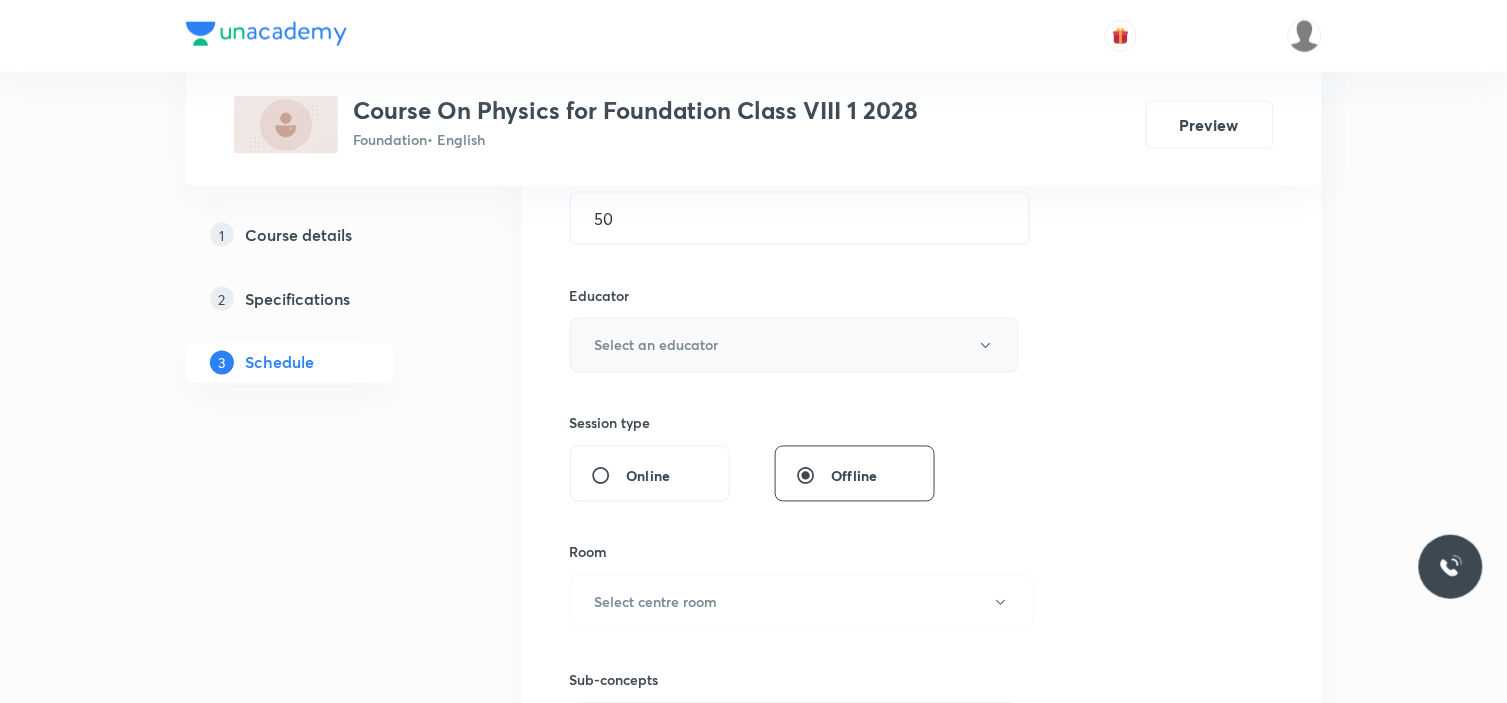 click on "Select an educator" at bounding box center [657, 345] 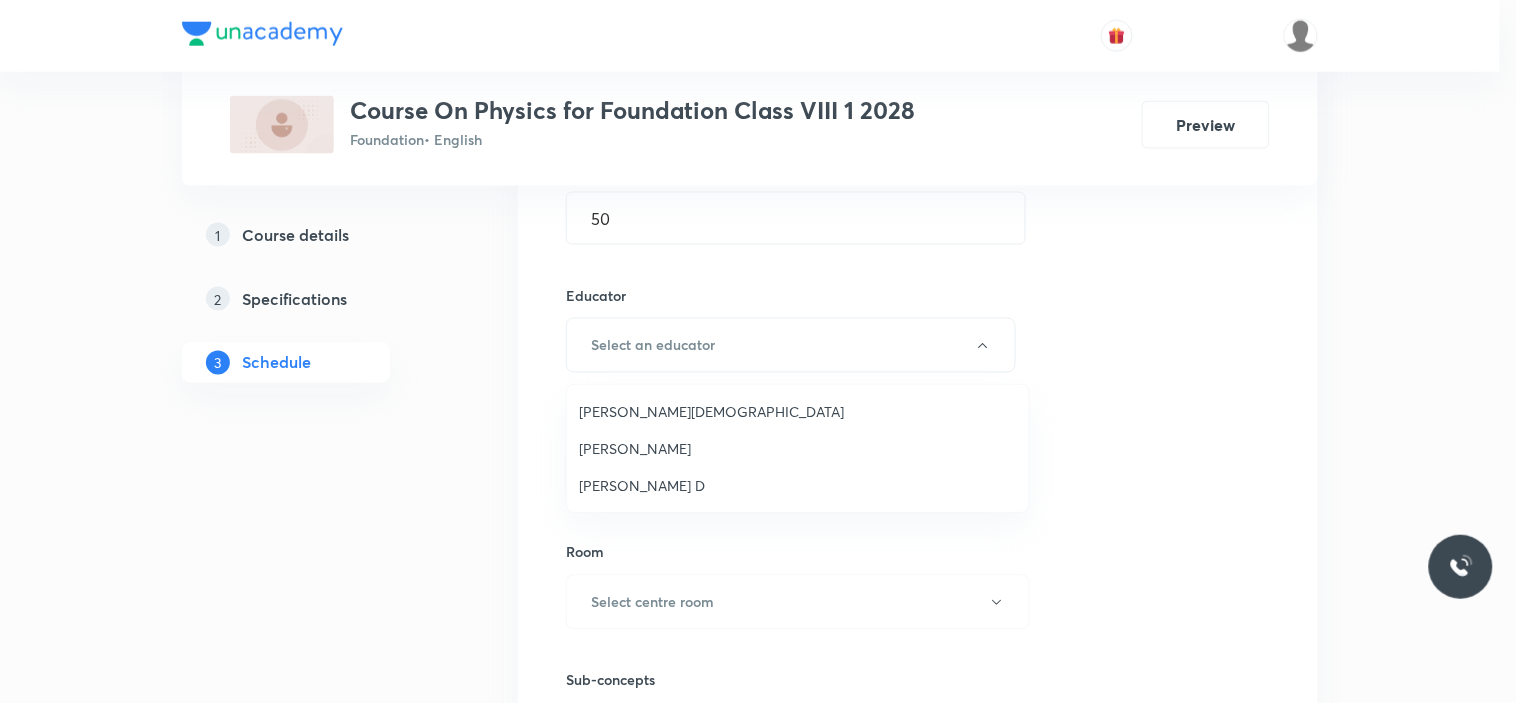 click on "Balamurugan D" at bounding box center [798, 485] 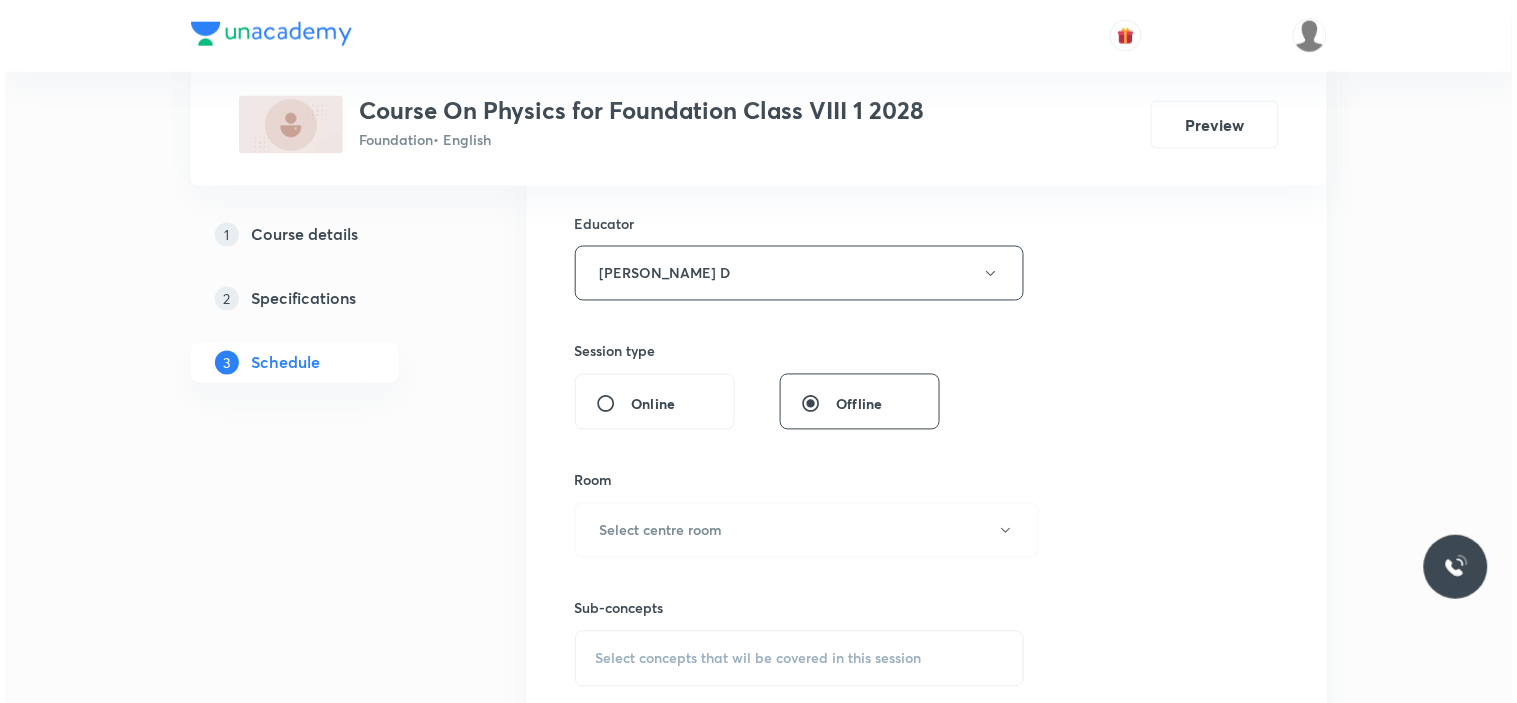 scroll, scrollTop: 733, scrollLeft: 0, axis: vertical 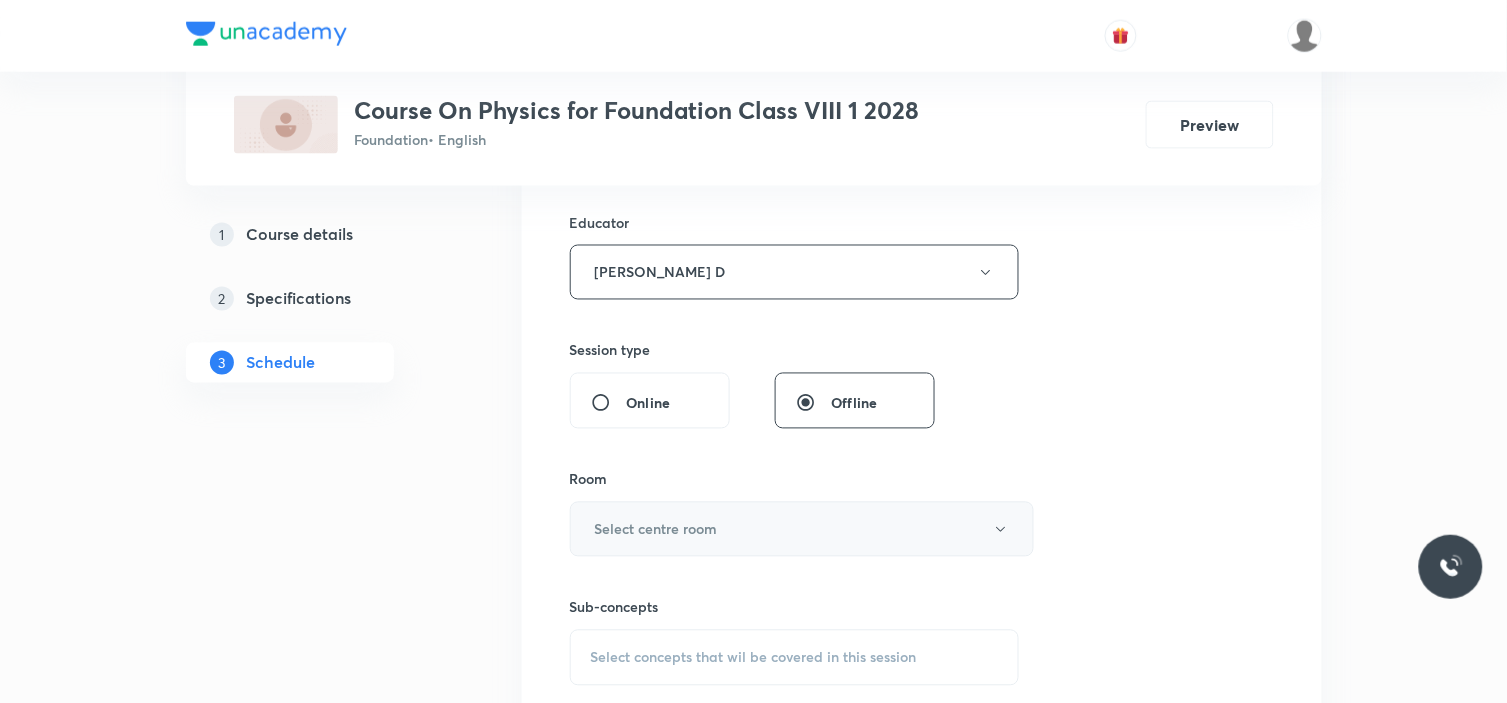 click on "Select centre room" at bounding box center (802, 529) 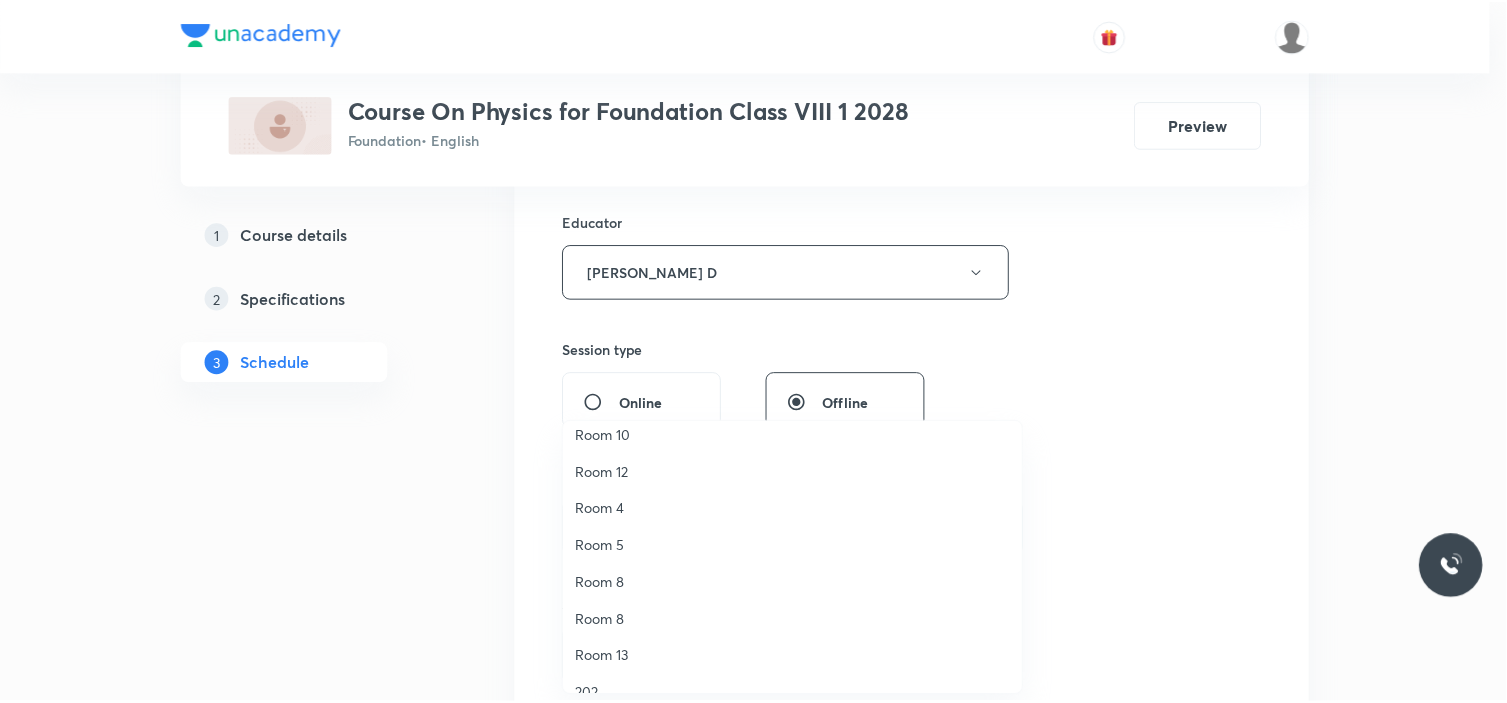 scroll, scrollTop: 125, scrollLeft: 0, axis: vertical 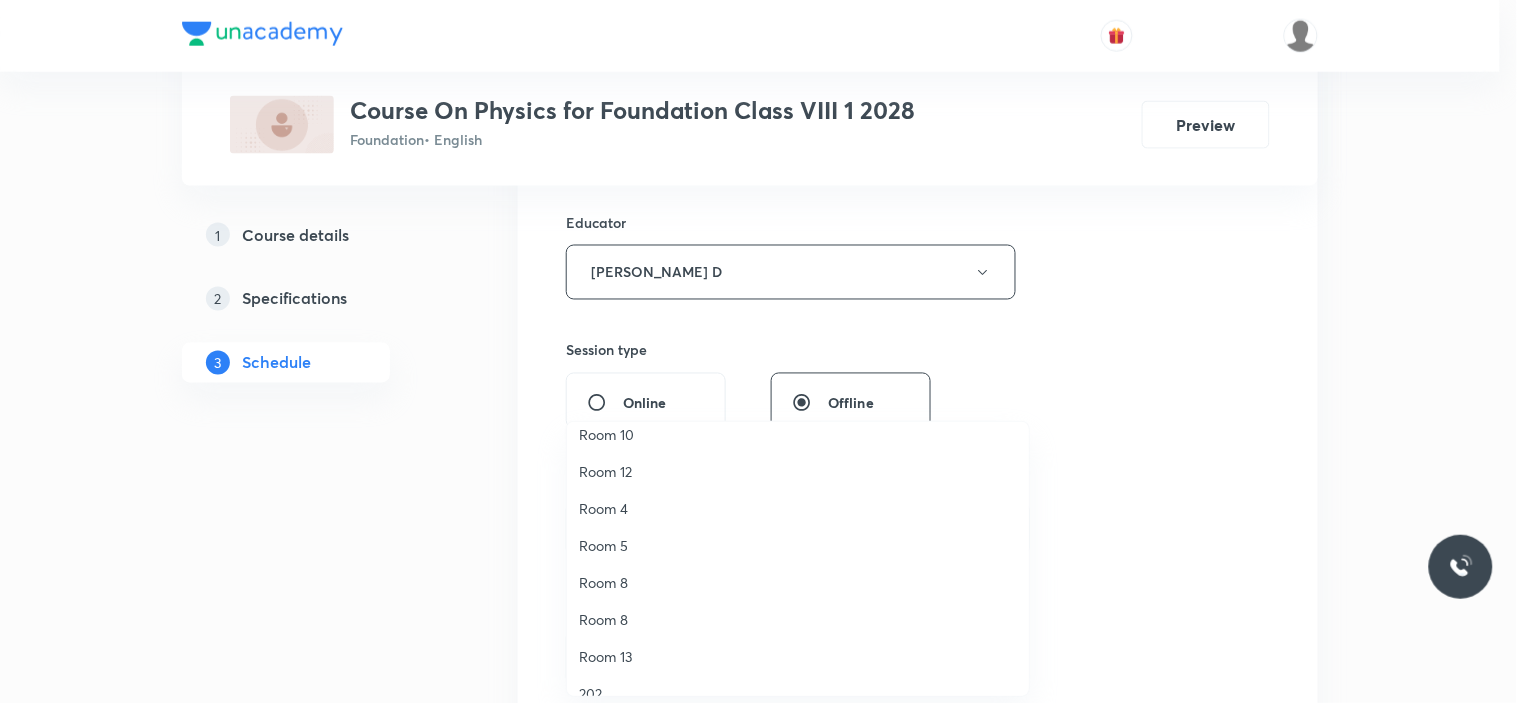 click on "Room 8" at bounding box center [798, 582] 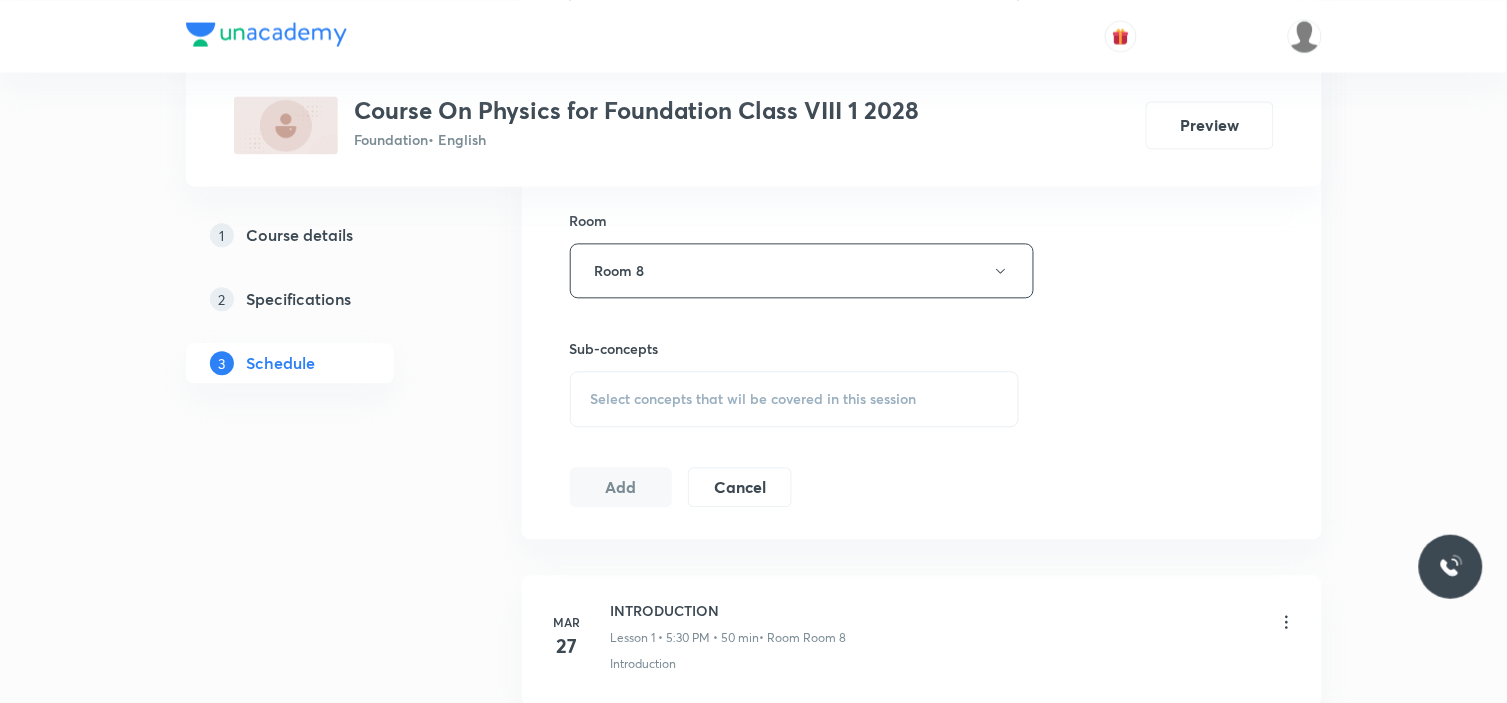 scroll, scrollTop: 994, scrollLeft: 0, axis: vertical 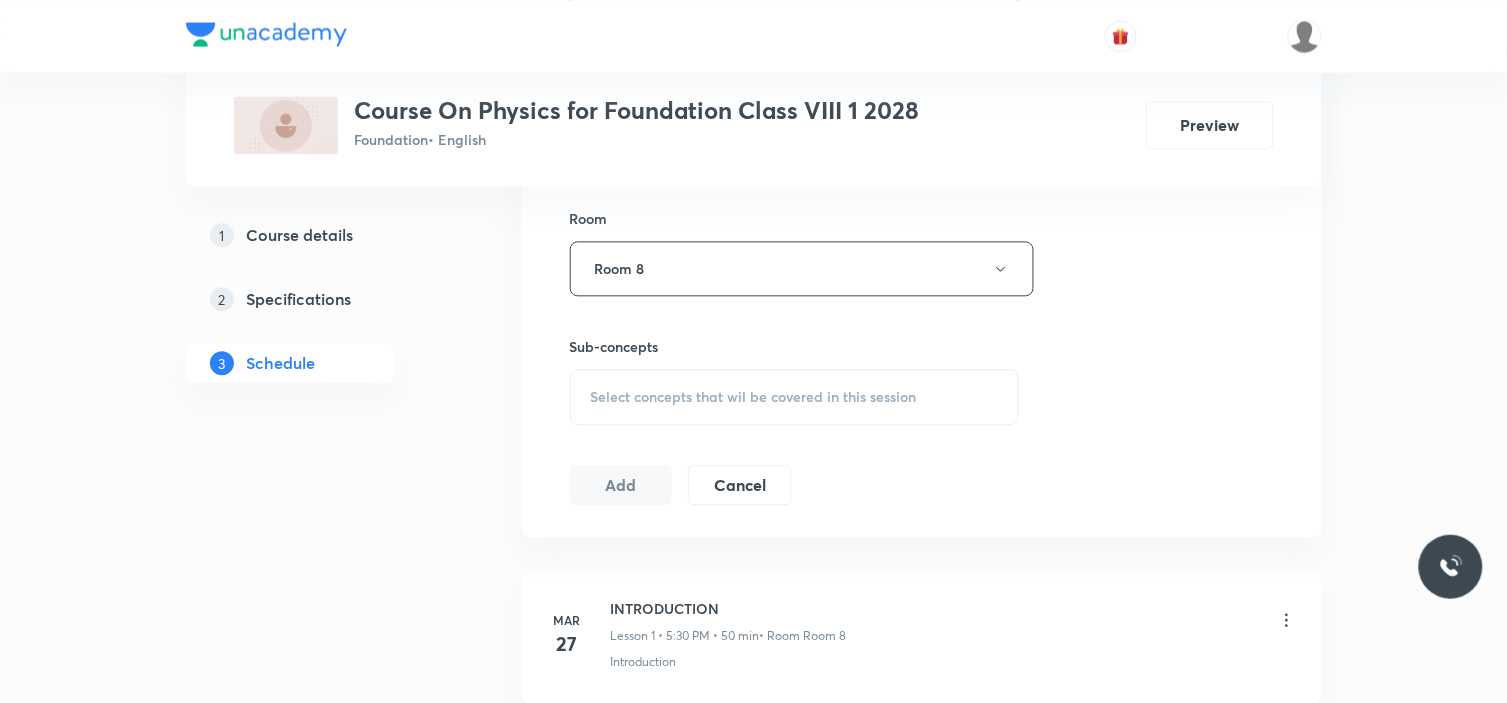 click on "Select concepts that wil be covered in this session" at bounding box center (754, 397) 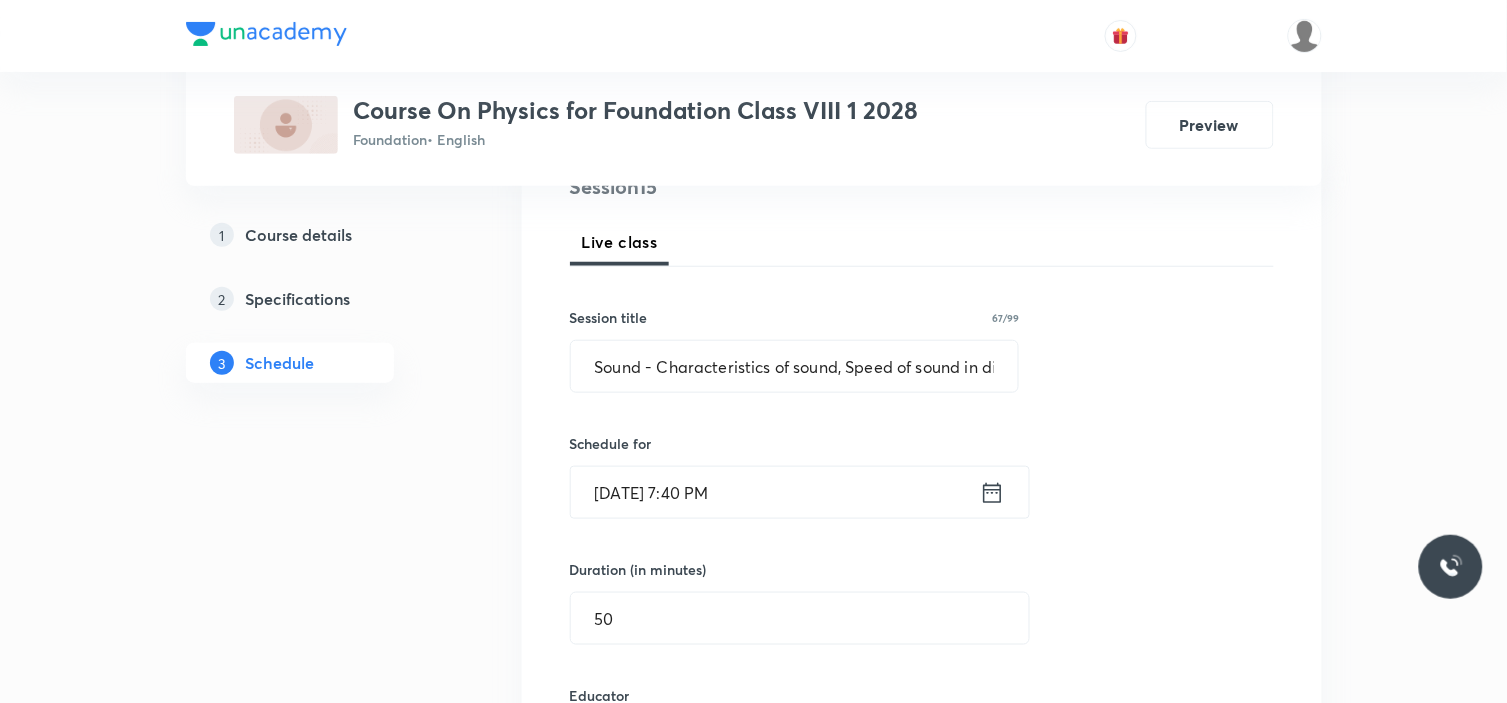 scroll, scrollTop: 258, scrollLeft: 0, axis: vertical 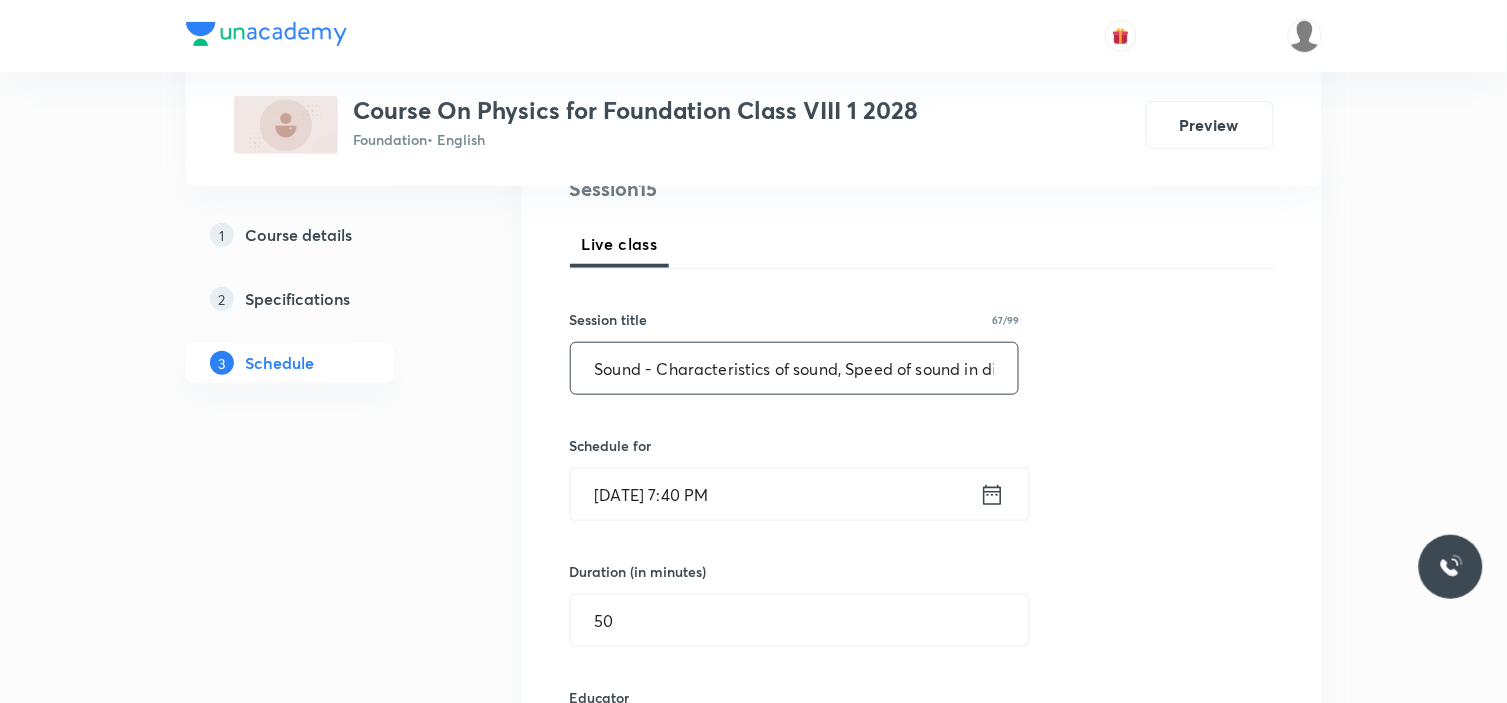 drag, startPoint x: 642, startPoint y: 372, endPoint x: 562, endPoint y: 381, distance: 80.50466 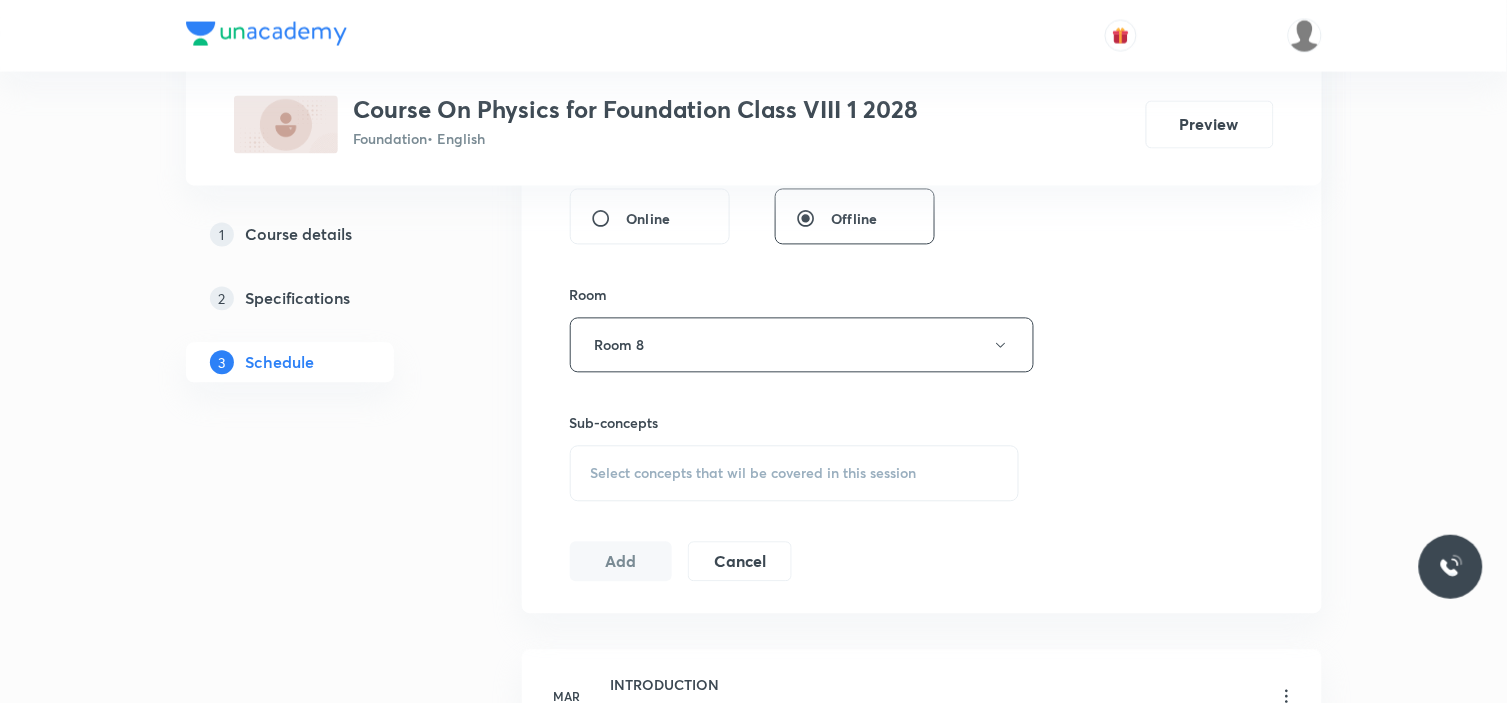 scroll, scrollTop: 918, scrollLeft: 0, axis: vertical 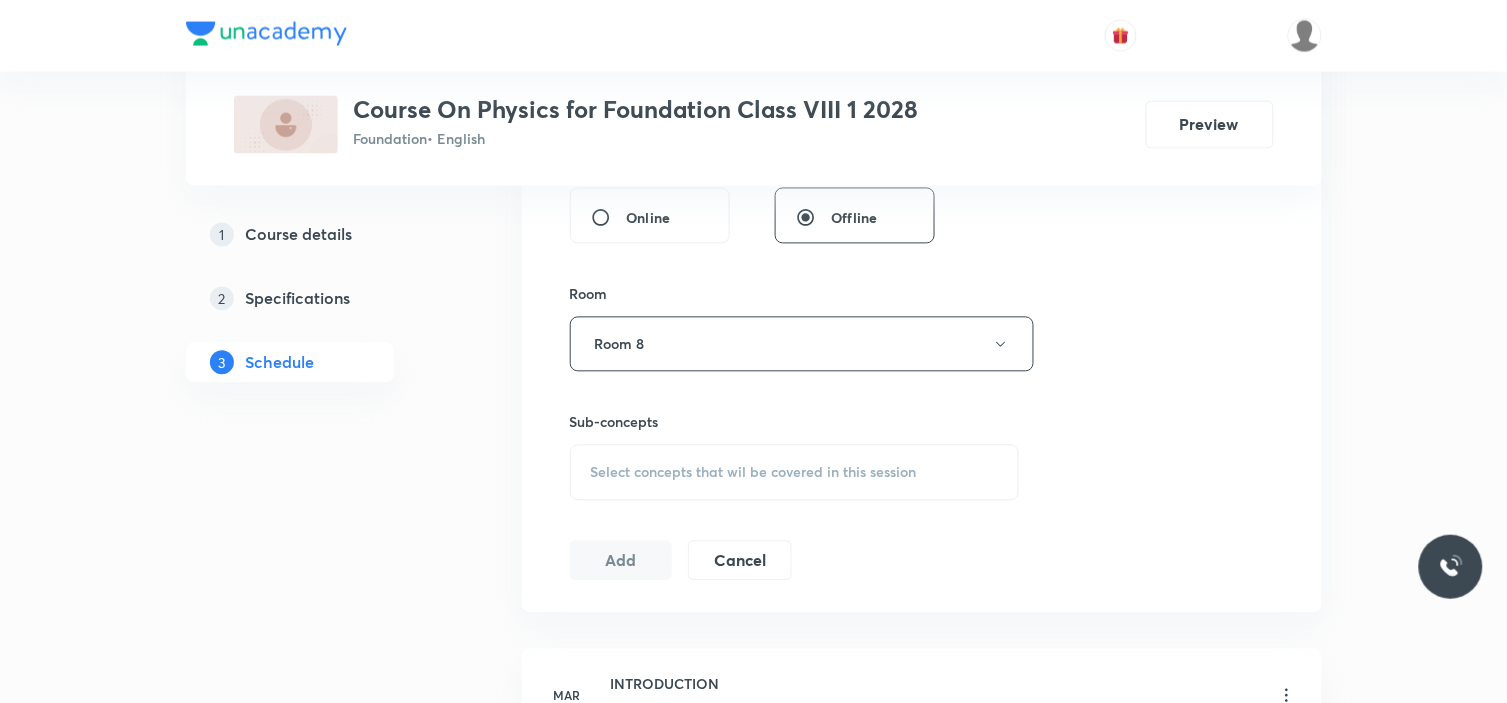 click on "Select concepts that wil be covered in this session" at bounding box center (795, 473) 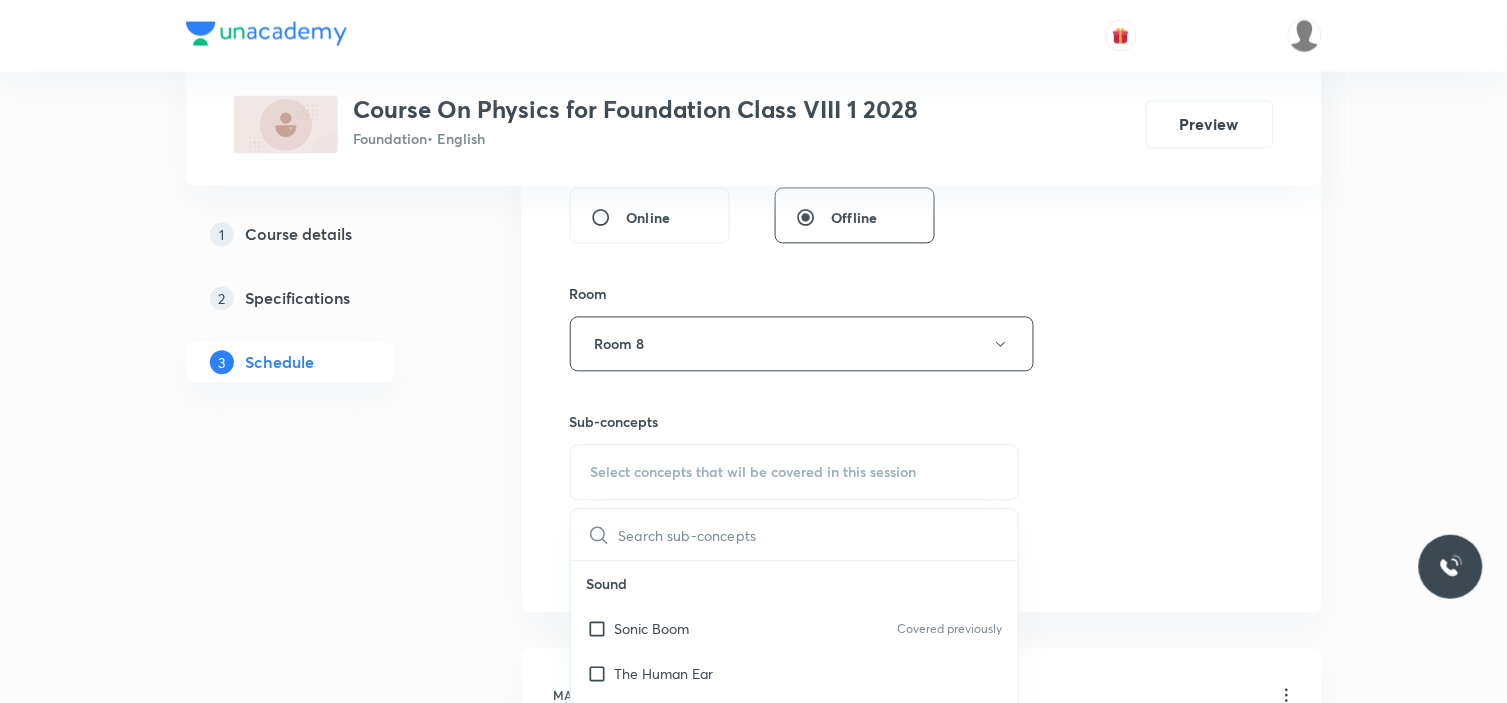 click at bounding box center [819, 535] 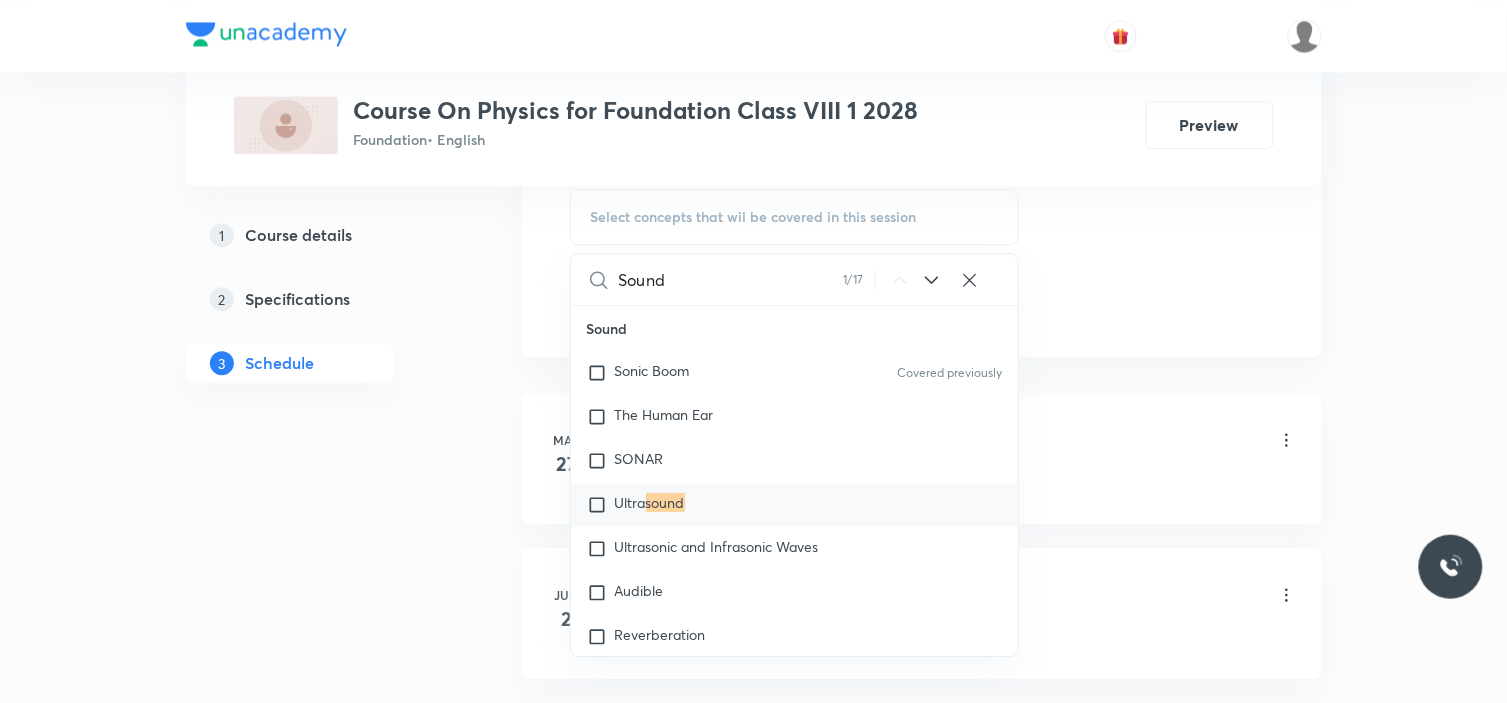 scroll, scrollTop: 1258, scrollLeft: 0, axis: vertical 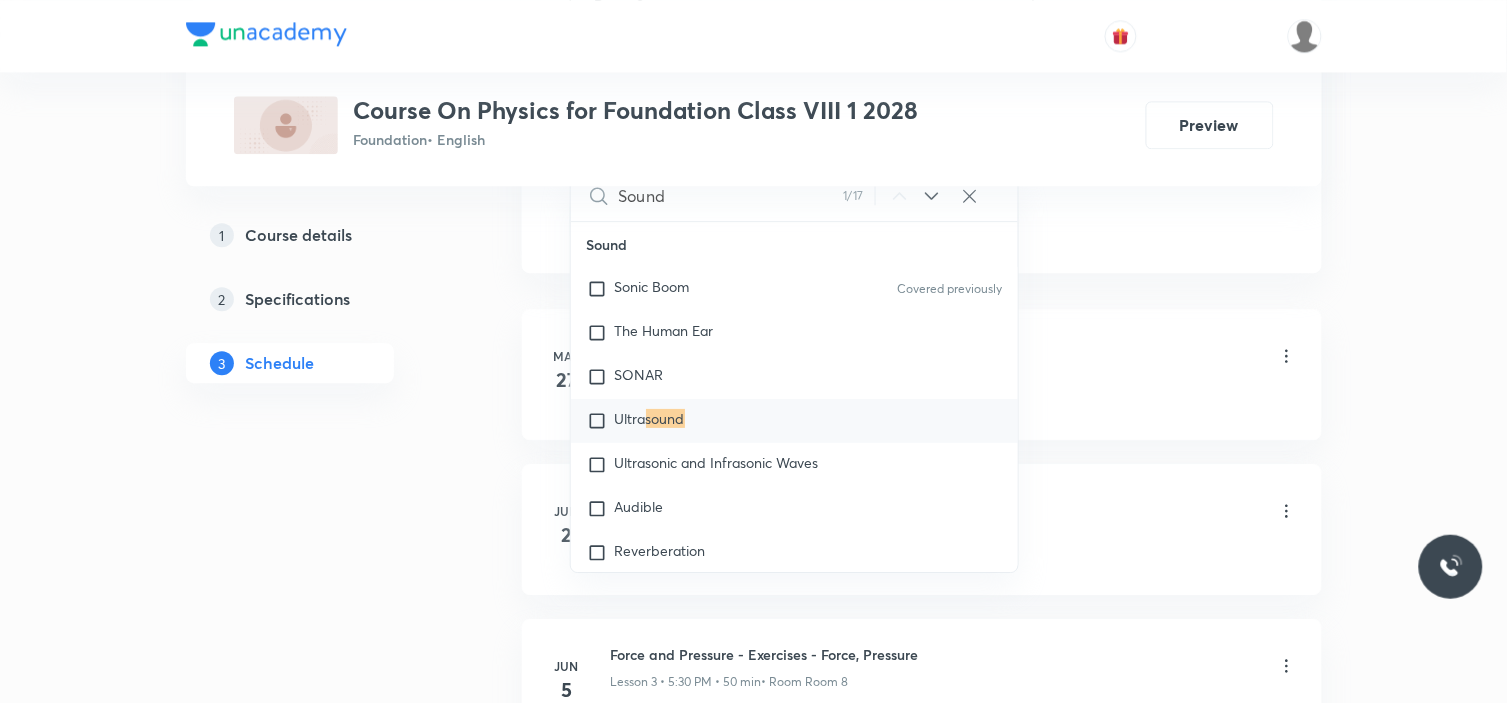 type on "Sound" 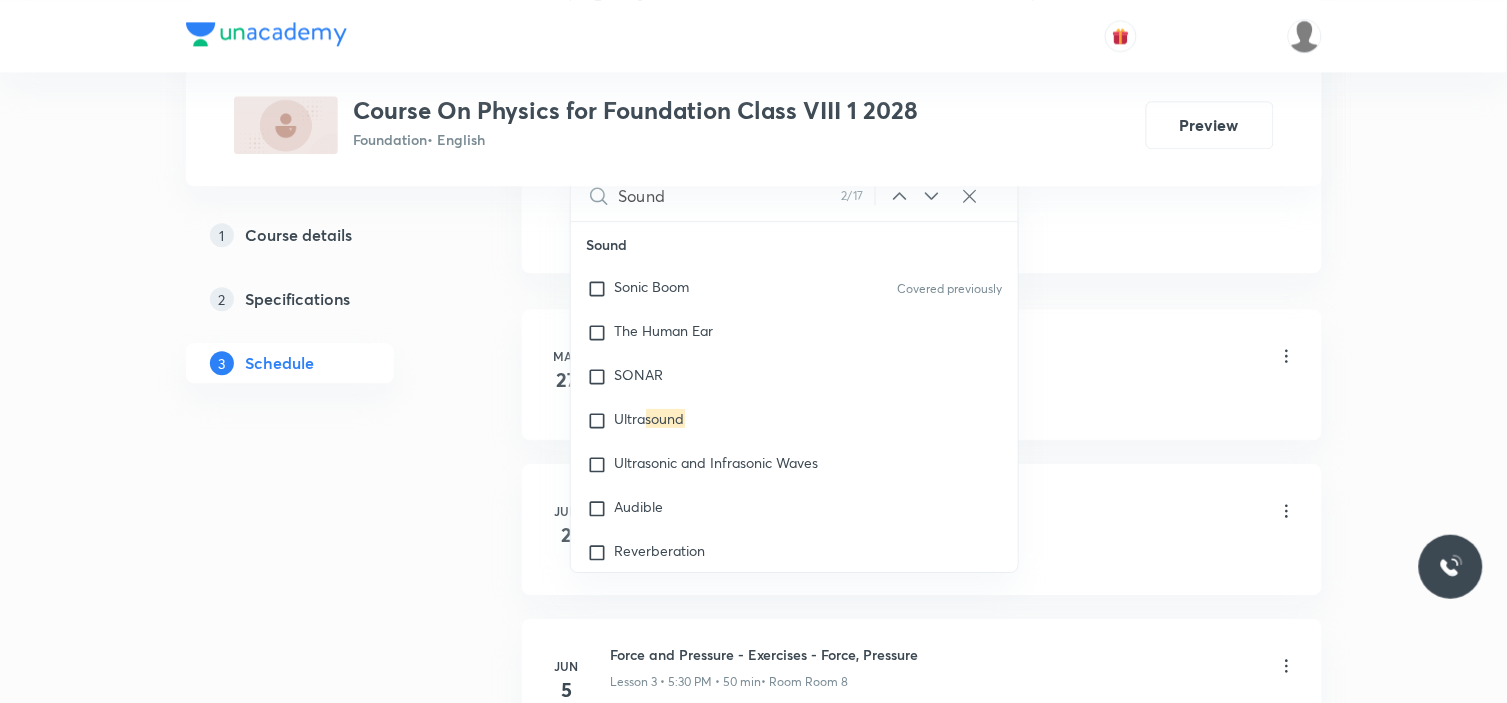 scroll, scrollTop: 161, scrollLeft: 0, axis: vertical 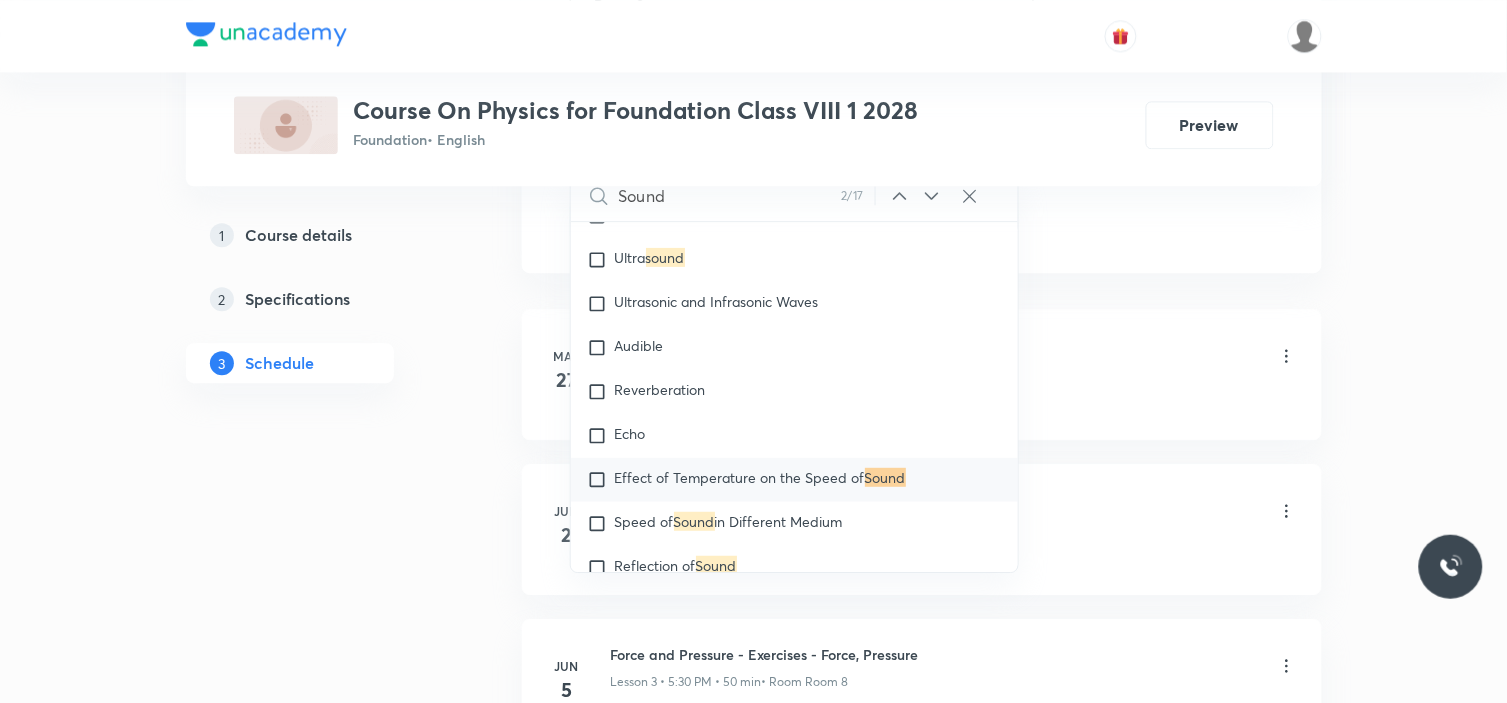 click 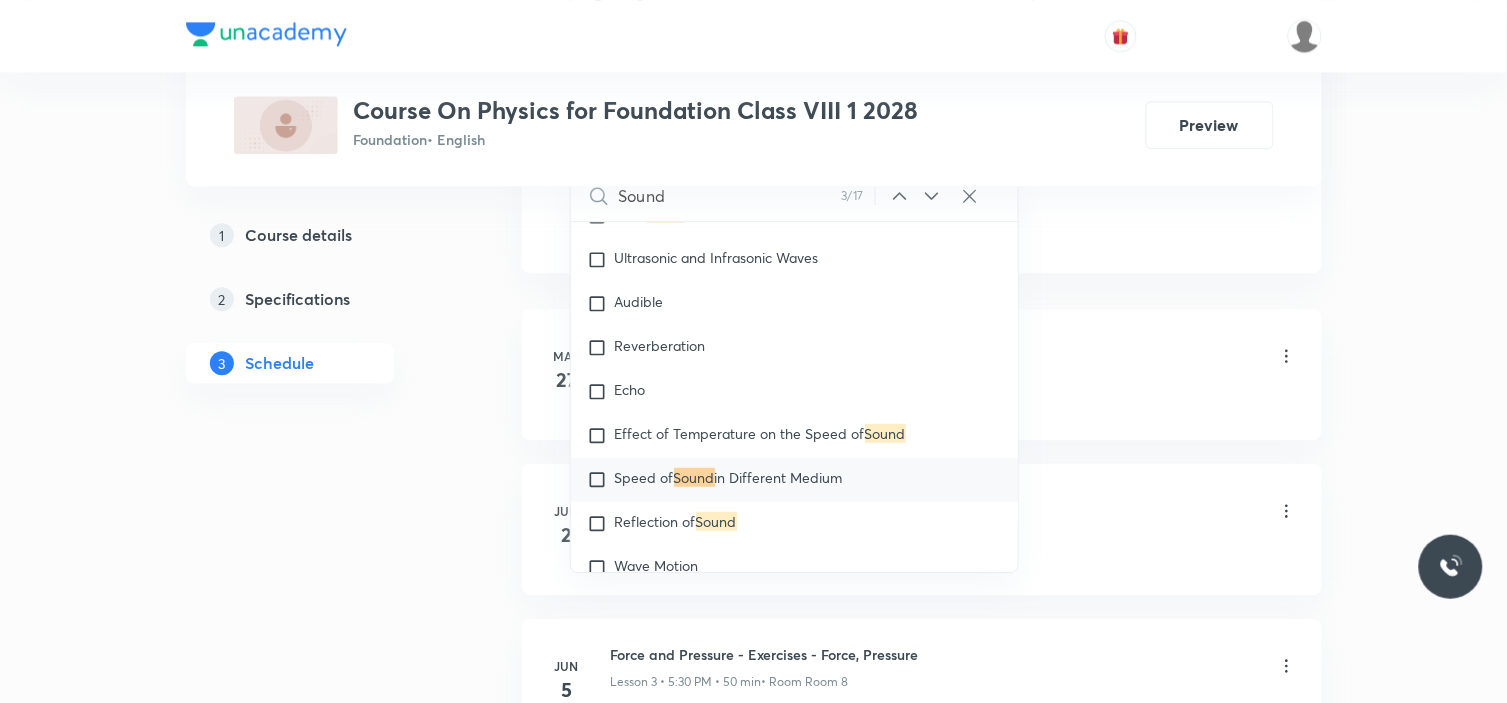 click 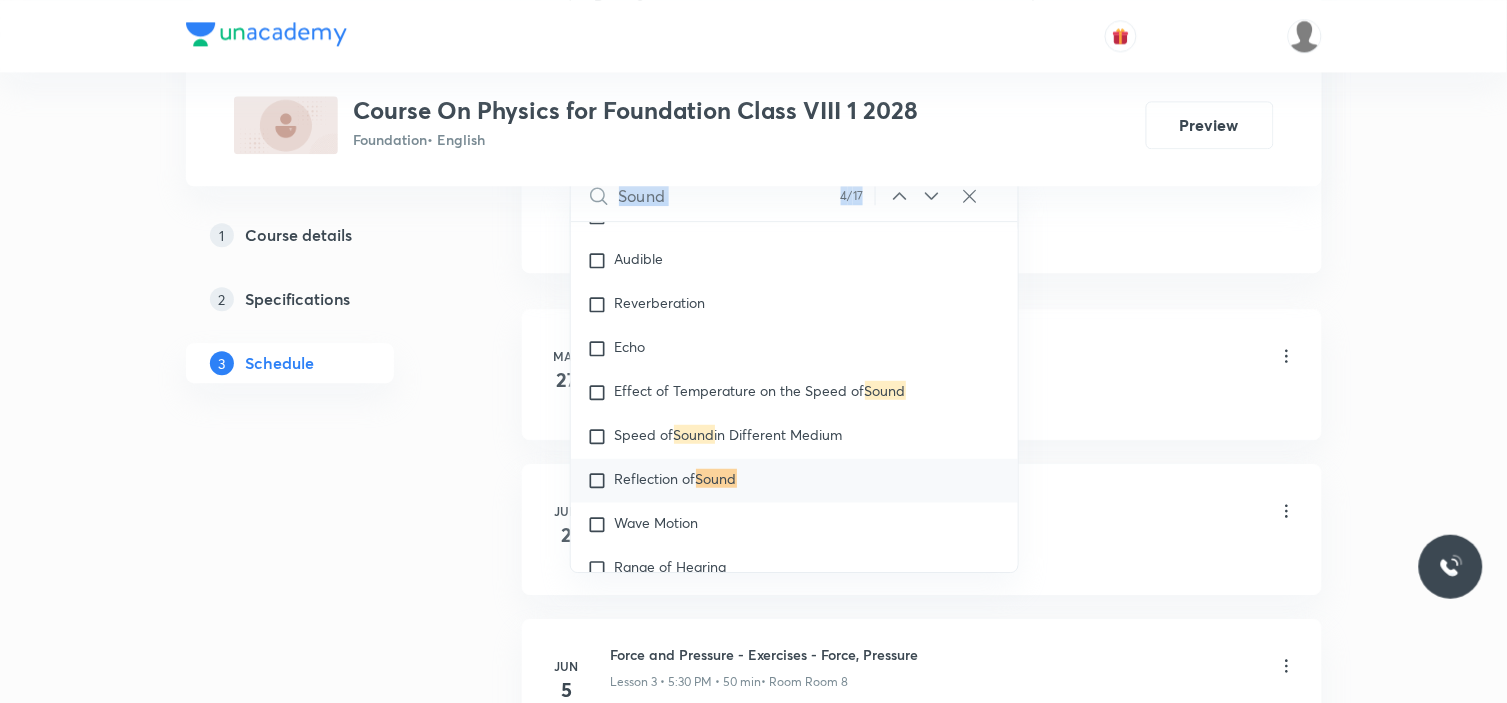 click 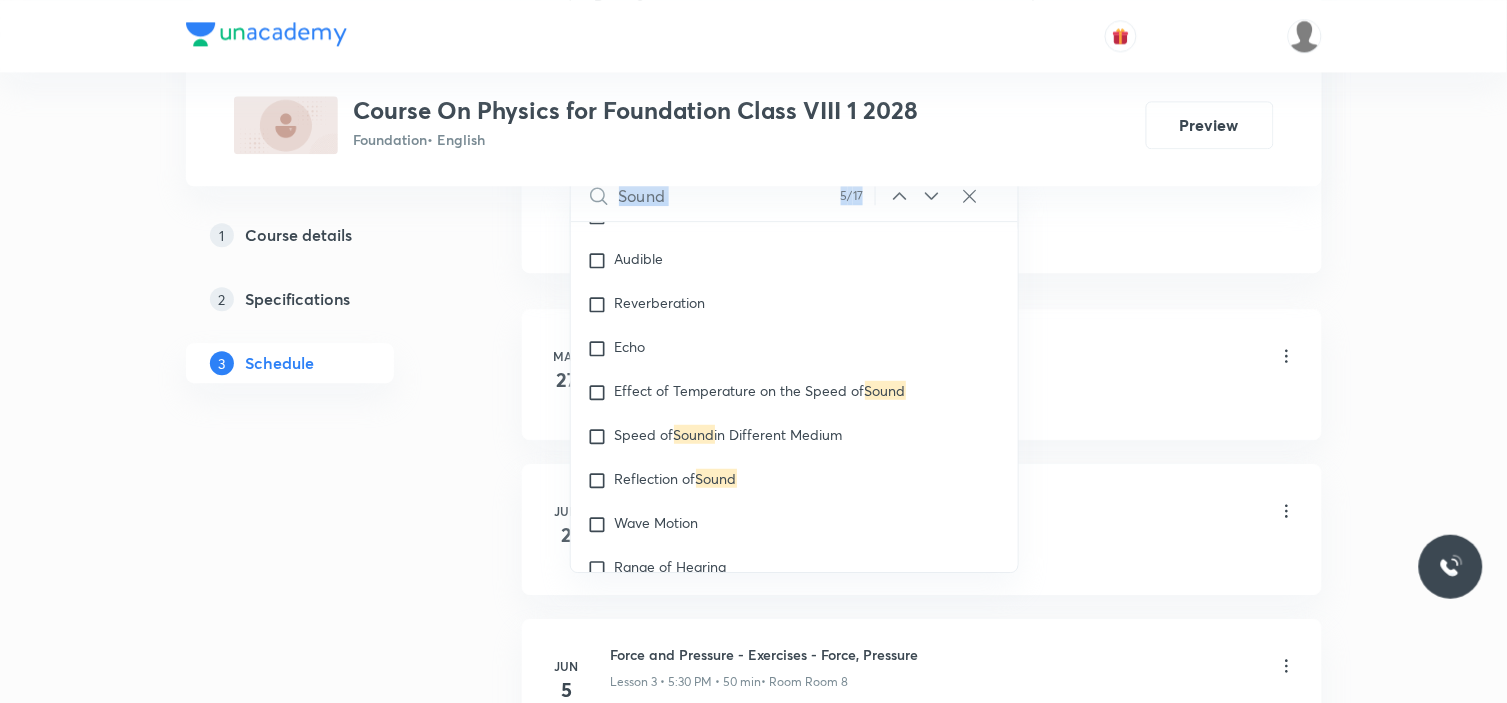 scroll, scrollTop: 381, scrollLeft: 0, axis: vertical 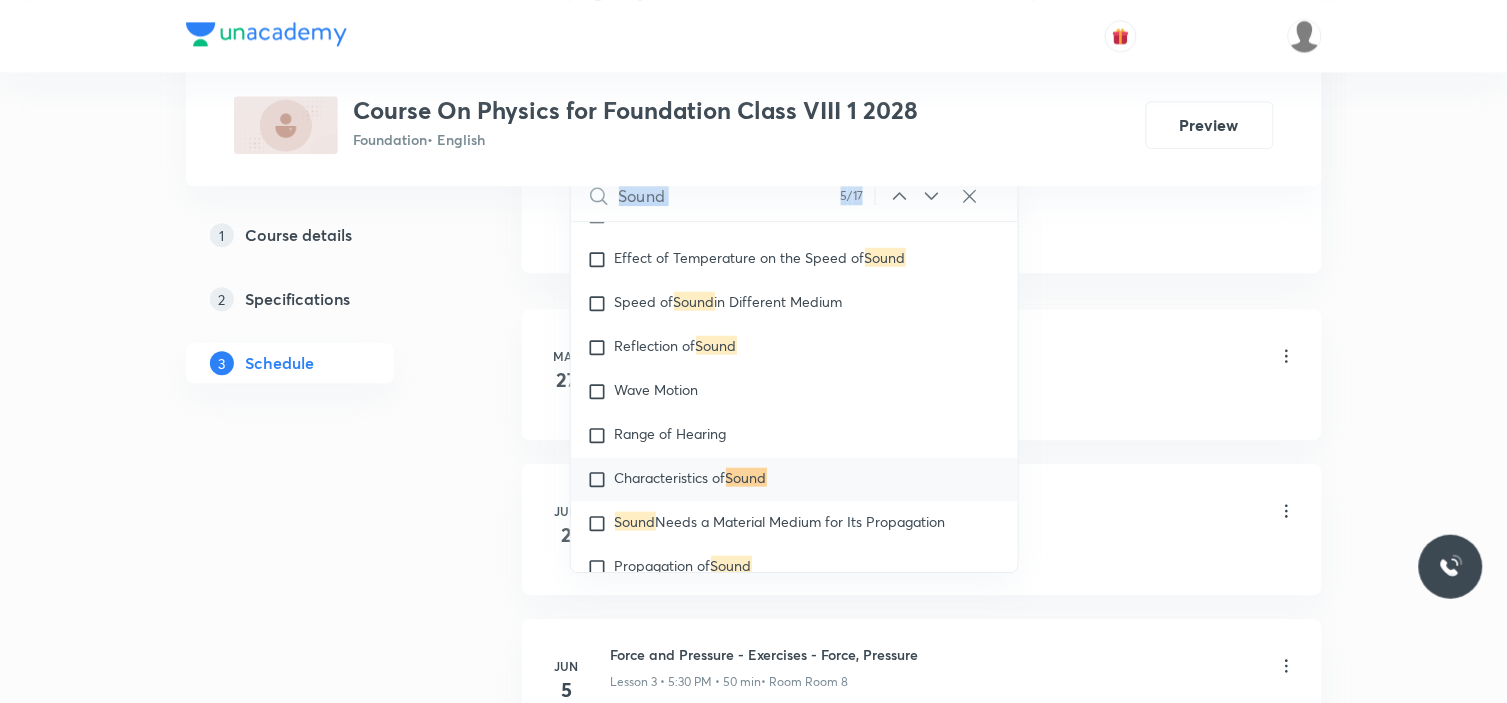 click 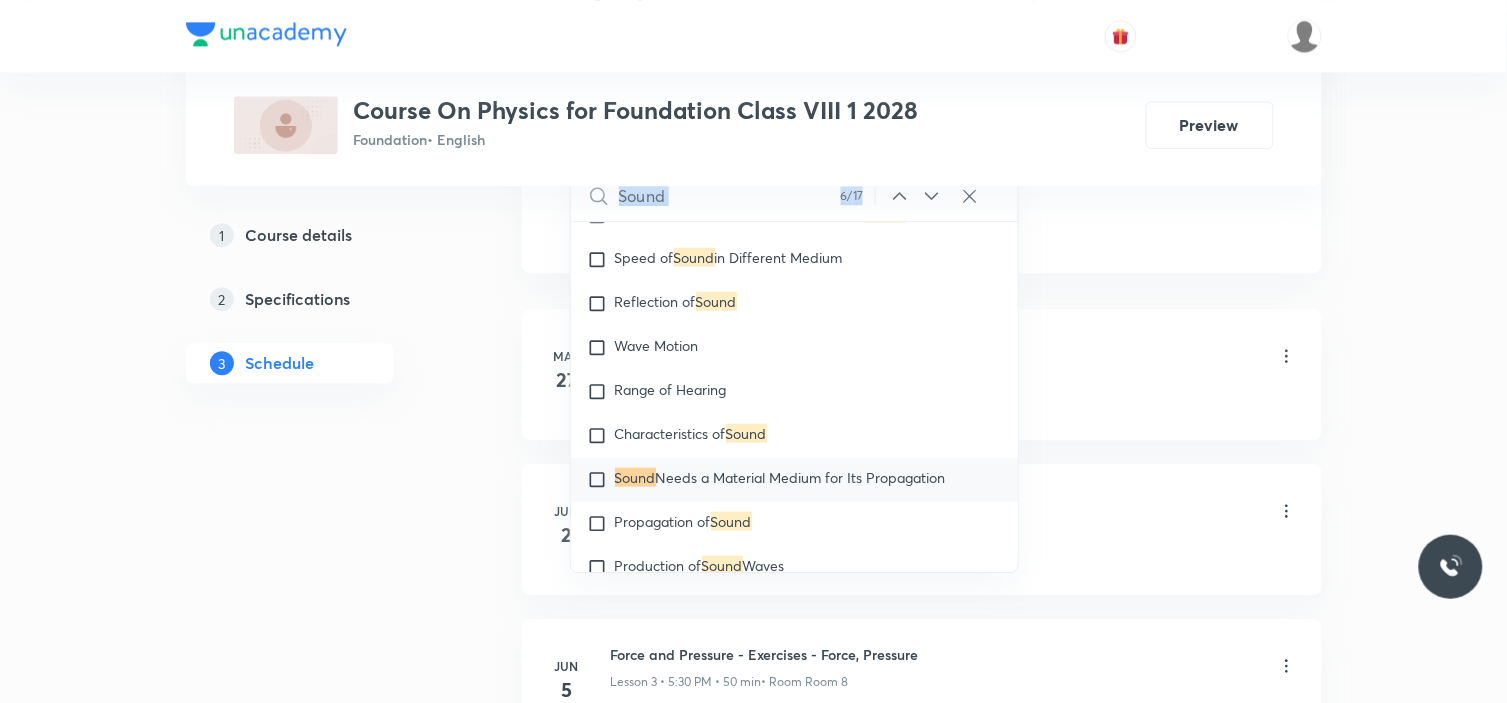 click 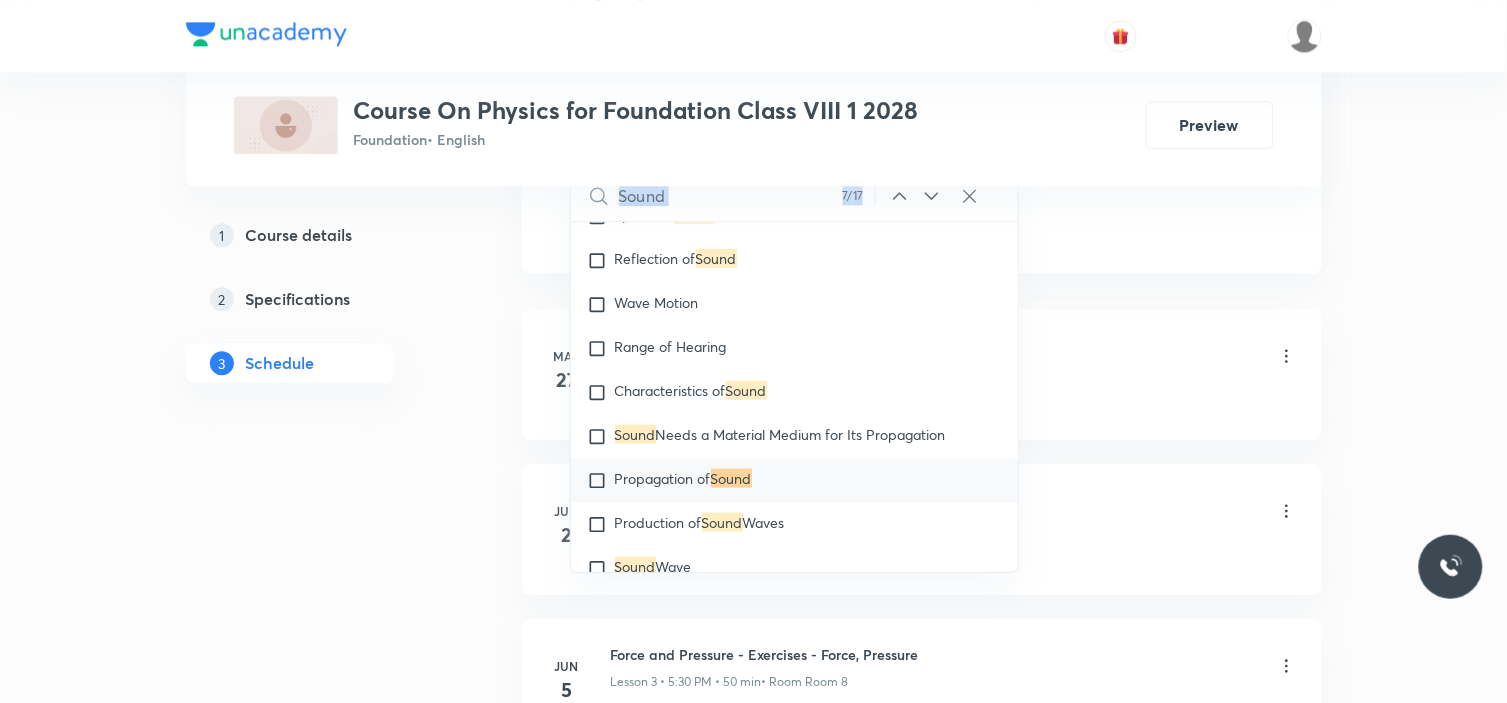 click 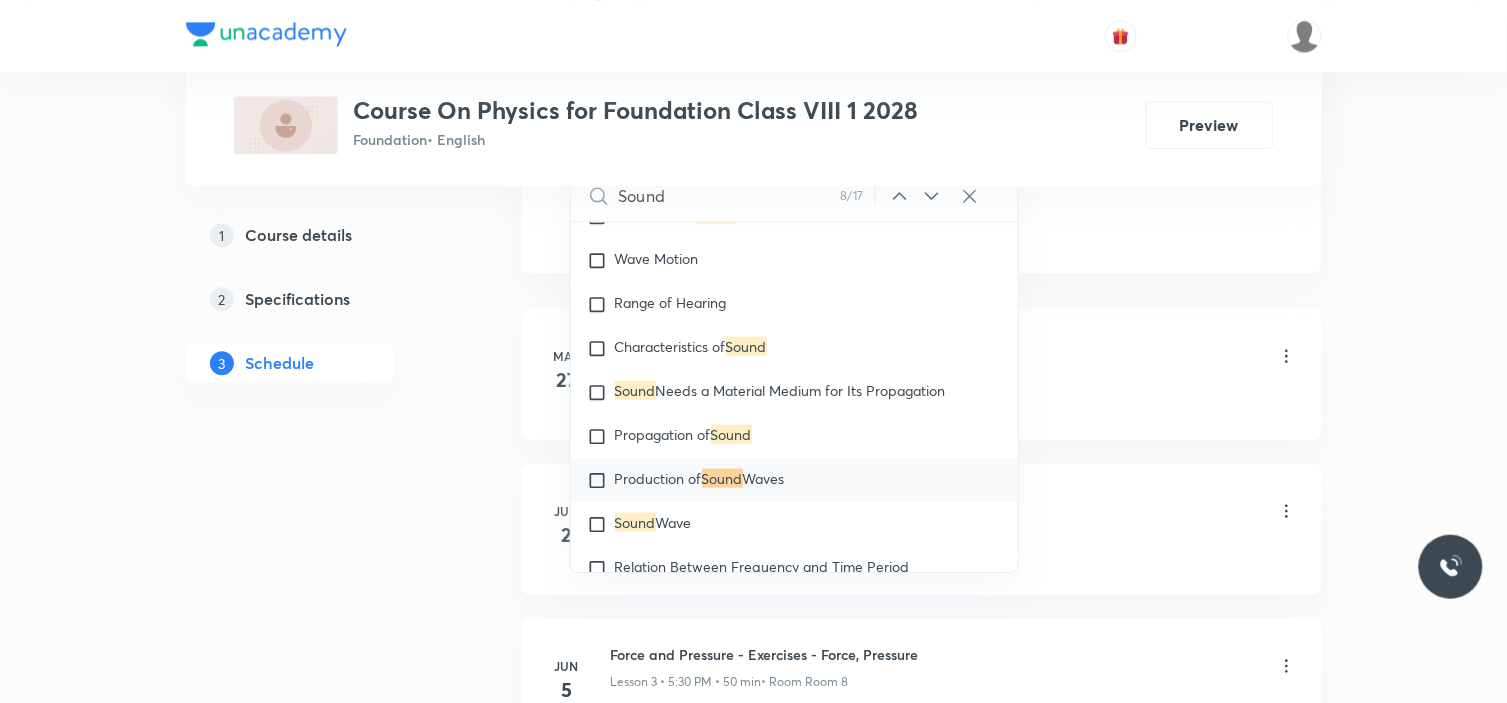 click 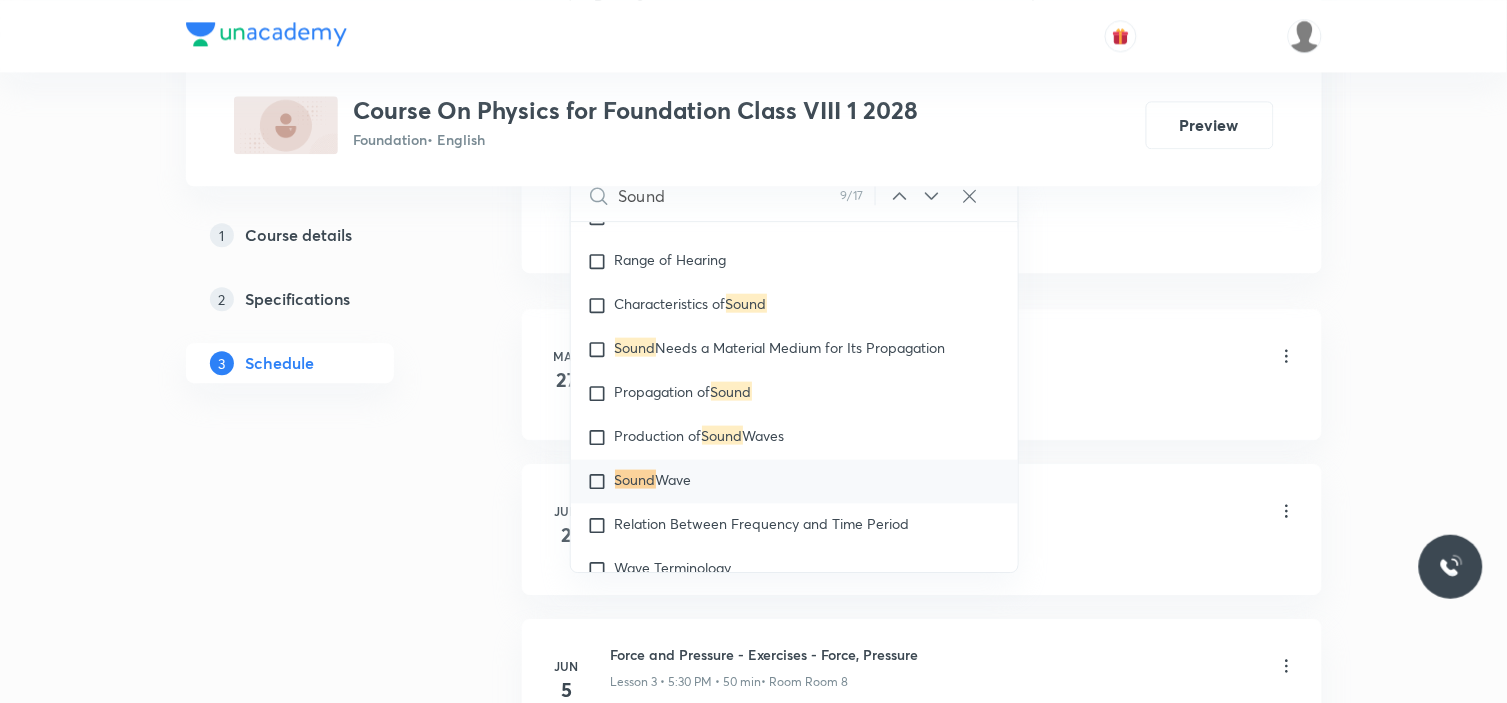 click 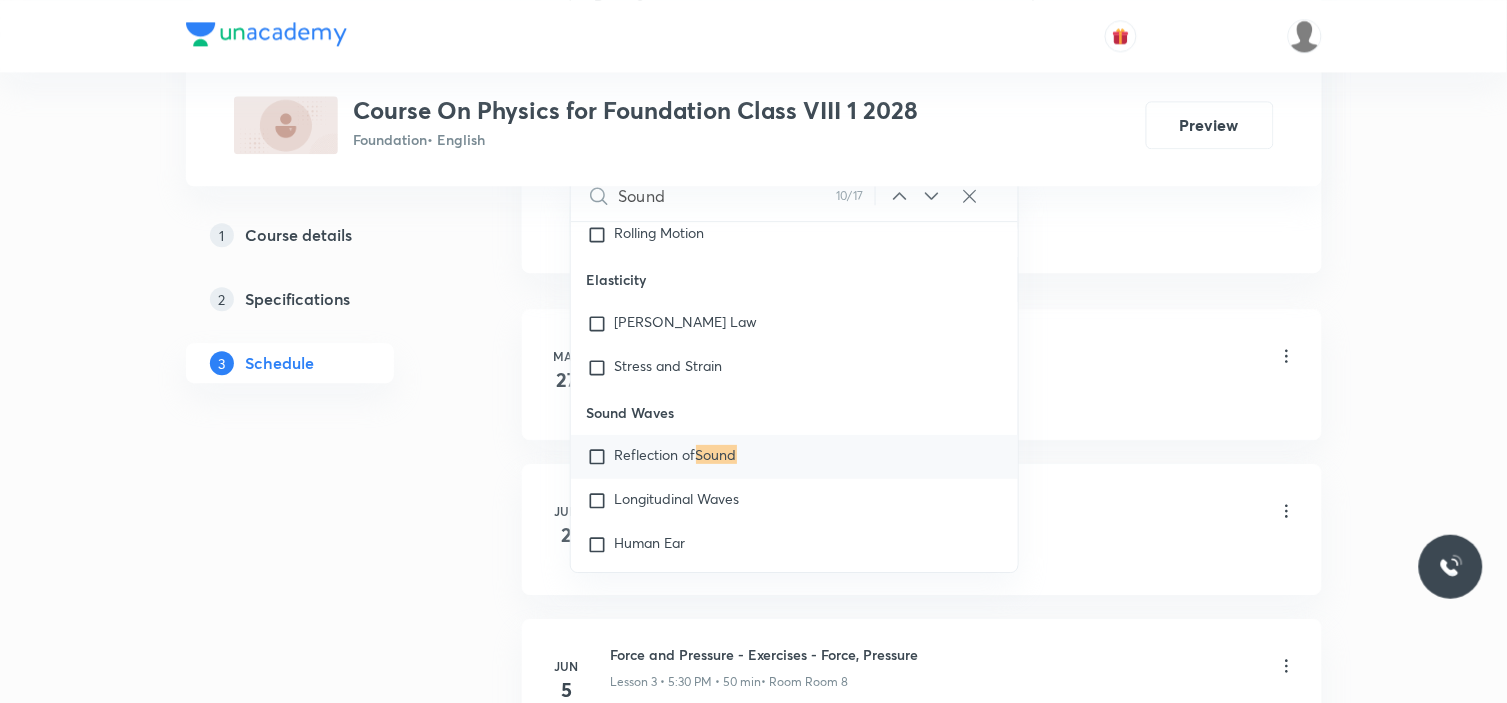 click 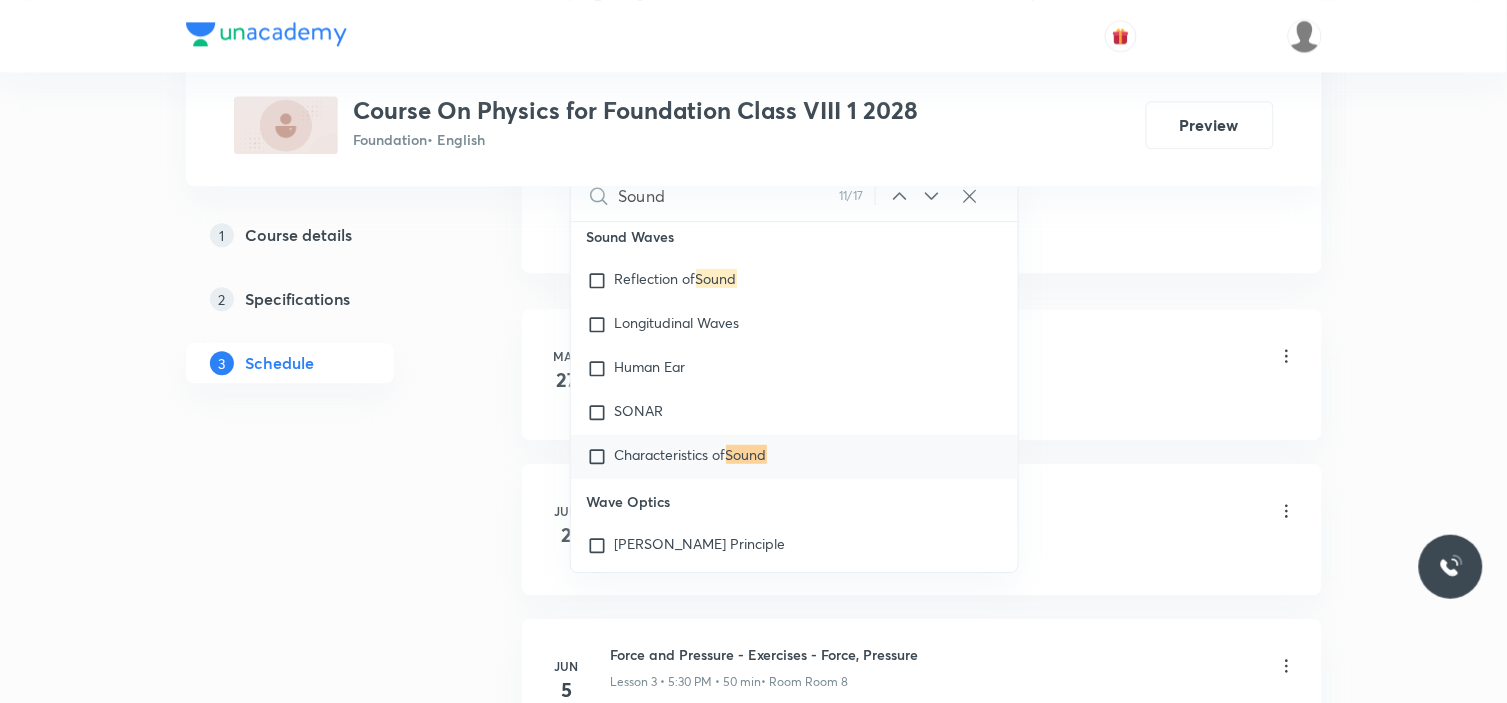 click 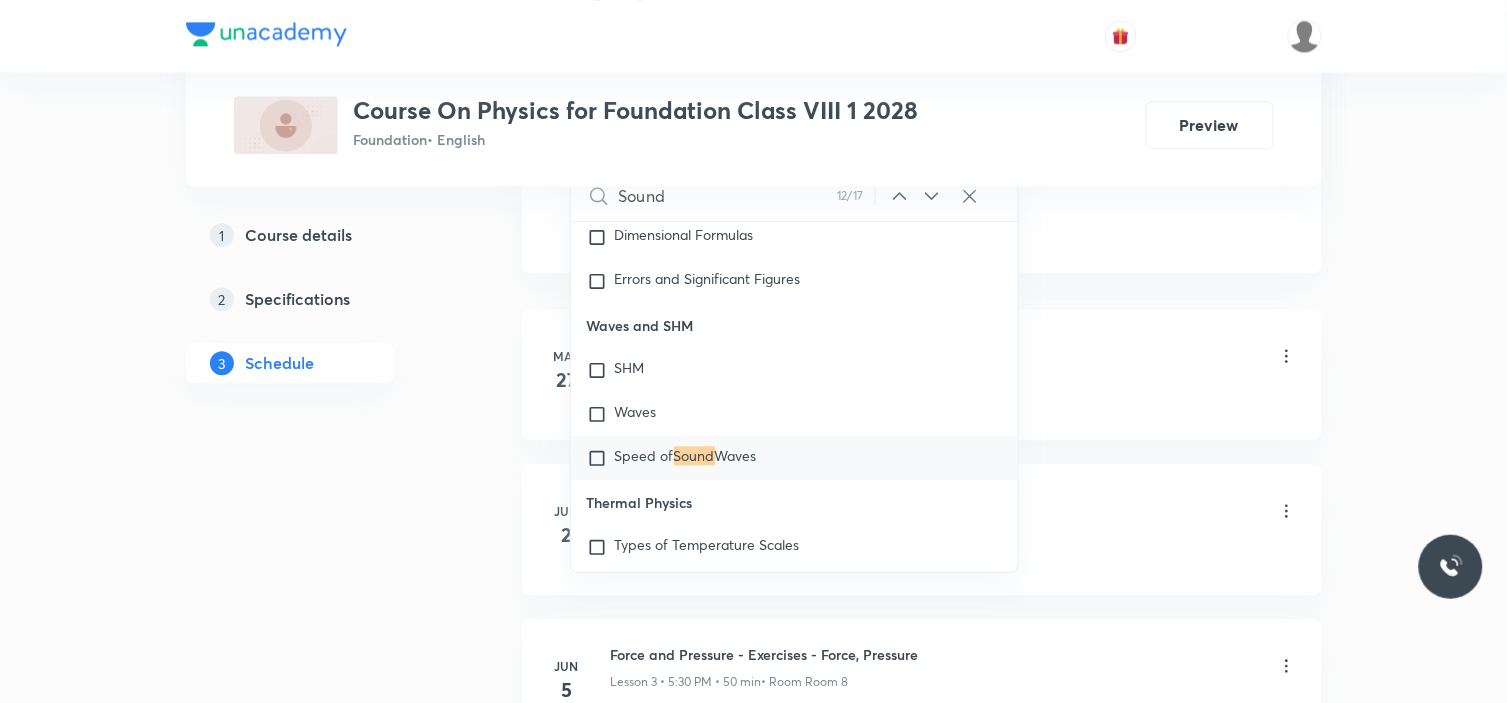 click 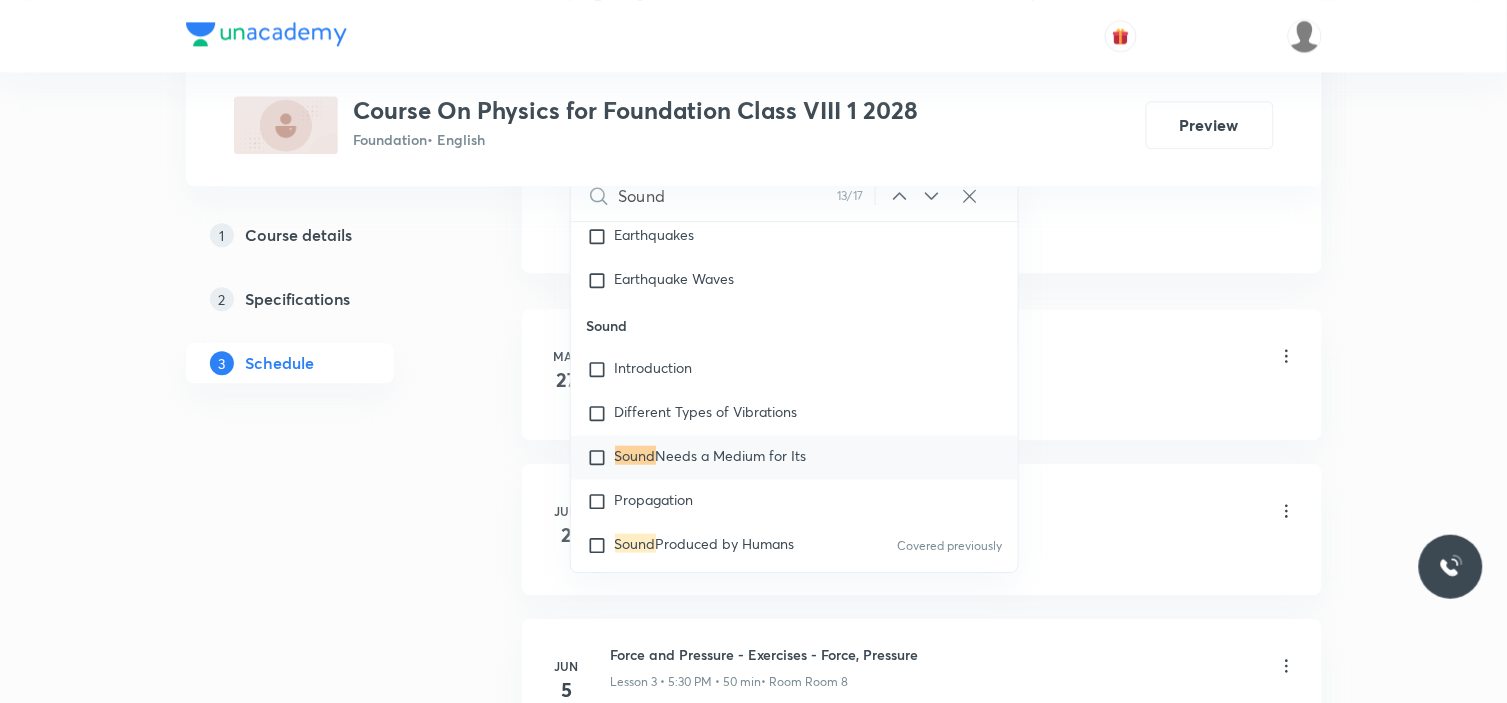 click 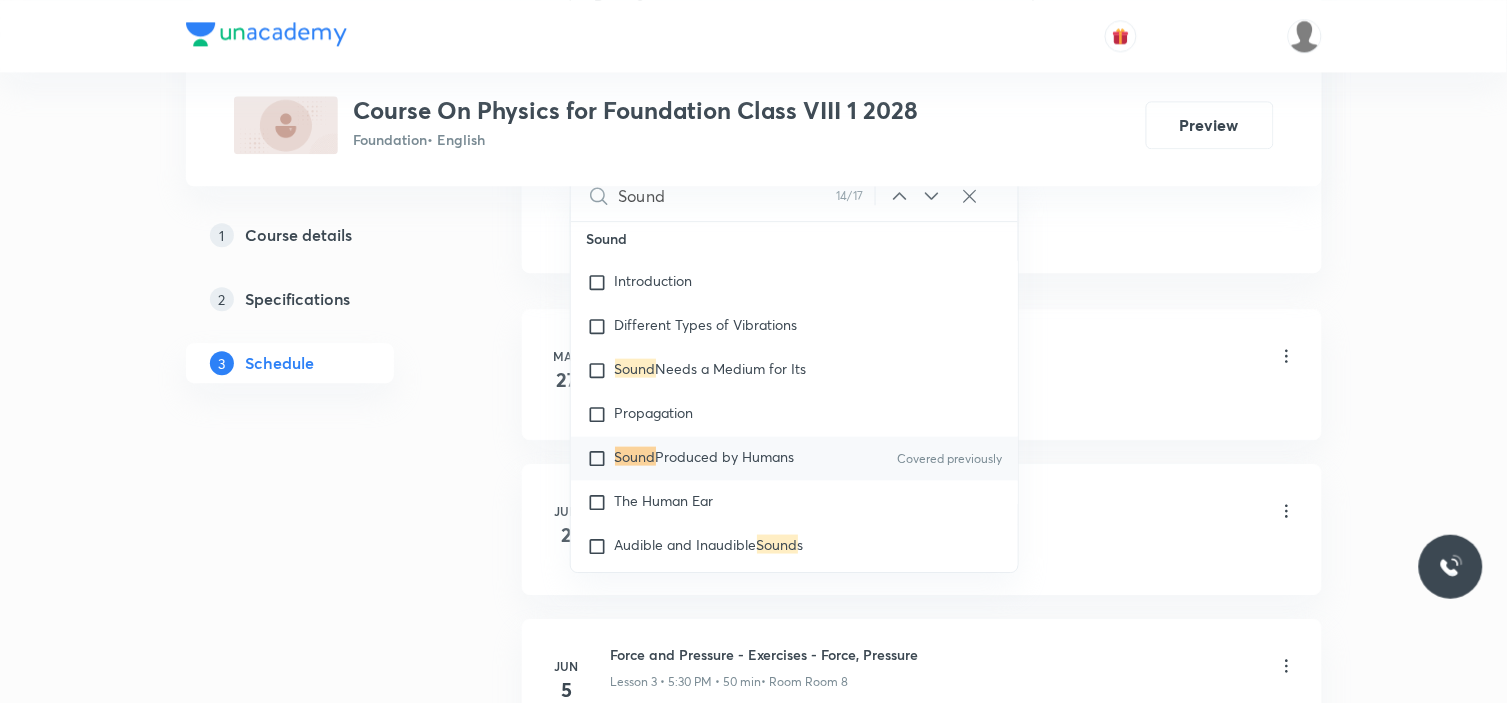 click 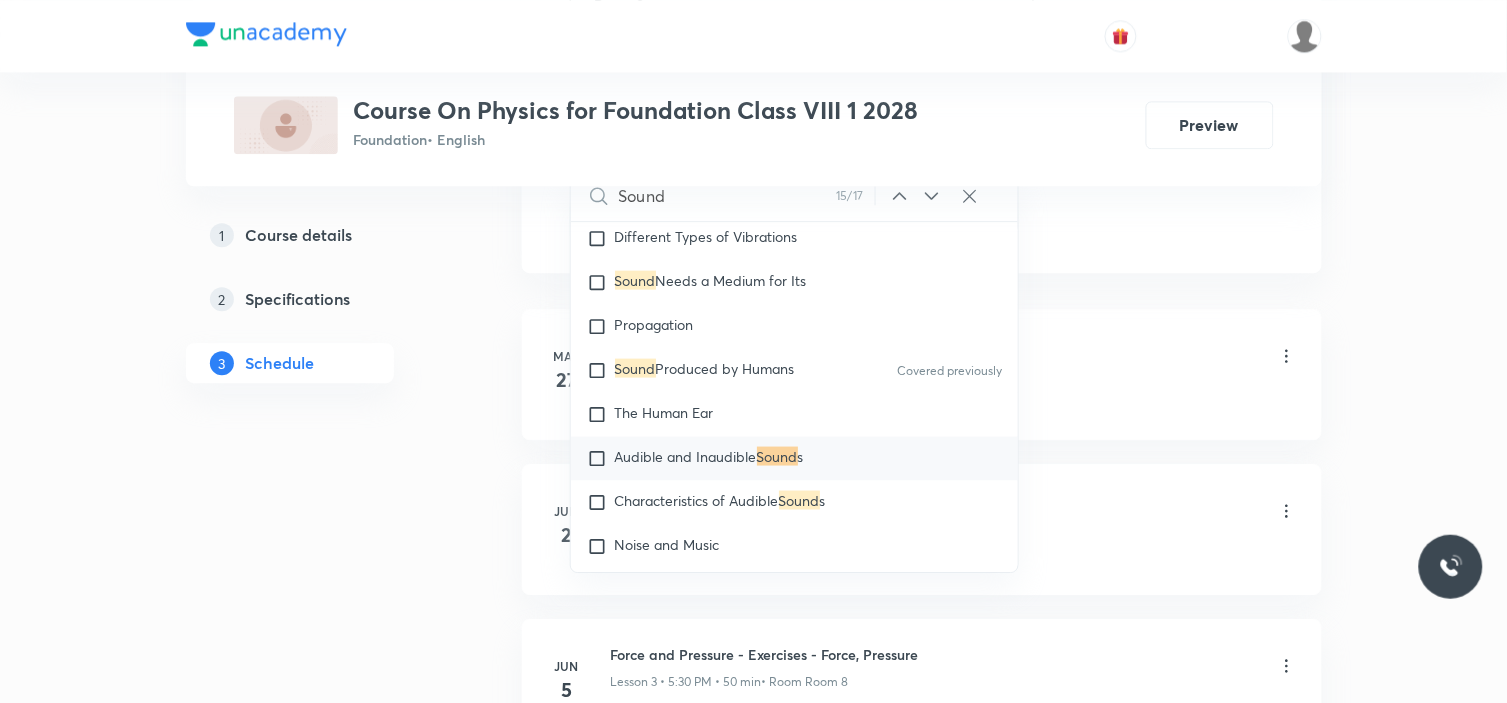 click 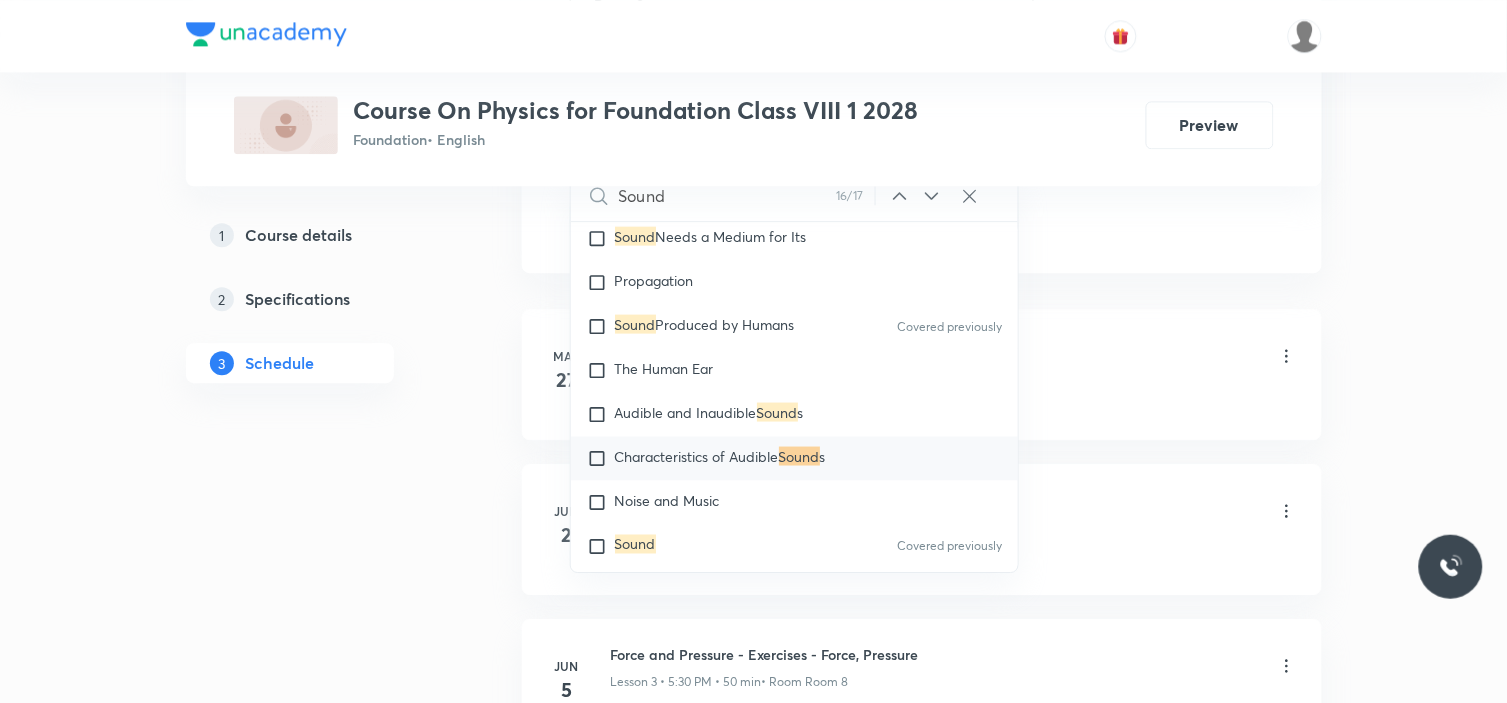 click 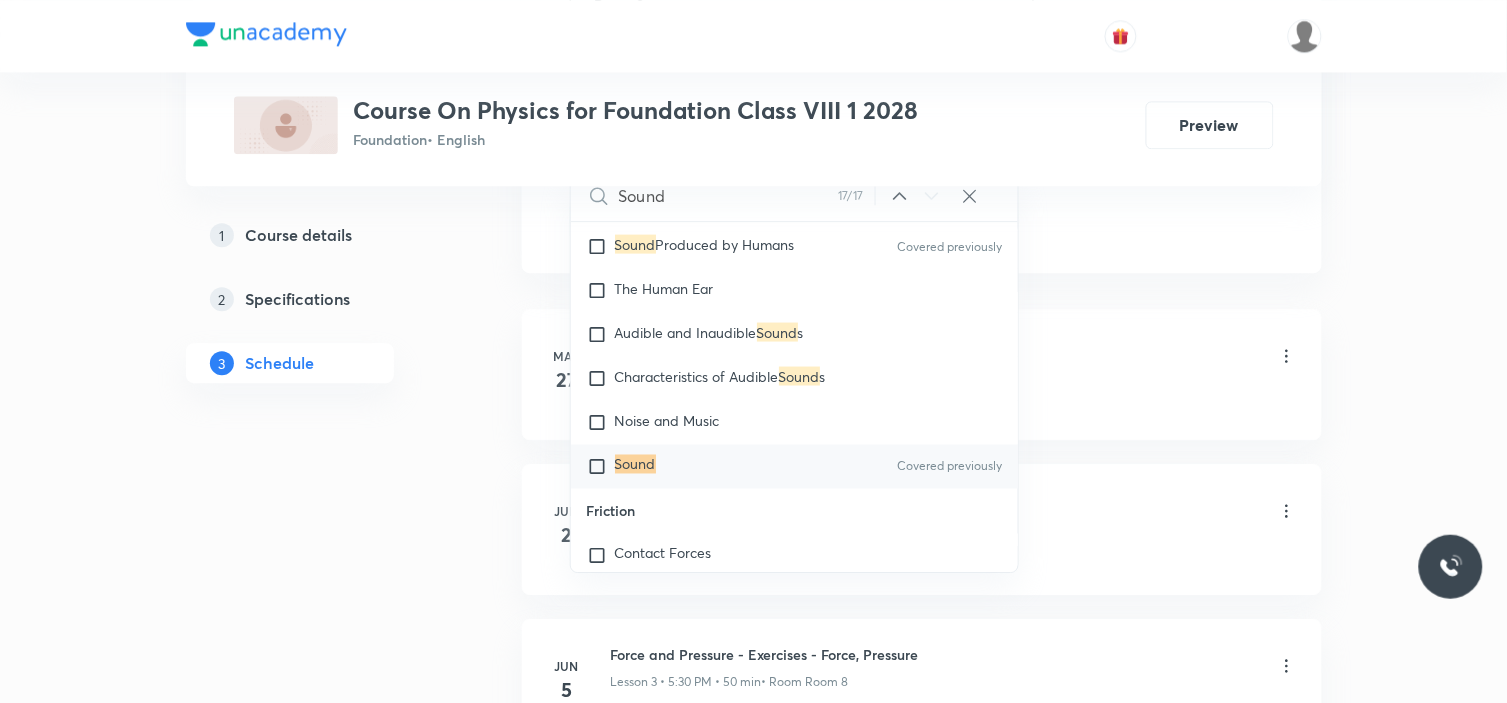 scroll, scrollTop: 12392, scrollLeft: 0, axis: vertical 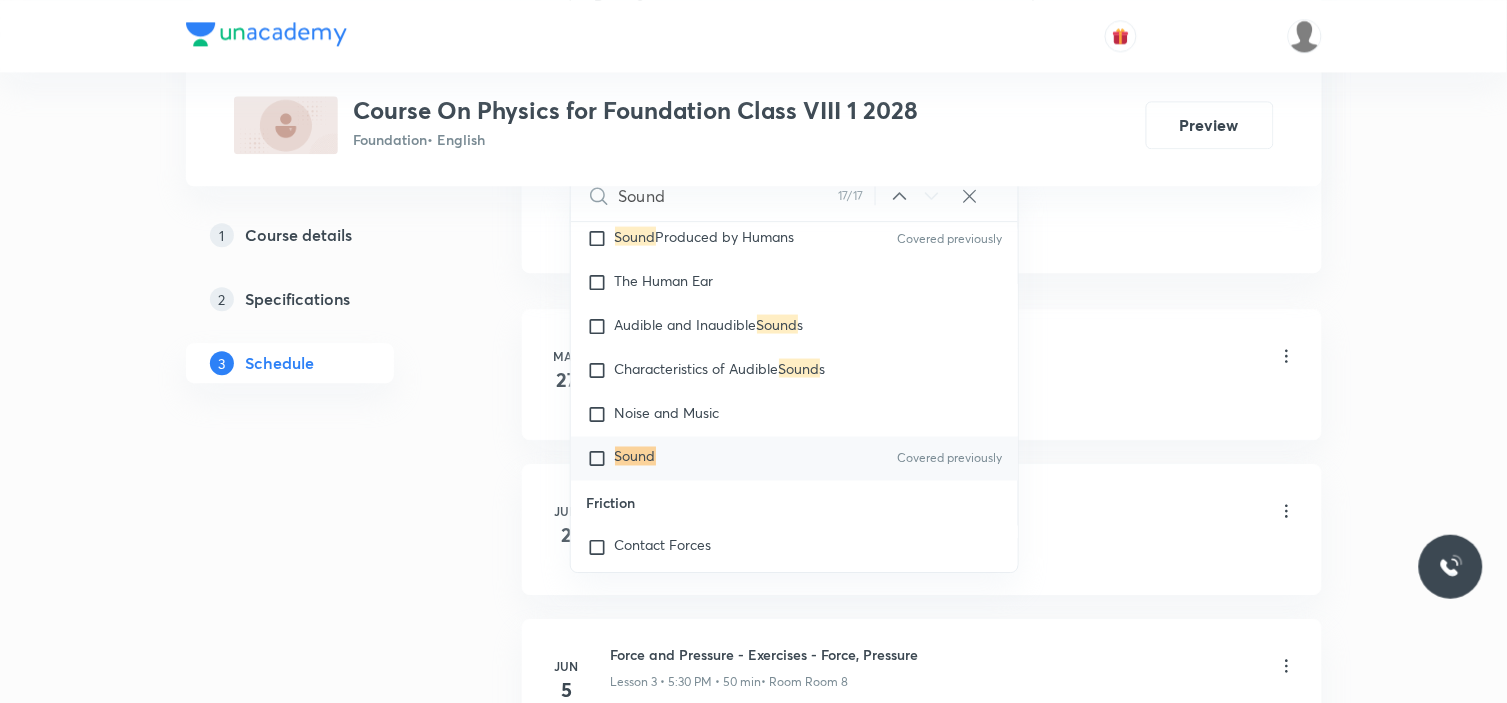 click at bounding box center [601, 458] 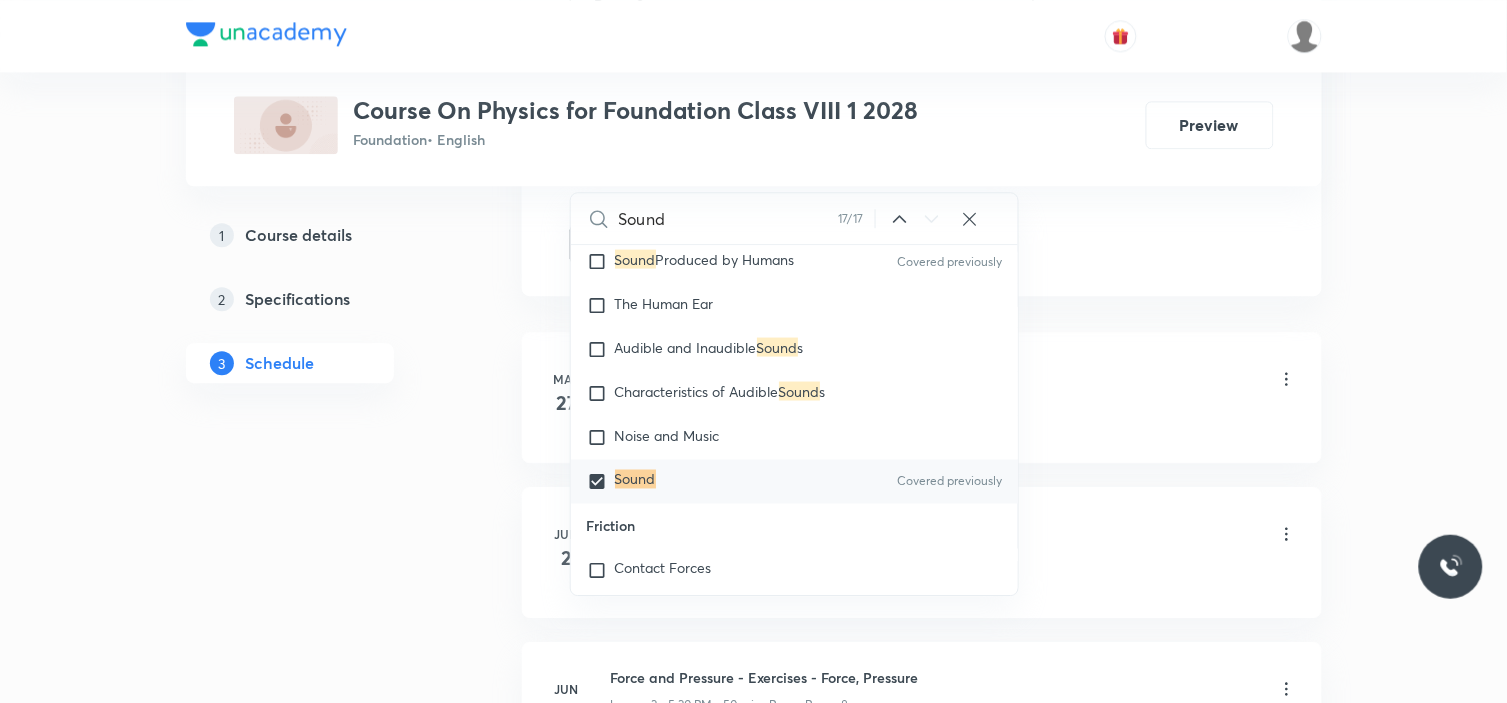 click on "Session  15 Live class Session title 67/99 Sound - Characteristics of sound, Speed of sound in different media ​ Schedule for Jul 11, 2025, 7:40 PM ​ Duration (in minutes) 50 ​ Educator Balamurugan D   Session type Online Offline Room Room 8 Sub-concepts Sound CLEAR Sound 17 / 17 ​ Sound Sonic Boom Covered previously The Human Ear SONAR Ultra sound Ultrasonic and Infrasonic Waves Audible Reverberation Echo Effect of Temperature on the Speed of  Sound Speed of  Sound  in Different Medium Reflection of  Sound Wave Motion Range of Hearing Characteristics of  Sound Sound  Needs a Material Medium for Its Propagation Propagation of  Sound Production of  Sound  Waves Sound  Wave Relation Between Frequency and Time Period Wave Terminology Classification of Waves Electricity Static and Current Electricity Colour Coding of Wires Earthing Hazards of Electricity Ring System Tree System Household Electrical Circuits Electric Fuse Applications of Heating Effect of Current Electric Power Electric Energy Ohm’s Law" at bounding box center (922, -281) 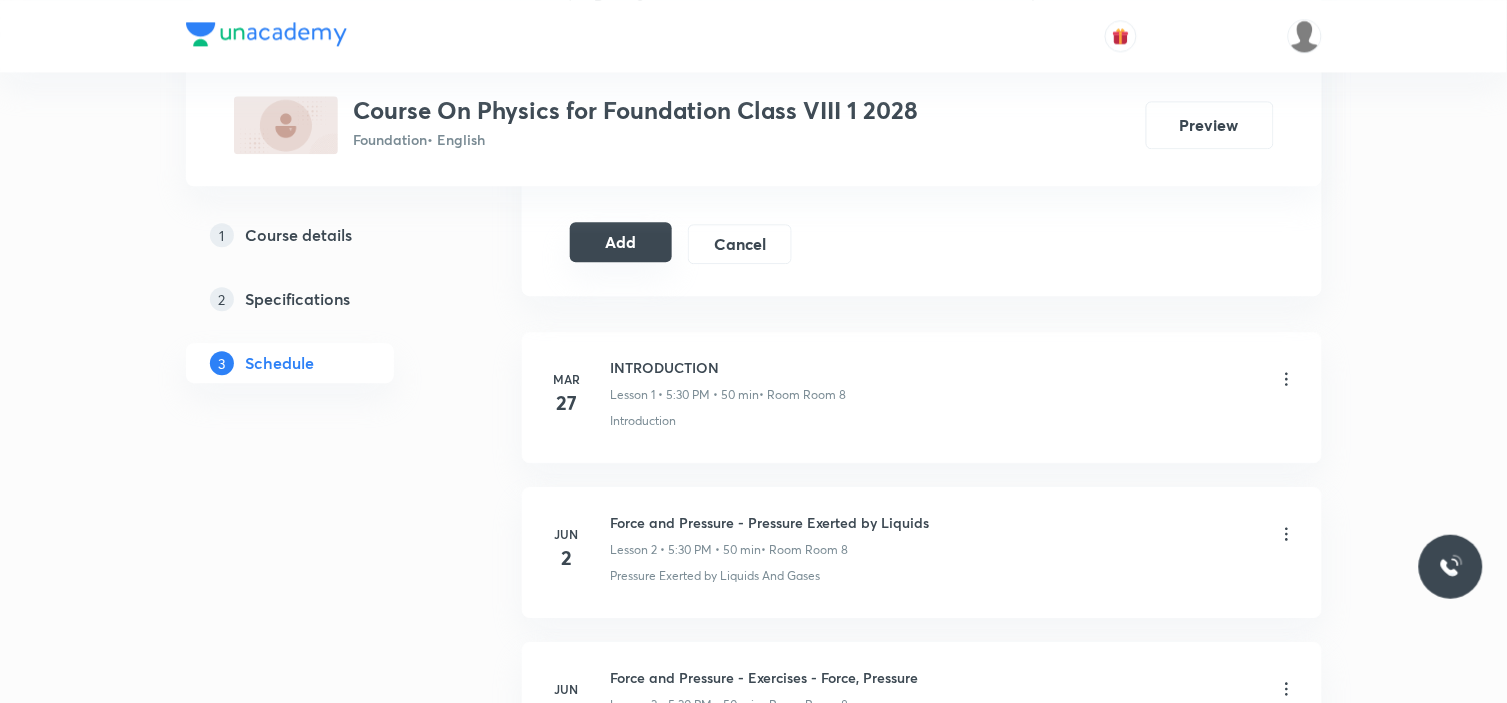click on "Add" at bounding box center [621, 242] 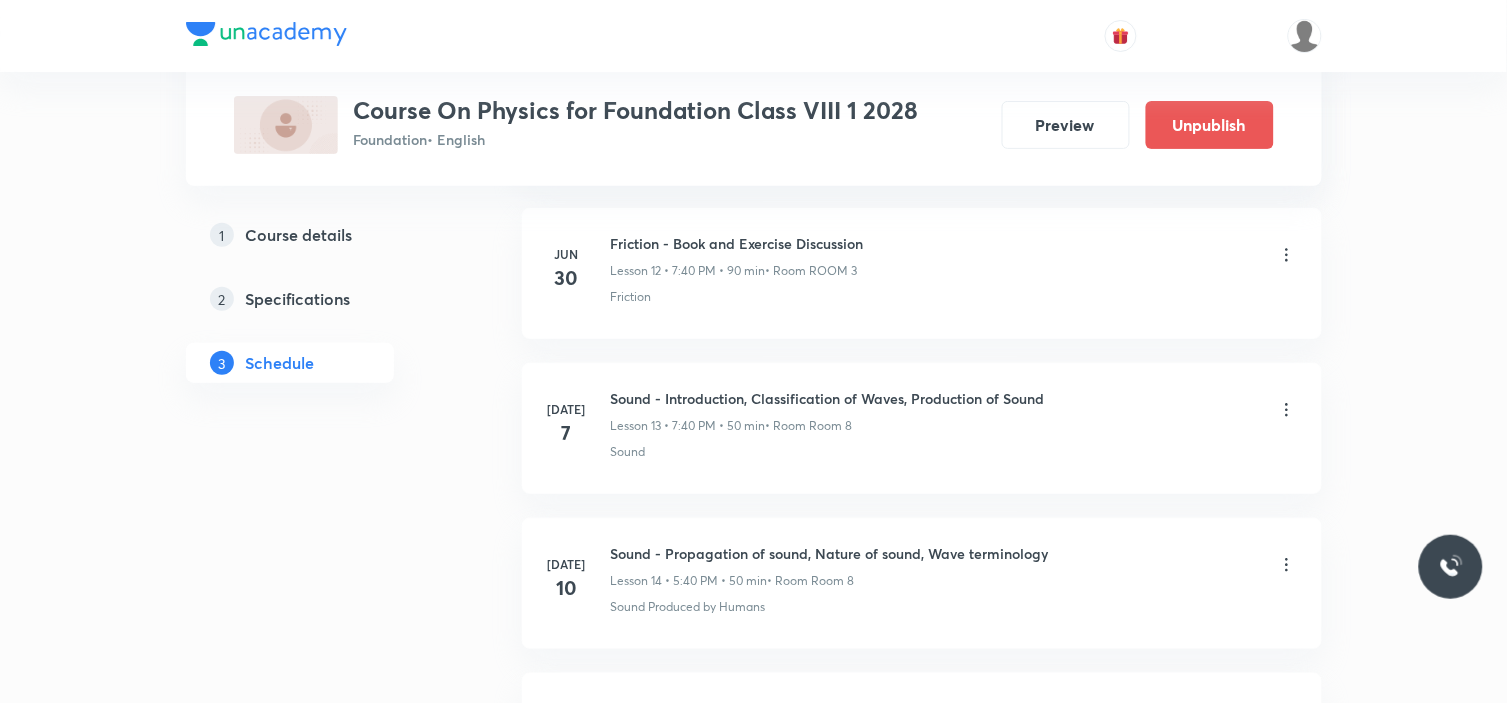 scroll, scrollTop: 2308, scrollLeft: 0, axis: vertical 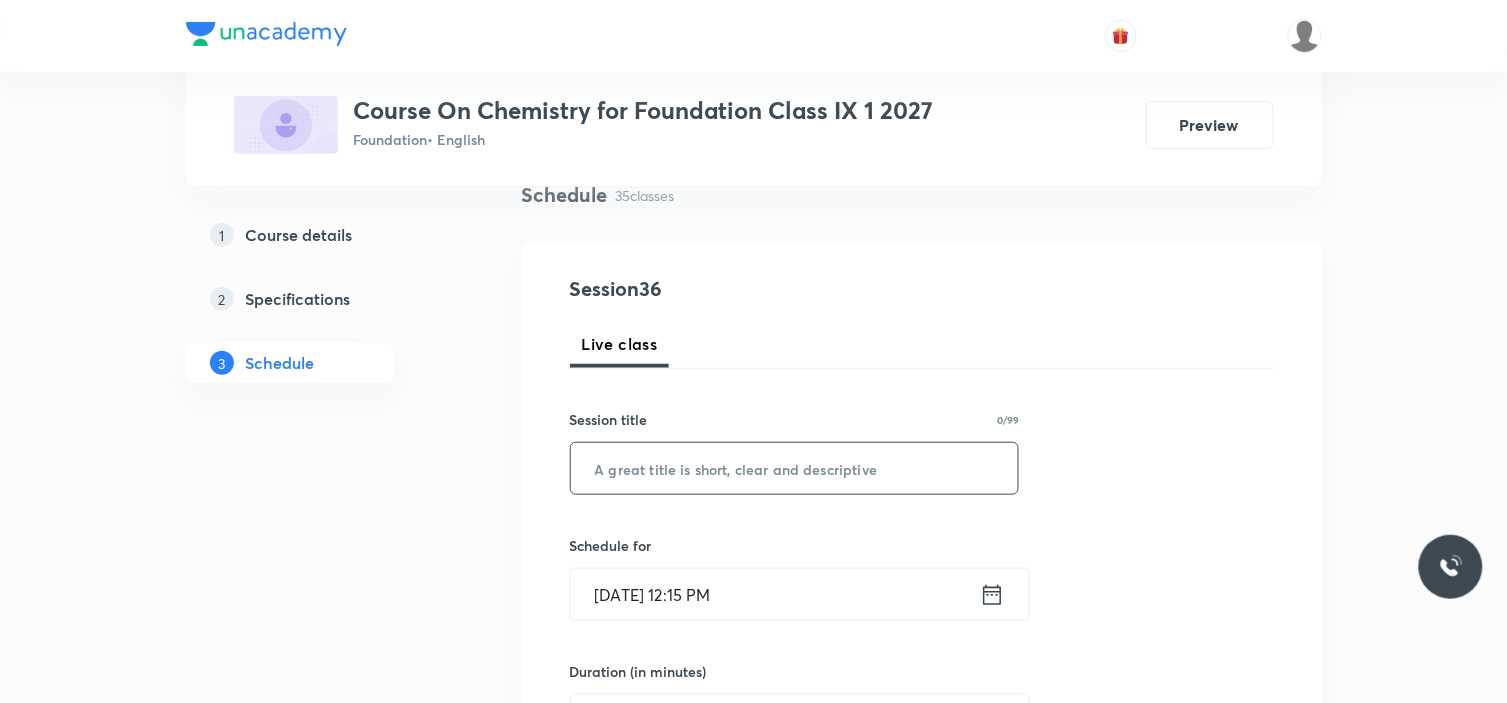 click at bounding box center [795, 468] 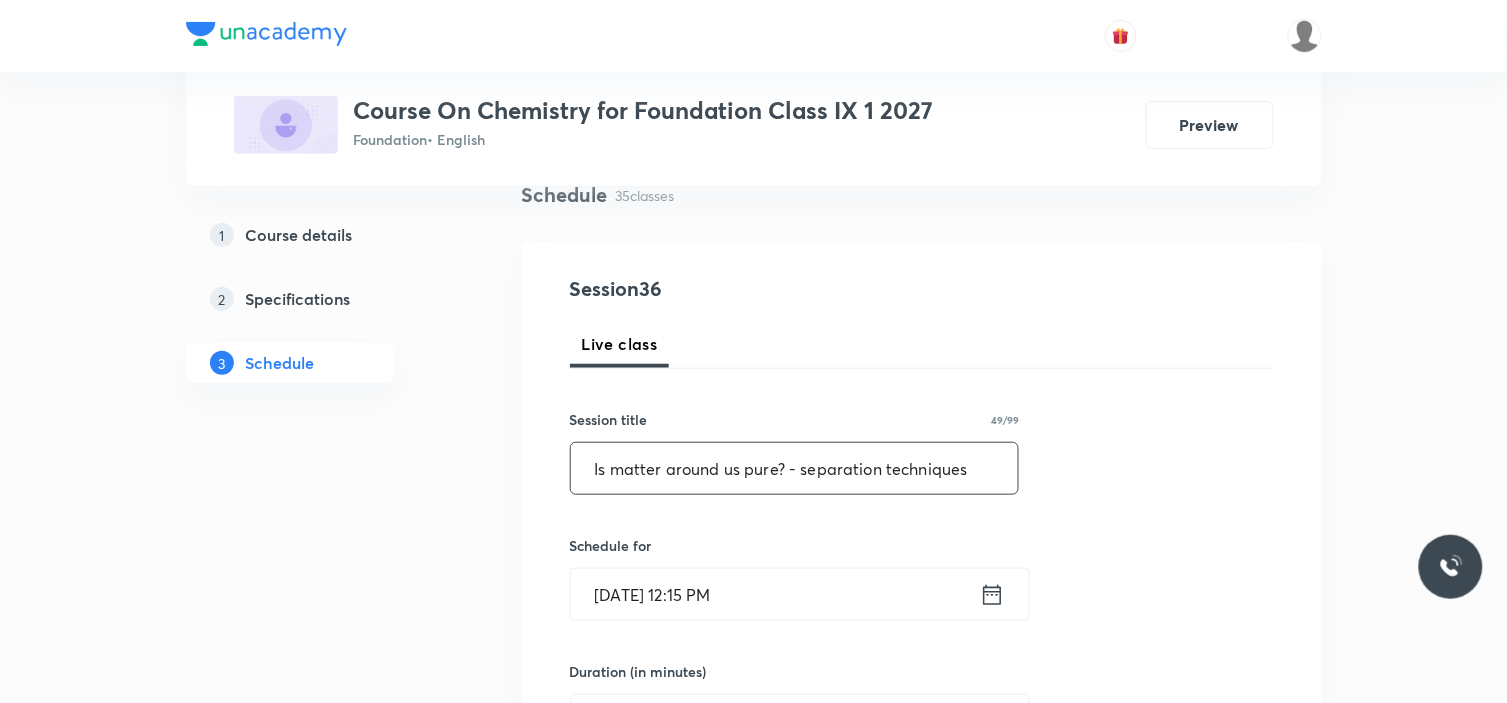 click on "Is matter around us pure? - separation techniques" at bounding box center [795, 468] 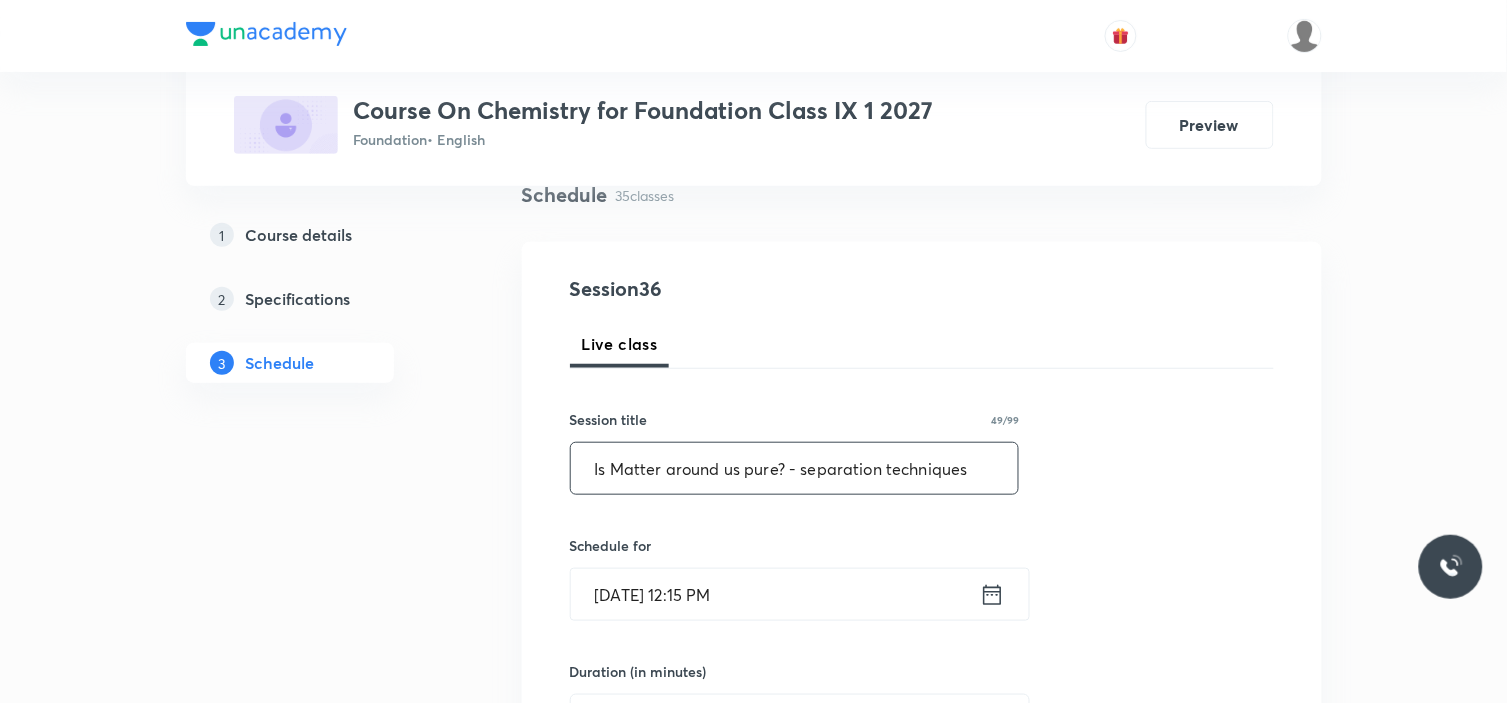click on "Is Matter around us pure? - separation techniques" at bounding box center (795, 468) 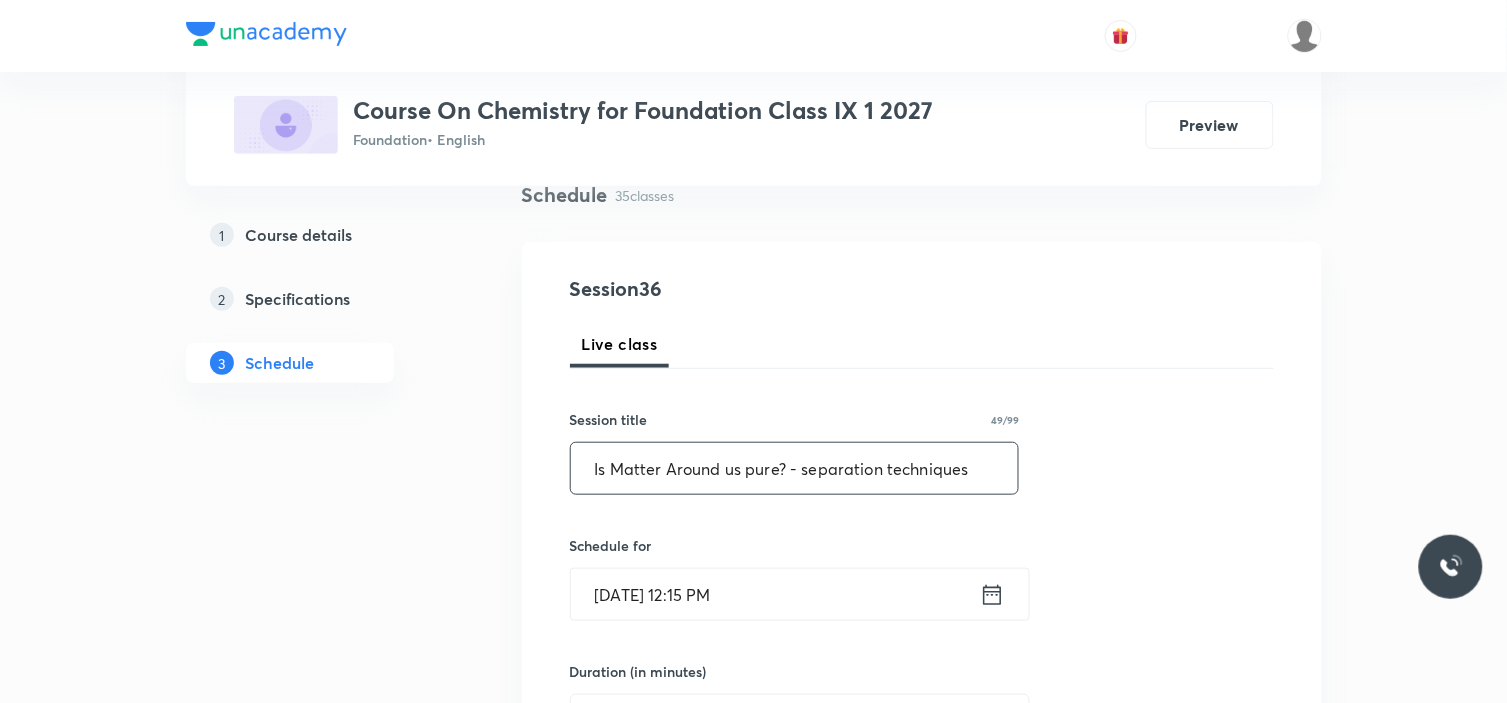 click on "Is Matter Around us pure? - separation techniques" at bounding box center (795, 468) 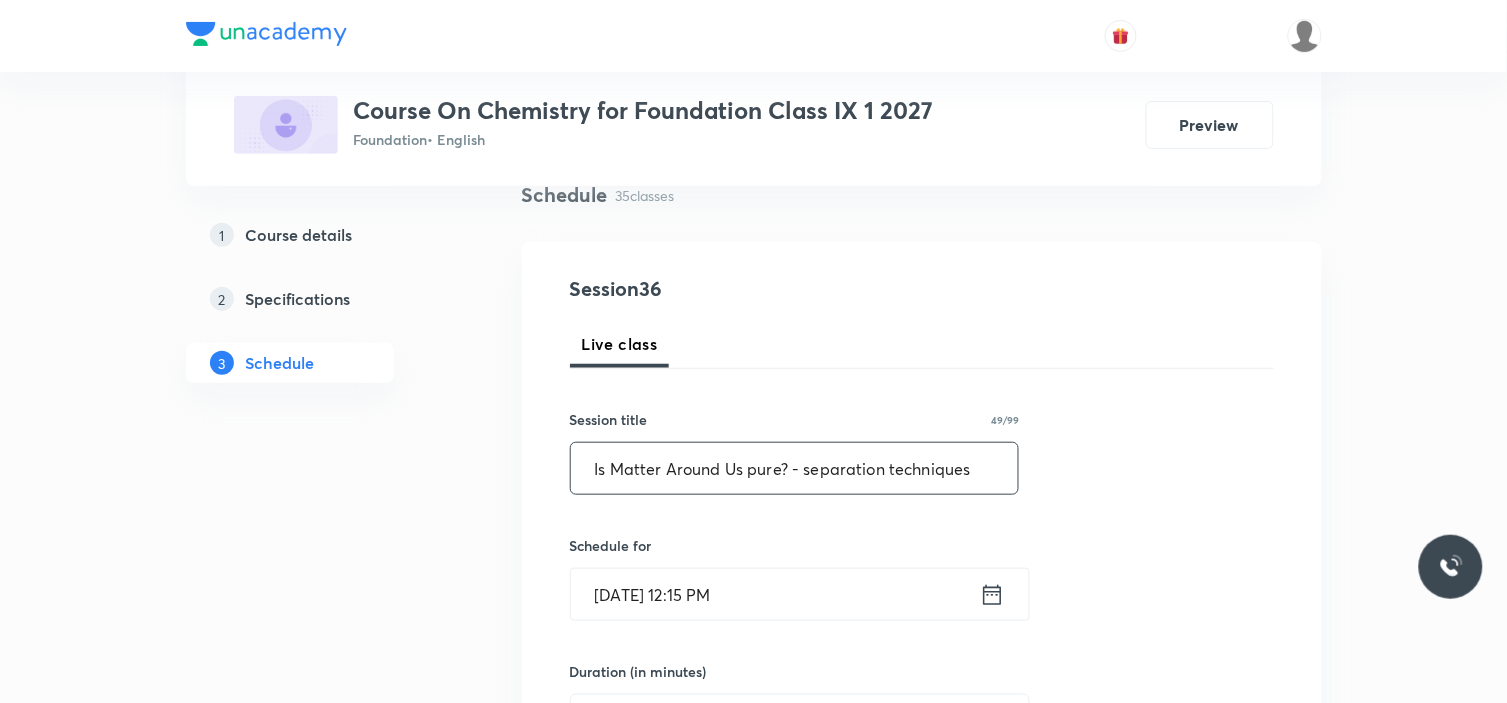 click on "Is Matter Around Us pure? - separation techniques" at bounding box center (795, 468) 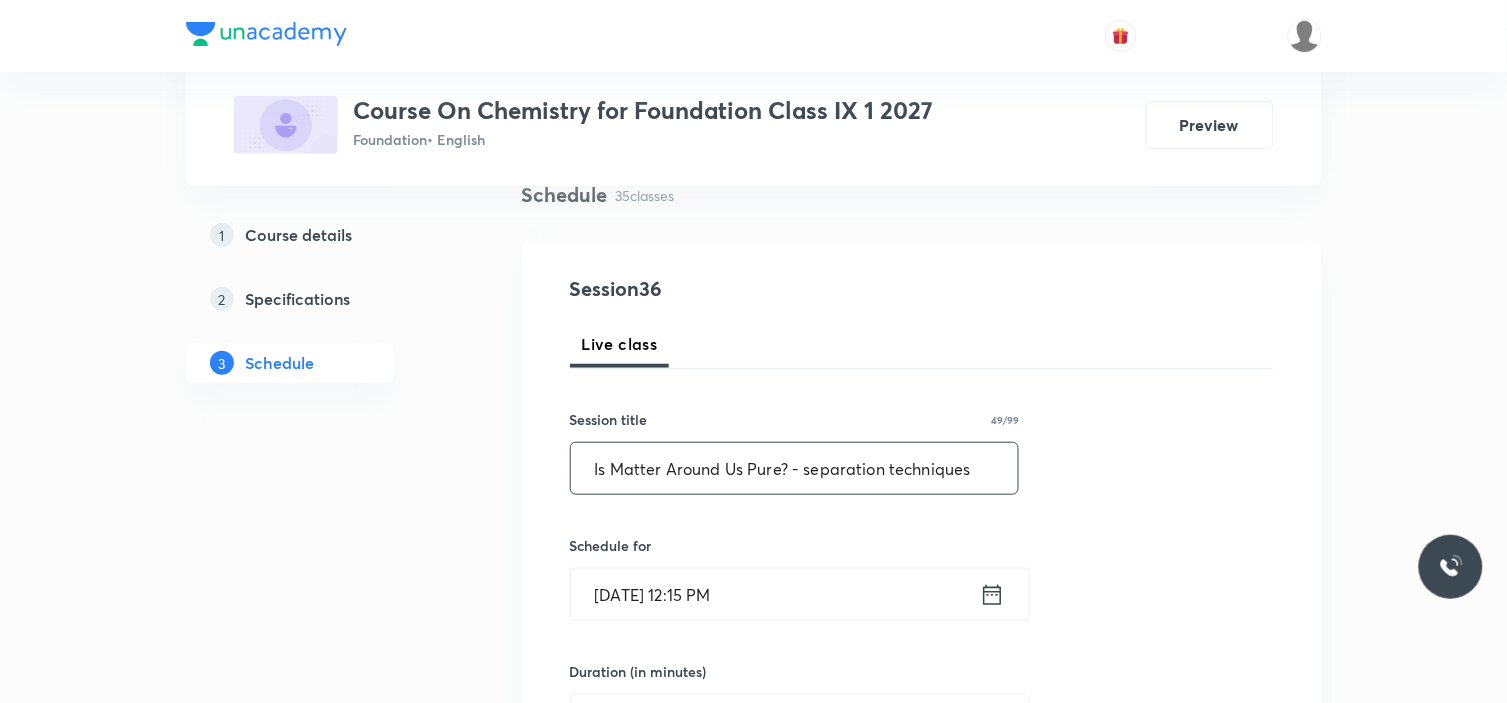 drag, startPoint x: 586, startPoint y: 471, endPoint x: 786, endPoint y: 458, distance: 200.42206 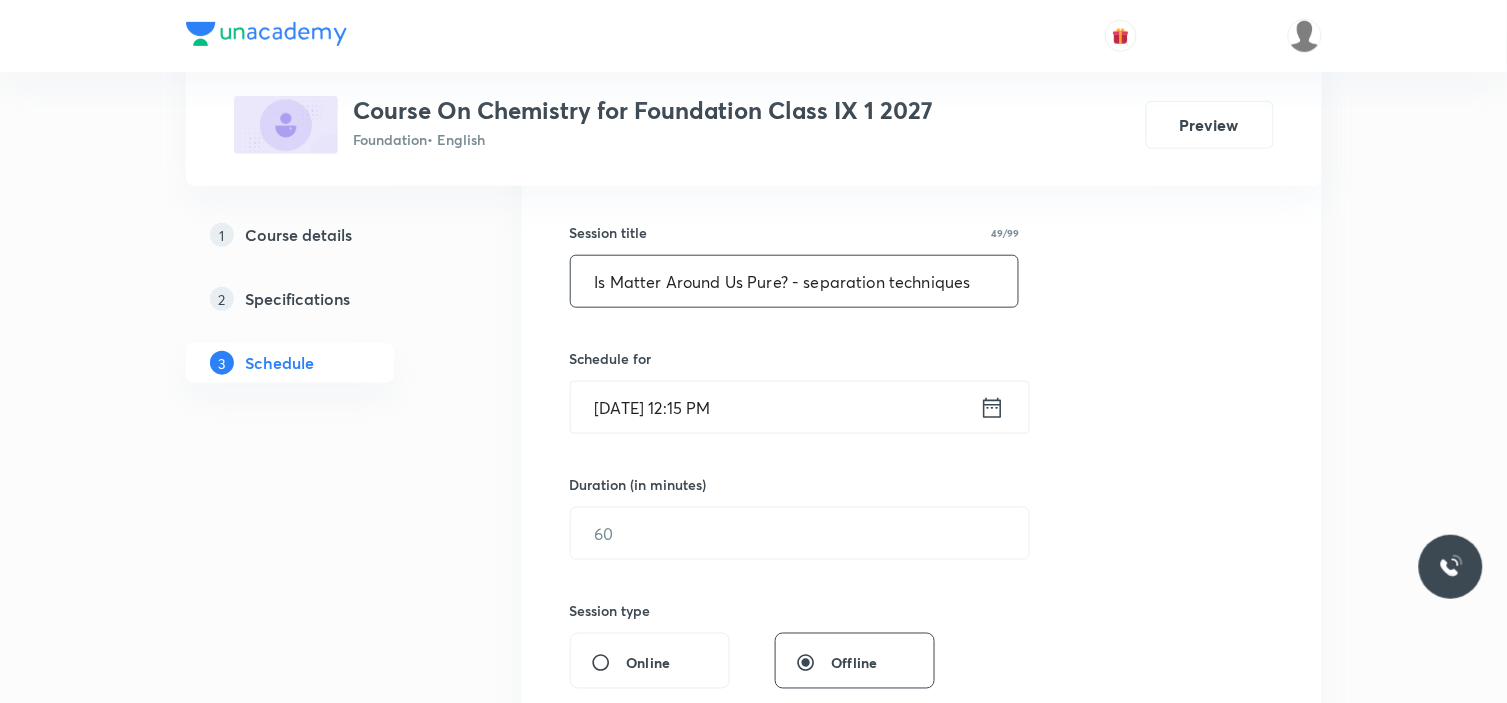 scroll, scrollTop: 346, scrollLeft: 0, axis: vertical 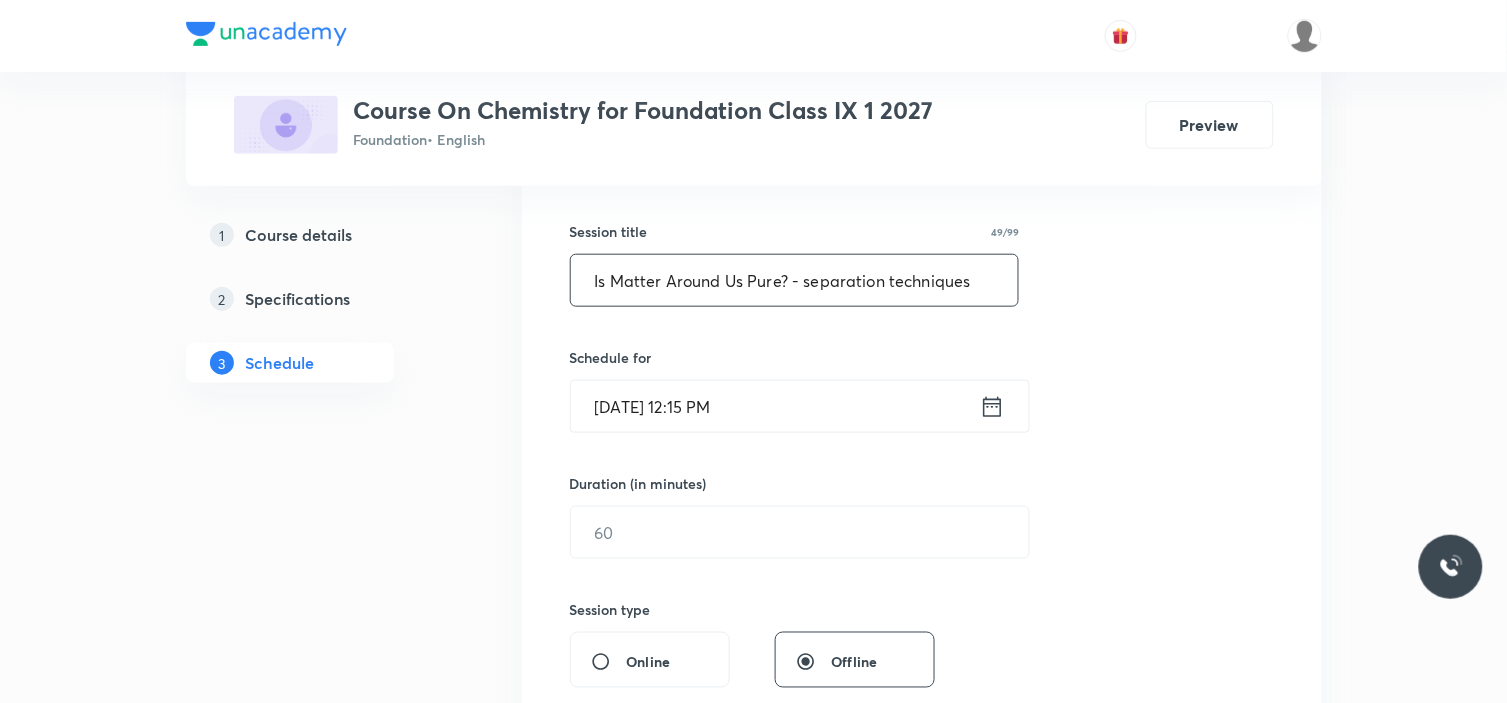 click on "Is Matter Around Us Pure? - separation techniques" at bounding box center [795, 280] 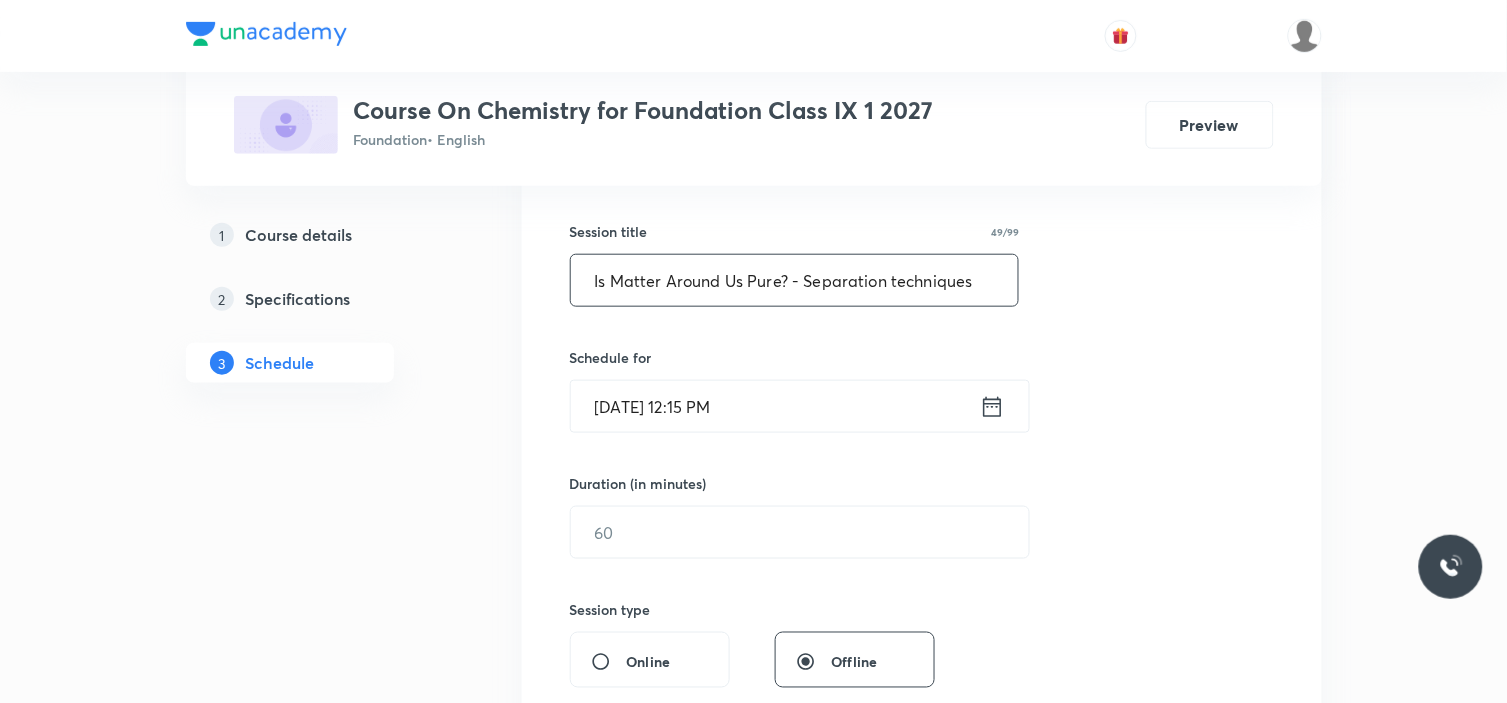 type on "Is Matter Around Us Pure? - Separation techniques" 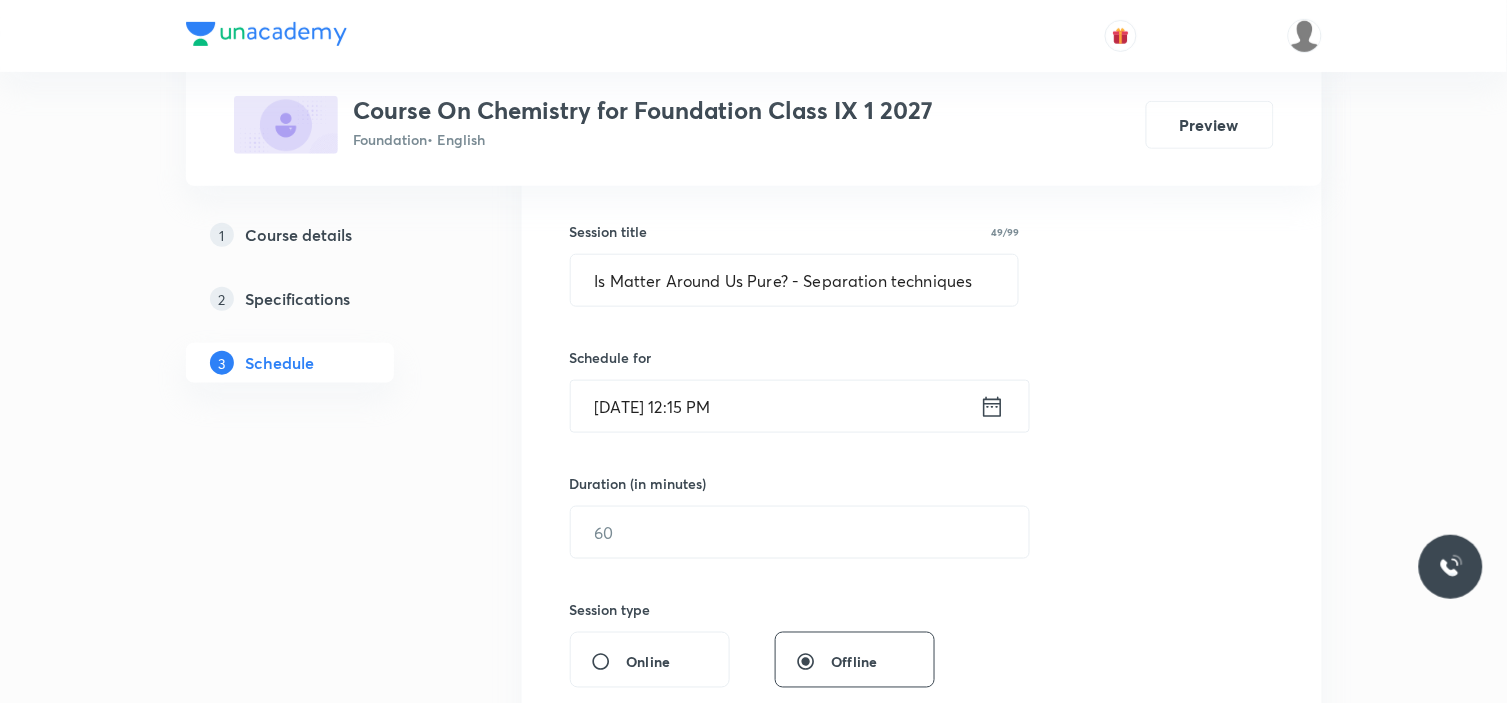 click 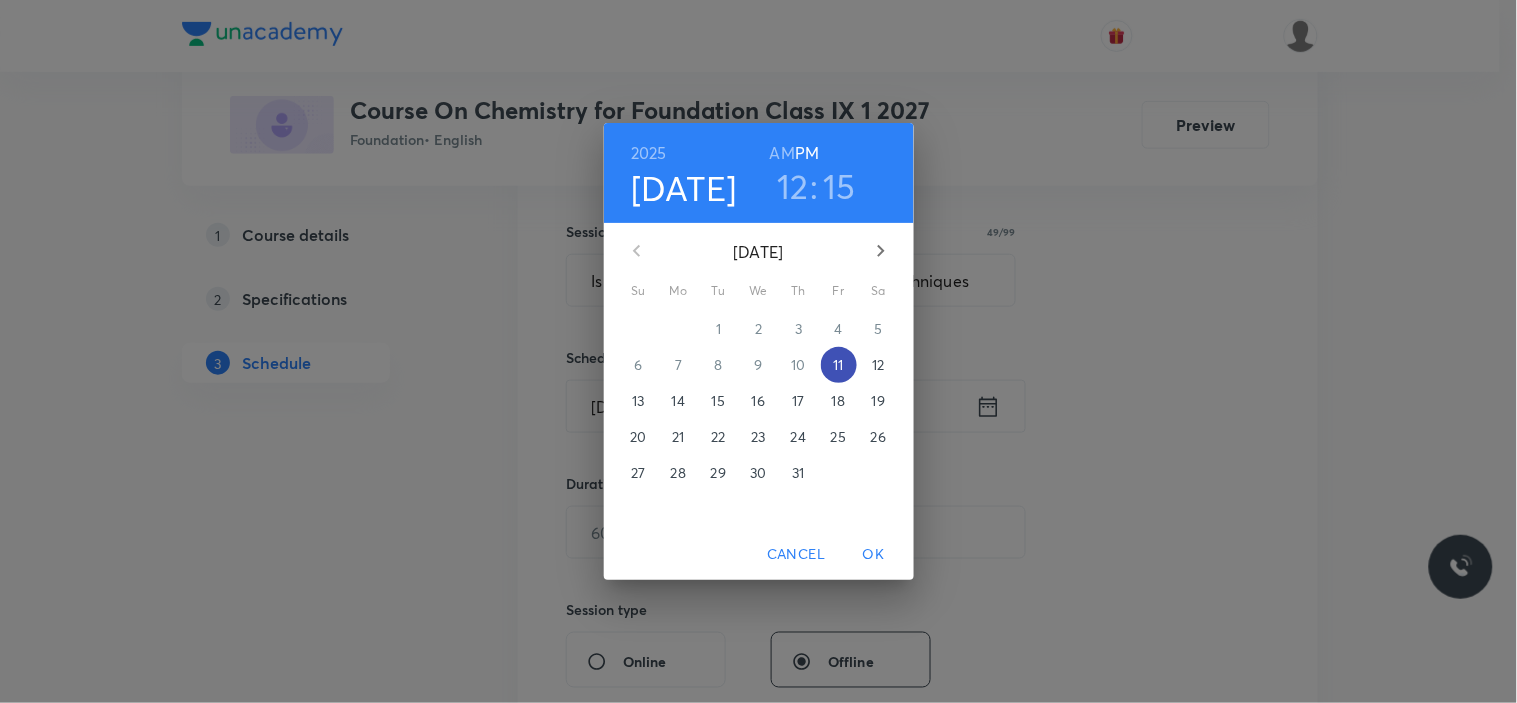 click on "11" at bounding box center (838, 365) 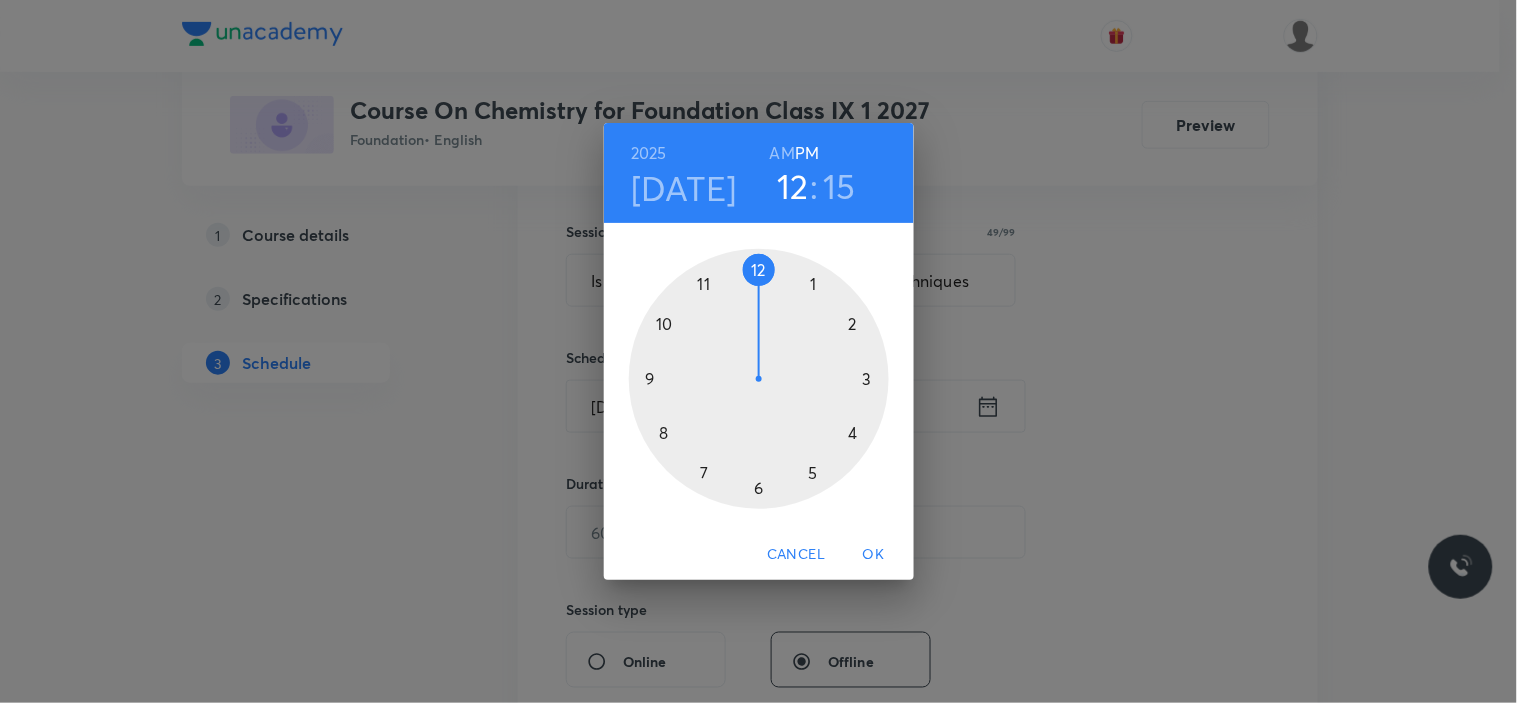 click at bounding box center (759, 379) 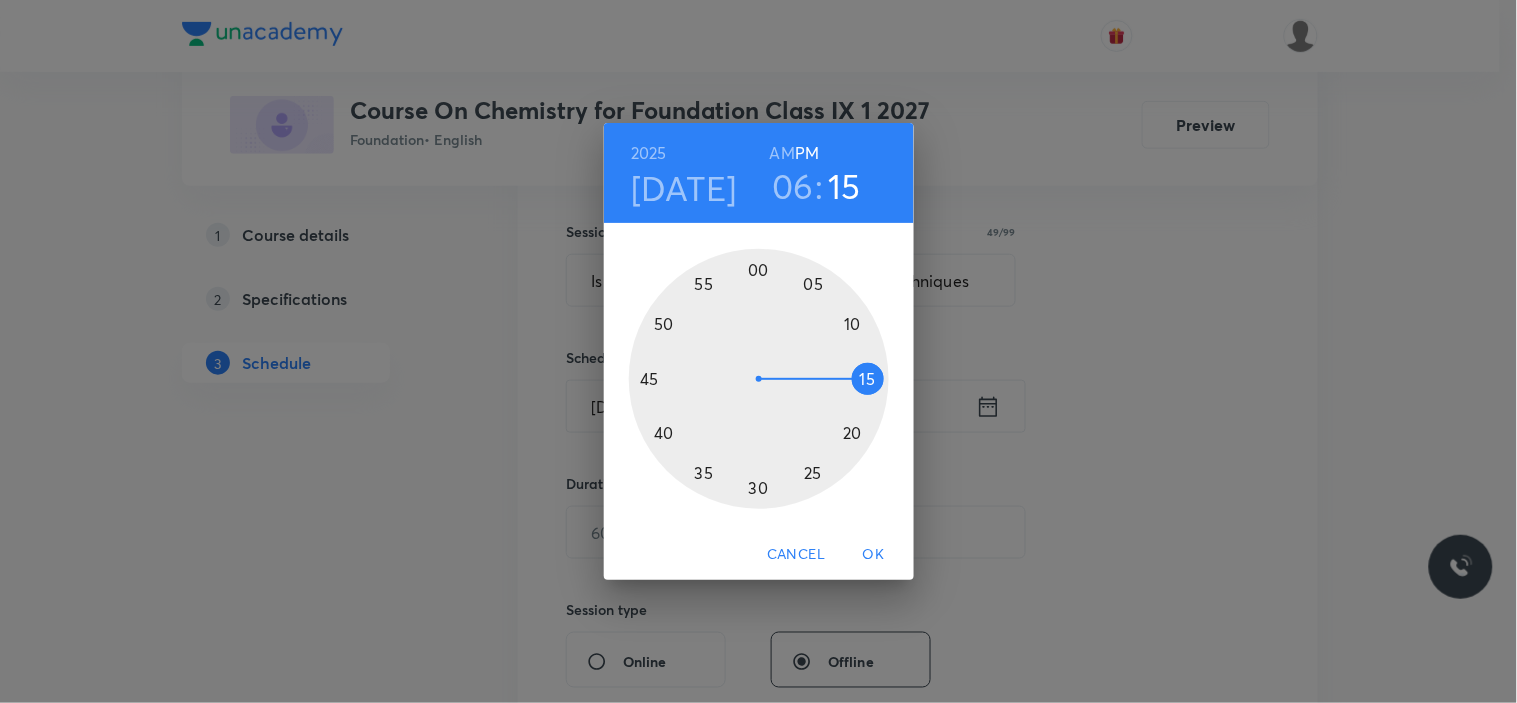 click at bounding box center (759, 379) 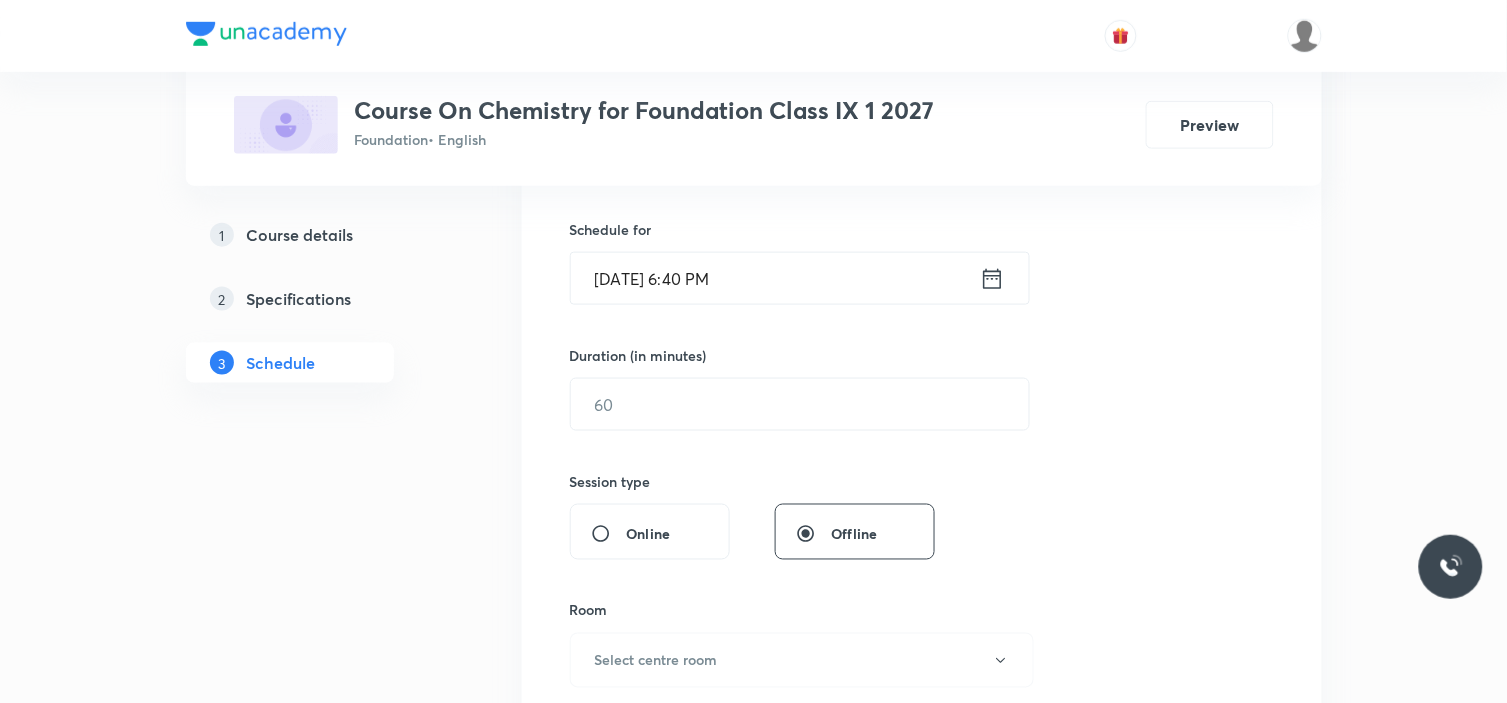 scroll, scrollTop: 475, scrollLeft: 0, axis: vertical 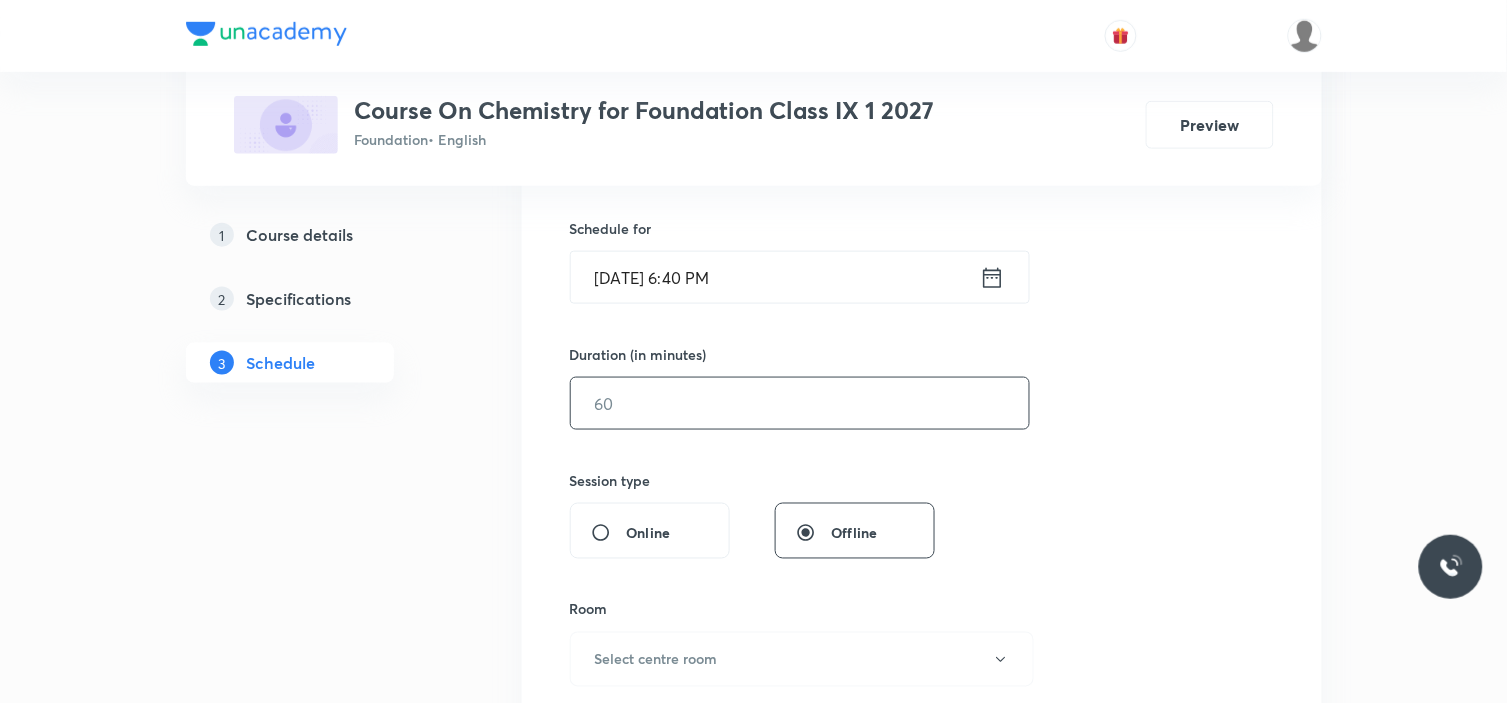 click at bounding box center (800, 403) 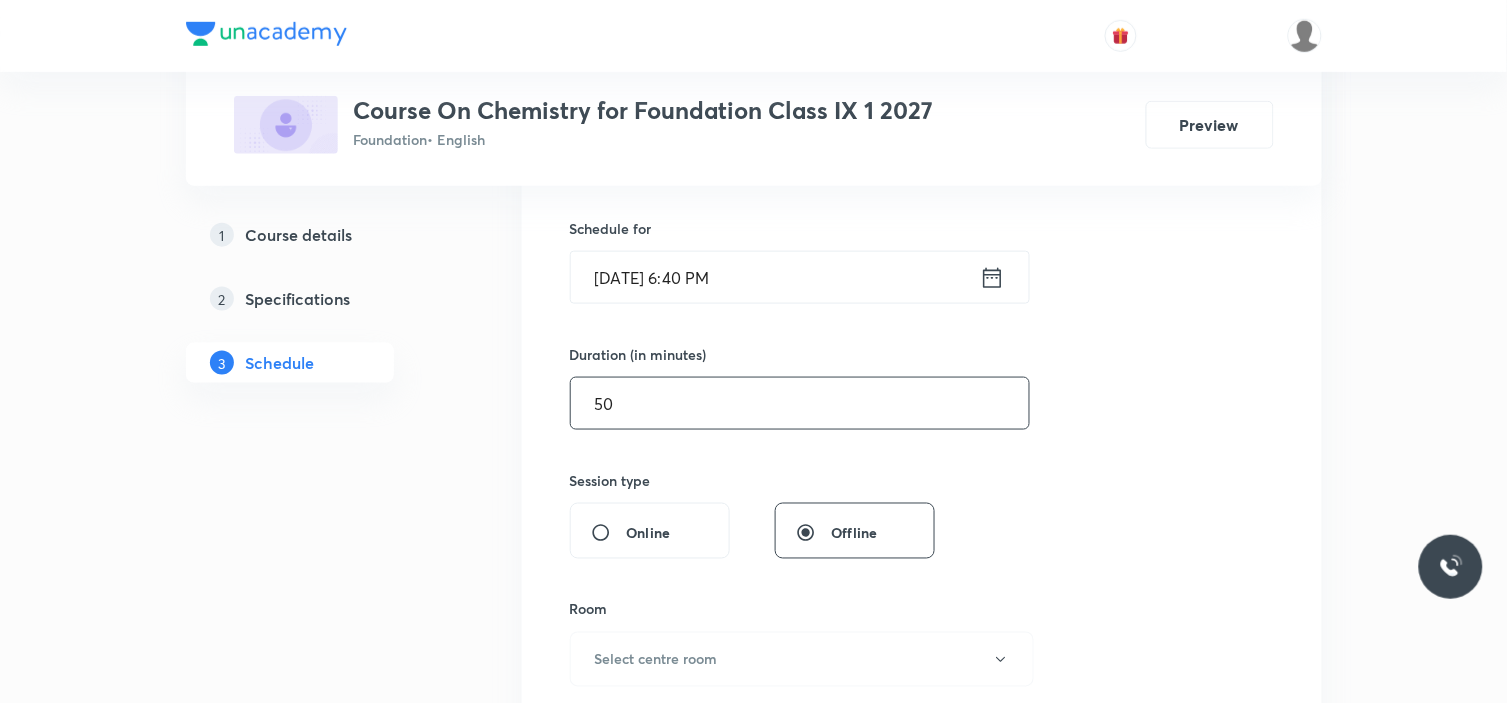 scroll, scrollTop: 767, scrollLeft: 0, axis: vertical 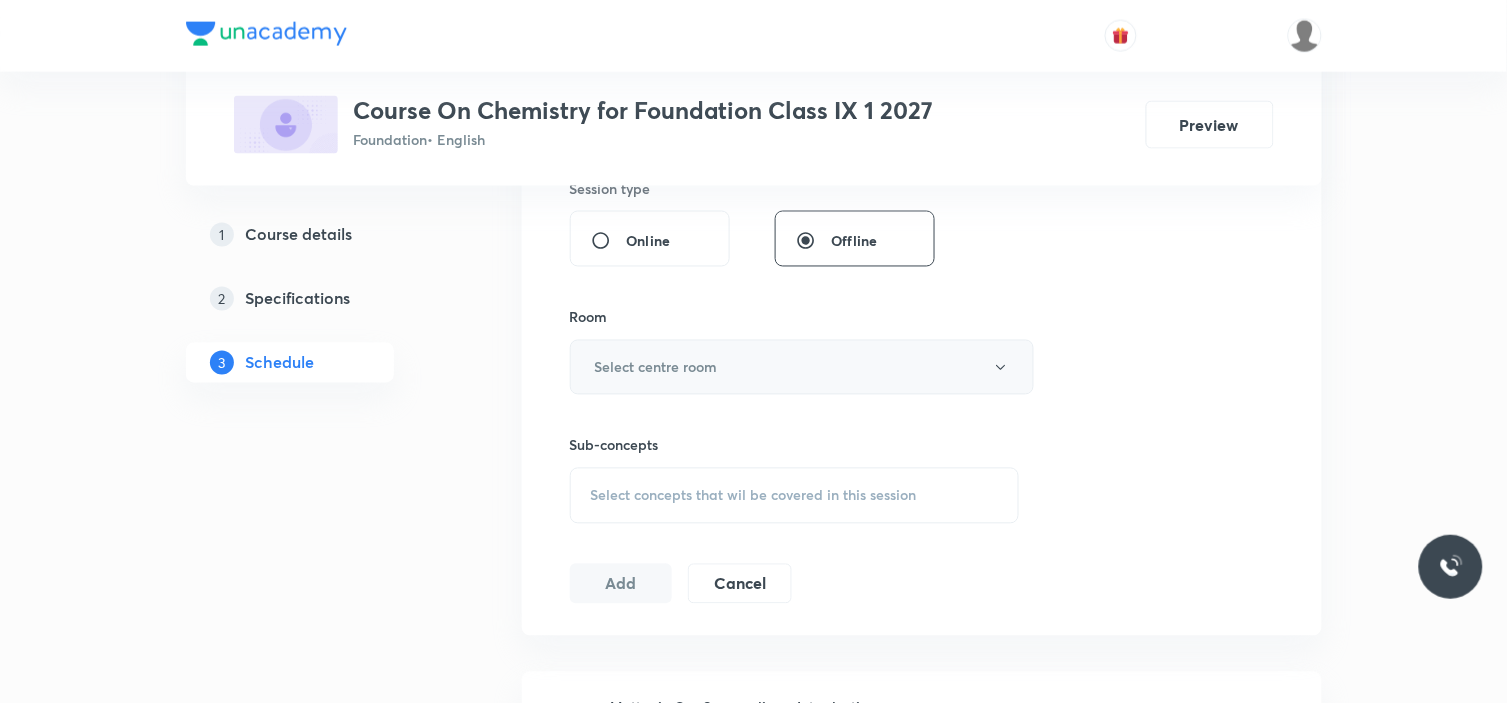 type on "50" 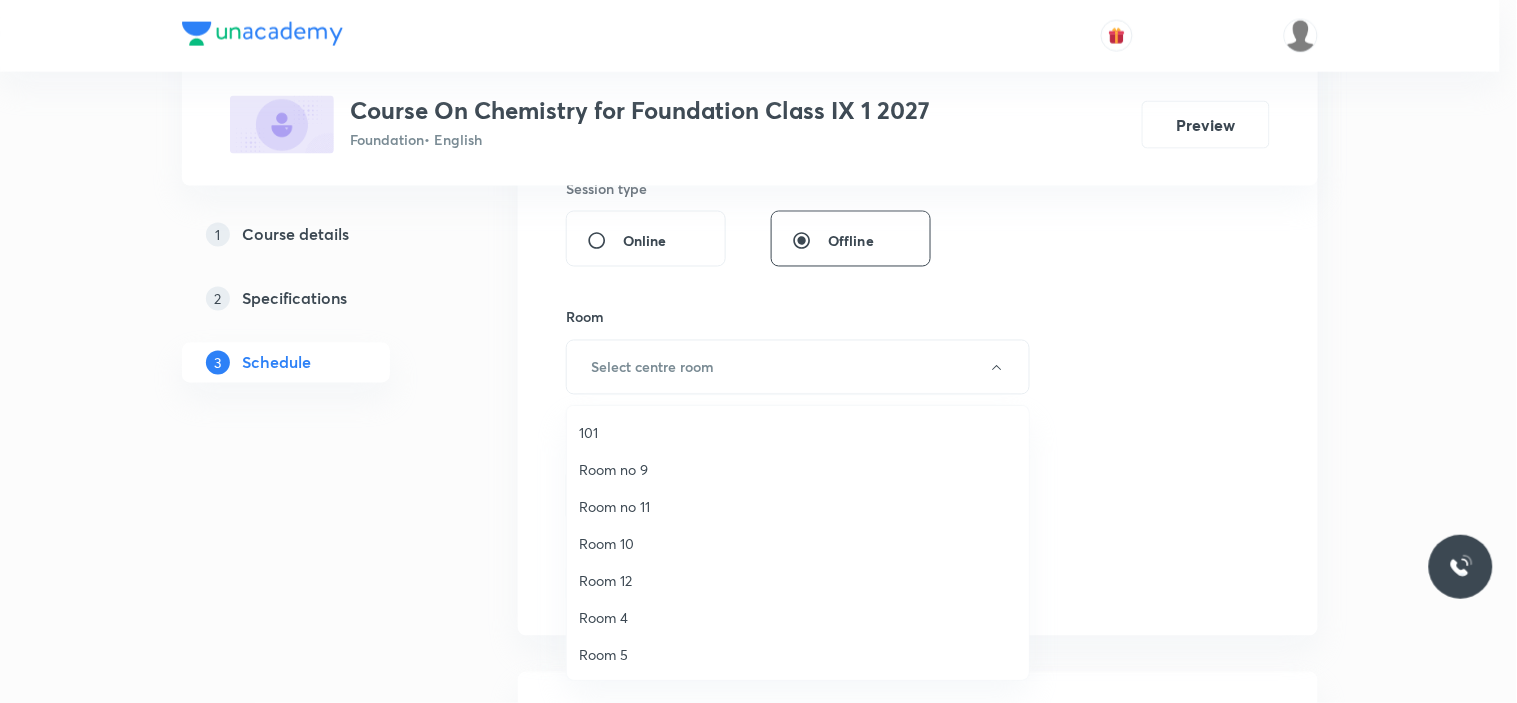 click on "Room no 9" at bounding box center (798, 469) 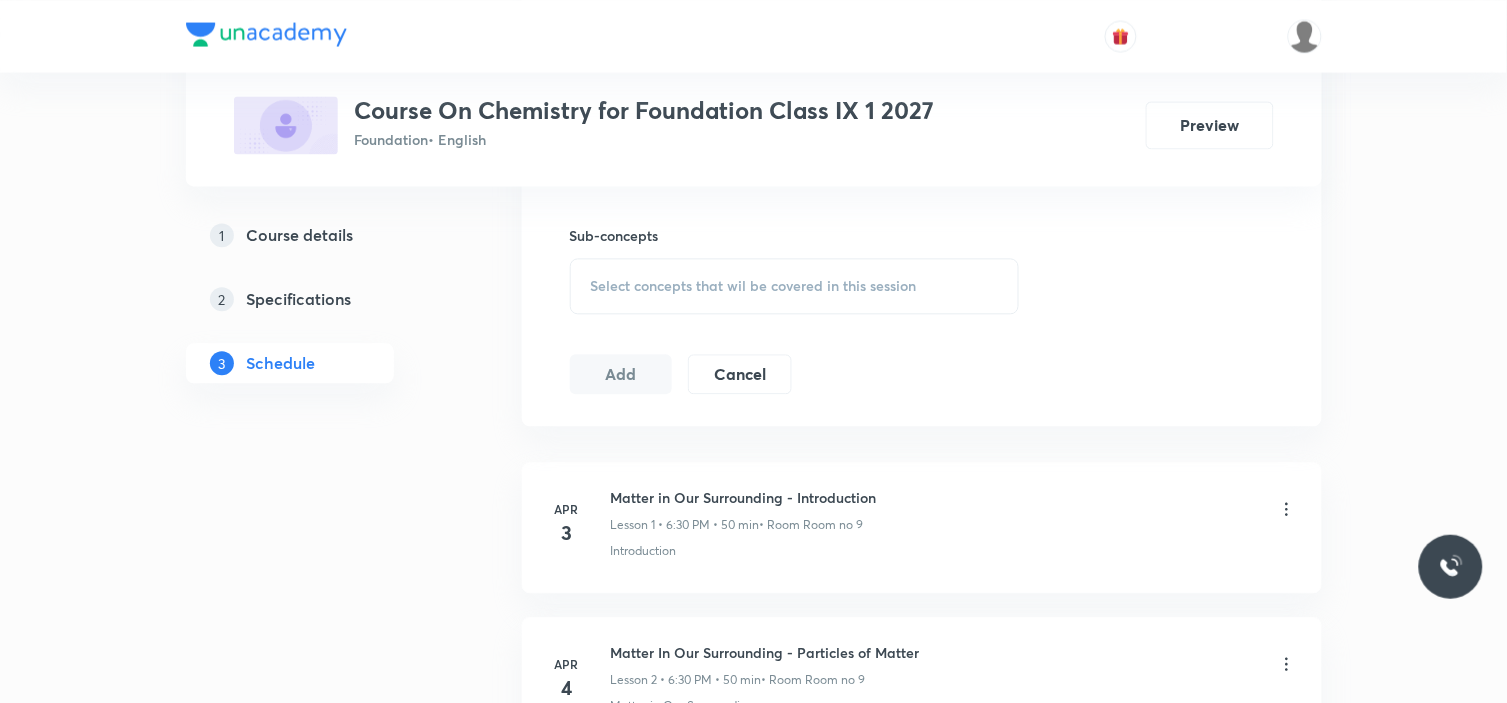 scroll, scrollTop: 978, scrollLeft: 0, axis: vertical 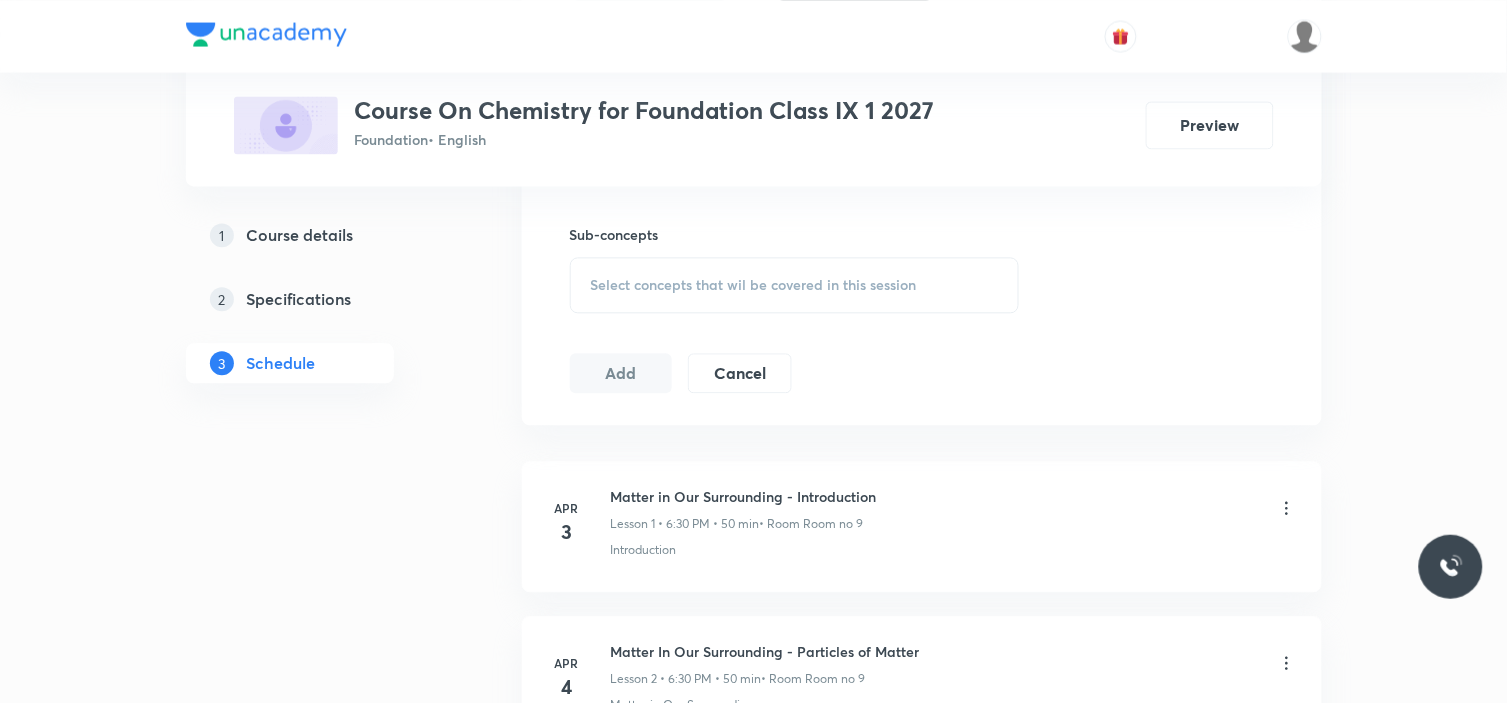 click on "Select concepts that wil be covered in this session" at bounding box center [795, 285] 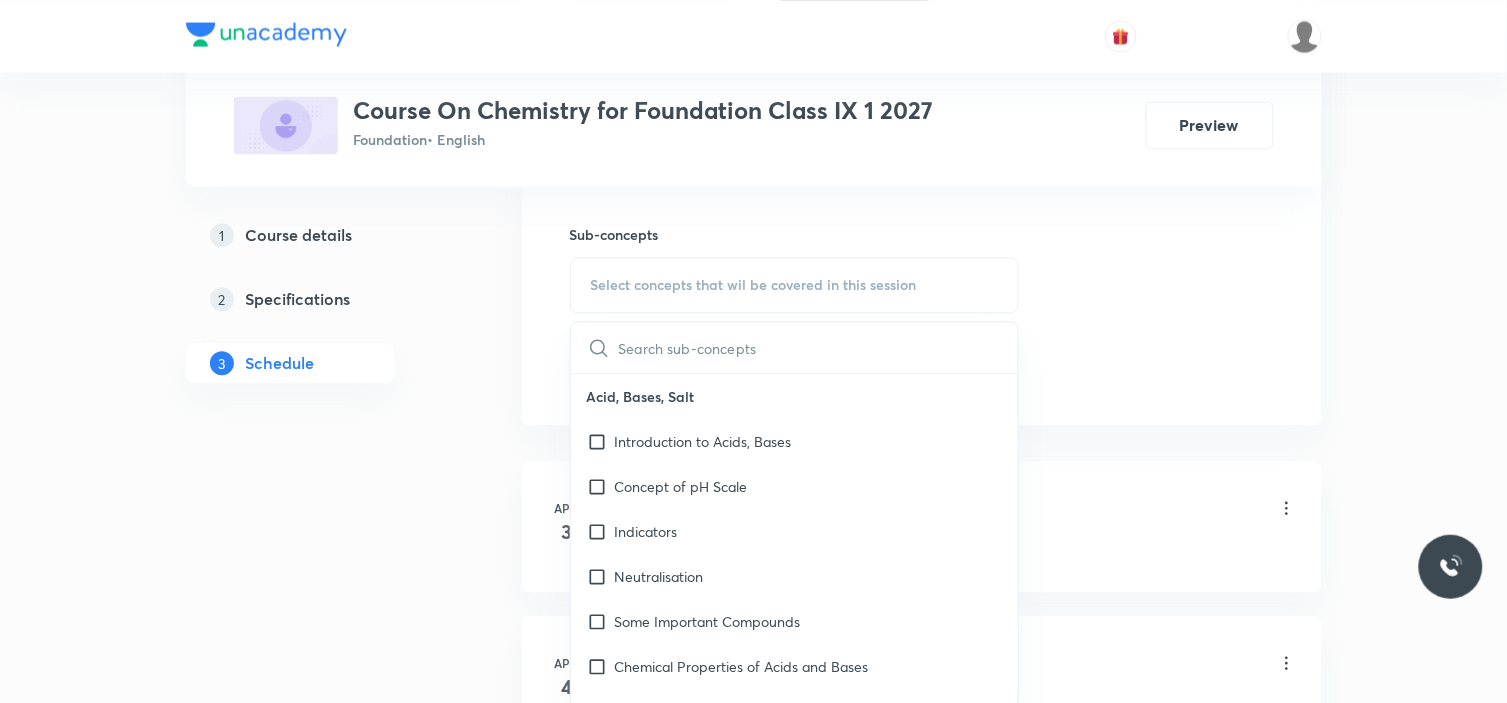 click at bounding box center [819, 347] 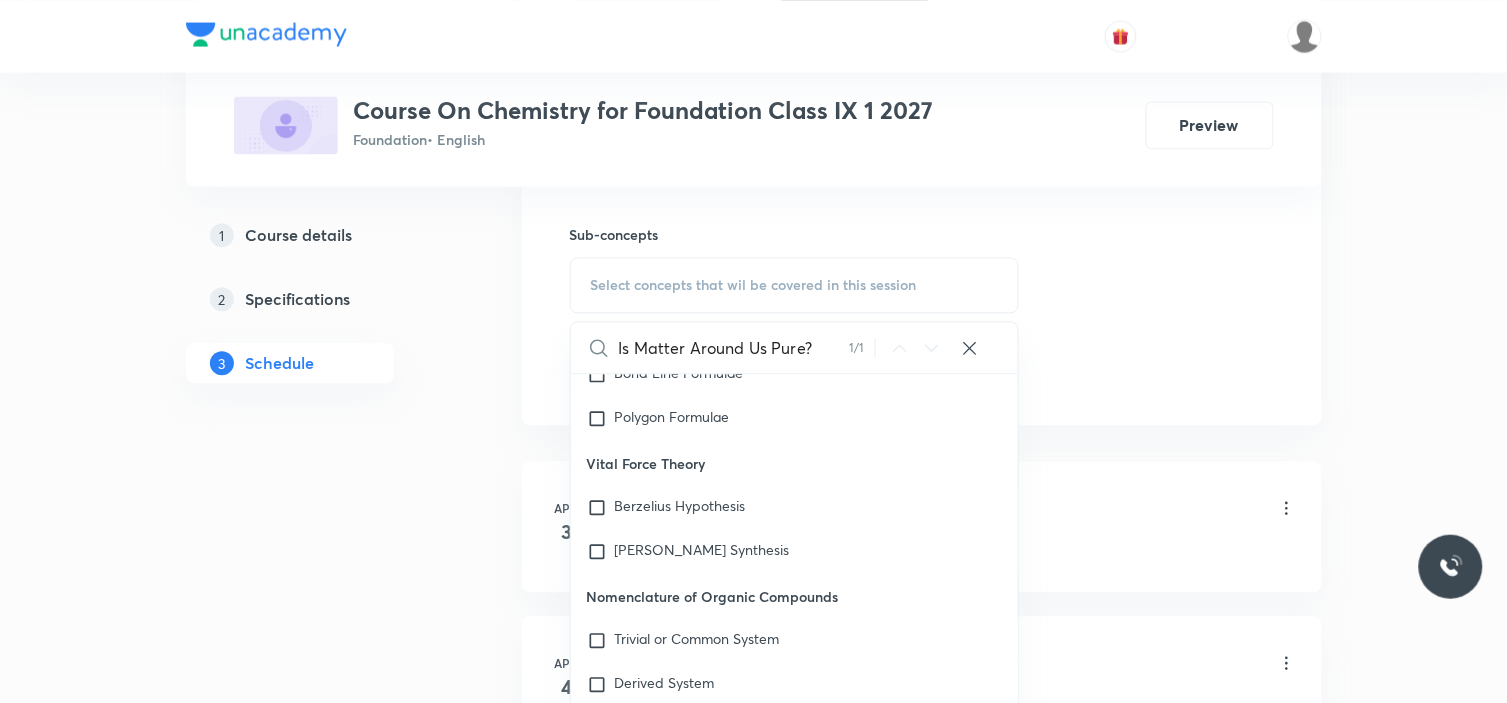 scroll, scrollTop: 18895, scrollLeft: 0, axis: vertical 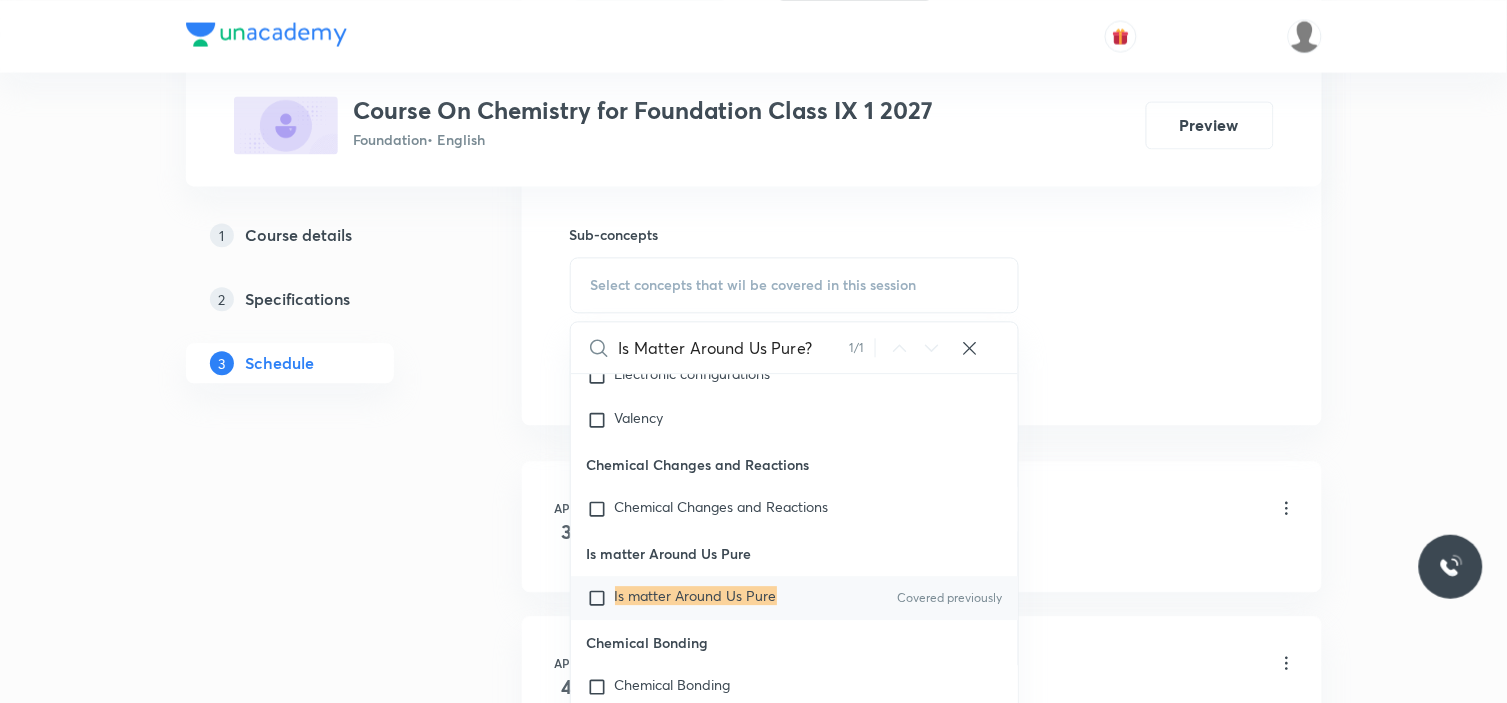 type on "Is Matter Around Us Pure?" 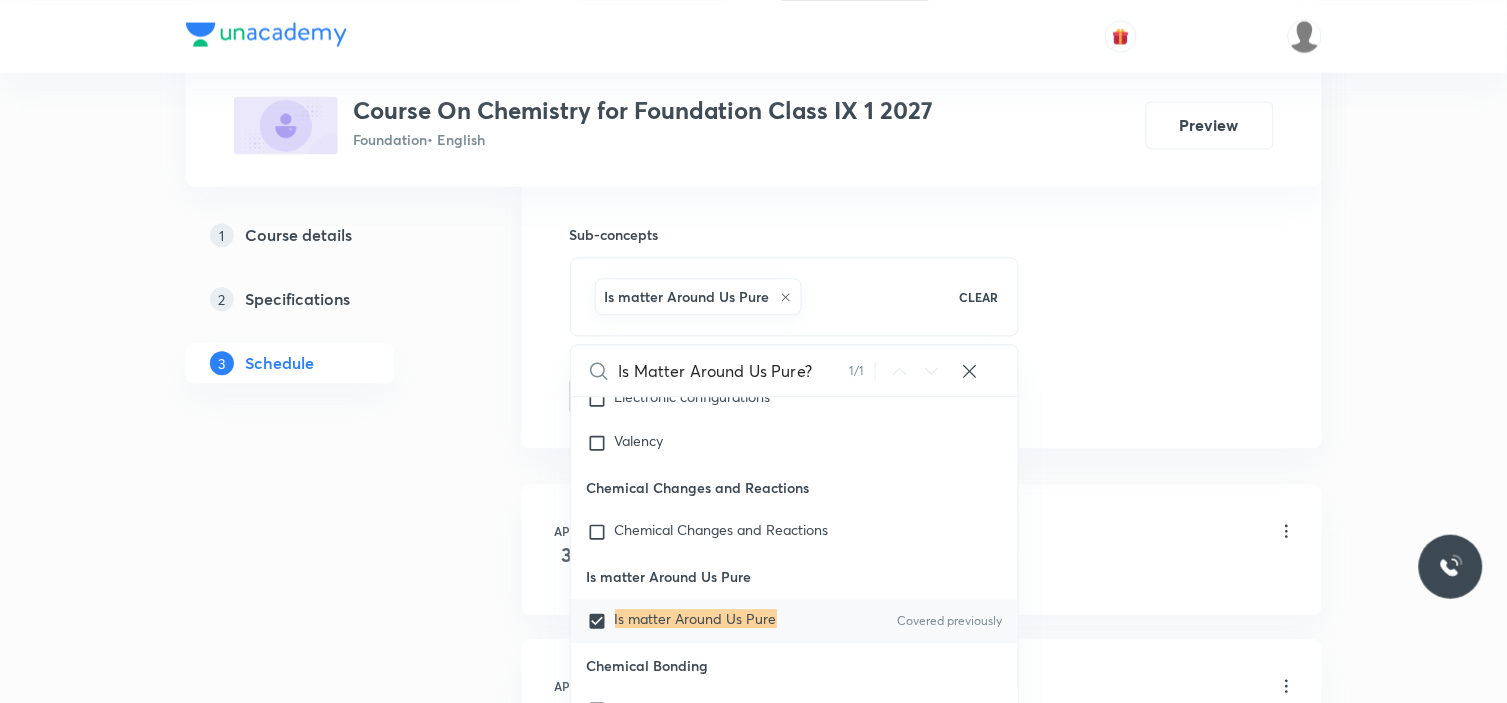 click on "Session  36 Live class Session title 49/99 Is Matter Around Us Pure? - Separation techniques ​ Schedule for Jul 11, 2025, 6:40 PM ​ Duration (in minutes) 50 ​   Session type Online Offline Room Room no 9 Sub-concepts Is matter Around Us Pure CLEAR Is Matter Around Us Pure? 1 / 1 ​ Acid, Bases, Salt Introduction to Acids, Bases Concept of pH Scale Indicators Neutralisation Some Important Compounds Chemical Properties of Acids and Bases Periodic Classification Periodic Classification of Elements : Need for Classification Early Attempts at Classification of Elements Dobereiner’s Triads & Newland’s Law of Octaves Mendeleev’s Periodic Table Modern Periodic Table Trends in Periodic Table Electronic Configuration With Respect to Noble Gases Metals and Non Metals Metals and Non-metals Properties of Metals and Non-metals Reactivity Series Formation and Properties of Ionic Compounds Basic Metallurgical Processes Corrosion and Its Prevention Structure of Atom Thomson’s Atomic Model Bohr’s Atomic Model" at bounding box center (922, -65) 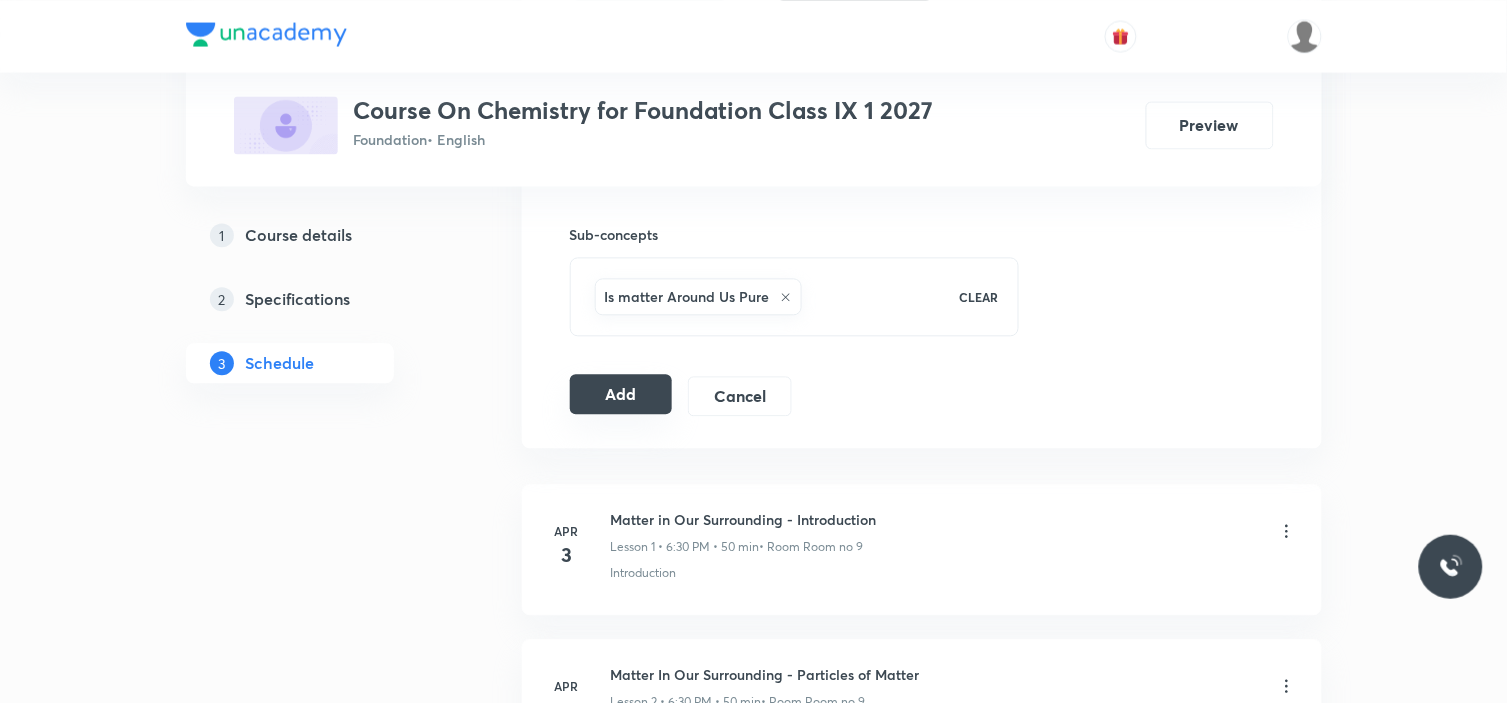 click on "Add" at bounding box center (621, 394) 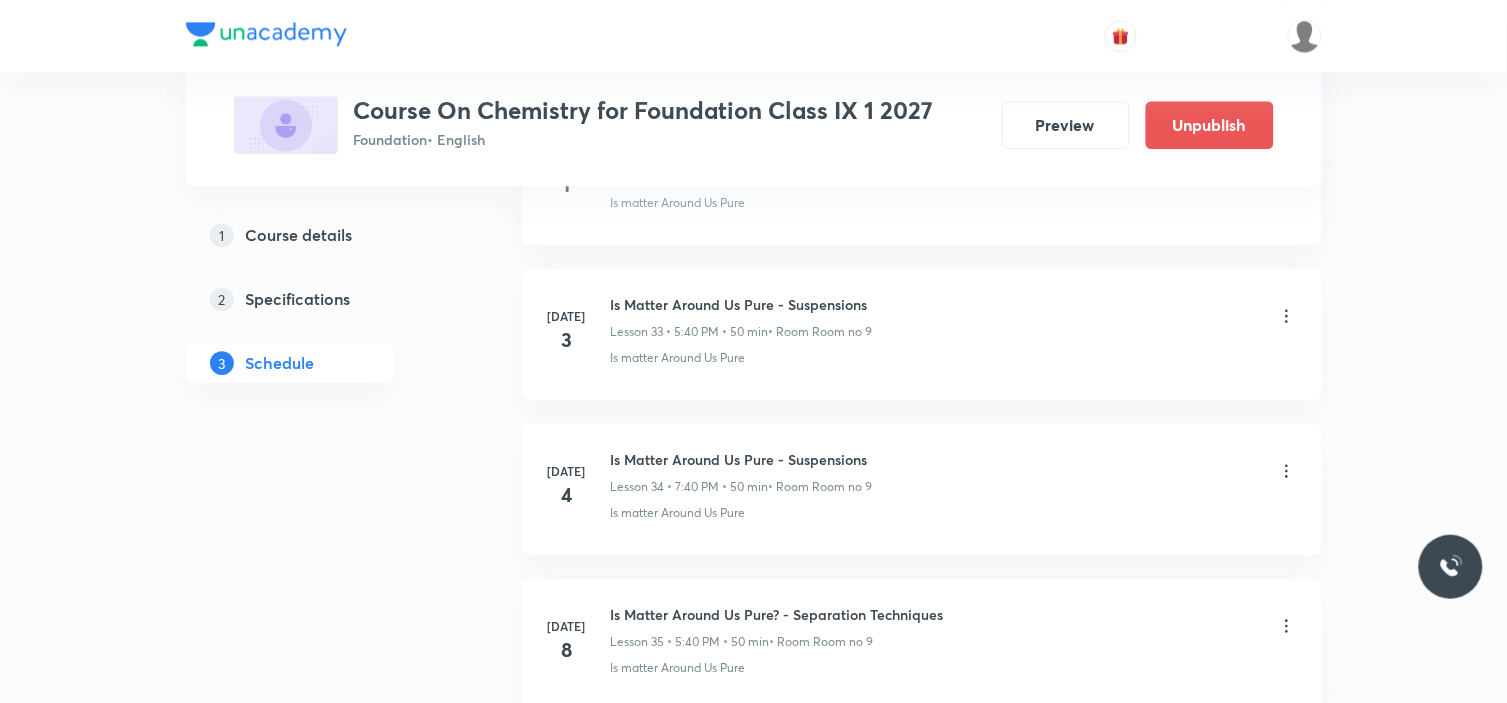 scroll, scrollTop: 5566, scrollLeft: 0, axis: vertical 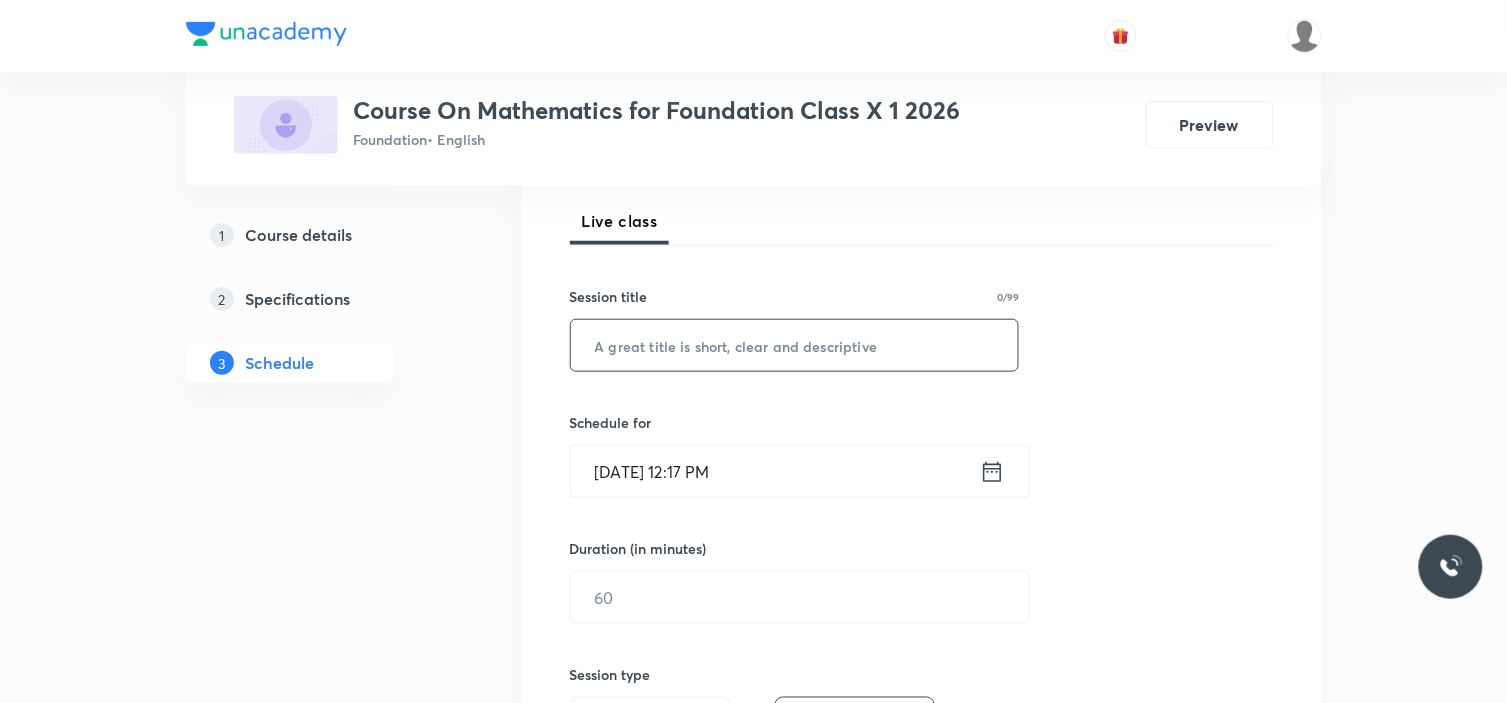 click at bounding box center [795, 345] 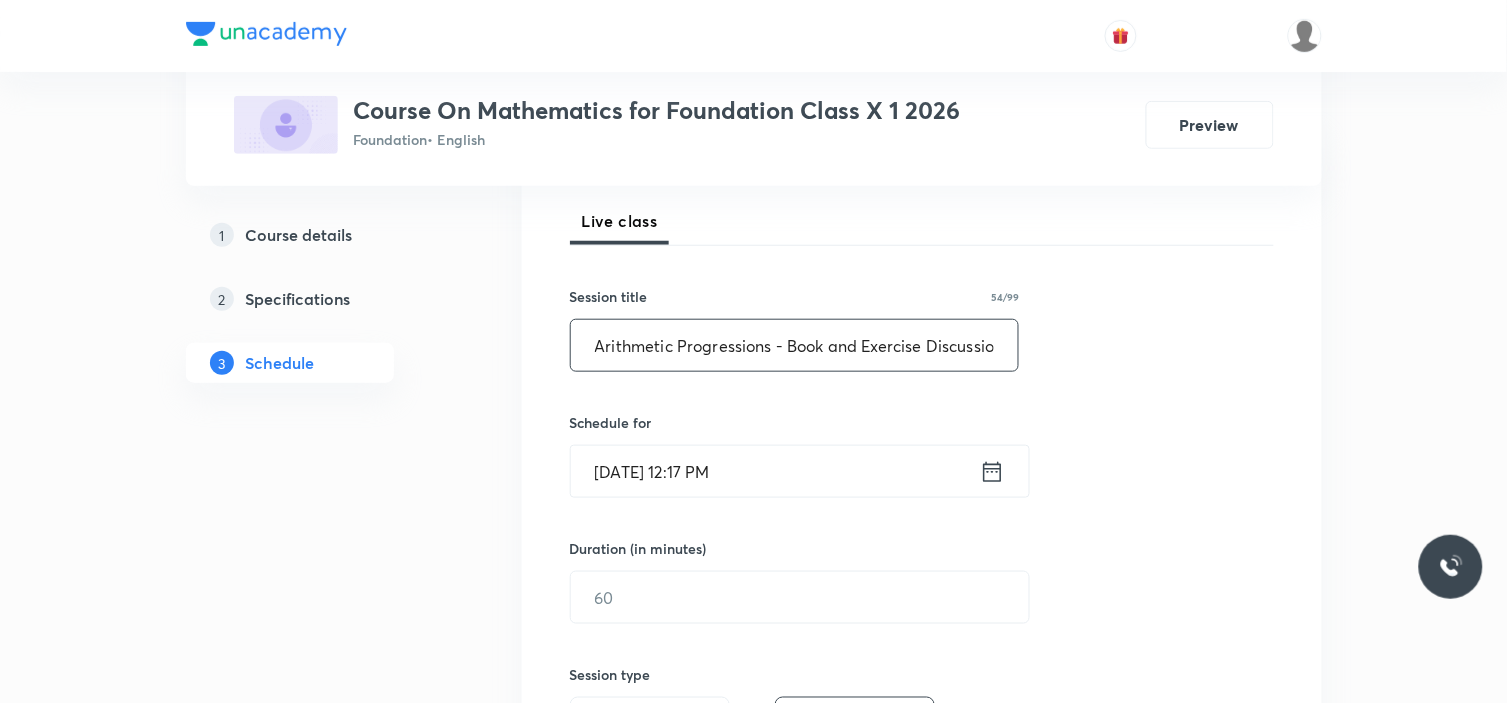 scroll, scrollTop: 0, scrollLeft: 11, axis: horizontal 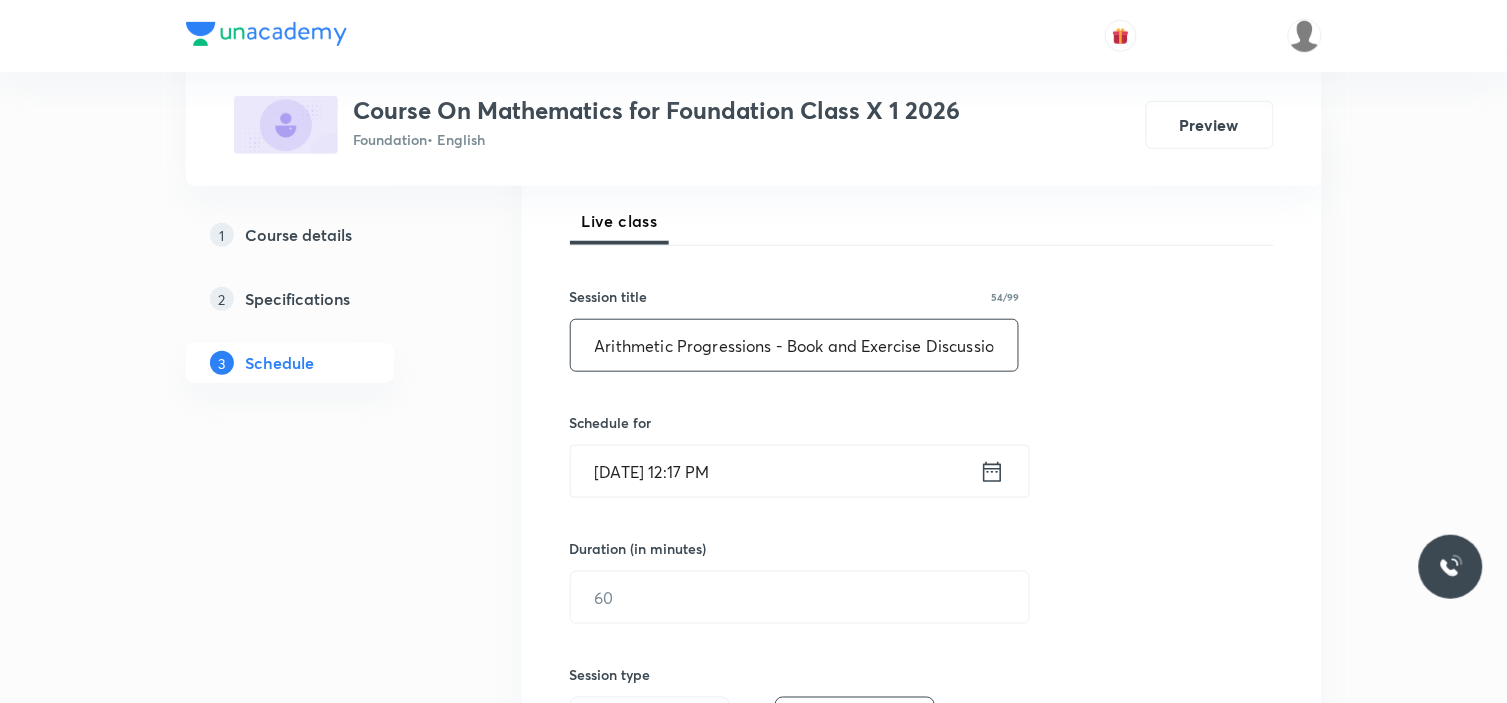 drag, startPoint x: 756, startPoint y: 346, endPoint x: 533, endPoint y: 360, distance: 223.43903 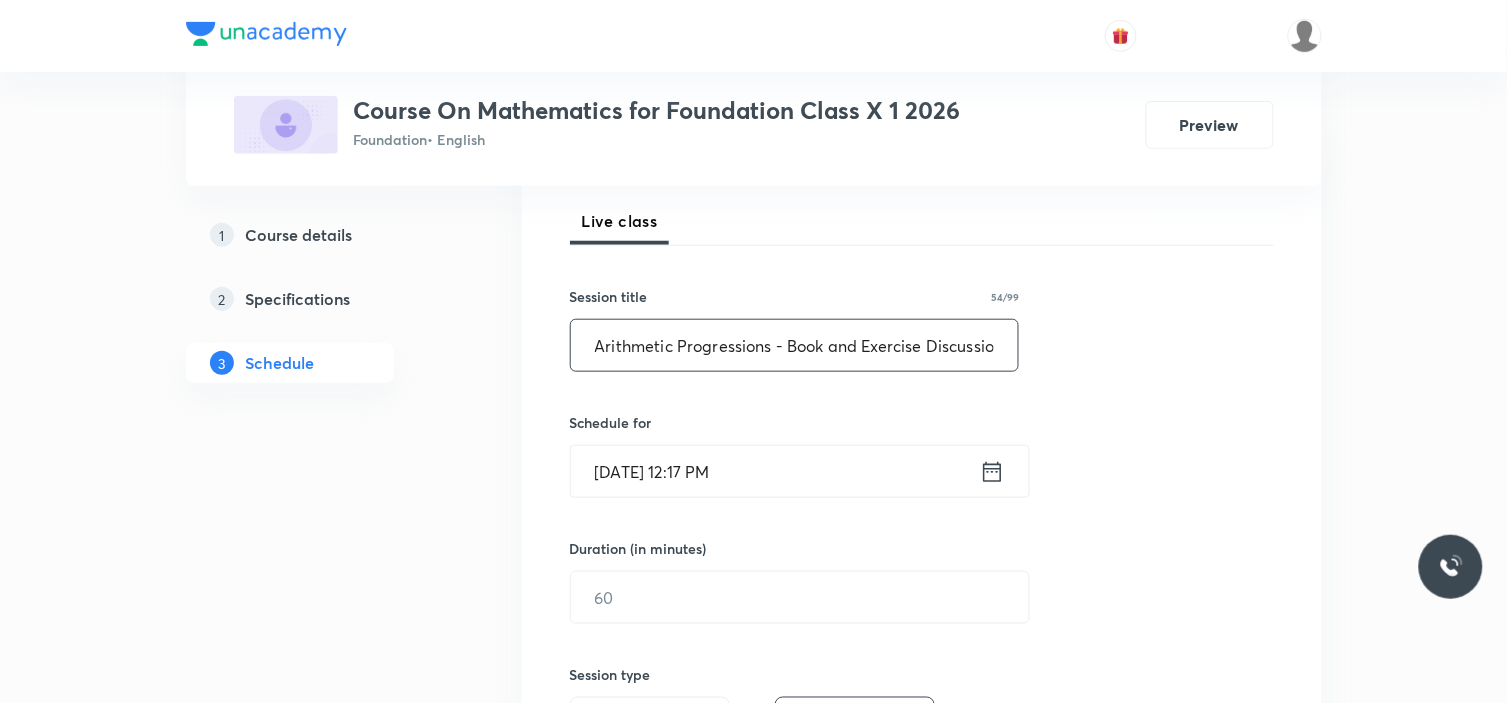 type on "Arithmetic Progressions - Book and Exercise Discussion" 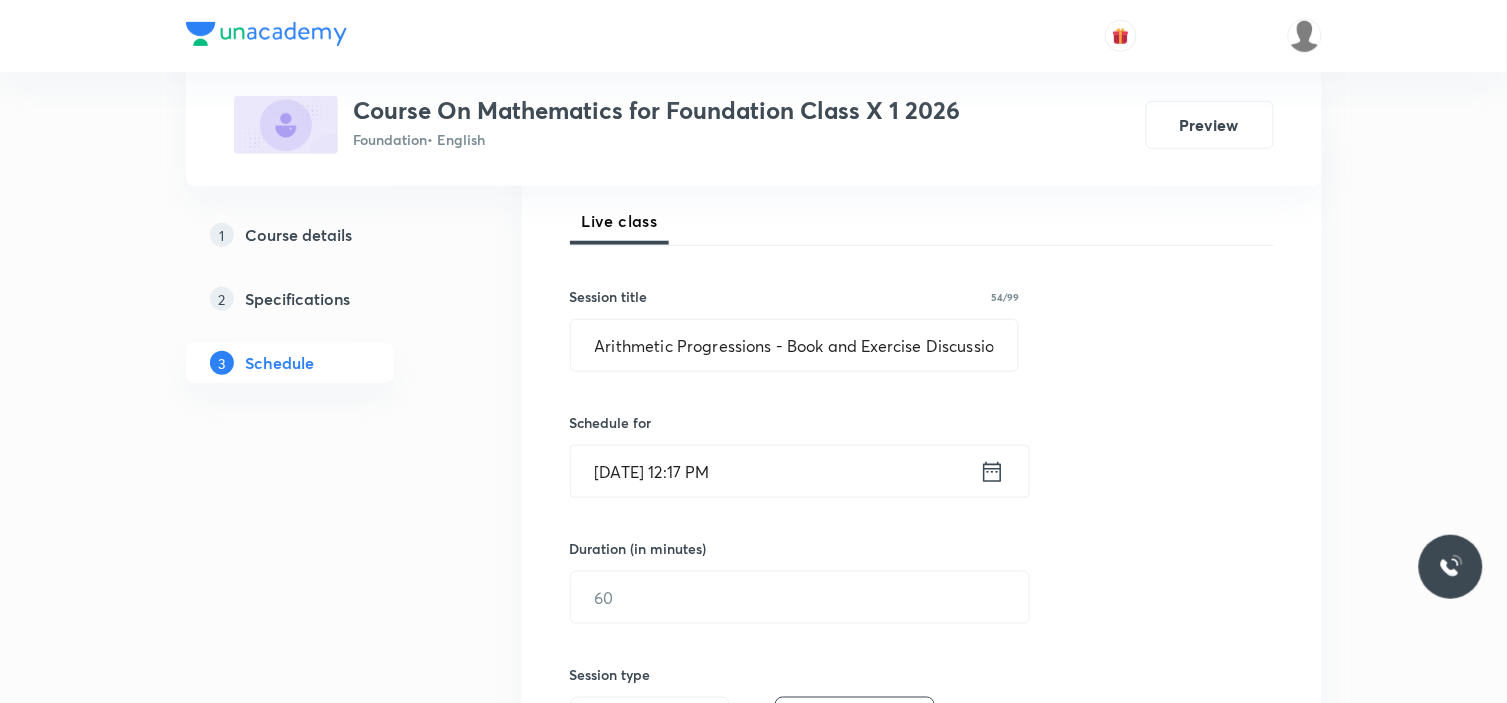 click 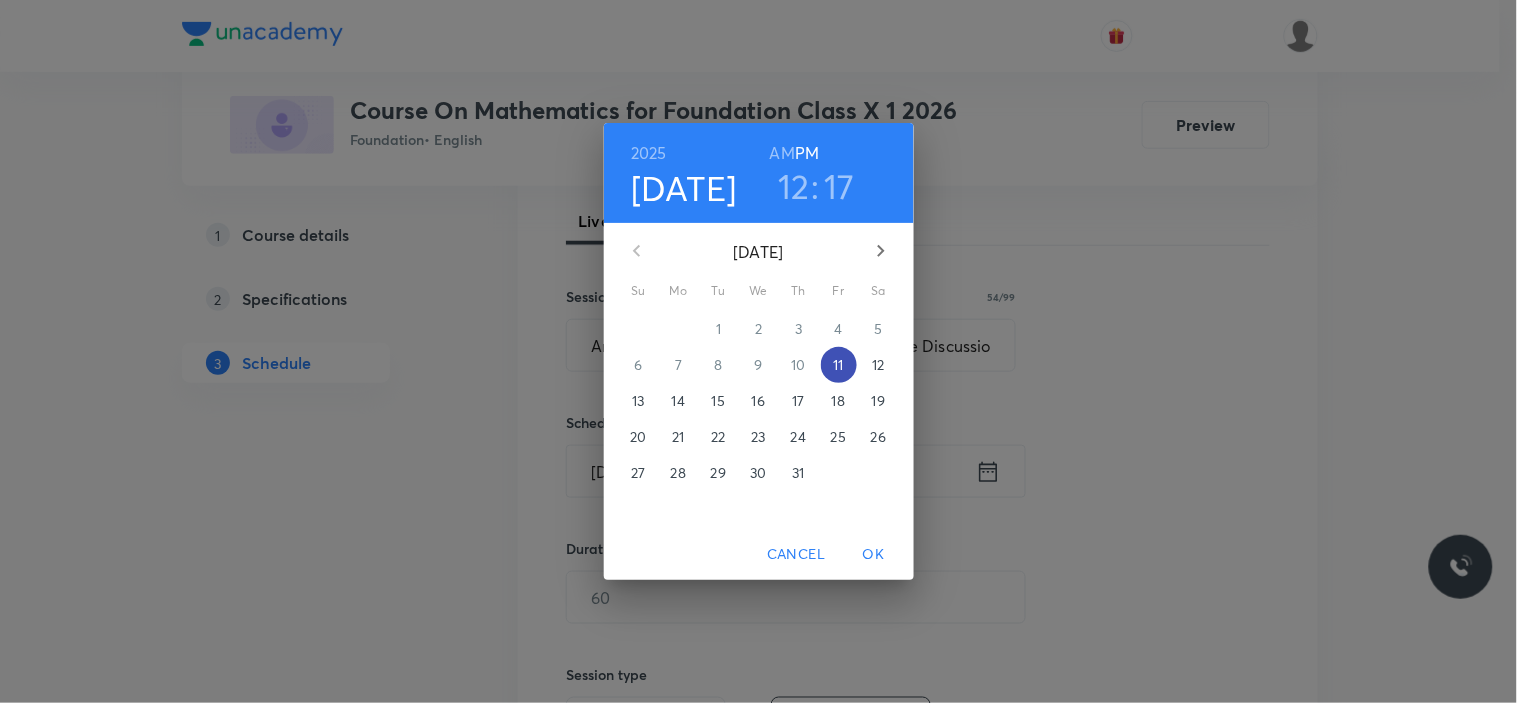 click on "11" at bounding box center (838, 365) 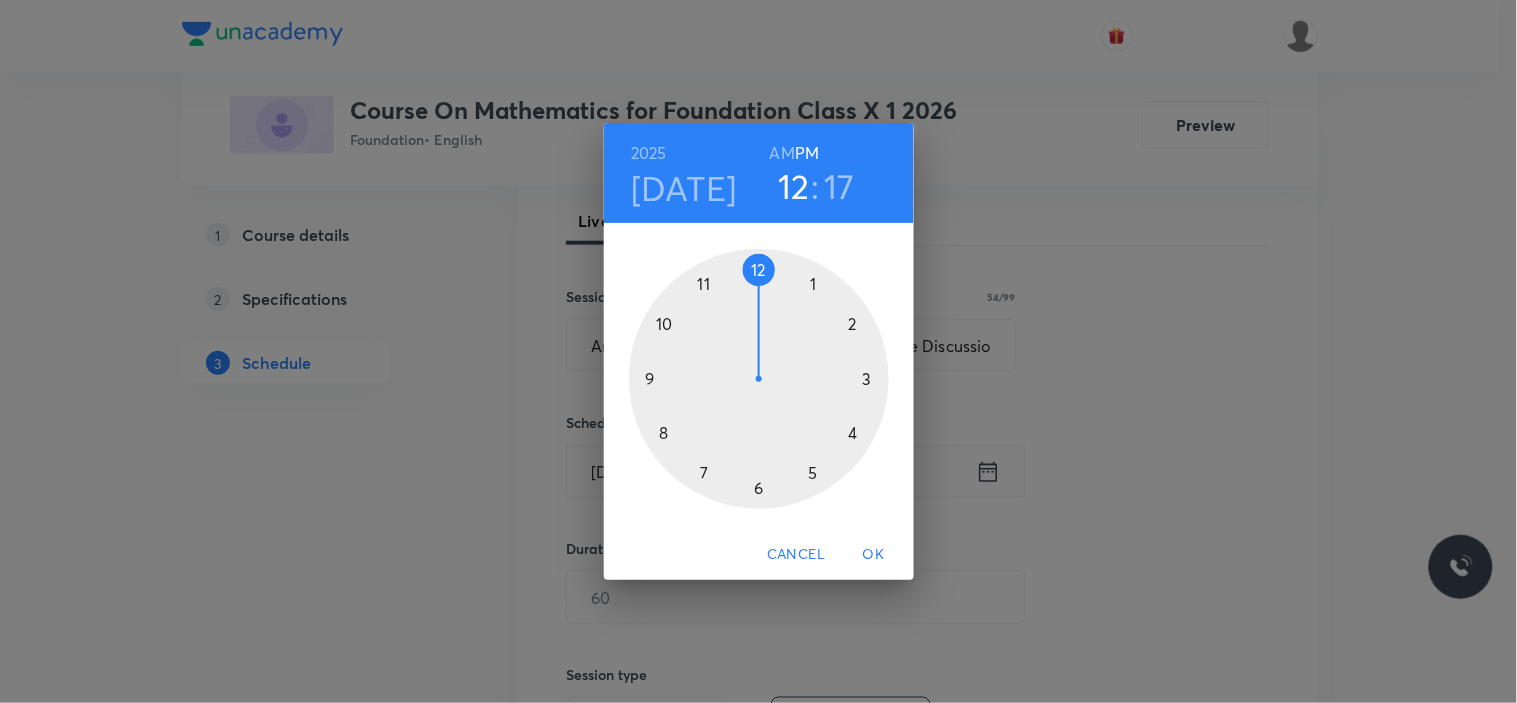 click at bounding box center (759, 379) 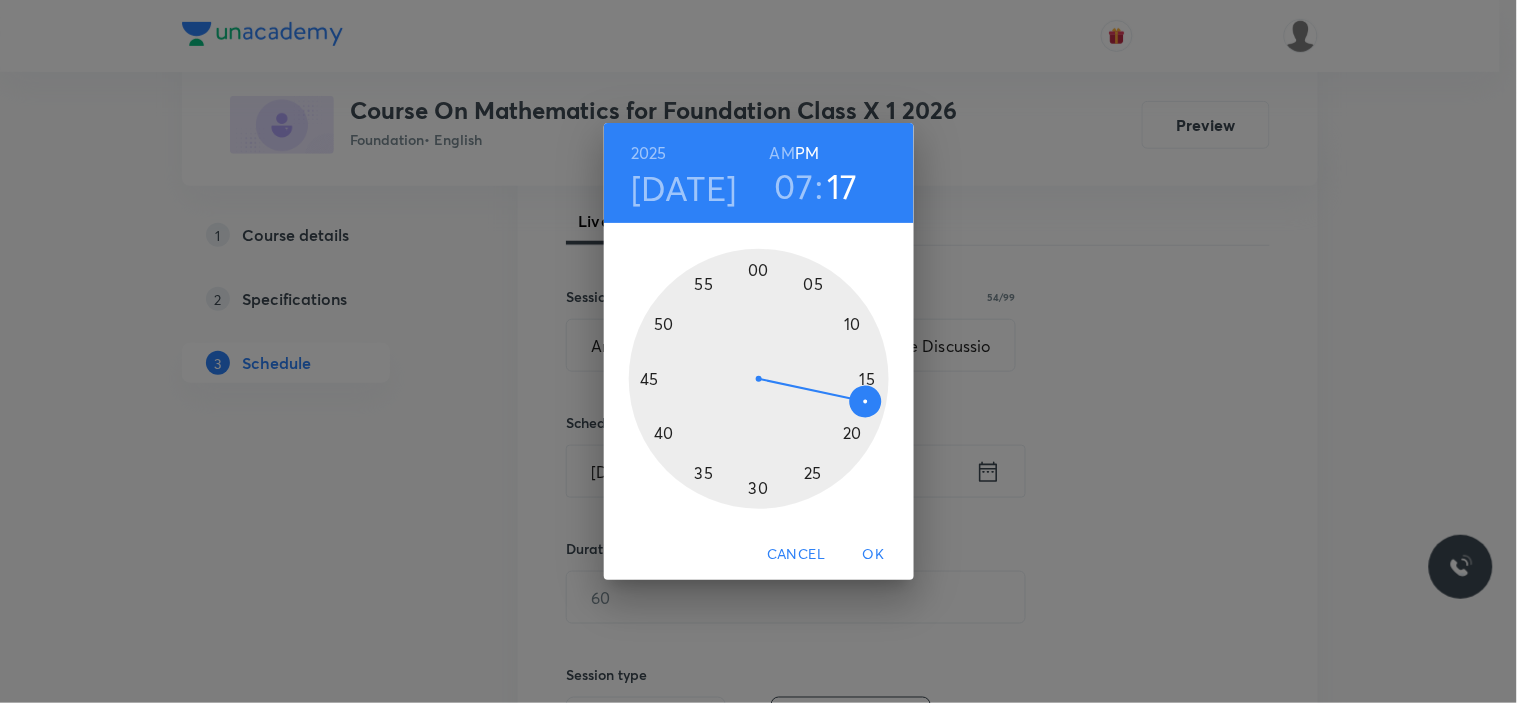 click at bounding box center (759, 379) 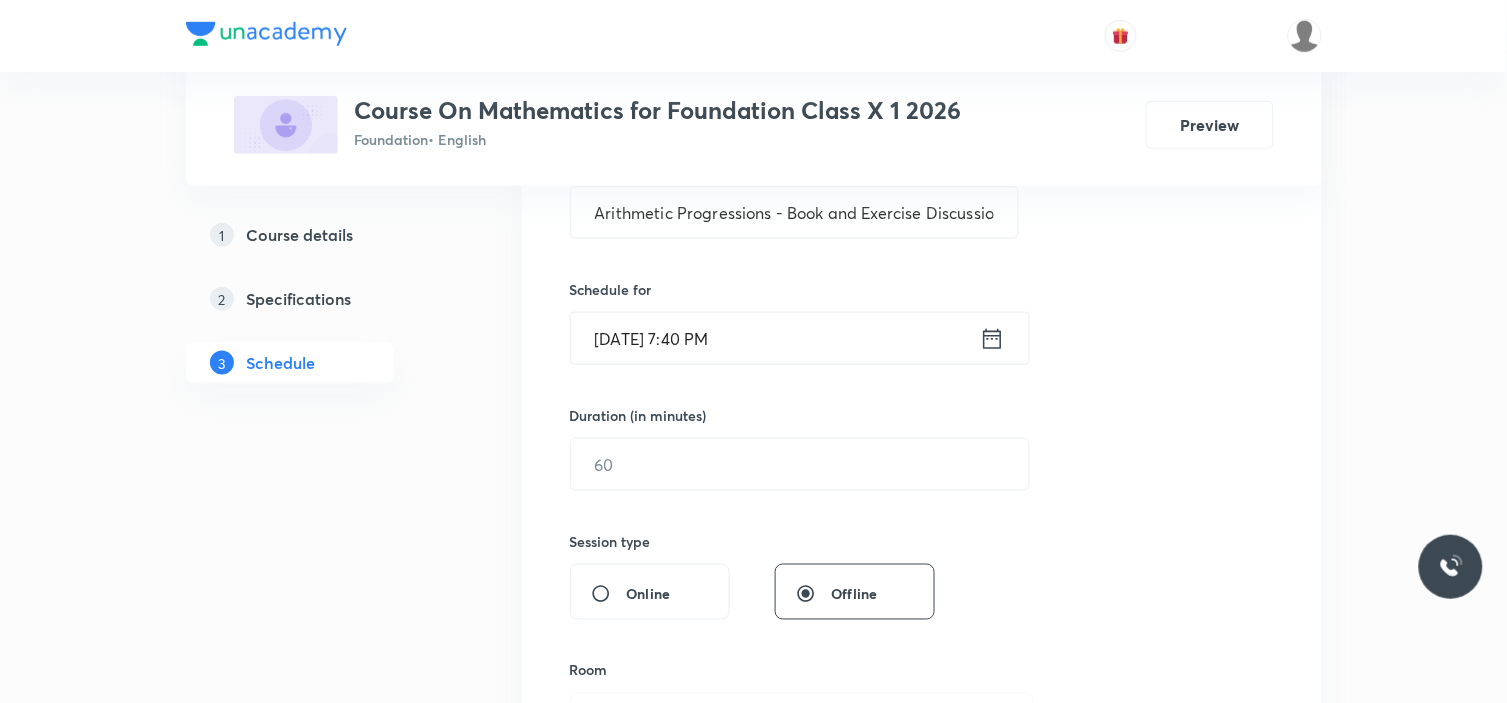 scroll, scrollTop: 422, scrollLeft: 0, axis: vertical 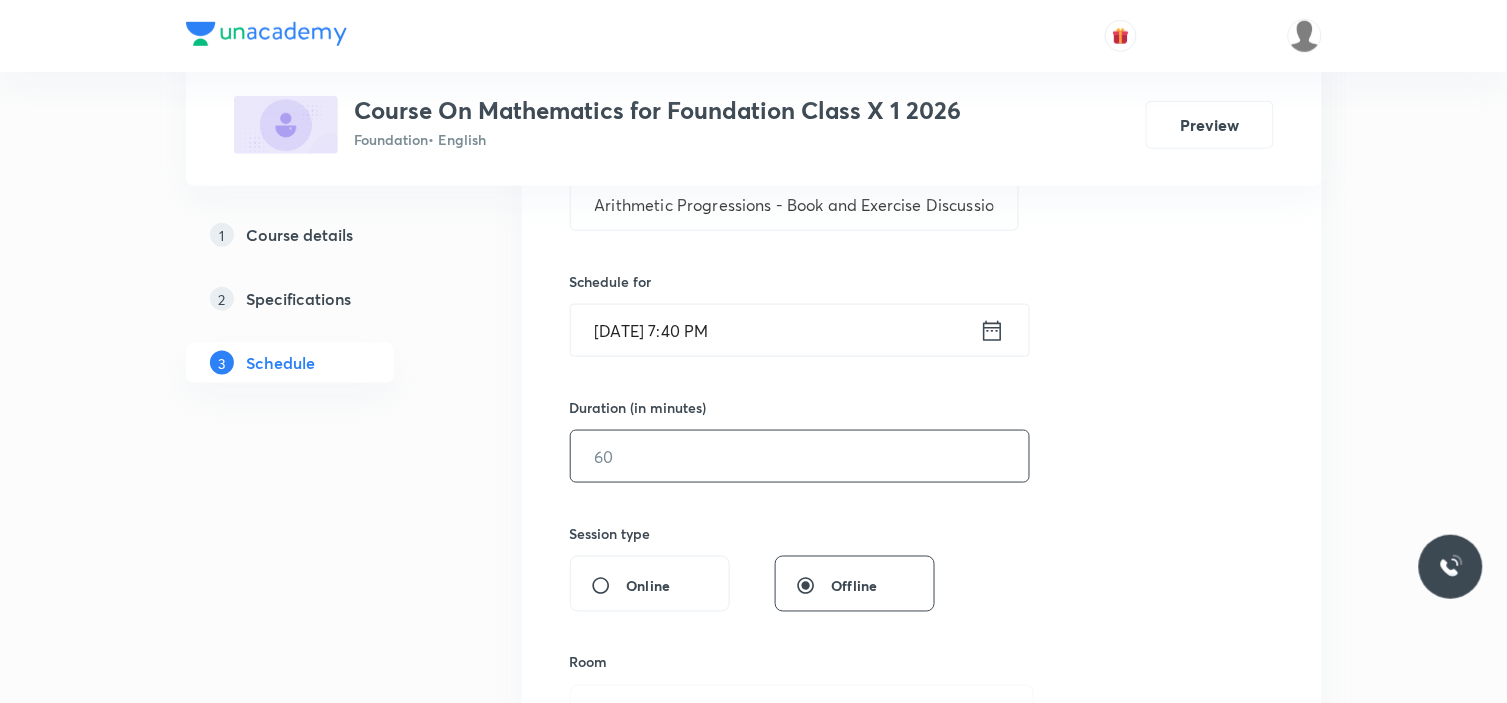 click at bounding box center (800, 456) 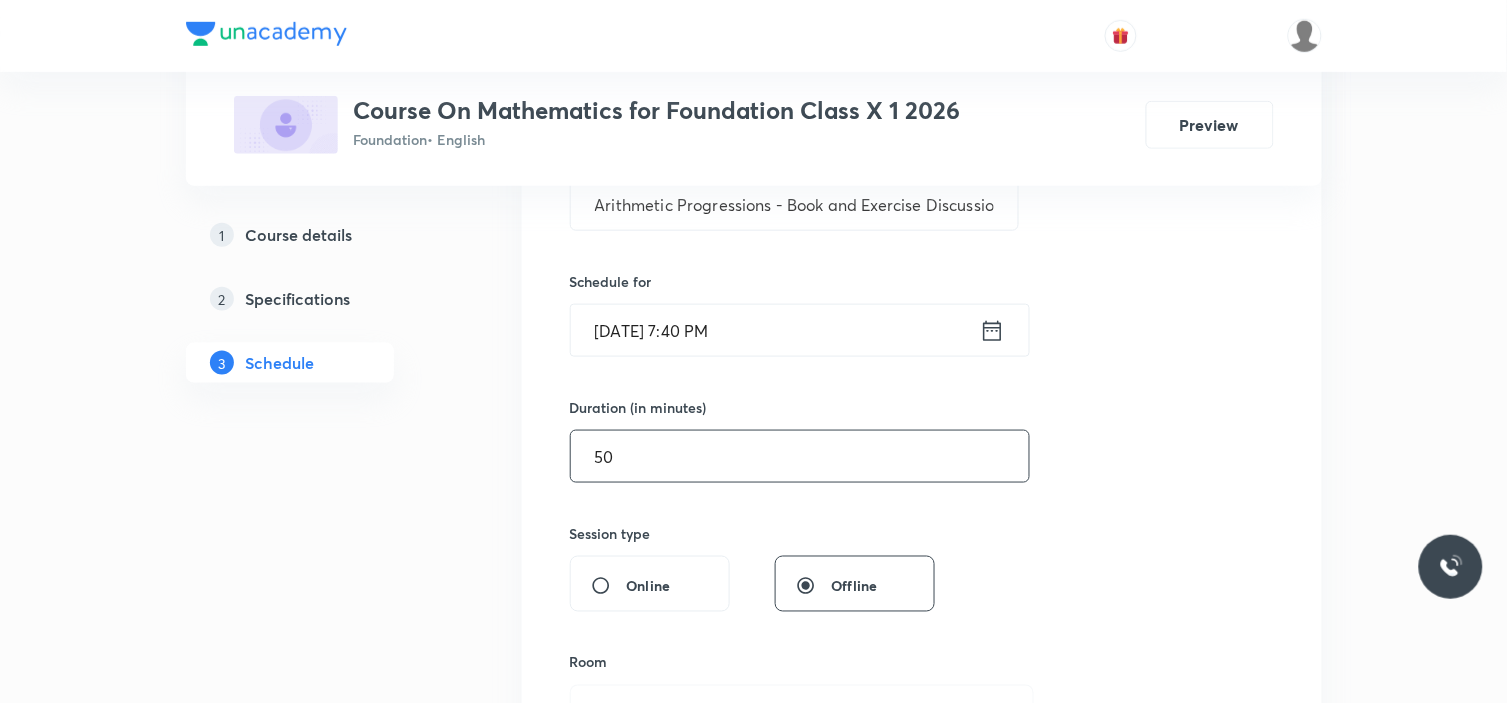 scroll, scrollTop: 818, scrollLeft: 0, axis: vertical 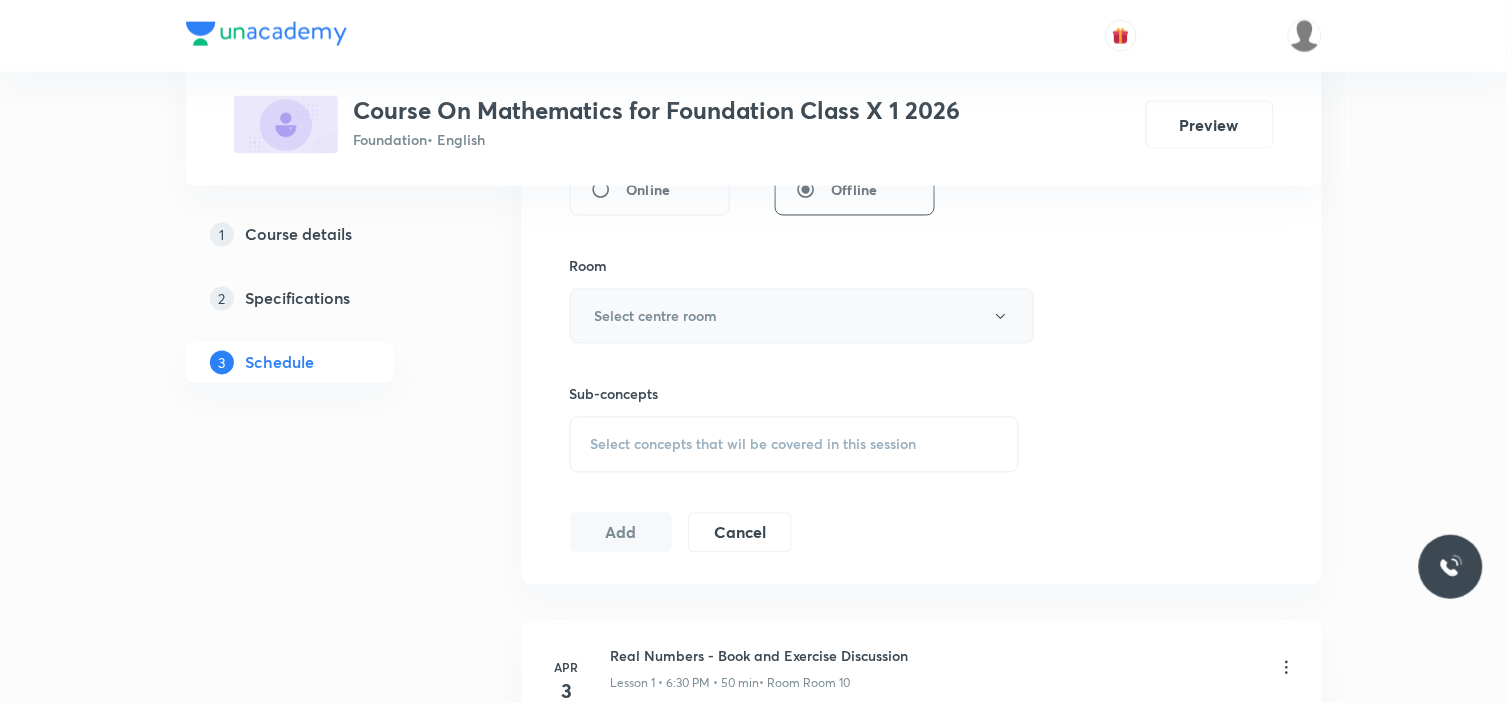 type on "50" 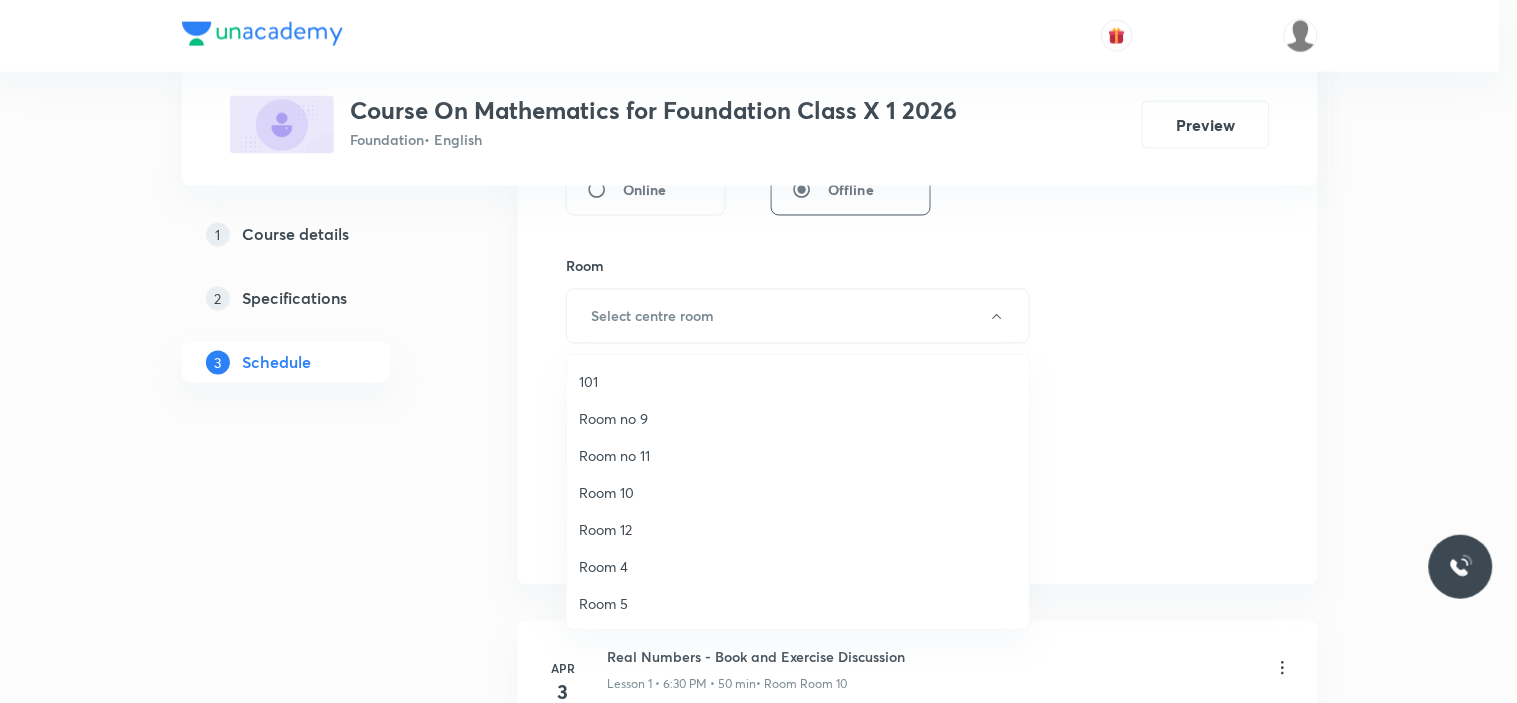 drag, startPoint x: 611, startPoint y: 478, endPoint x: 602, endPoint y: 490, distance: 15 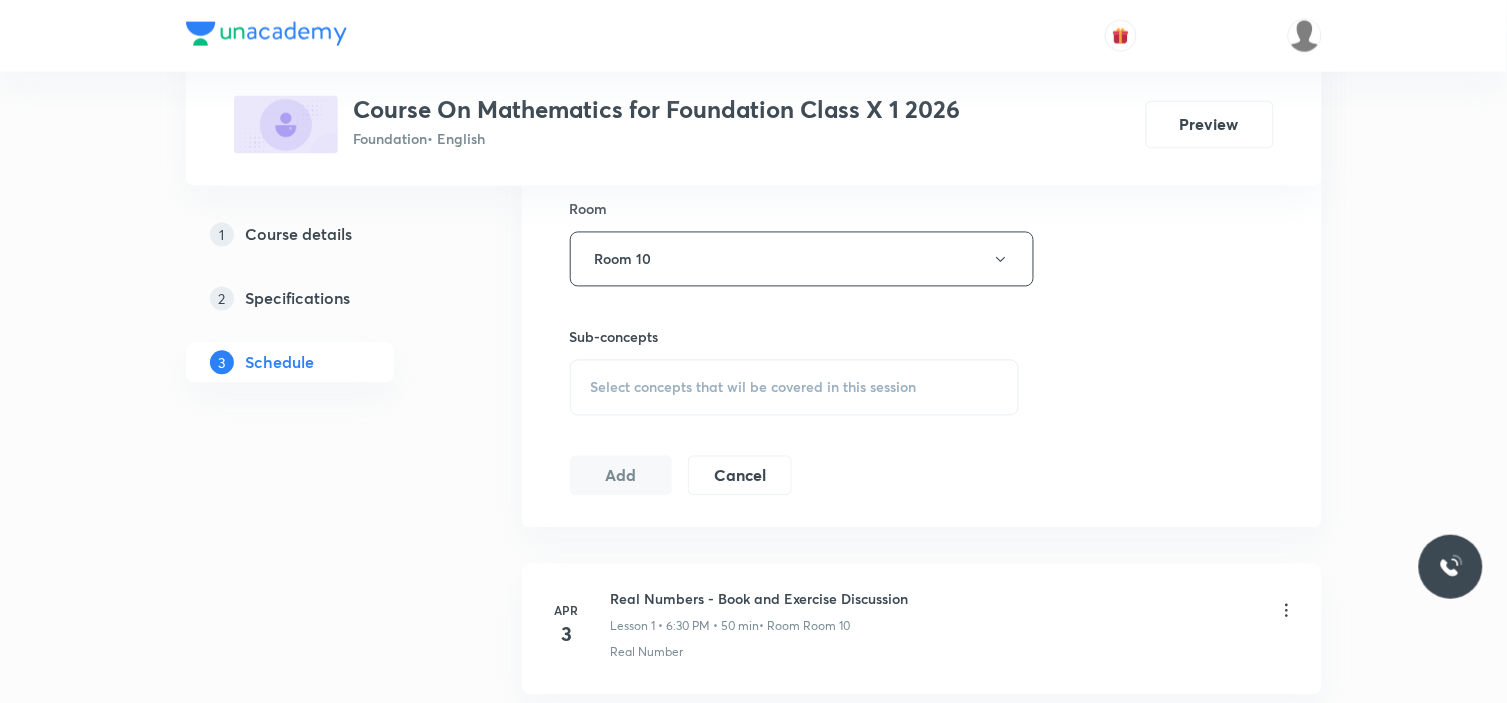 scroll, scrollTop: 876, scrollLeft: 0, axis: vertical 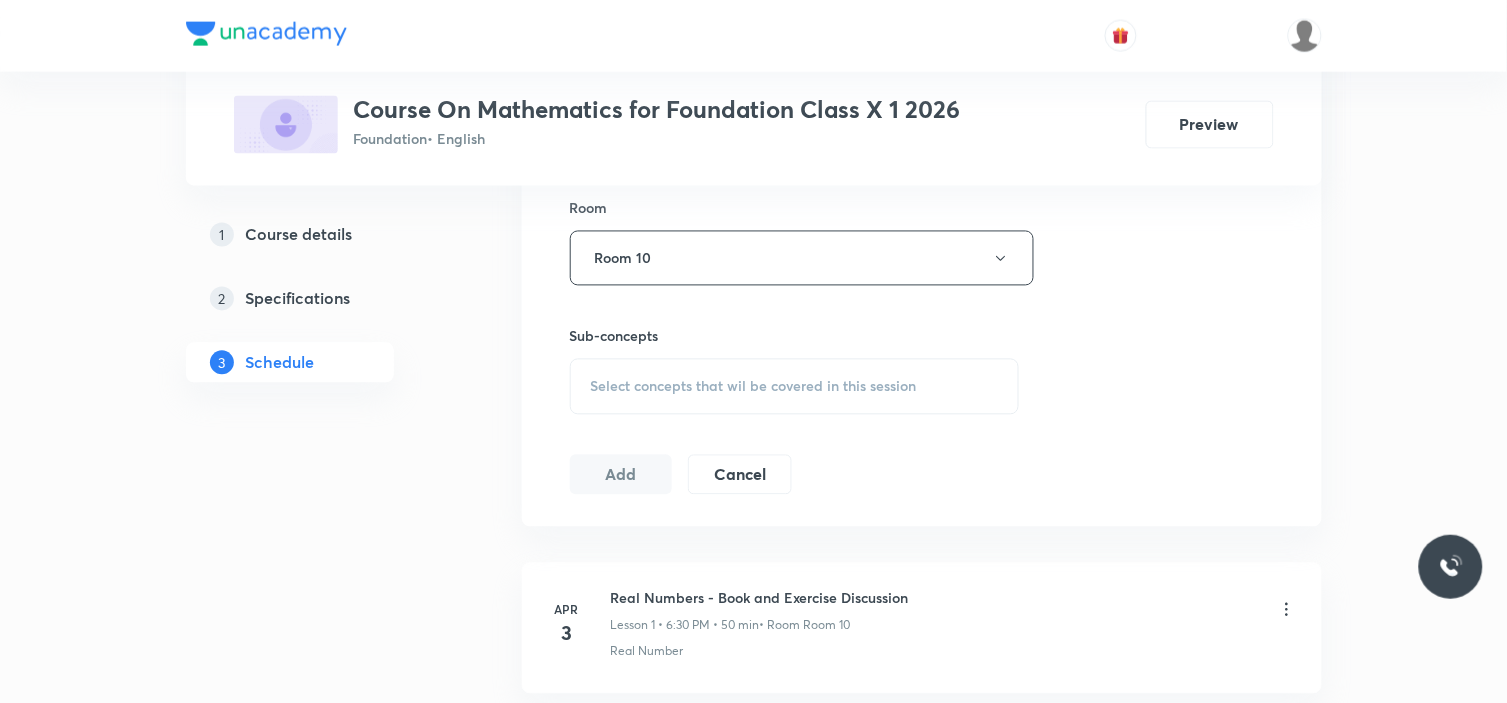 click on "Select concepts that wil be covered in this session" at bounding box center (795, 387) 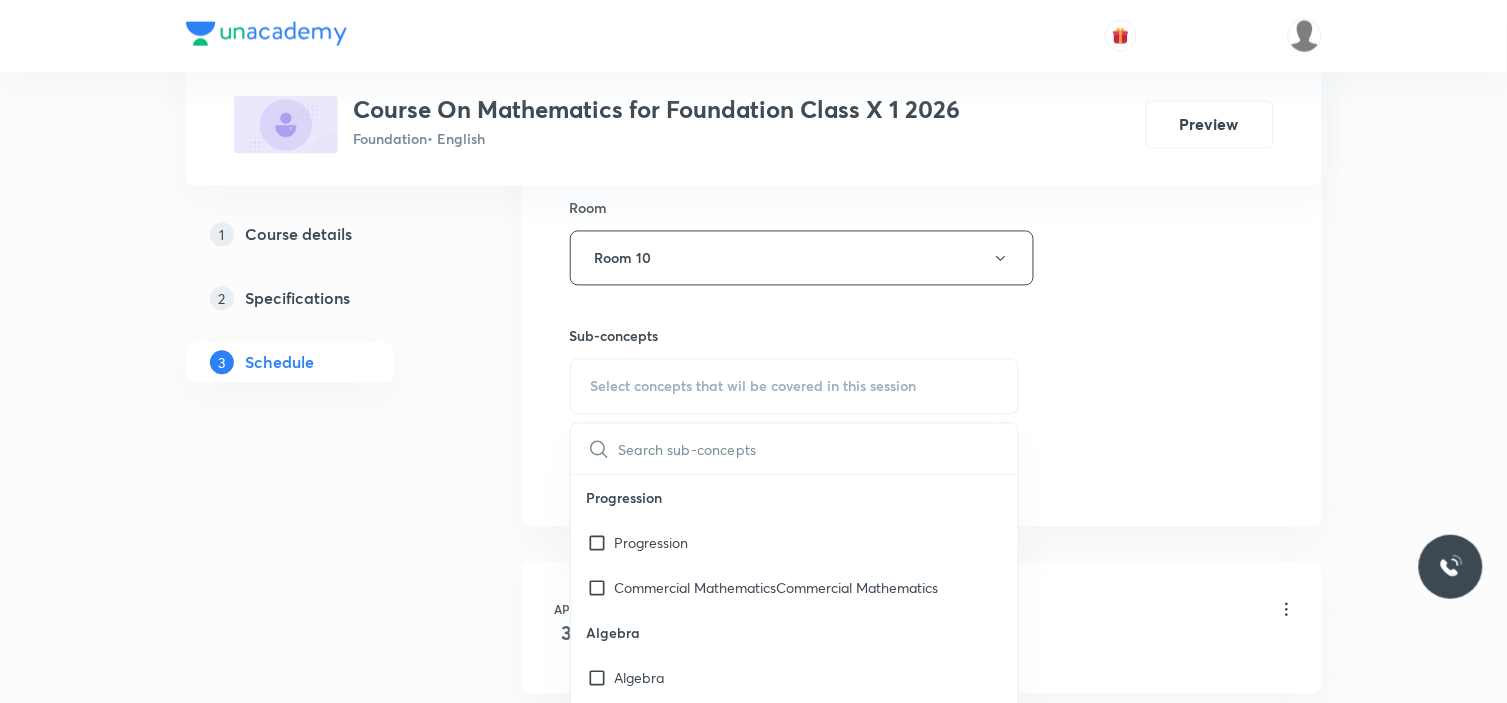 click at bounding box center (819, 449) 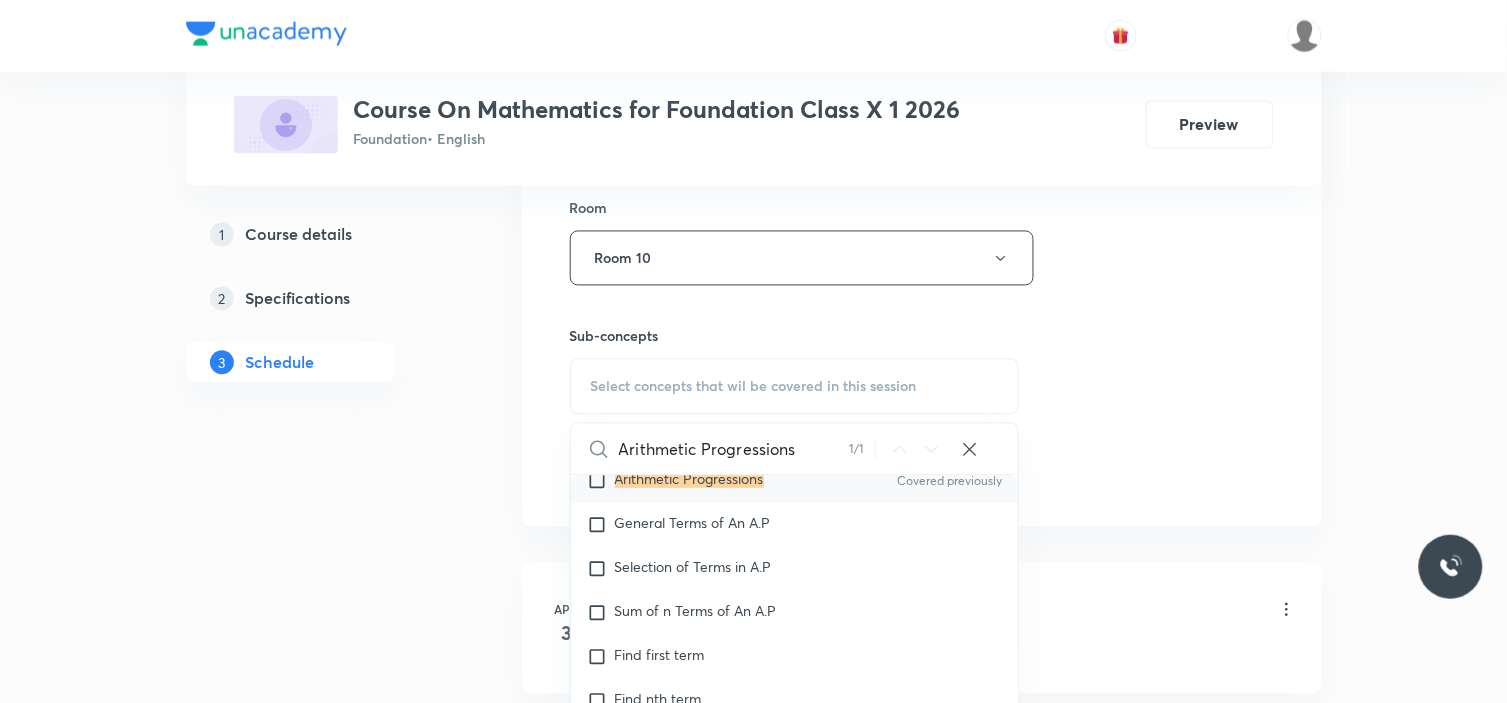 scroll, scrollTop: 12028, scrollLeft: 0, axis: vertical 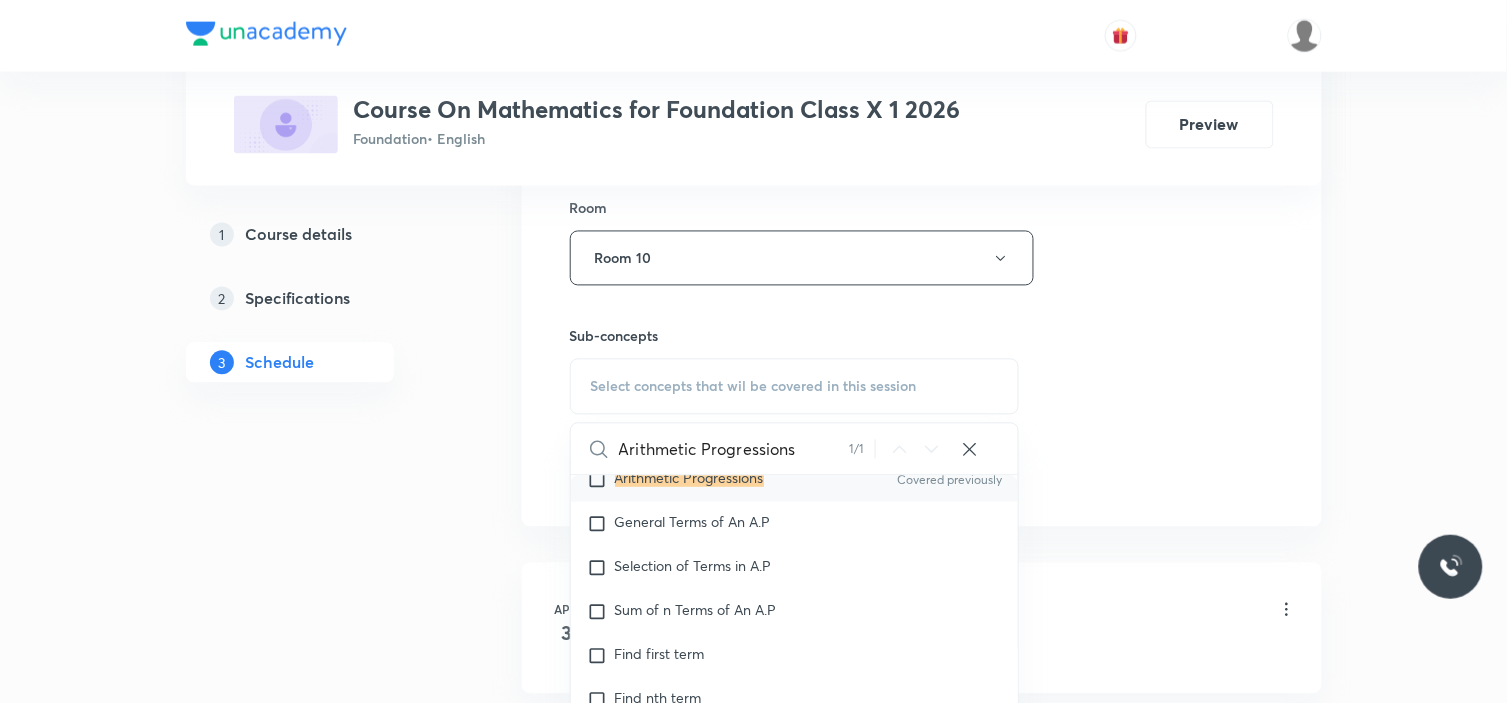 type on "Arithmetic Progressions" 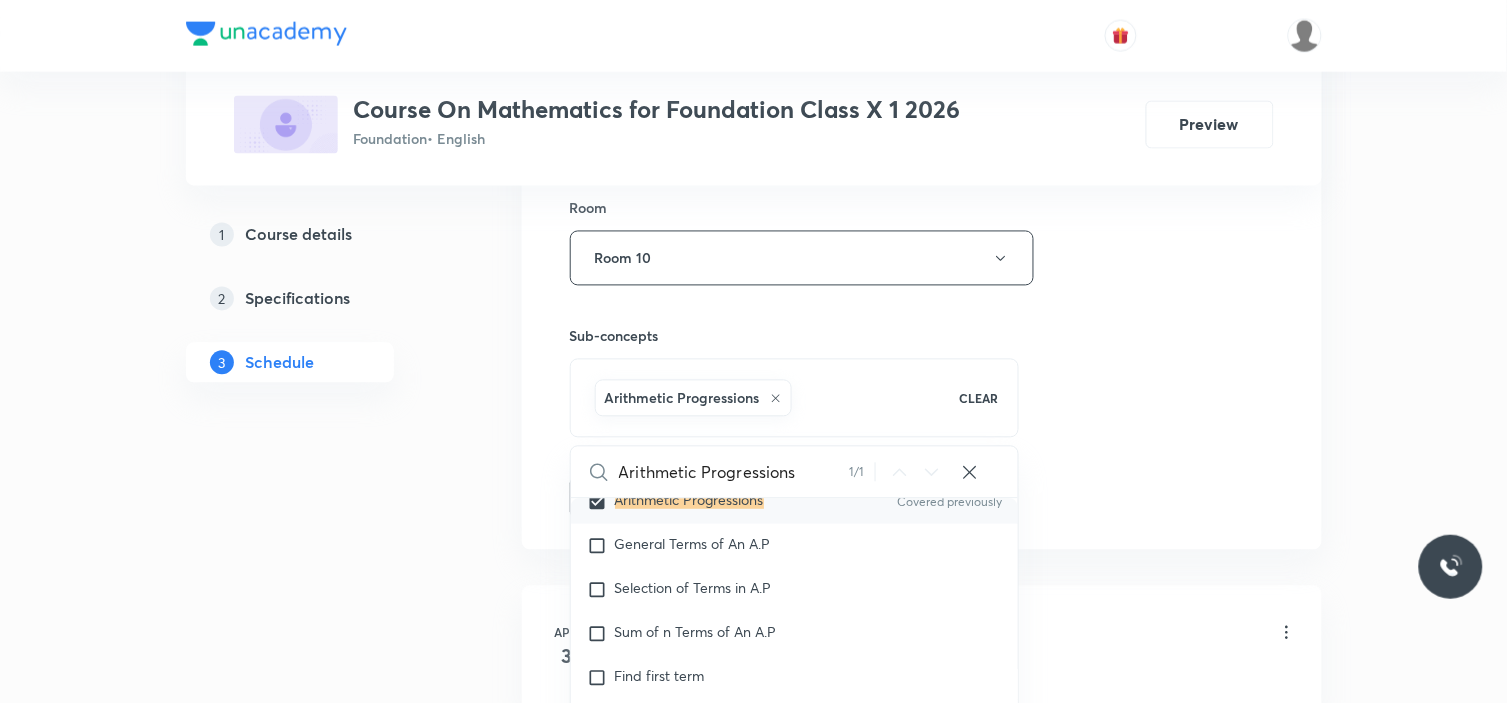 click on "Session  47 Live class Session title 54/99 Arithmetic Progressions - Book and Exercise Discussion ​ Schedule for Jul 11, 2025, 7:40 PM ​ Duration (in minutes) 50 ​   Session type Online Offline Room Room 10 Sub-concepts Arithmetic Progressions CLEAR Arithmetic Progressions 1 / 1 ​ Progression Progression Commercial MathematicsCommercial Mathematics Algebra Algebra Mensuration Mensuration Geometry Geometry Number Systems Number Systems Commercial Mathematics Commercial Mathematics Trigonometry Trigonometry Statistics and Probability Statistics and Probability Fundamental Principles Counting Fundamentals Principles of Counting Figure Formation and Analysis Figure Formation and Analysis Analogy Pyramids Percentage Percentage Profit and Loss Profit and Loss Discount and Commission Discount and Commission Simple Interest Simple Interest Compound Interest Compound Interest Ratio and Proportion Ratio and Proportion Partnership Partnership Average Average Time and Work Time and Work Pipes and Cistern Circle" at bounding box center [922, 37] 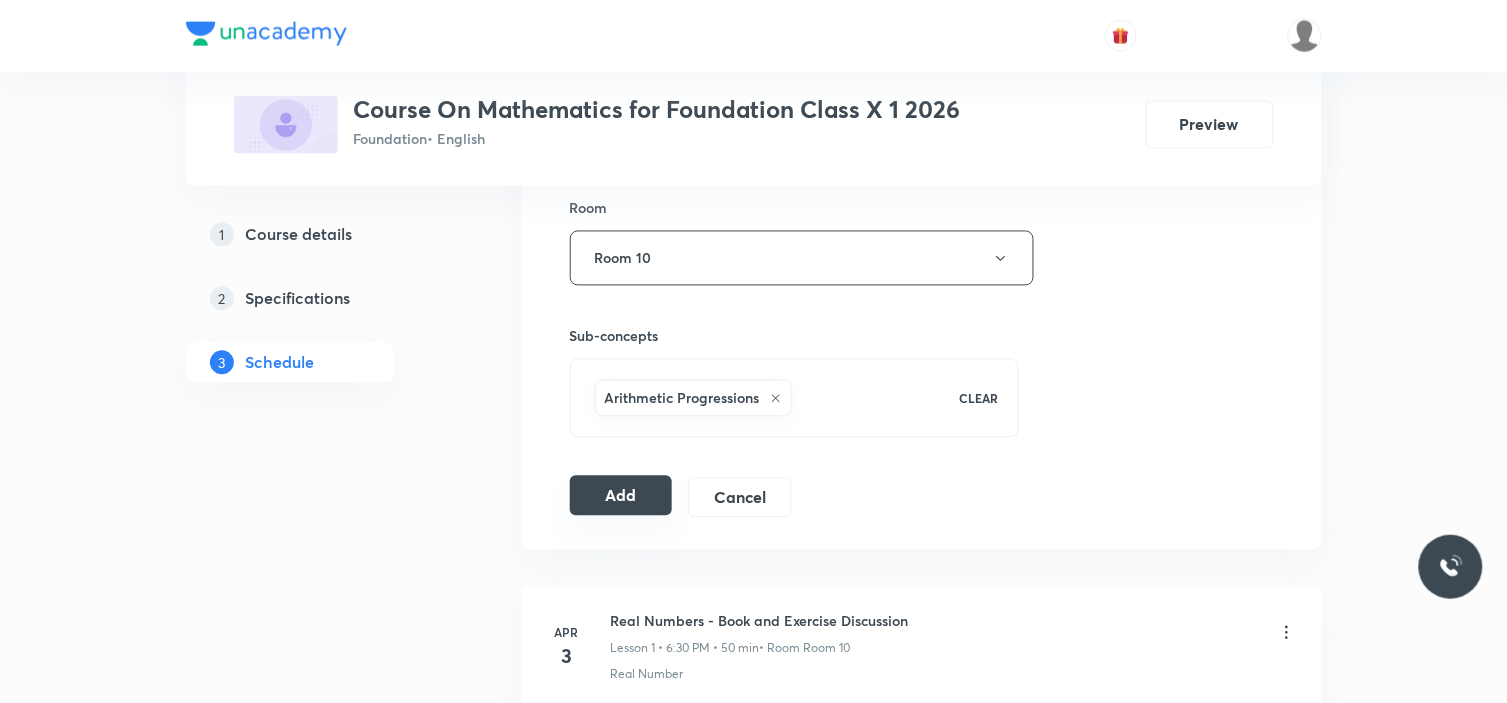 click on "Add" at bounding box center (621, 496) 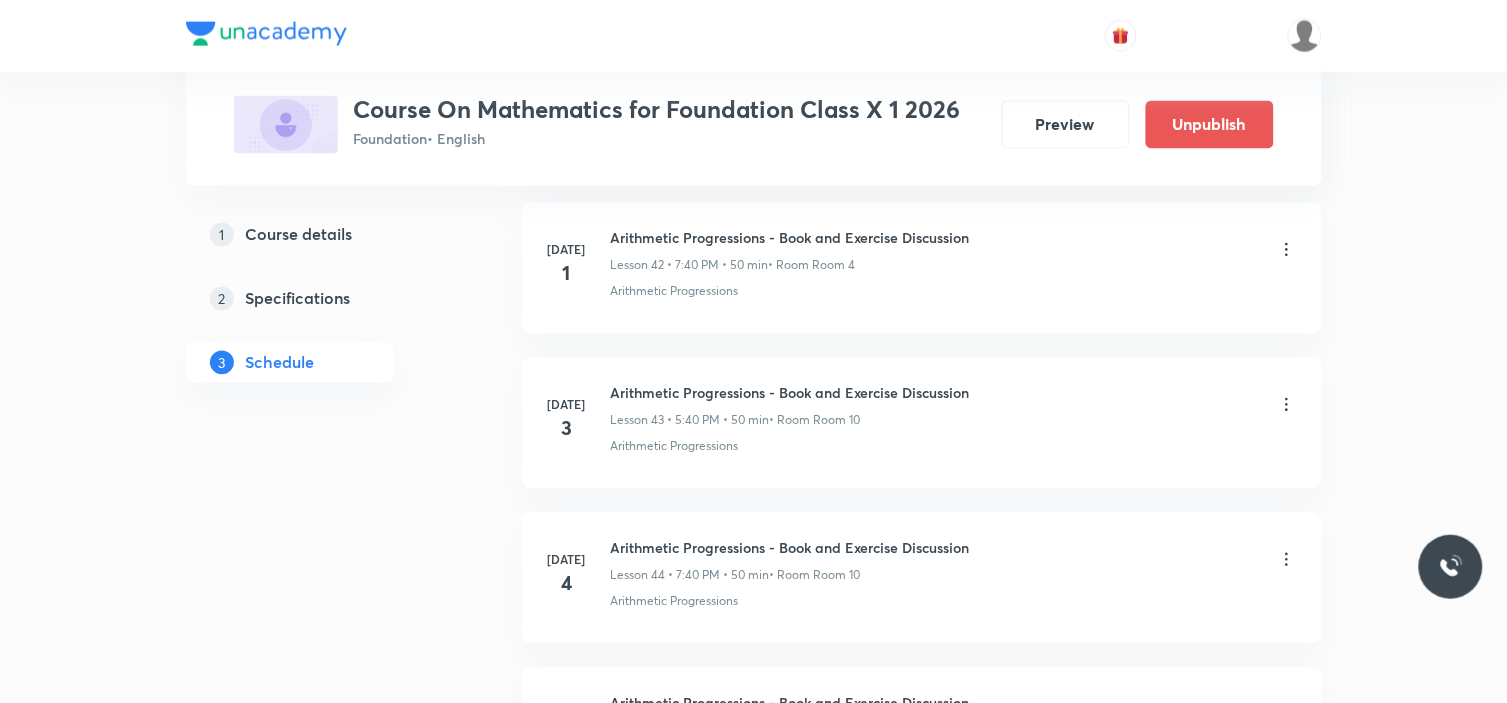 scroll, scrollTop: 7273, scrollLeft: 0, axis: vertical 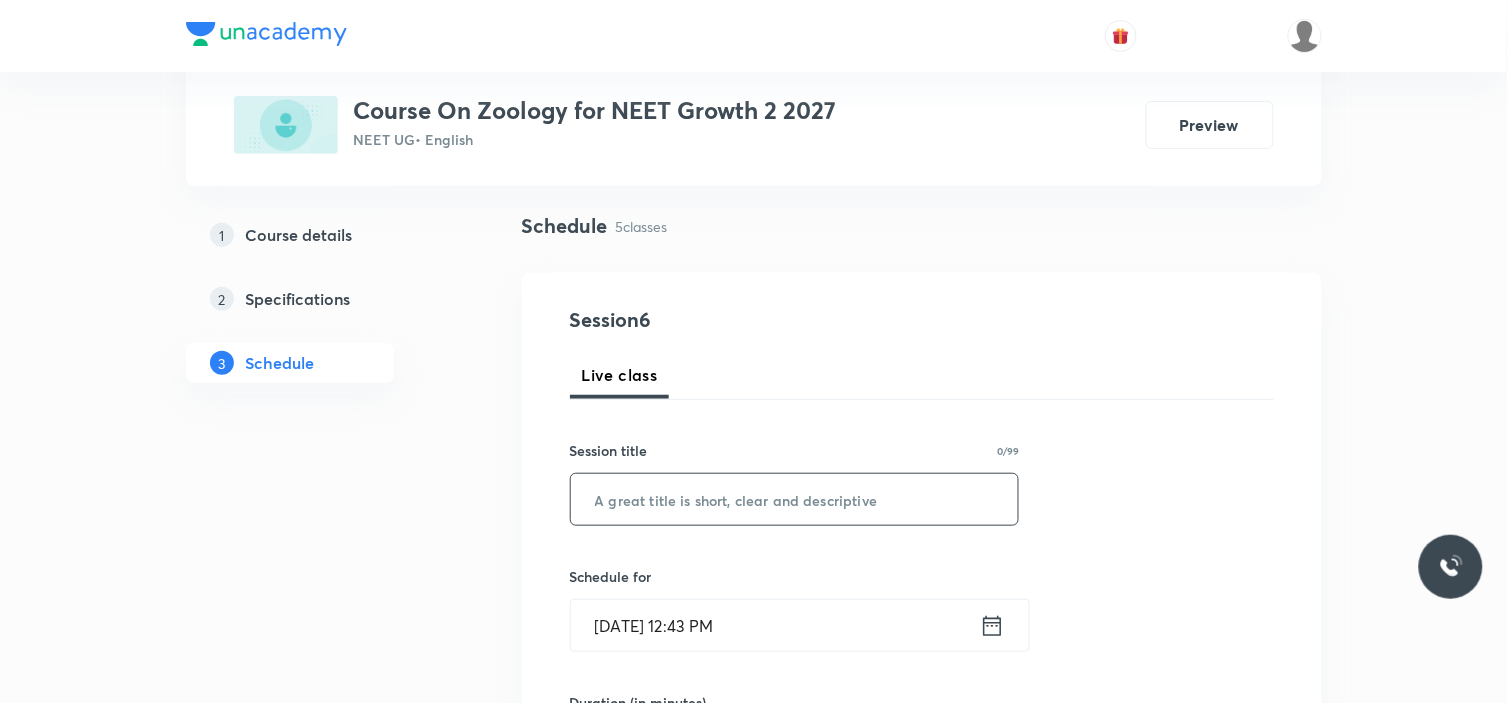 click at bounding box center (795, 499) 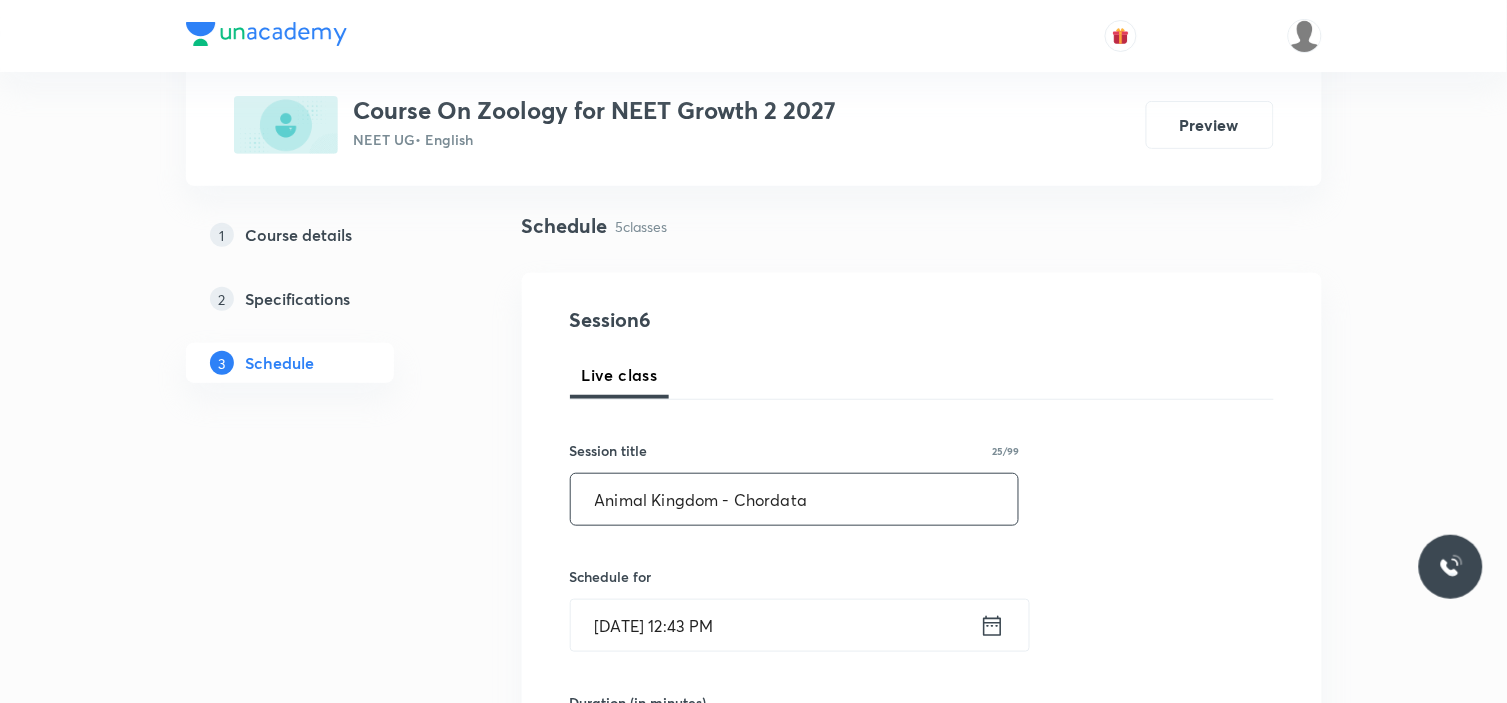 drag, startPoint x: 593, startPoint y: 497, endPoint x: 677, endPoint y: 495, distance: 84.0238 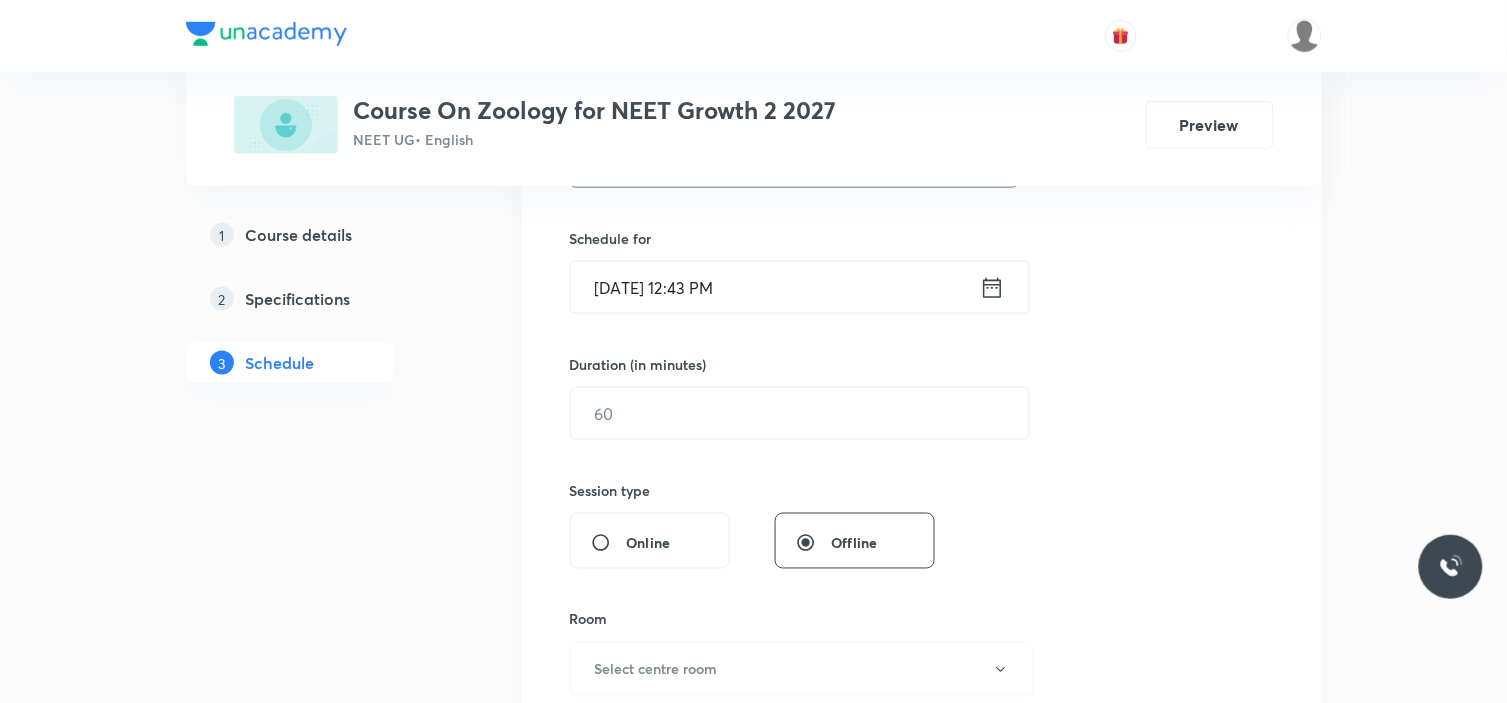 scroll, scrollTop: 478, scrollLeft: 0, axis: vertical 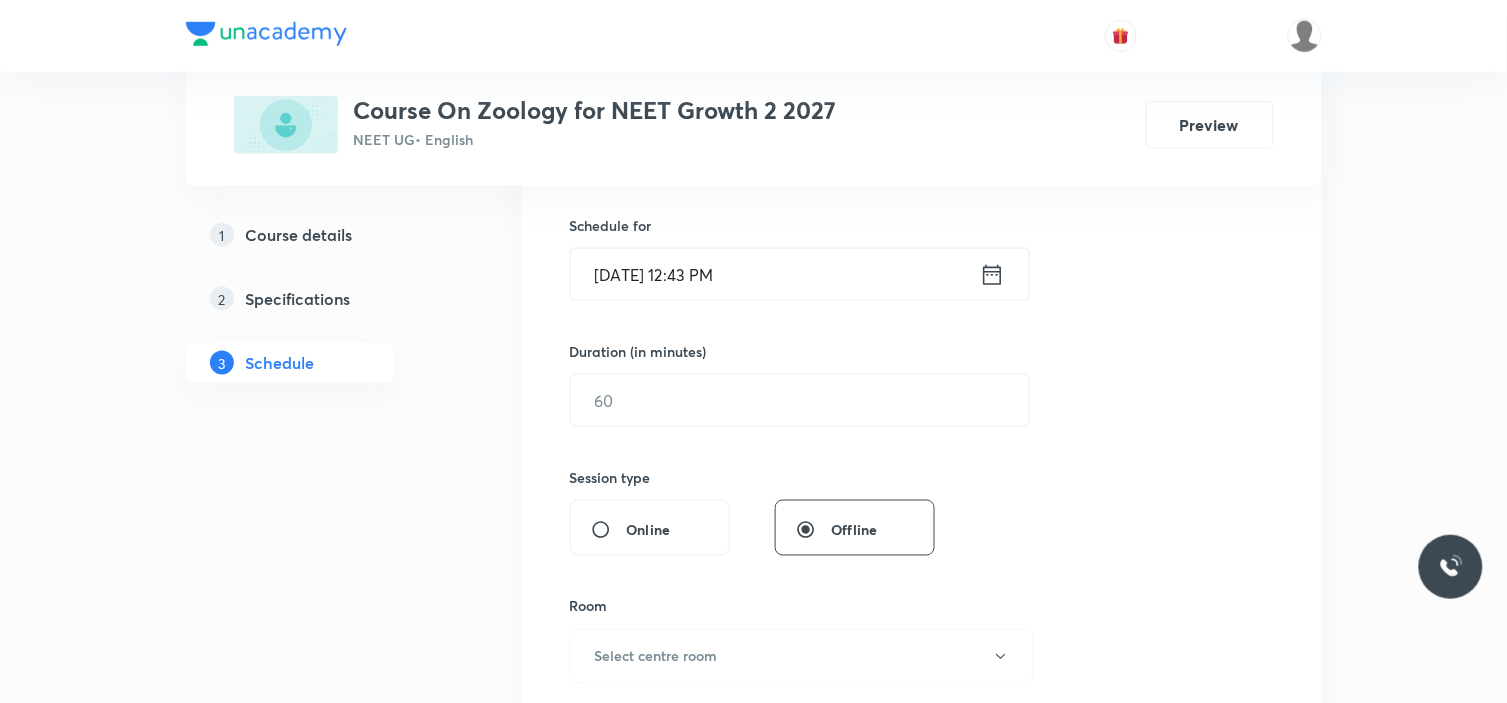 type on "Animal Kingdom - Chordata" 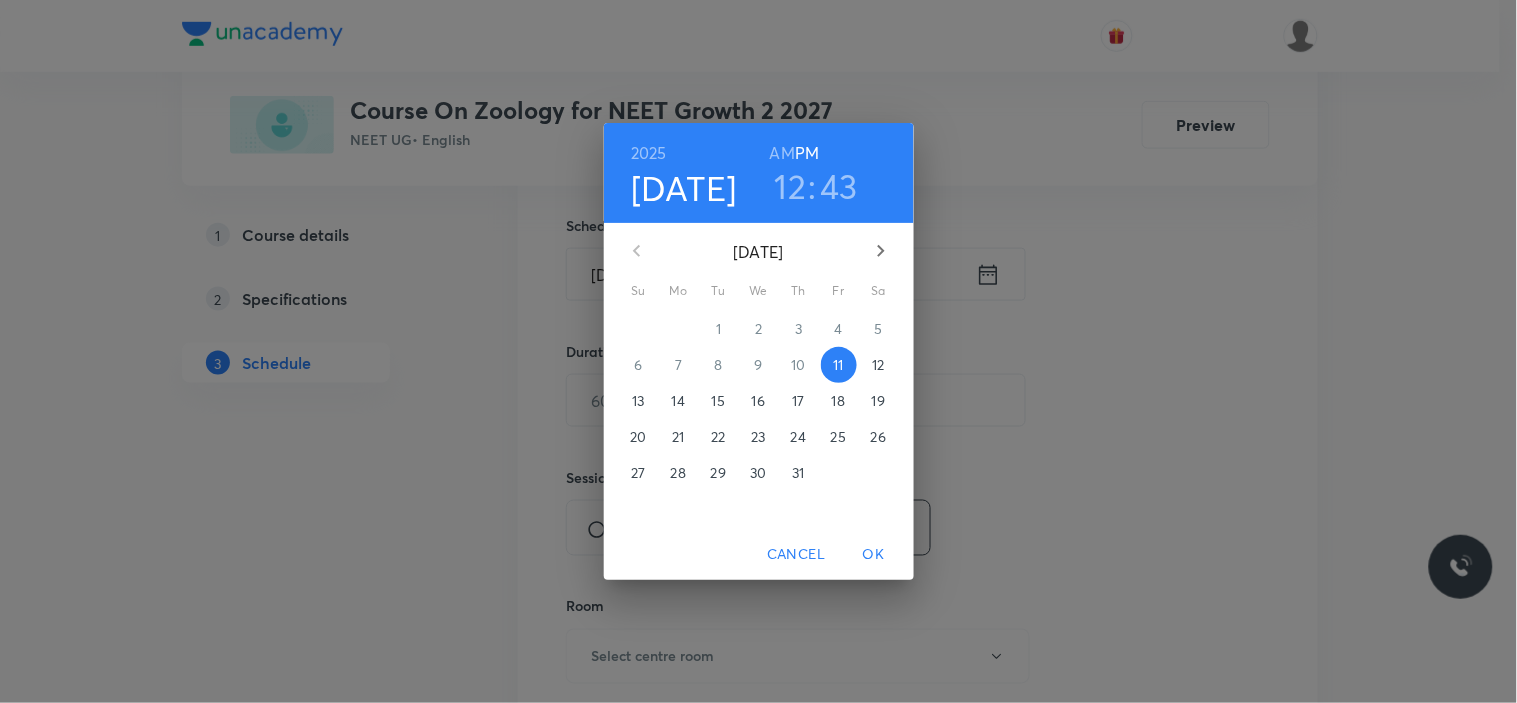 click on "13" at bounding box center (638, 401) 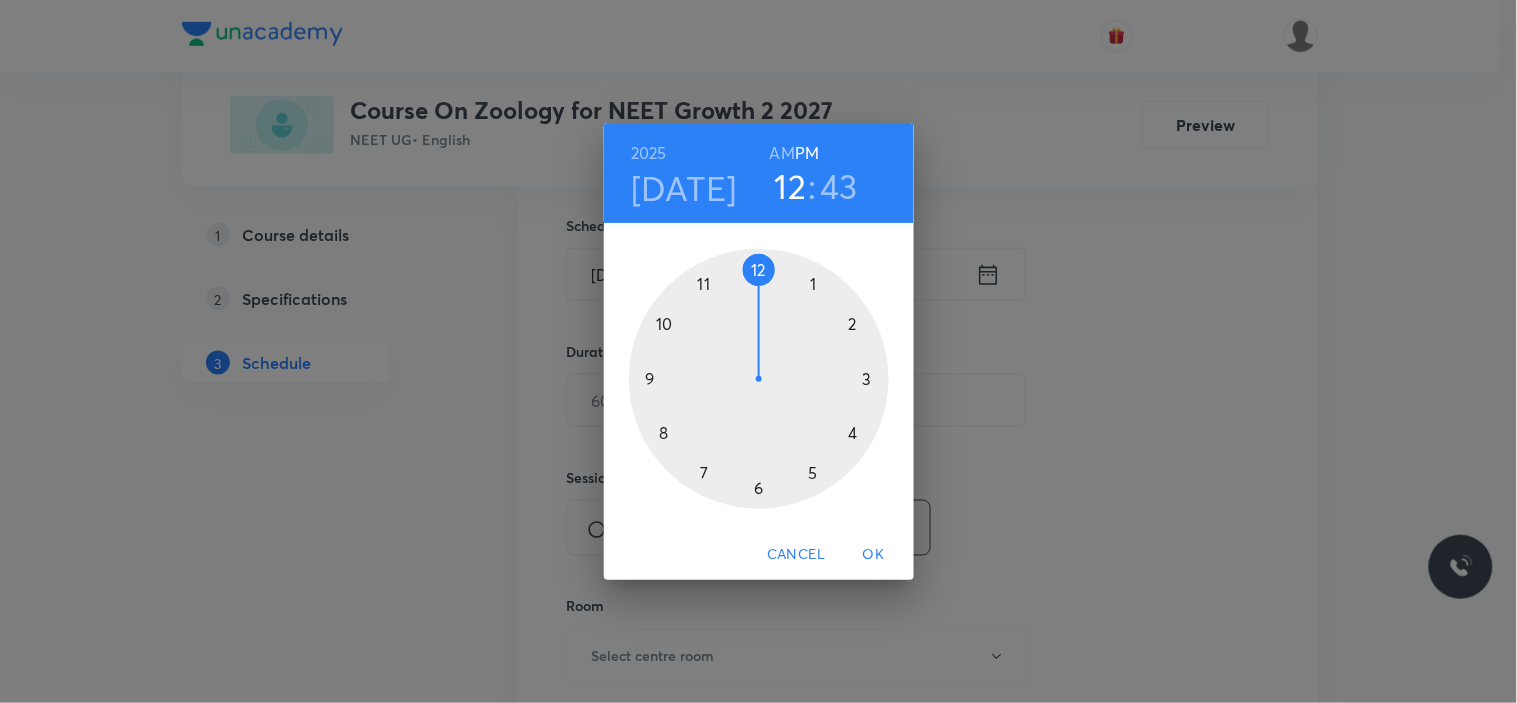 click on "AM" at bounding box center (782, 153) 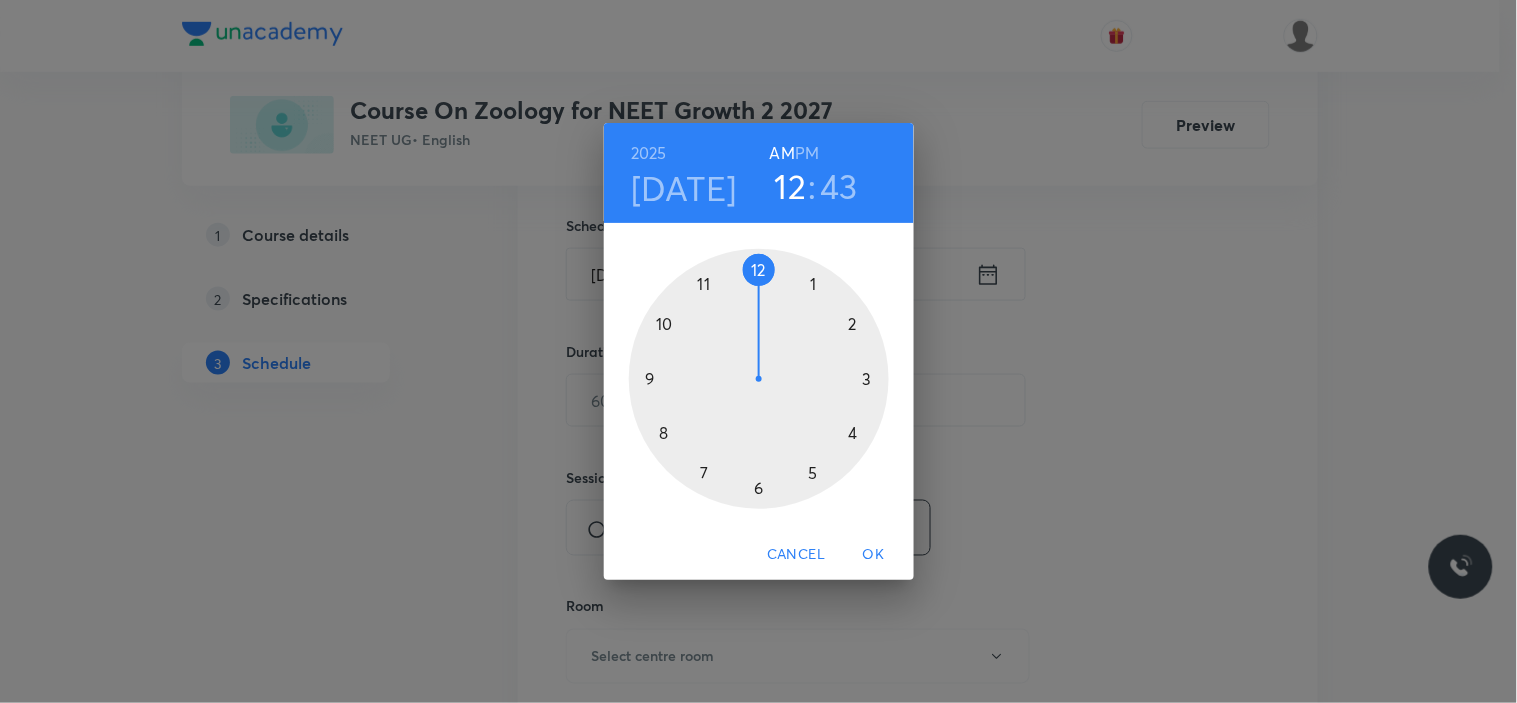 click at bounding box center [759, 379] 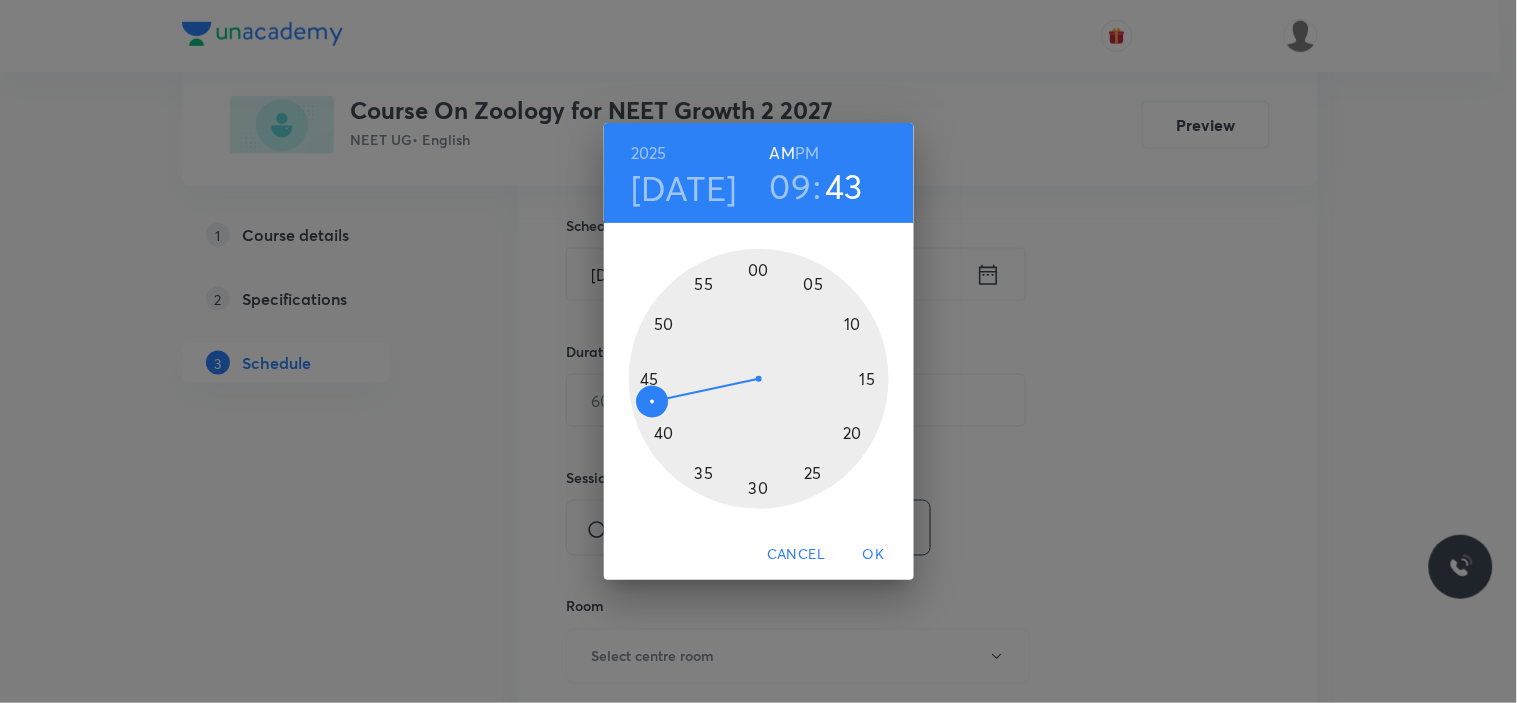 click at bounding box center [759, 379] 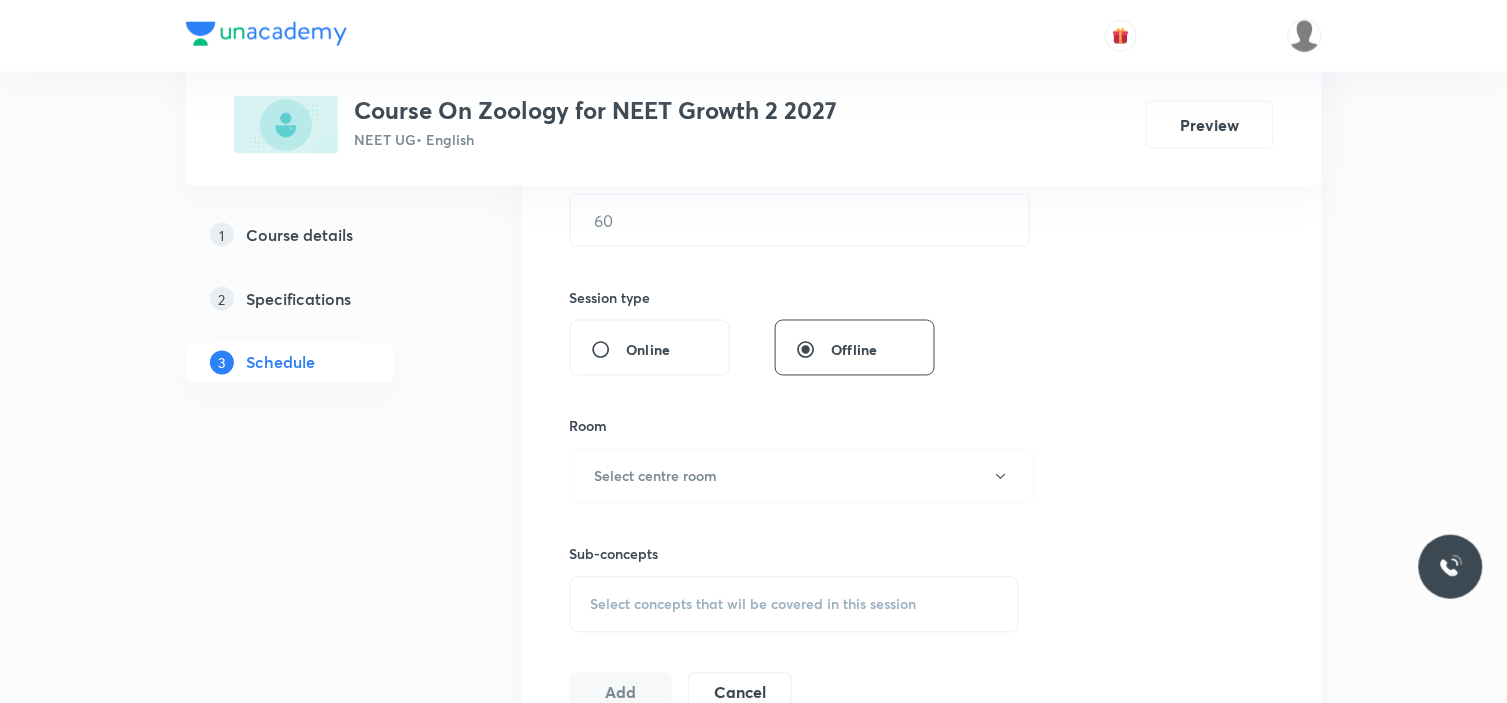 scroll, scrollTop: 660, scrollLeft: 0, axis: vertical 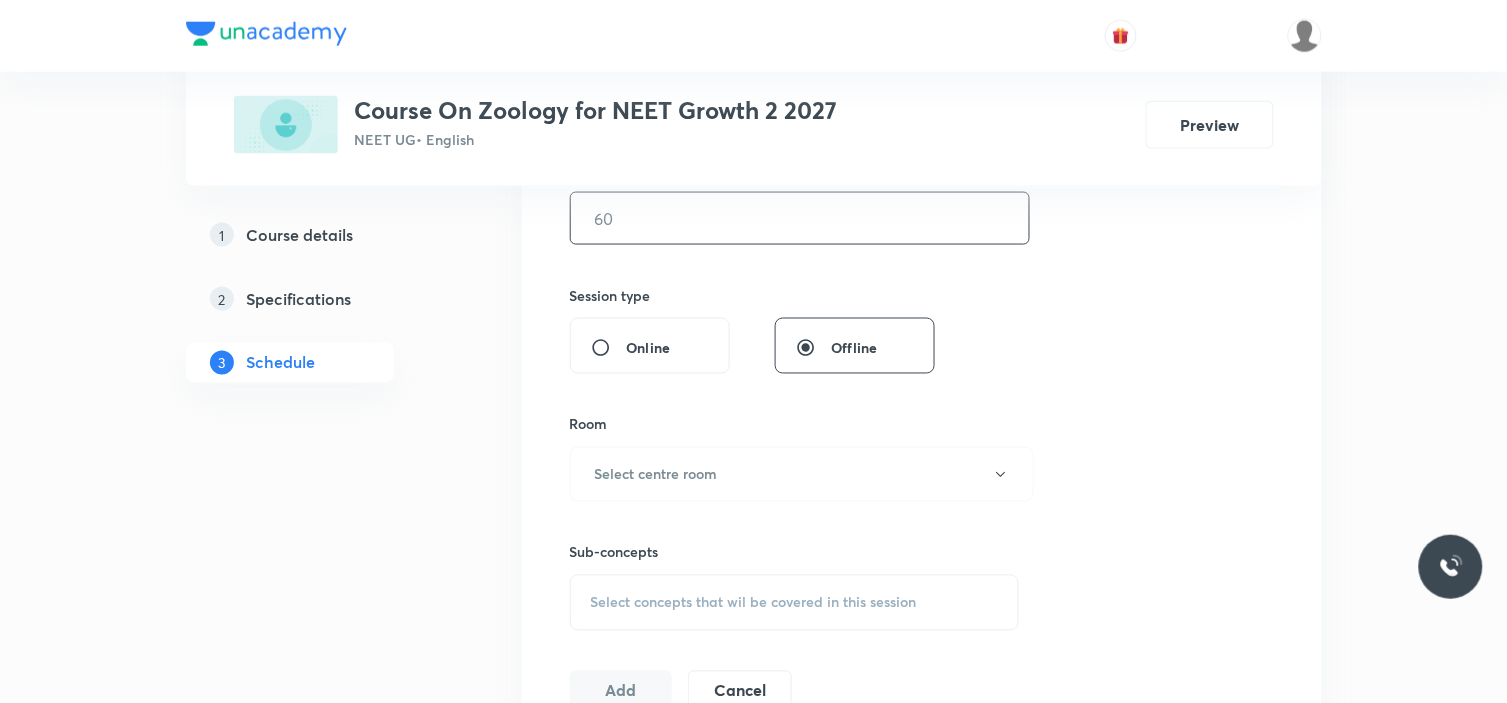 click at bounding box center [800, 218] 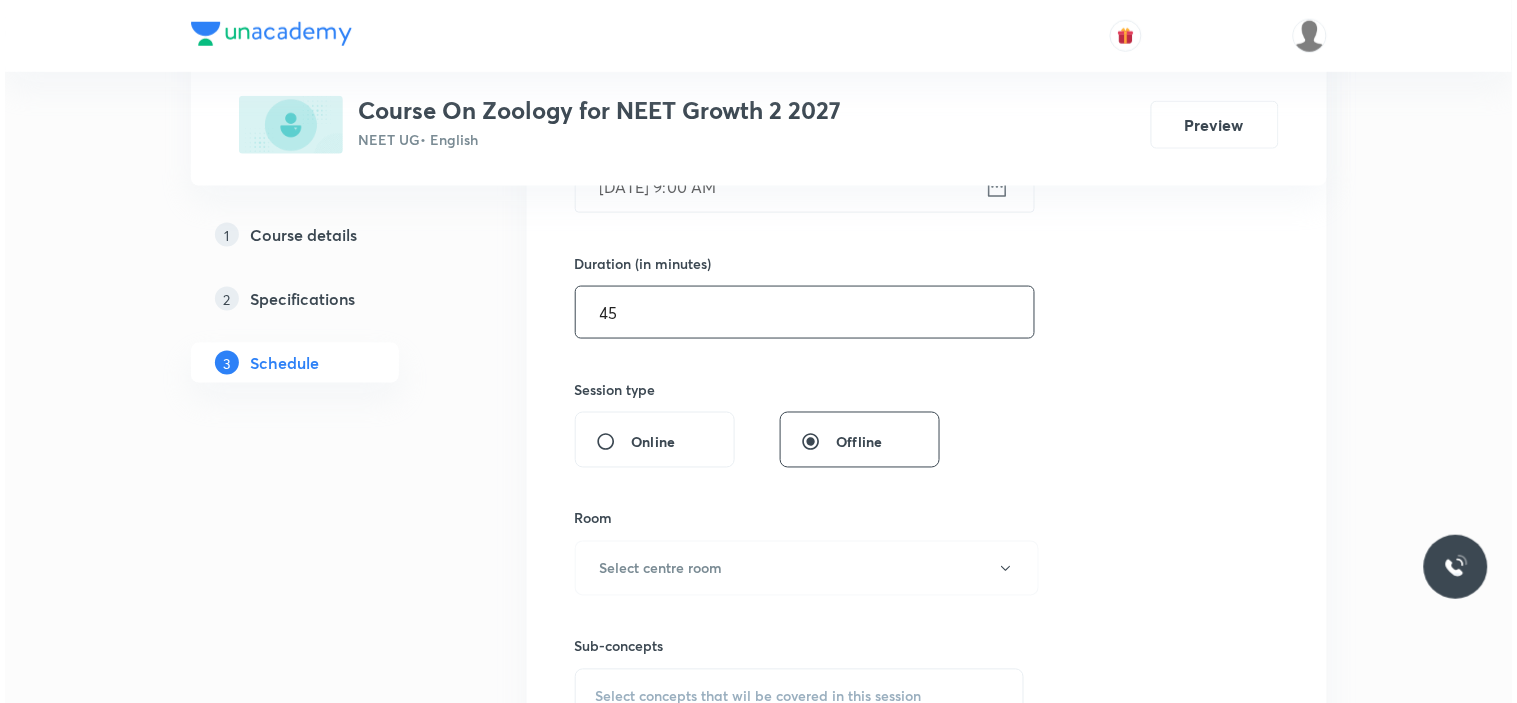 scroll, scrollTop: 565, scrollLeft: 0, axis: vertical 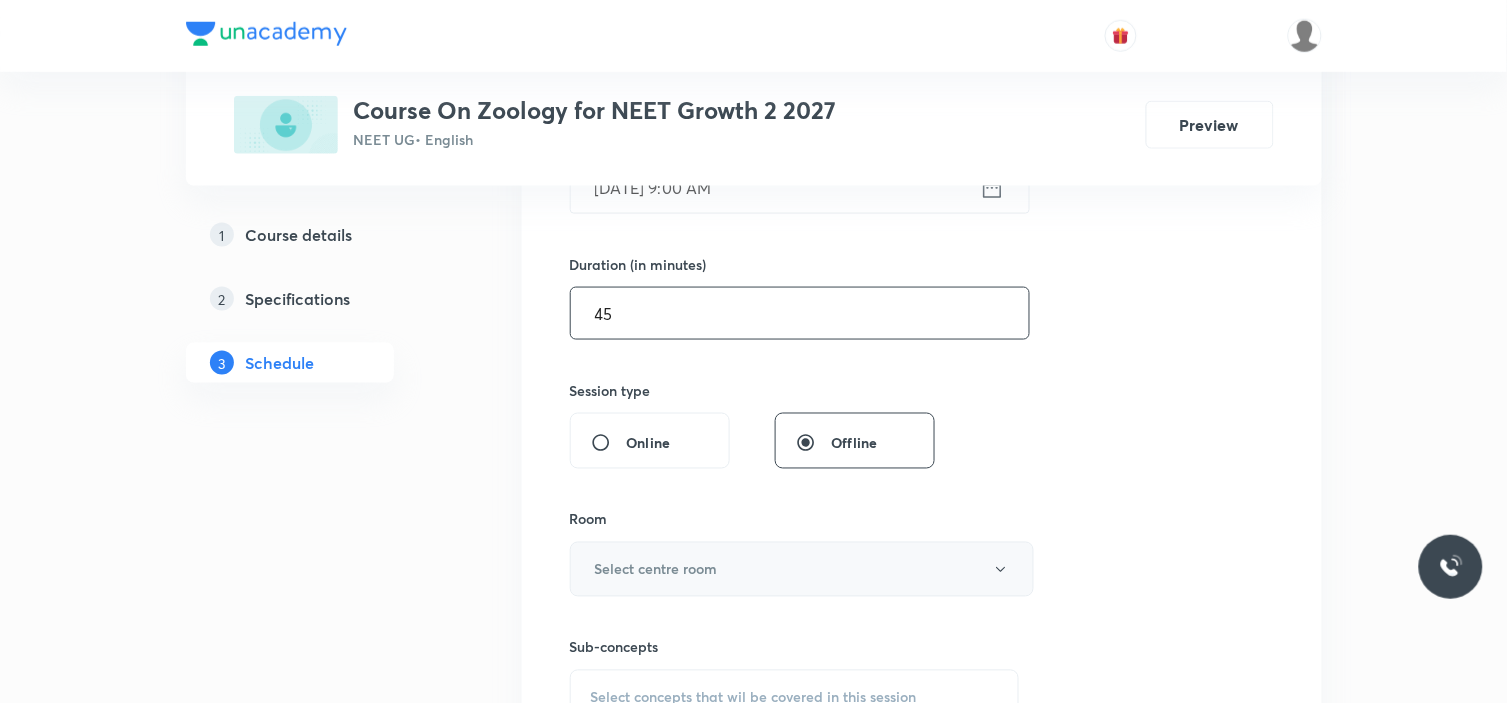 type on "45" 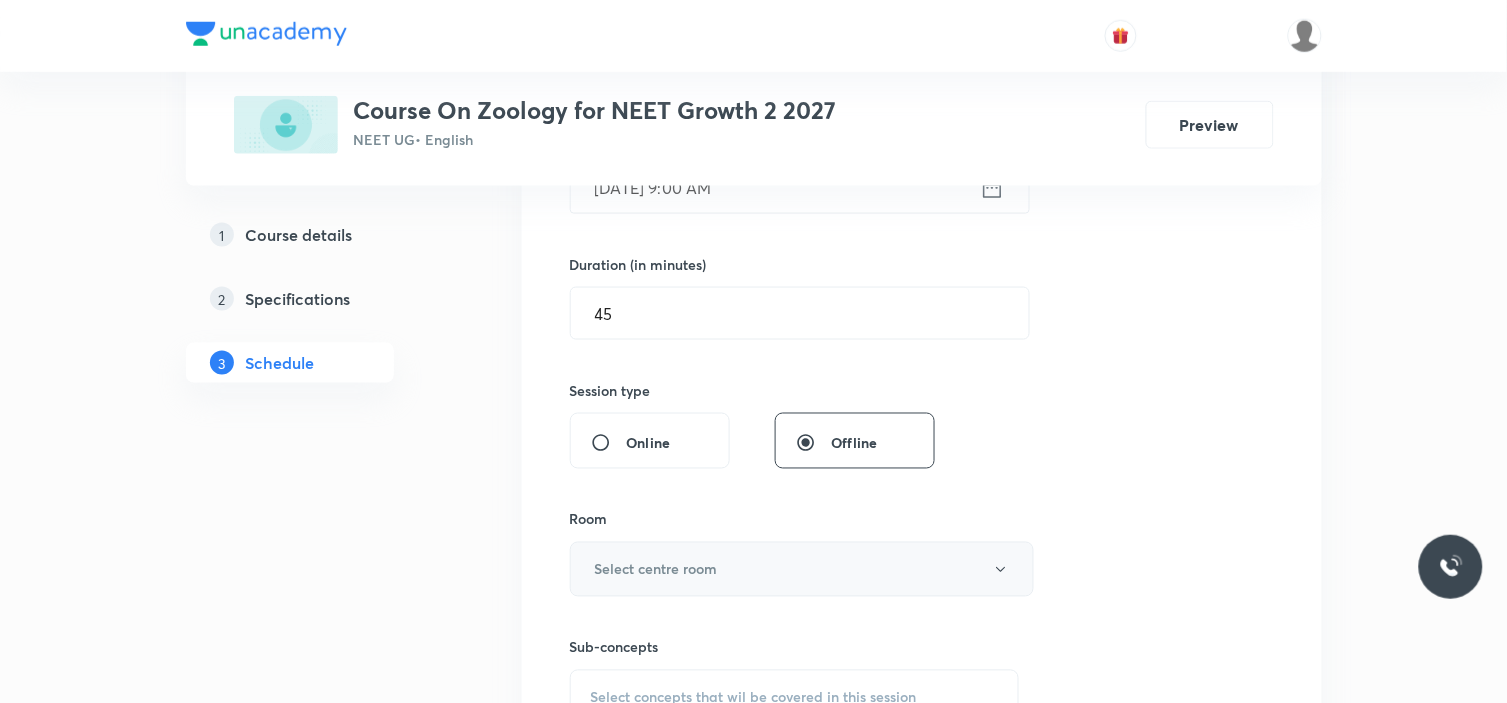 click on "Select centre room" at bounding box center [802, 569] 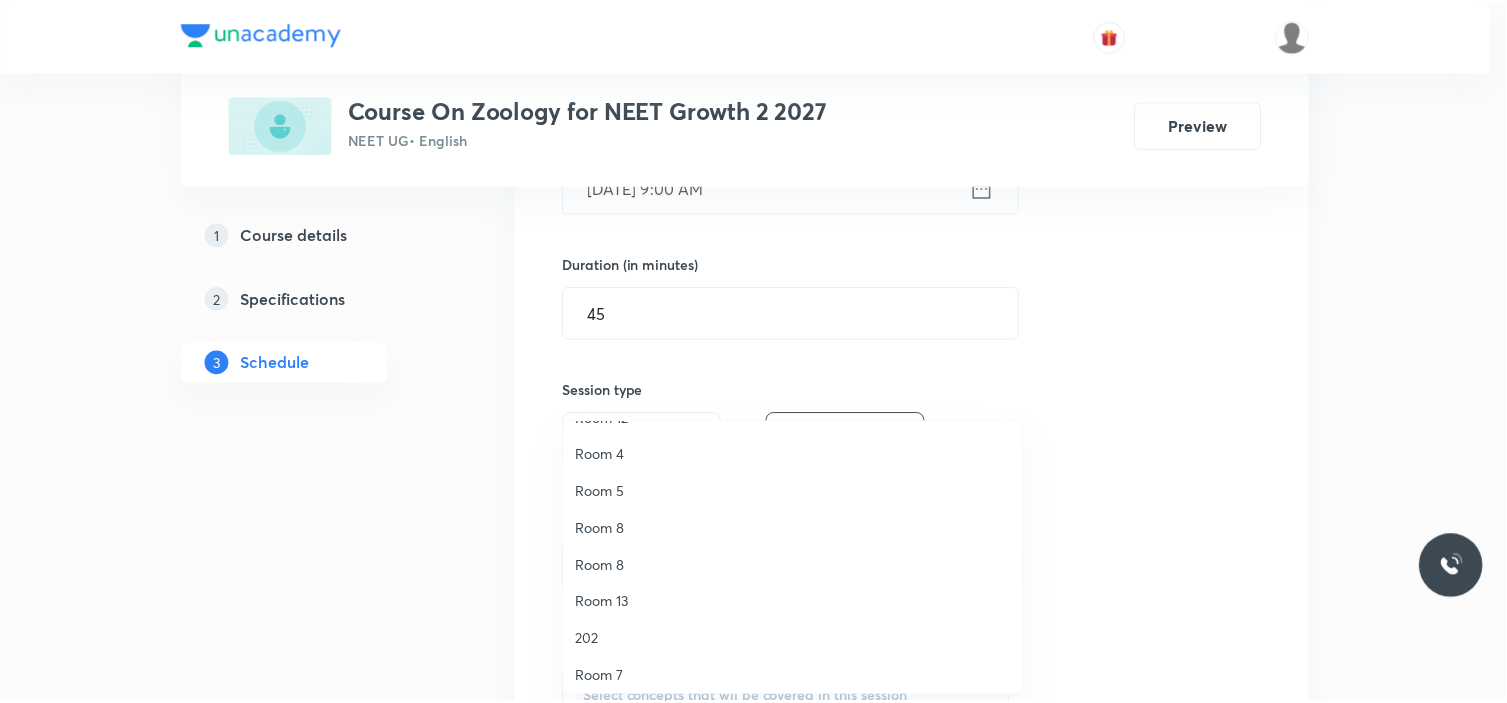 scroll, scrollTop: 177, scrollLeft: 0, axis: vertical 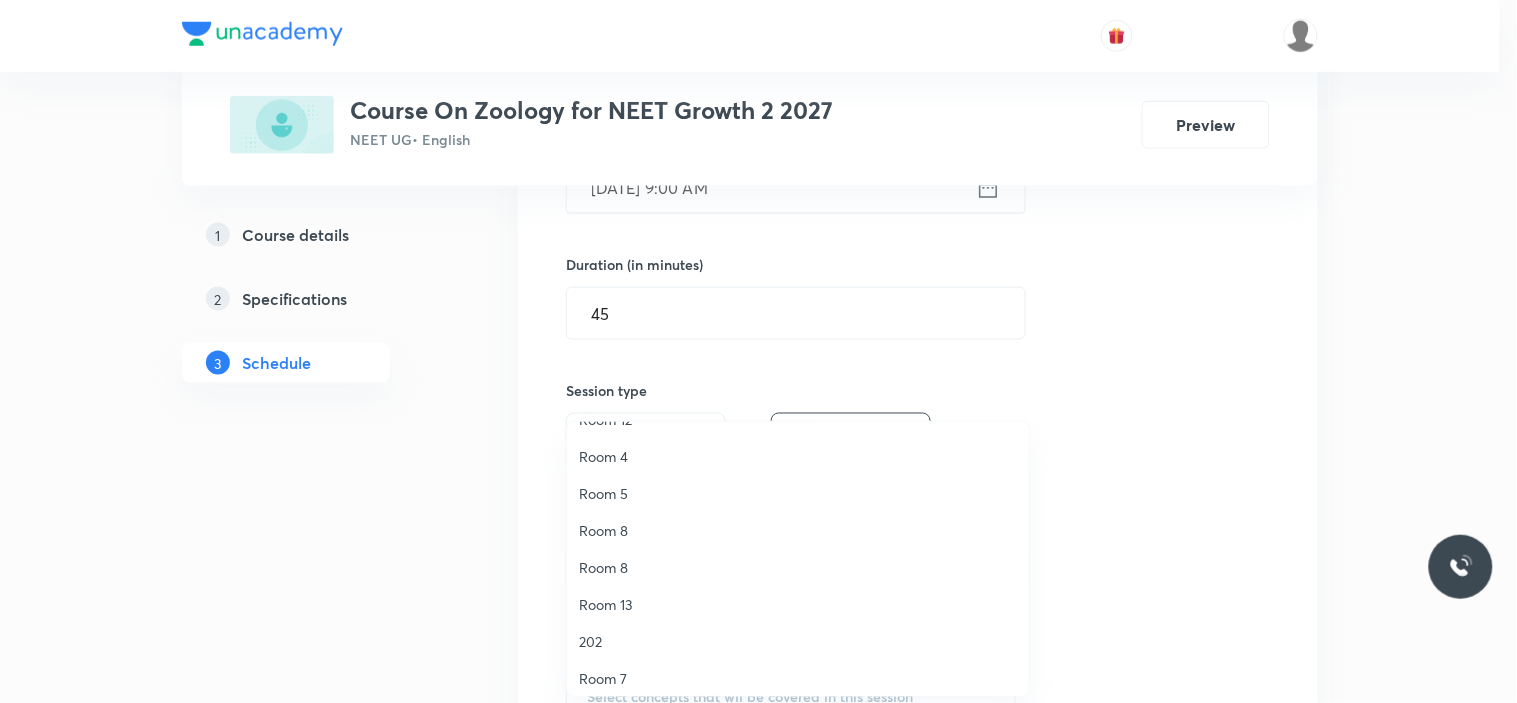 click on "Room 5" at bounding box center [798, 493] 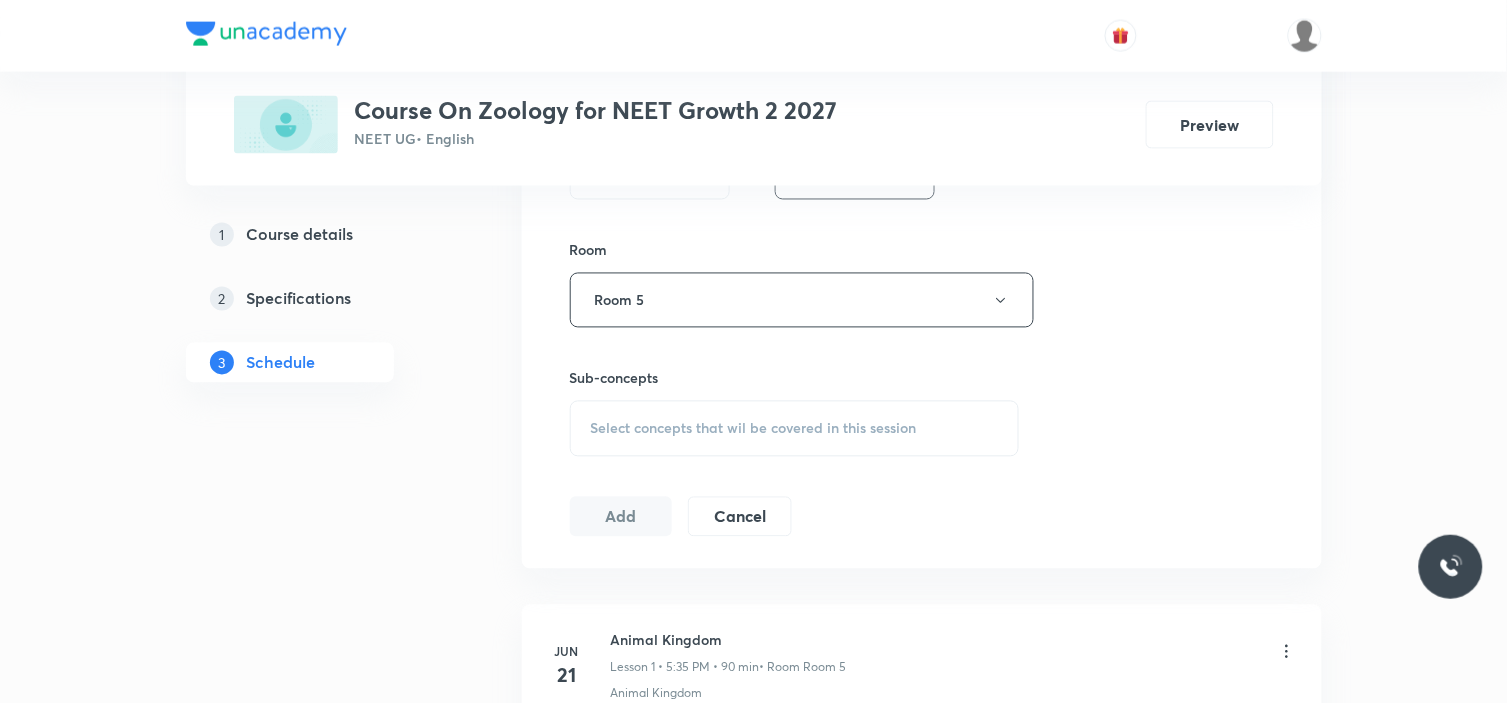 scroll, scrollTop: 842, scrollLeft: 0, axis: vertical 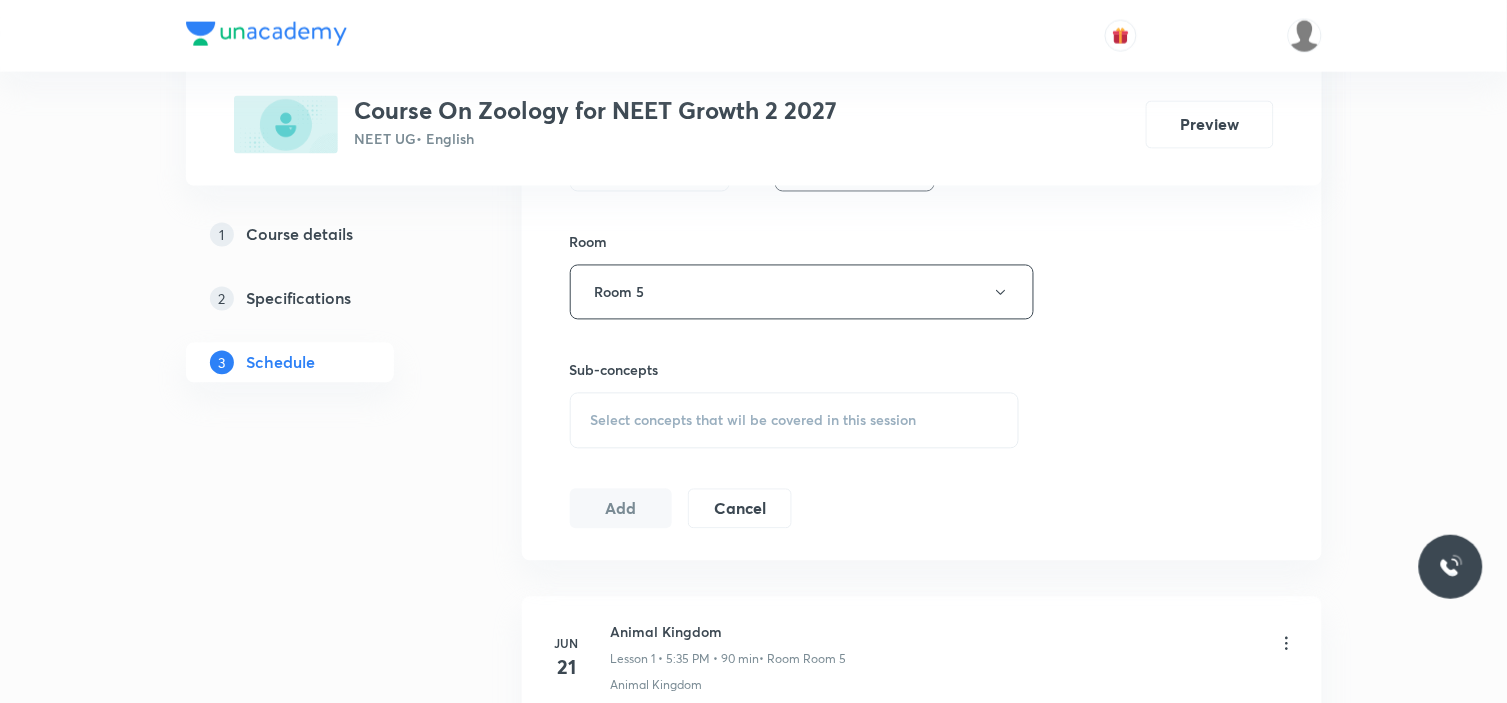 click on "Select concepts that wil be covered in this session" at bounding box center (795, 421) 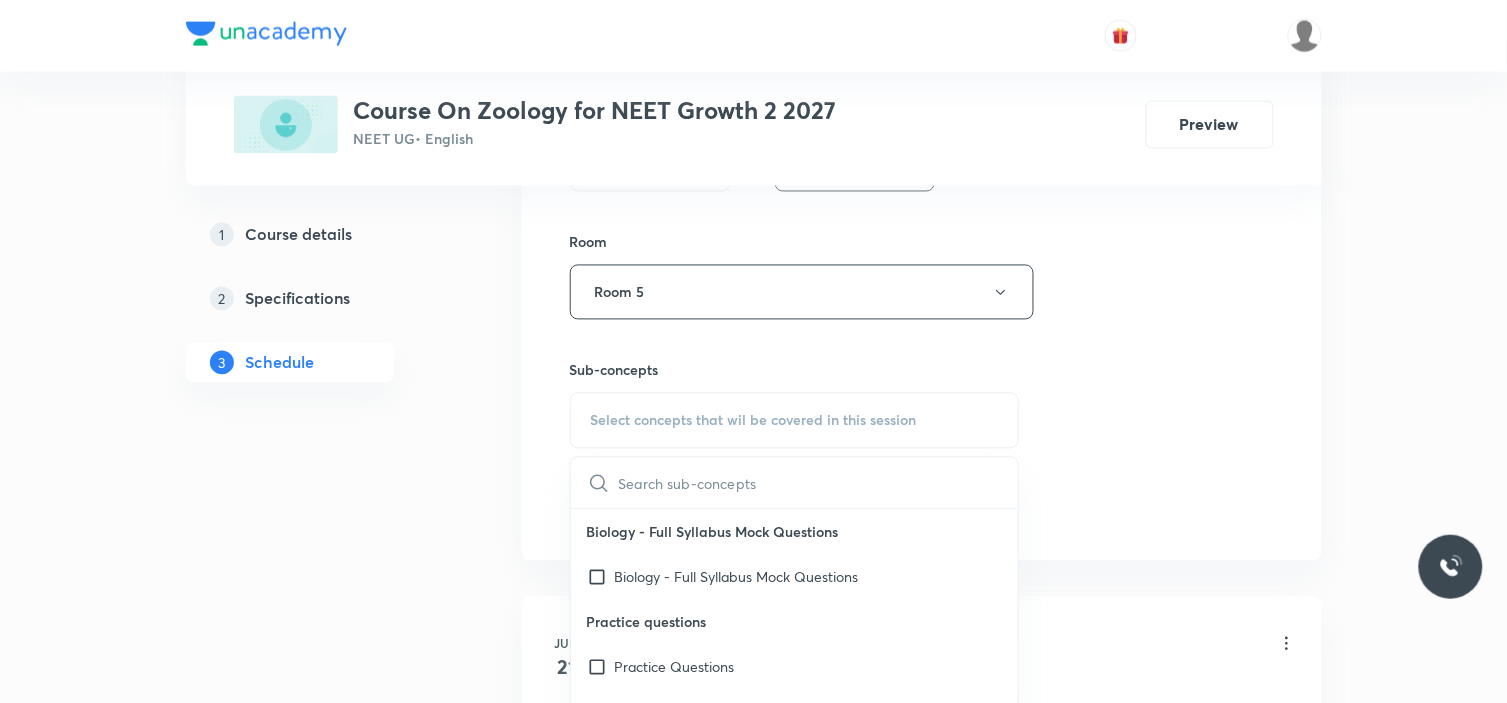click at bounding box center (819, 483) 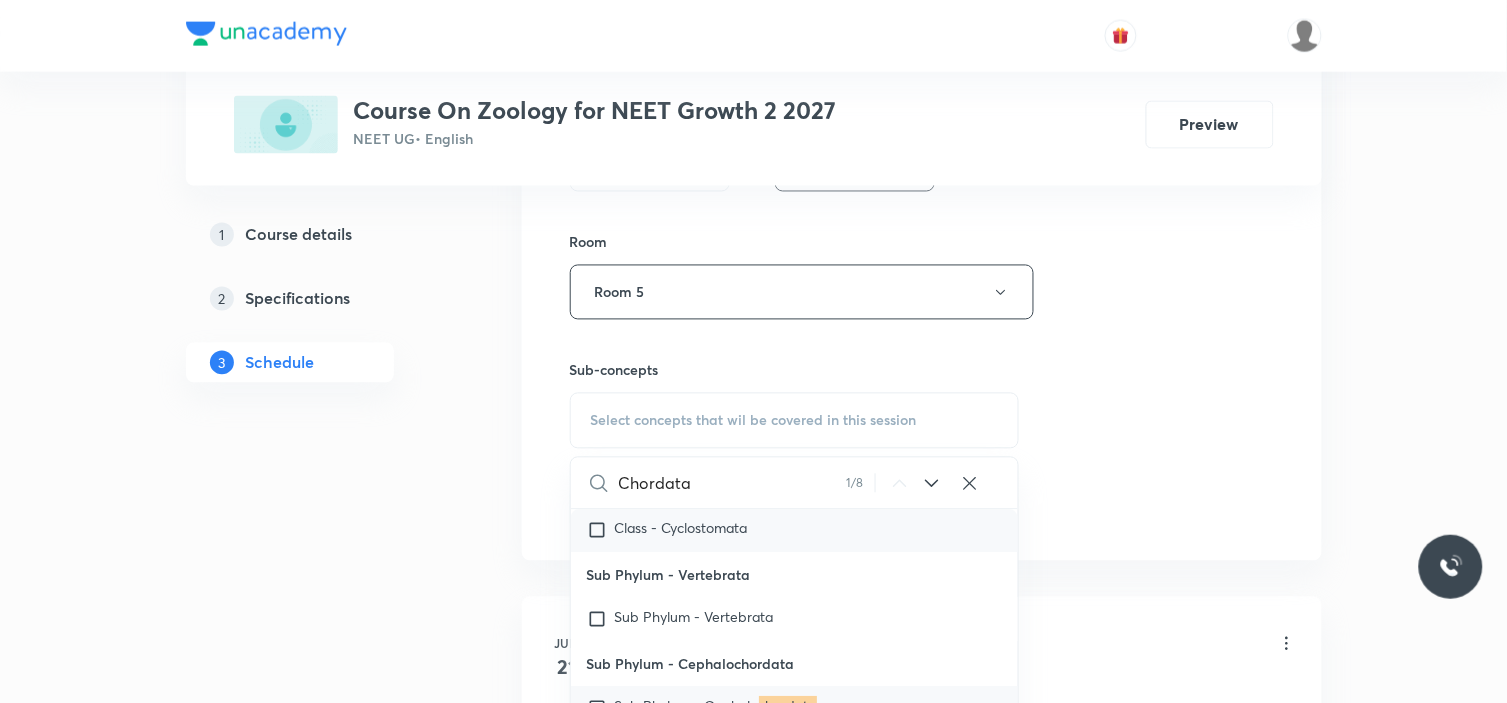 scroll, scrollTop: 65863, scrollLeft: 0, axis: vertical 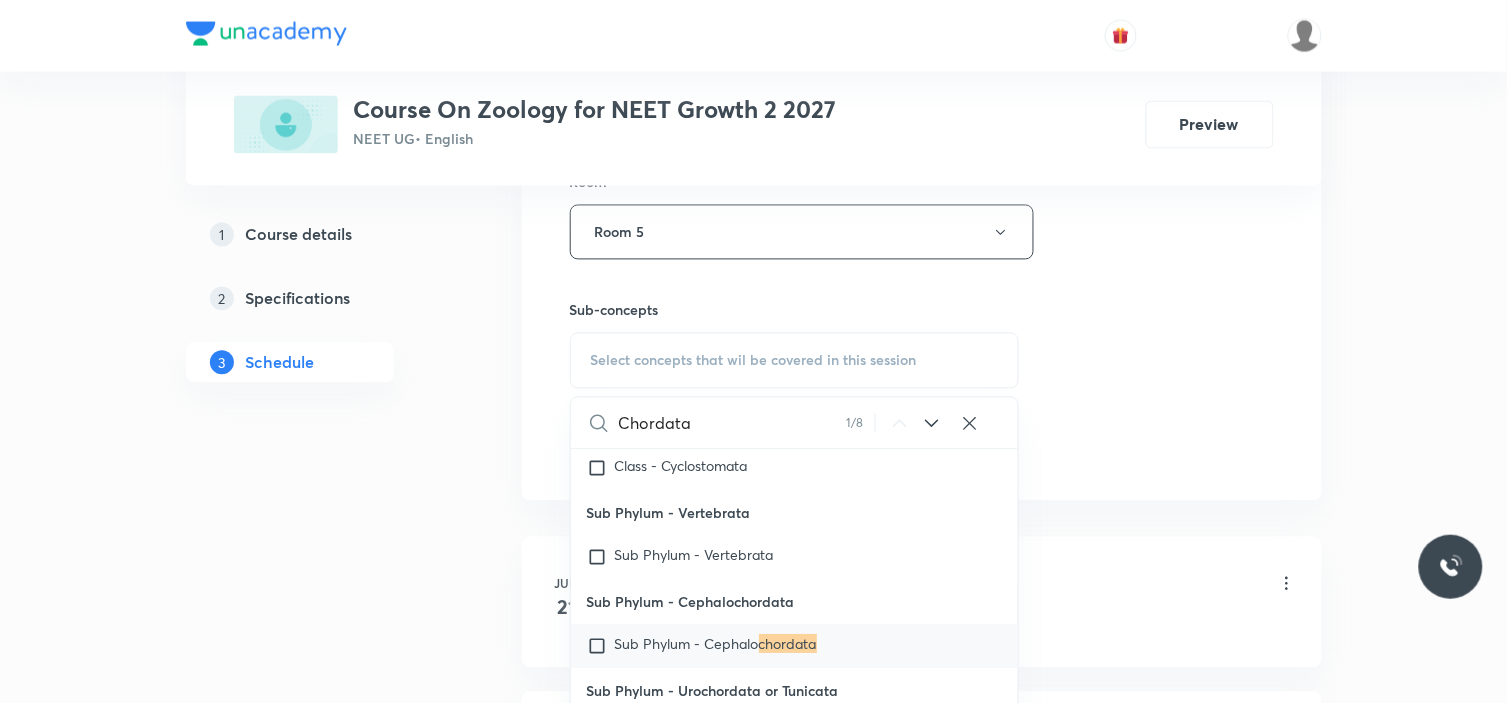 type on "Chordata" 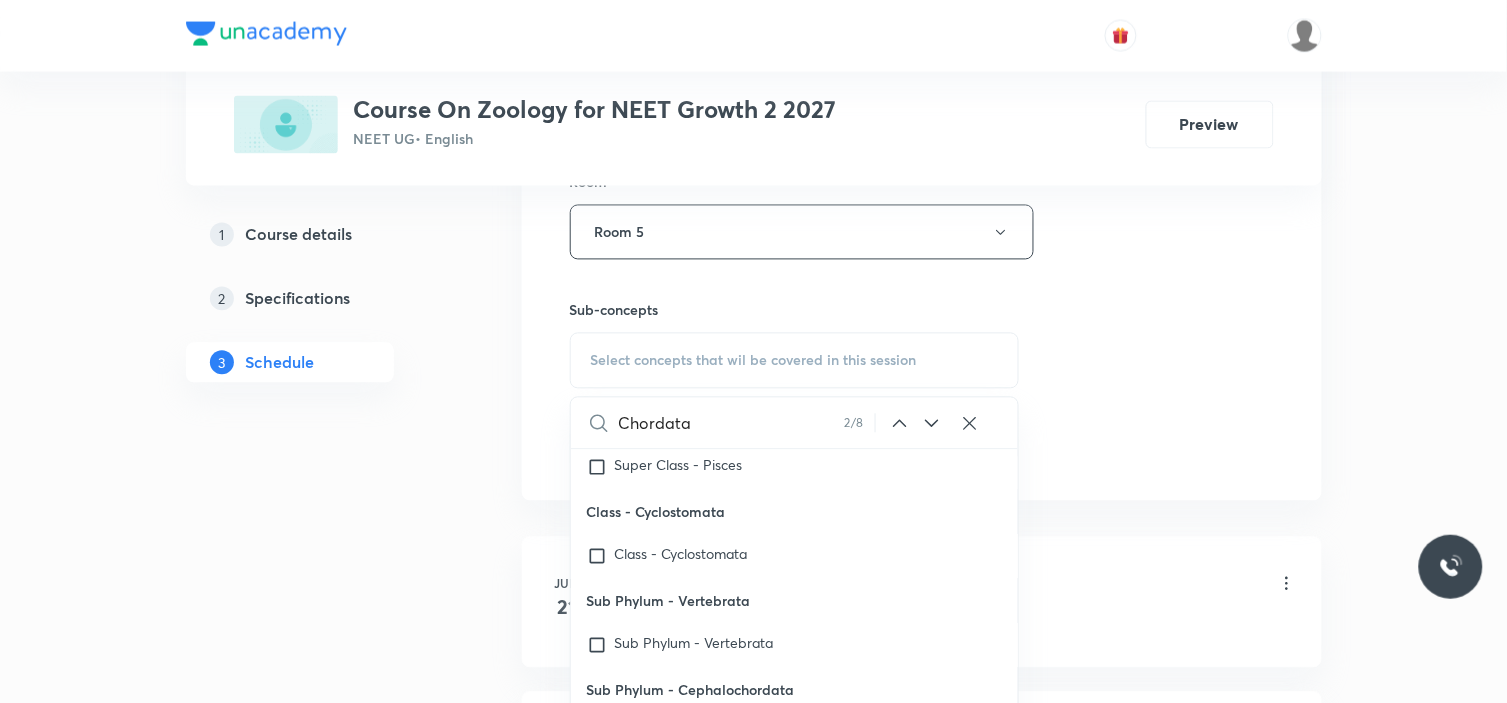 click 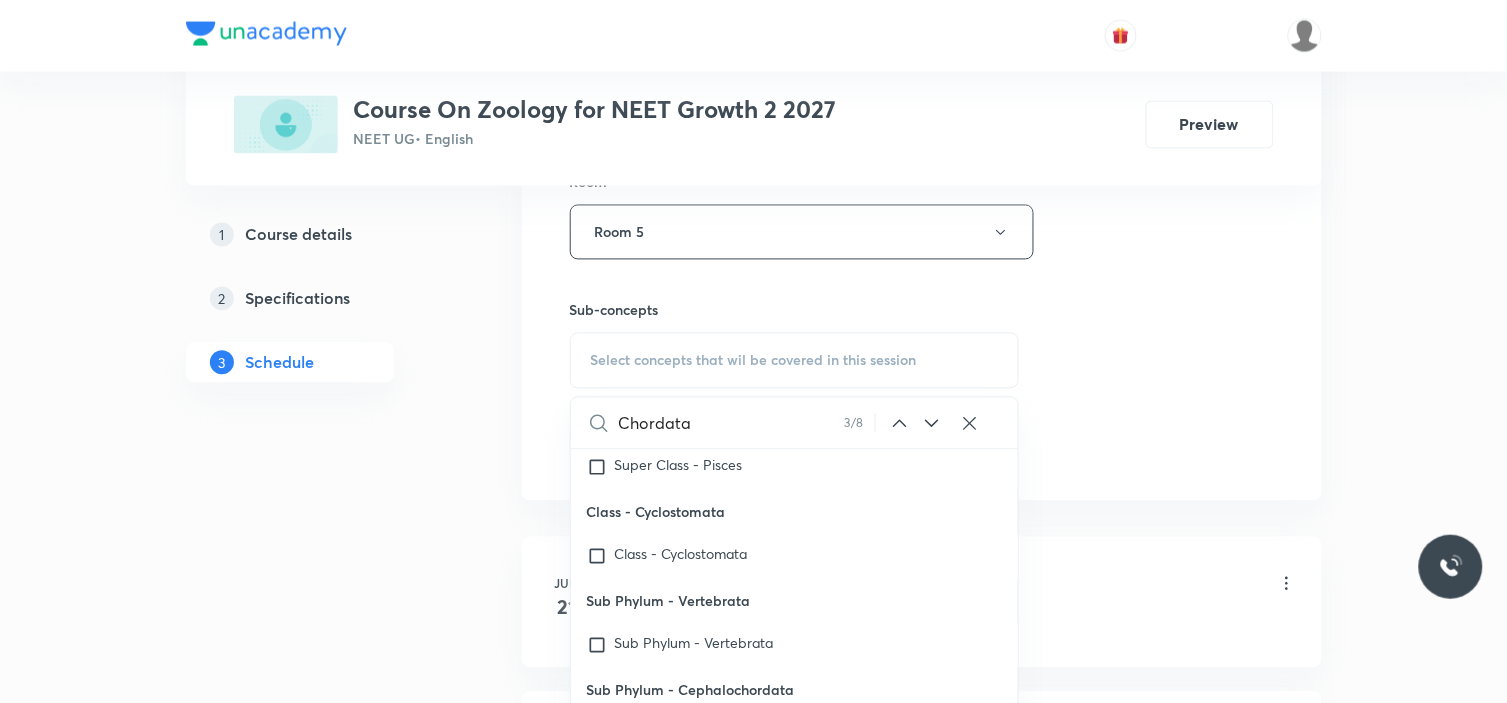 scroll, scrollTop: 65865, scrollLeft: 0, axis: vertical 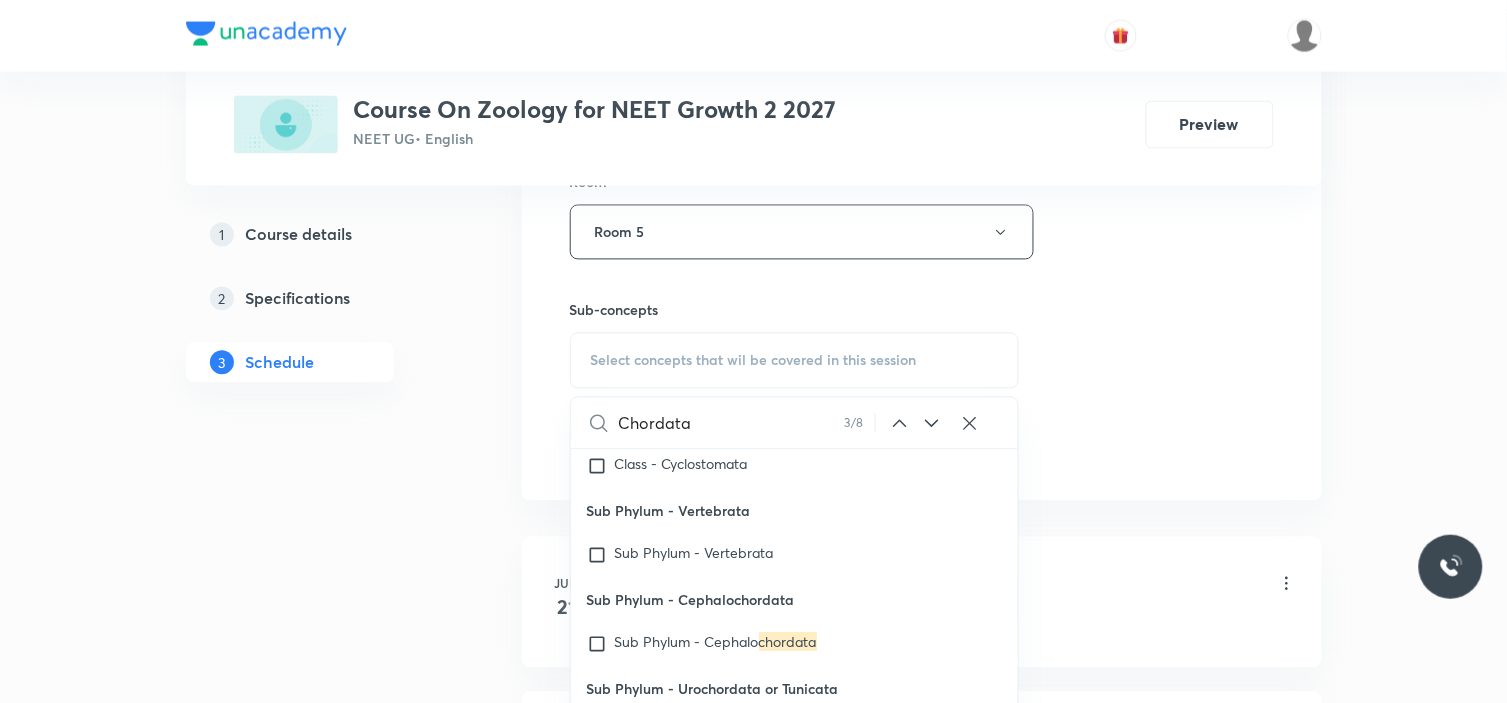 click 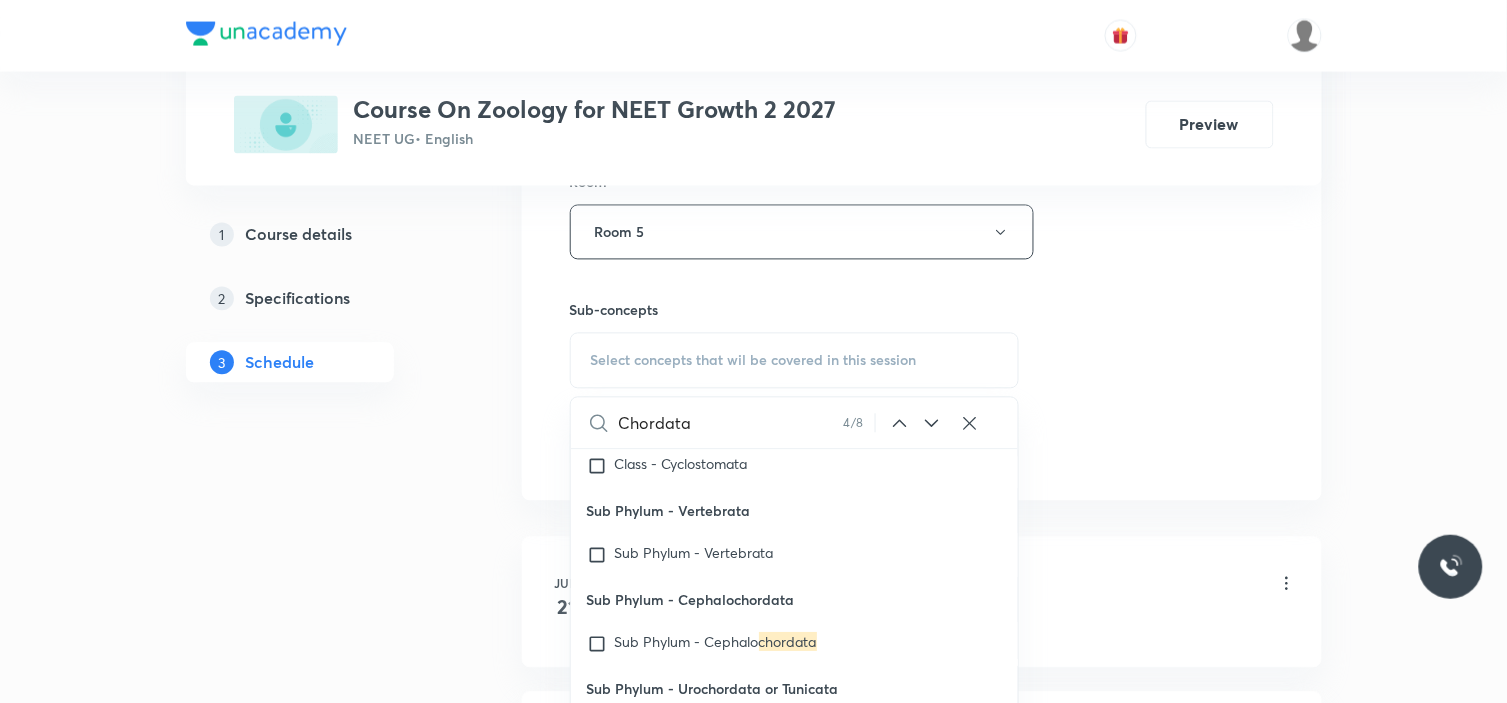 scroll, scrollTop: 65954, scrollLeft: 0, axis: vertical 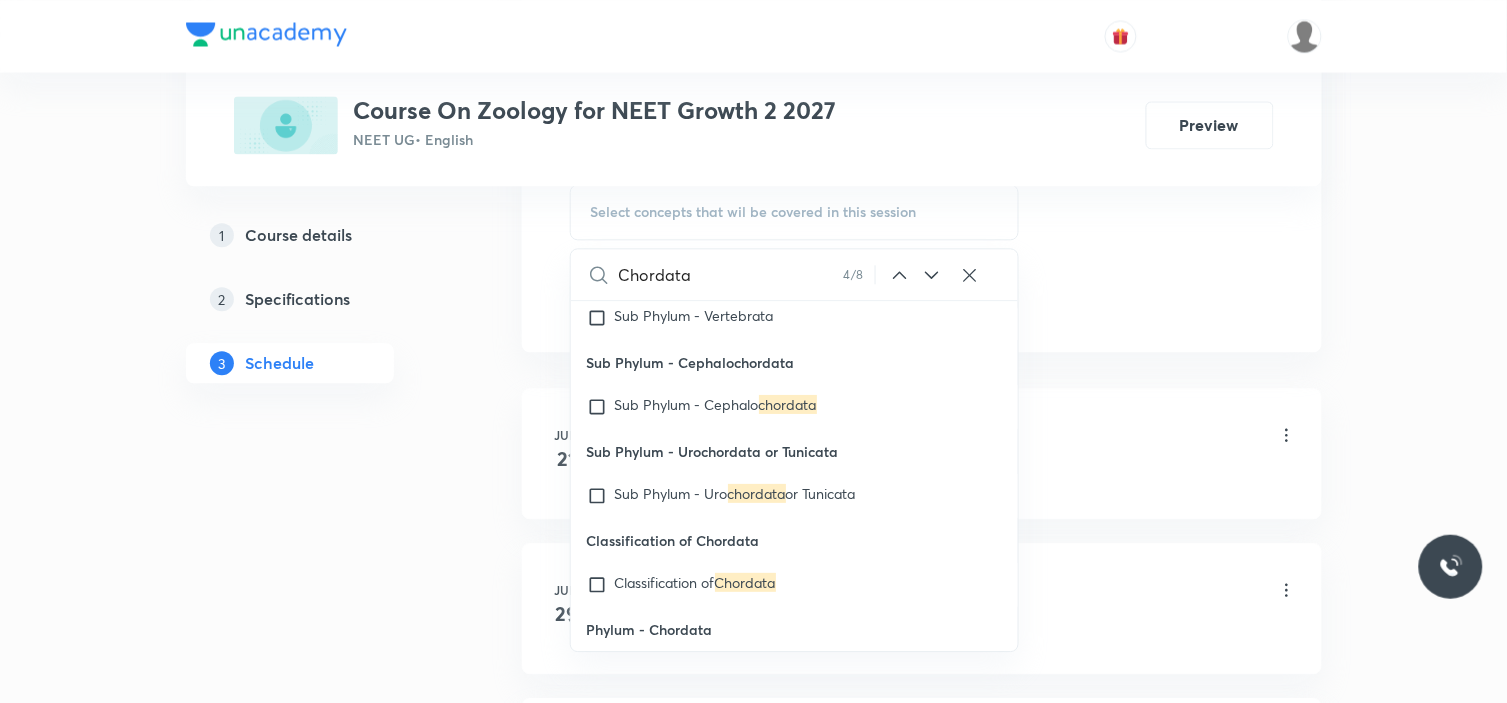 click 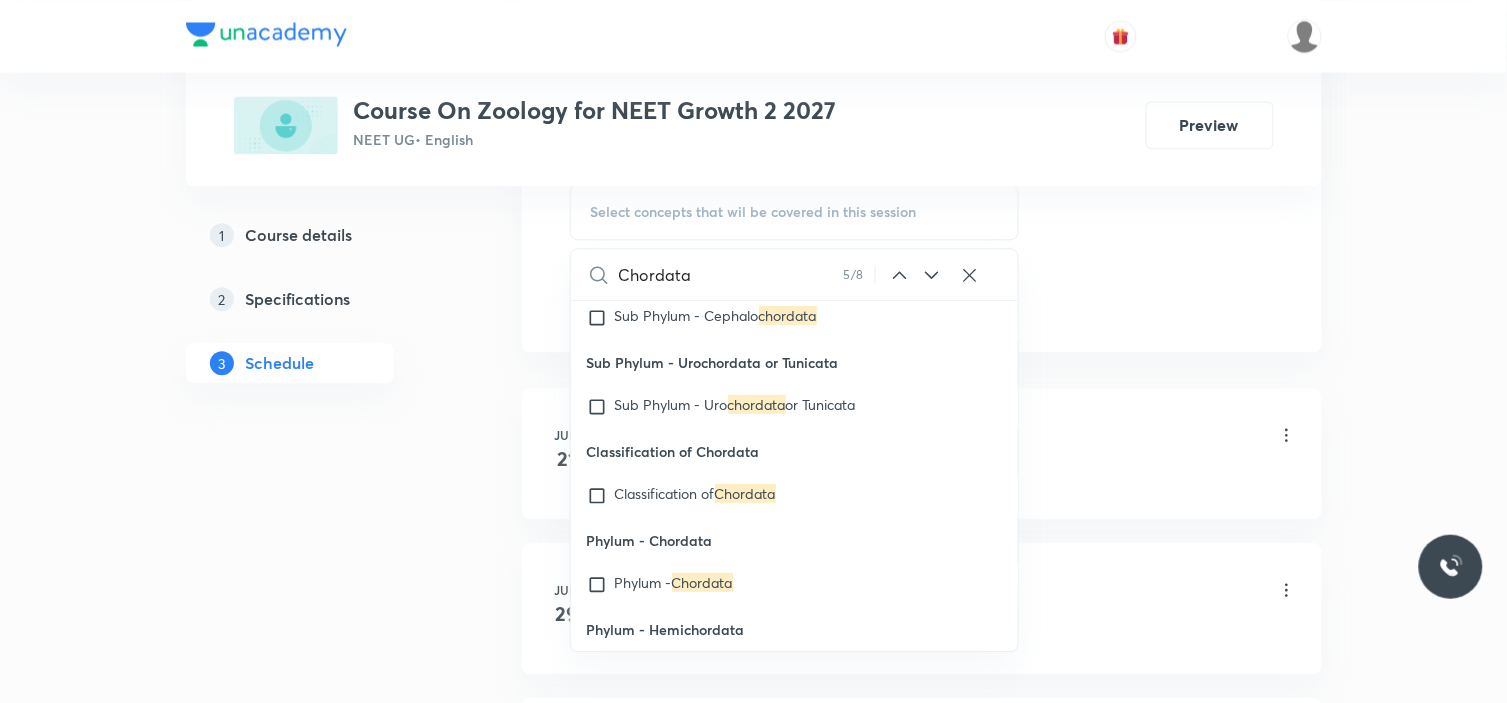 click 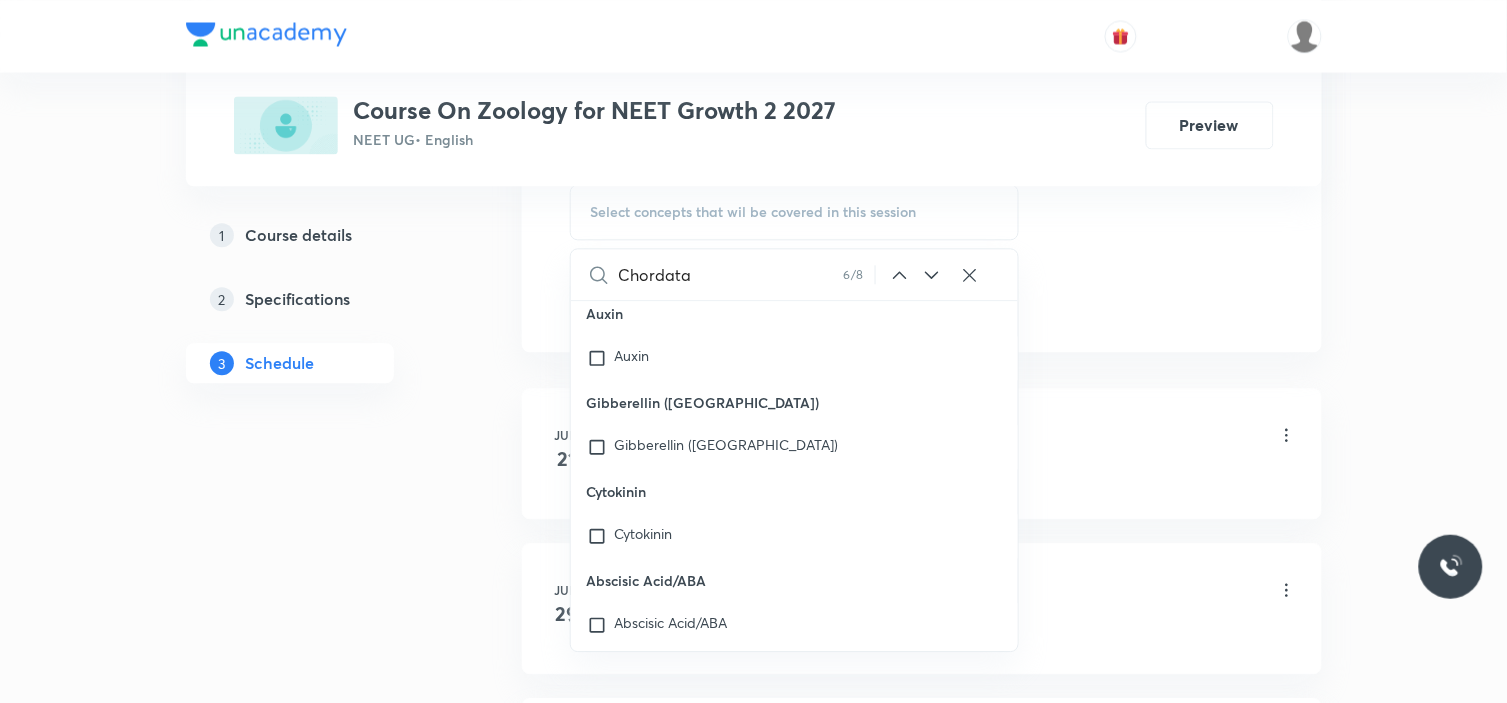 scroll, scrollTop: 87764, scrollLeft: 0, axis: vertical 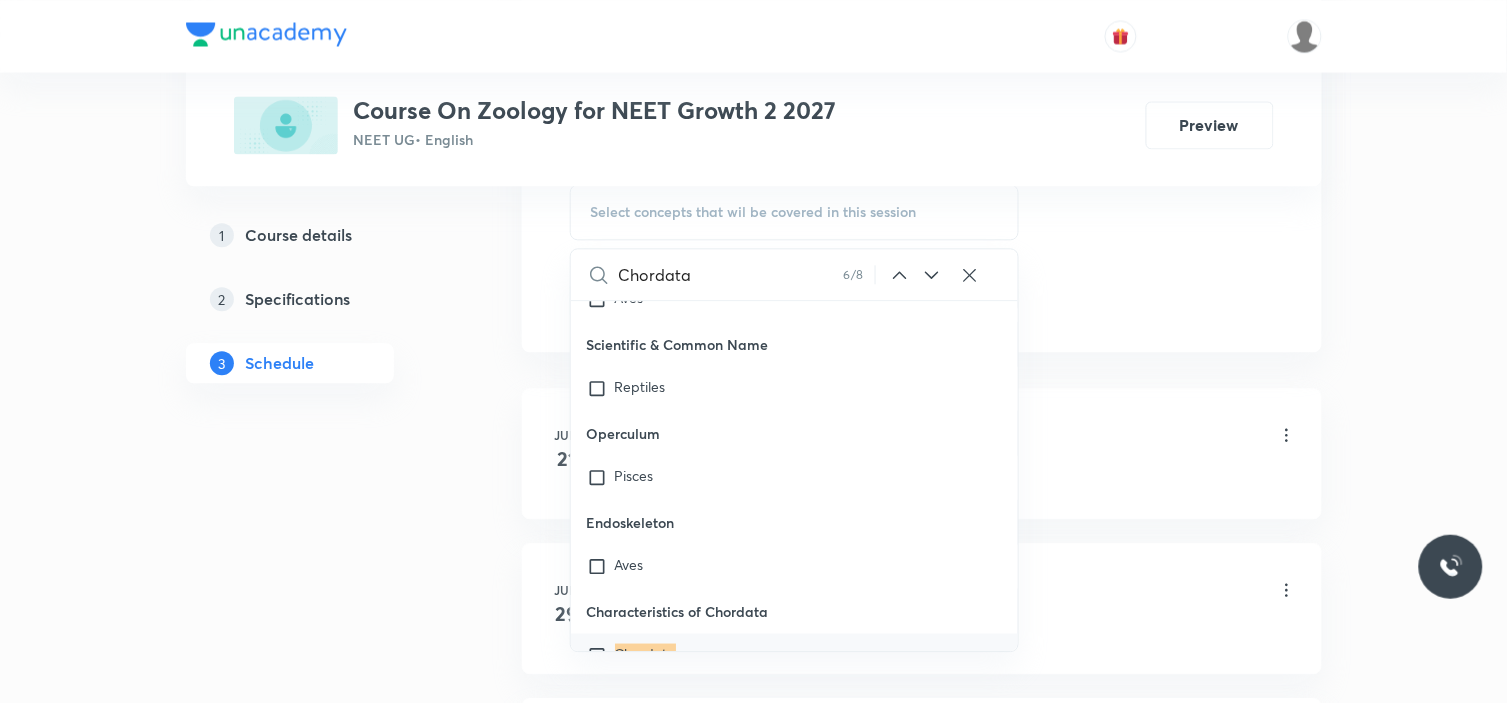 click at bounding box center [601, 655] 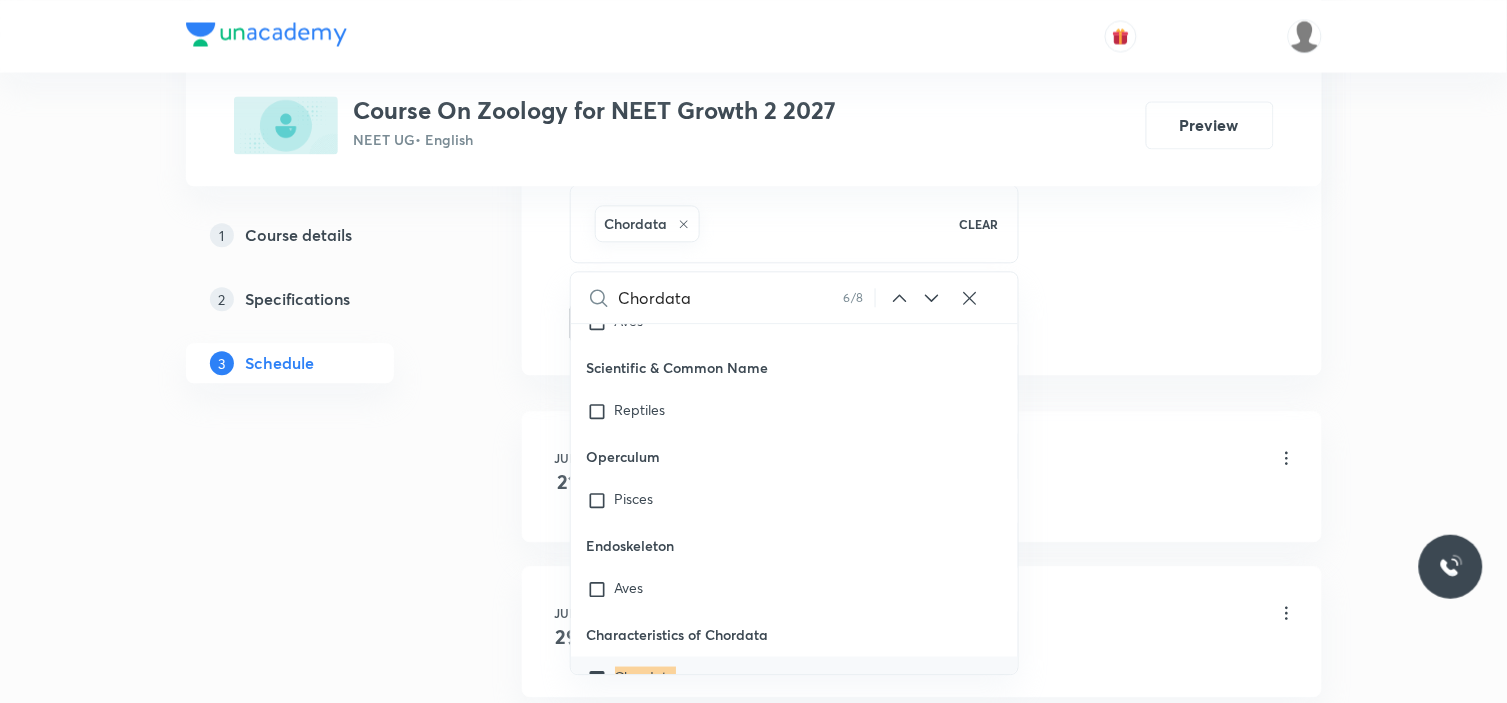 click on "Session  6 Live class Session title 25/99 Animal Kingdom - Chordata ​ Schedule for Jul 13, 2025, 9:00 AM ​ Duration (in minutes) 45 ​   Session type Online Offline Room Room 5 Sub-concepts Chordata CLEAR Chordata 6 / 8 ​ Biology - Full Syllabus Mock Questions Biology - Full Syllabus Mock Questions Practice questions Practice Questions Biology Previous Year Questions Maths Previous Year Questions Living World What Is Living? Diversity In The Living World Systematics Types Of Taxonomy Fundamental Components Of Taxonomy Taxonomic Categories Taxonomical Aids The Three Domains Of Life Biological Nomenclature  Biological Classification System Of Classification Kingdom Monera Kingdom Protista Kingdom Fungi Kingdom Plantae Kingdom Animalia Linchens Mycorrhiza Virus Prions Viroids Plant Kingdom Algae Bryophytes Pteridophytes Gymnosperms Angiosperms Animal Kingdom Basics Of Classification Classification Of Animals Animal Kingdom Covered previously Animal Diversity Animal Diversity Morphology - Flowering Plants" at bounding box center (922, -138) 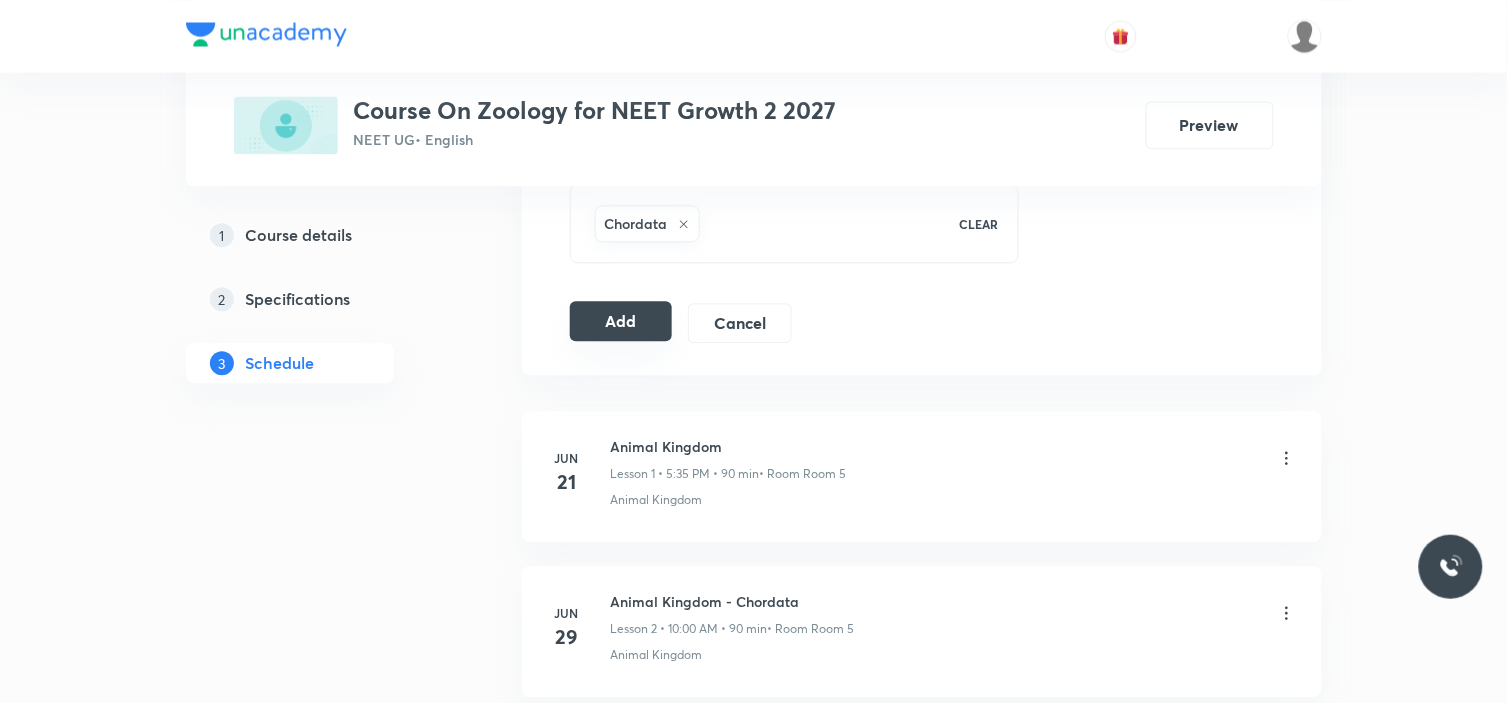 click on "Add" at bounding box center (621, 321) 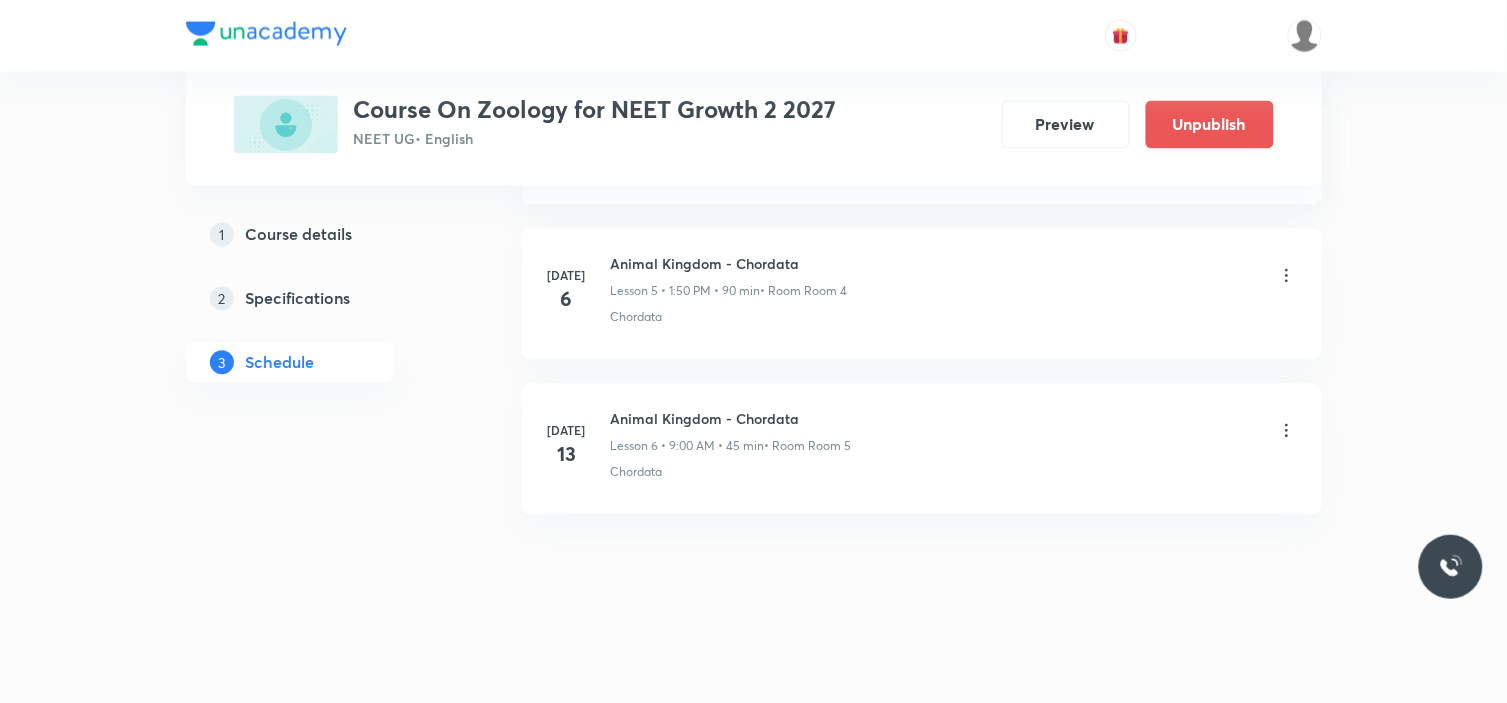 scroll, scrollTop: 706, scrollLeft: 0, axis: vertical 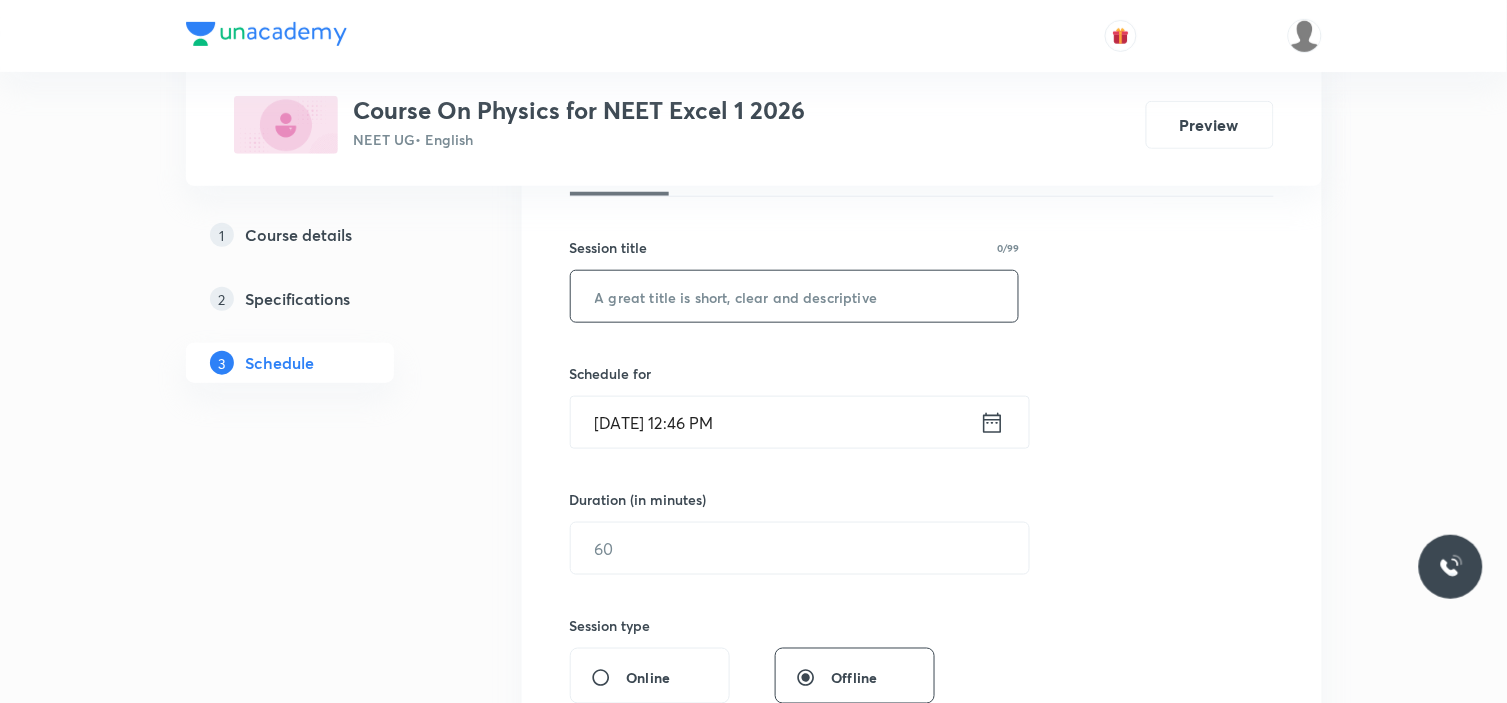 click at bounding box center [795, 296] 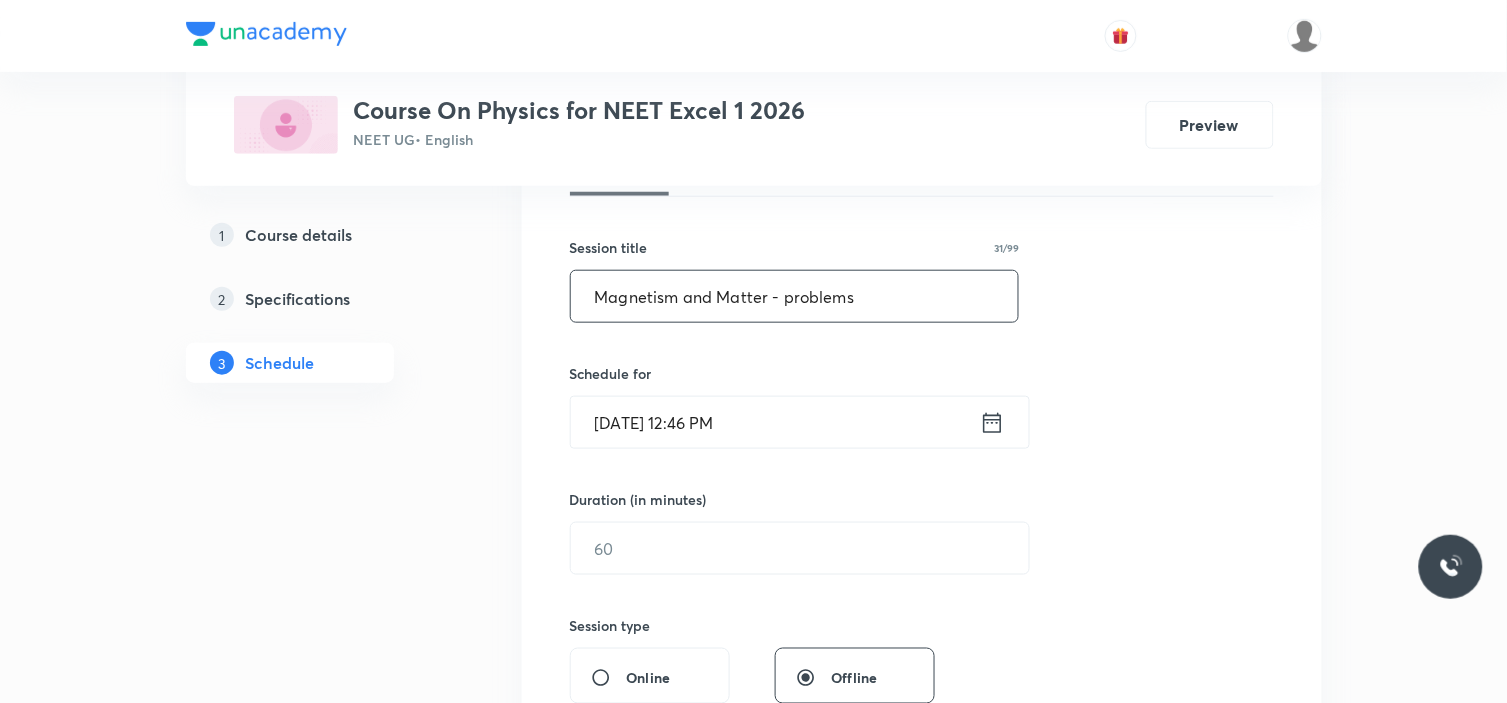 drag, startPoint x: 766, startPoint y: 293, endPoint x: 421, endPoint y: 337, distance: 347.7945 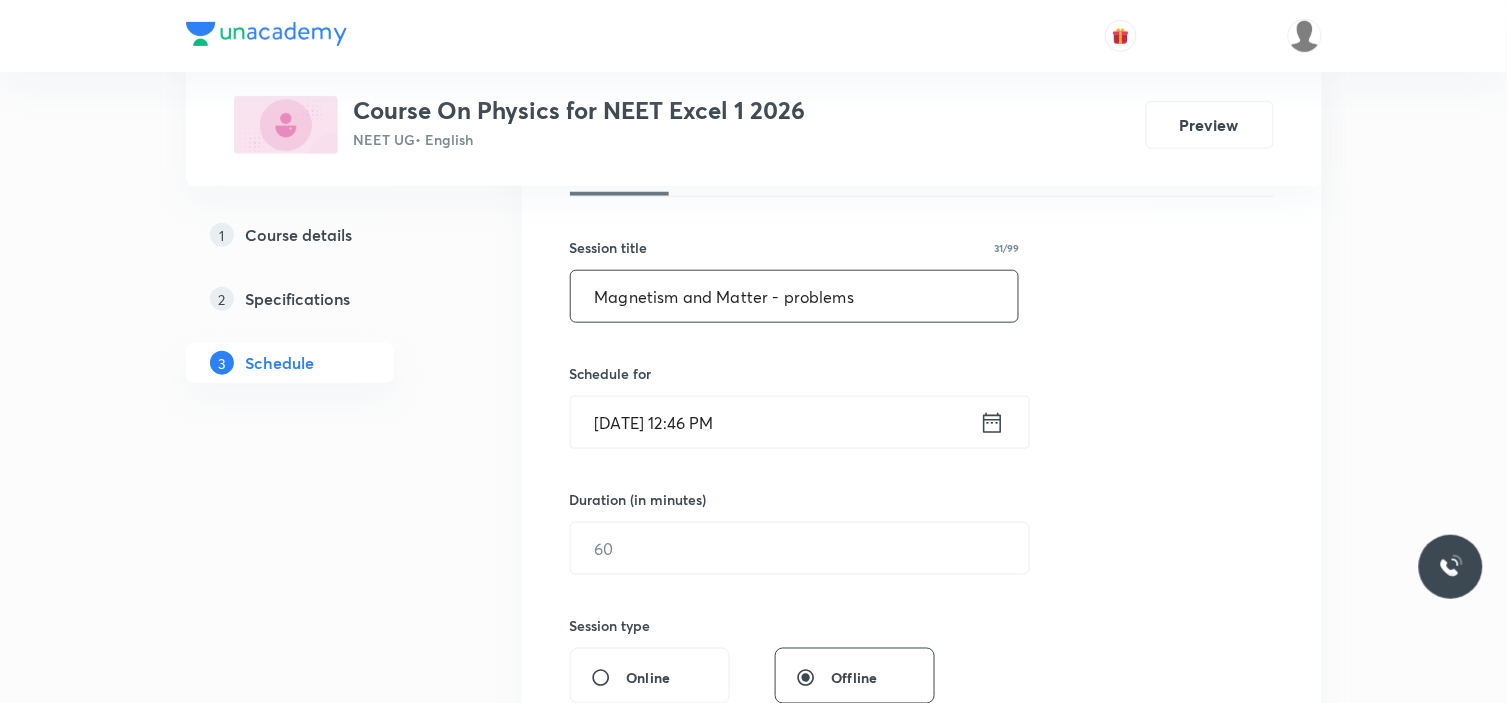 type on "Magnetism and Matter - problems" 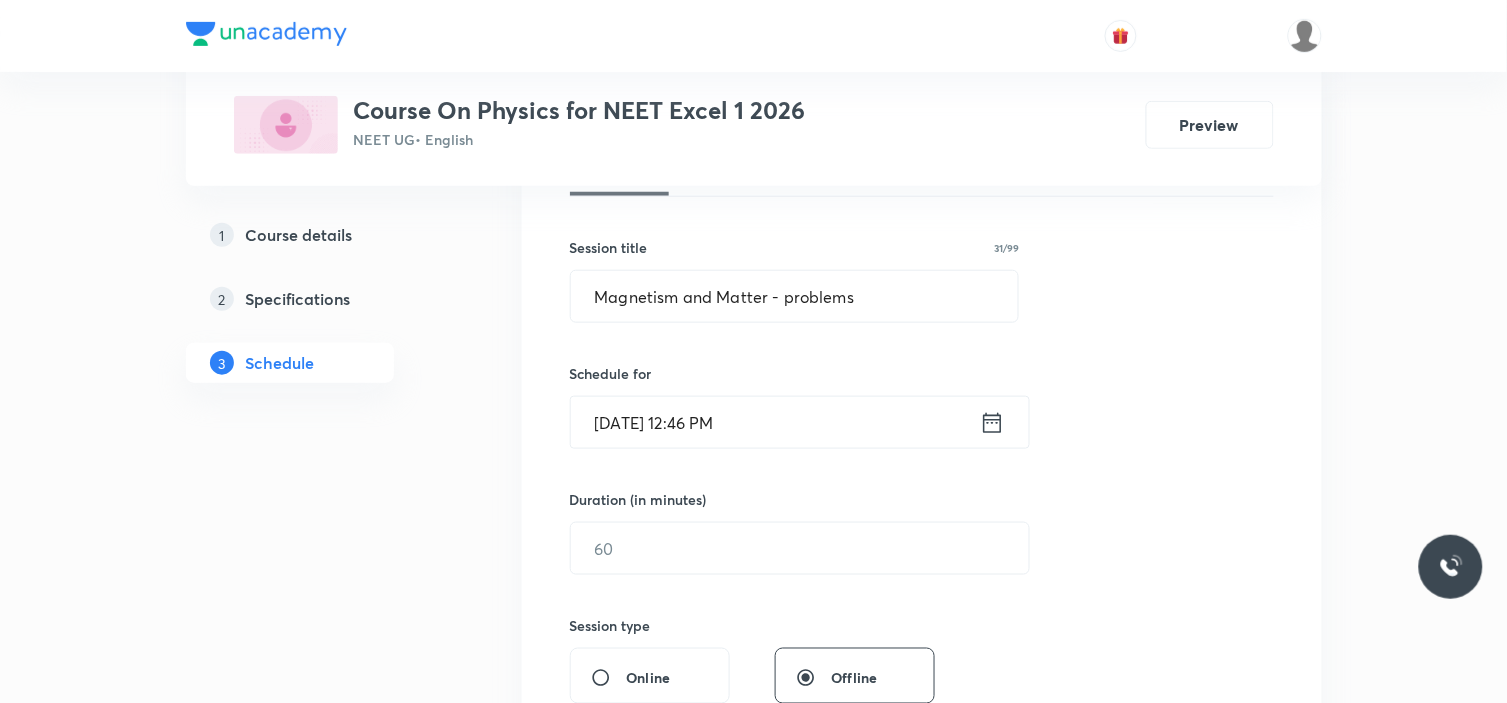 click 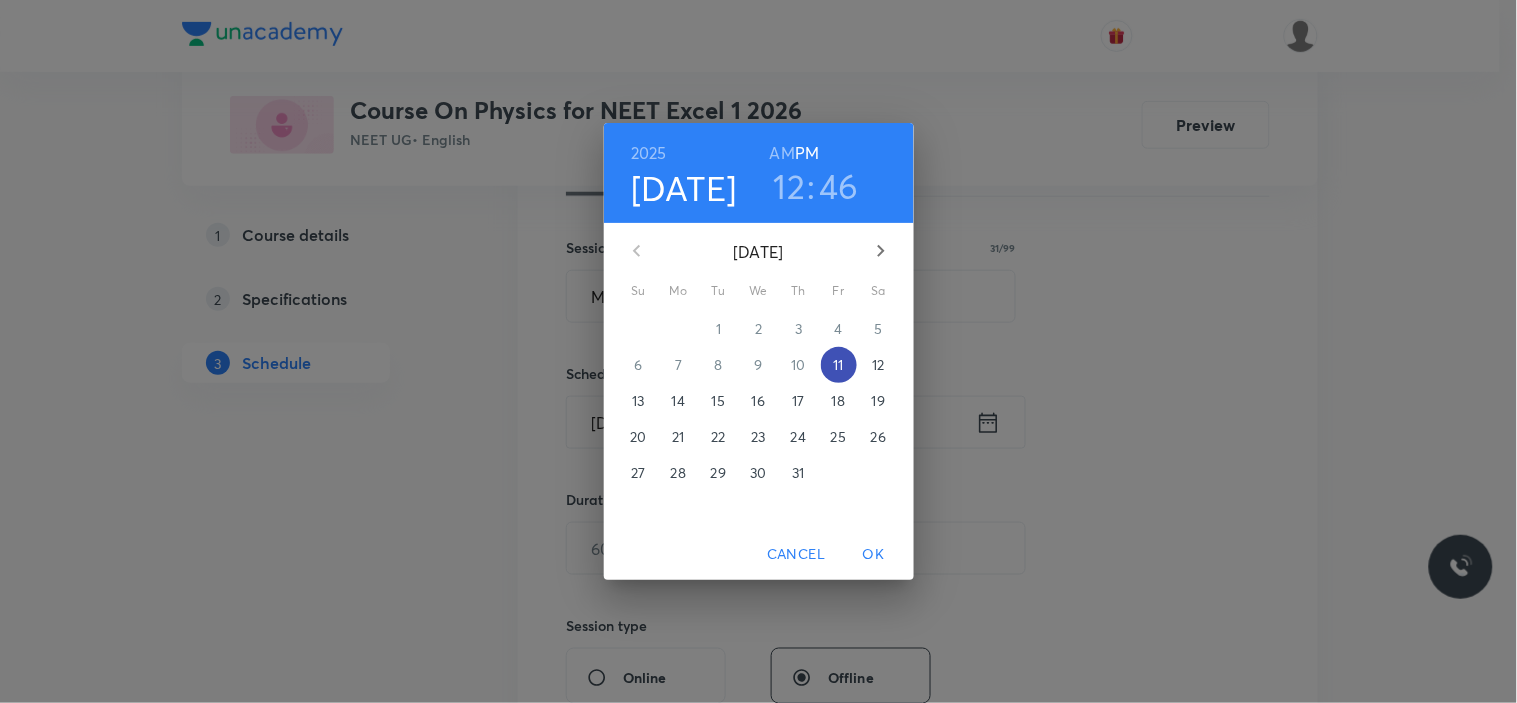 click on "11" at bounding box center [838, 365] 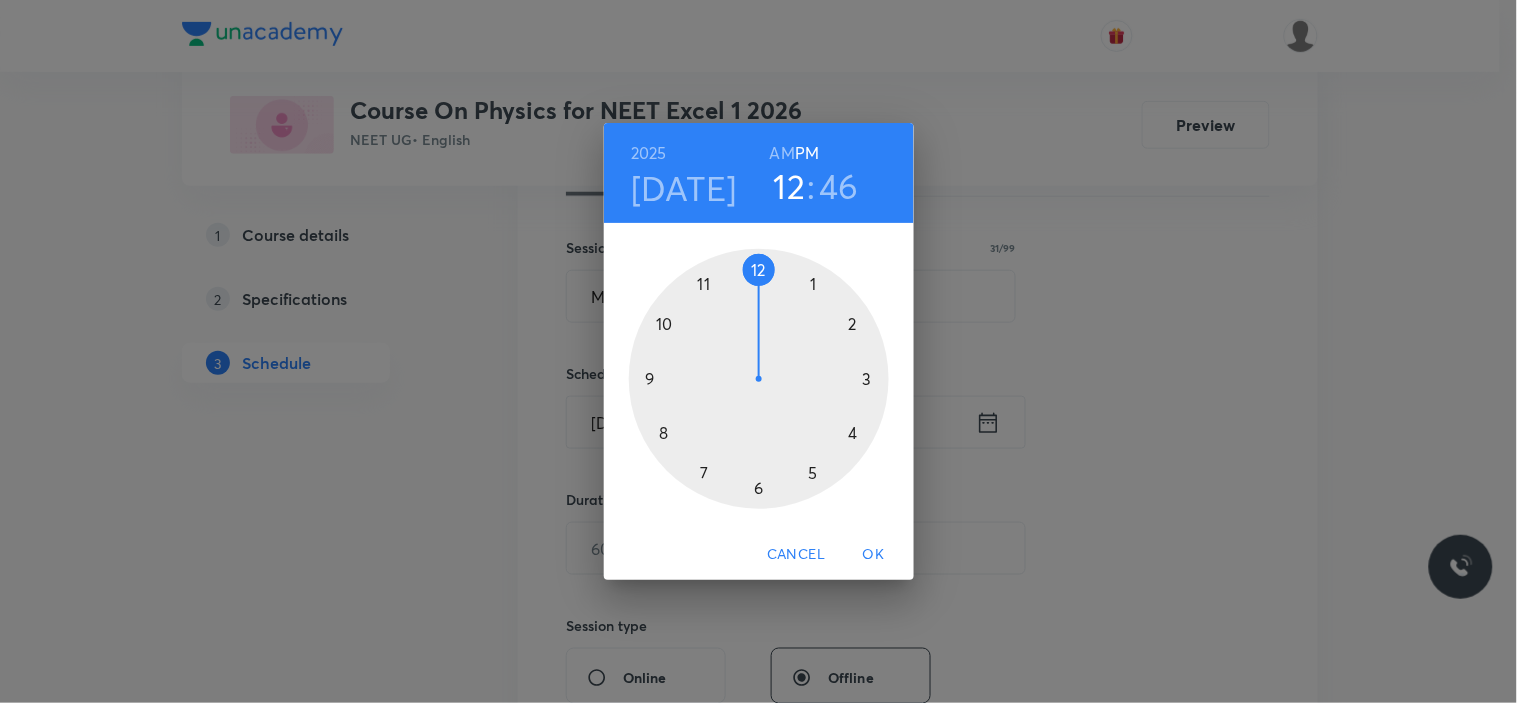 click at bounding box center [759, 379] 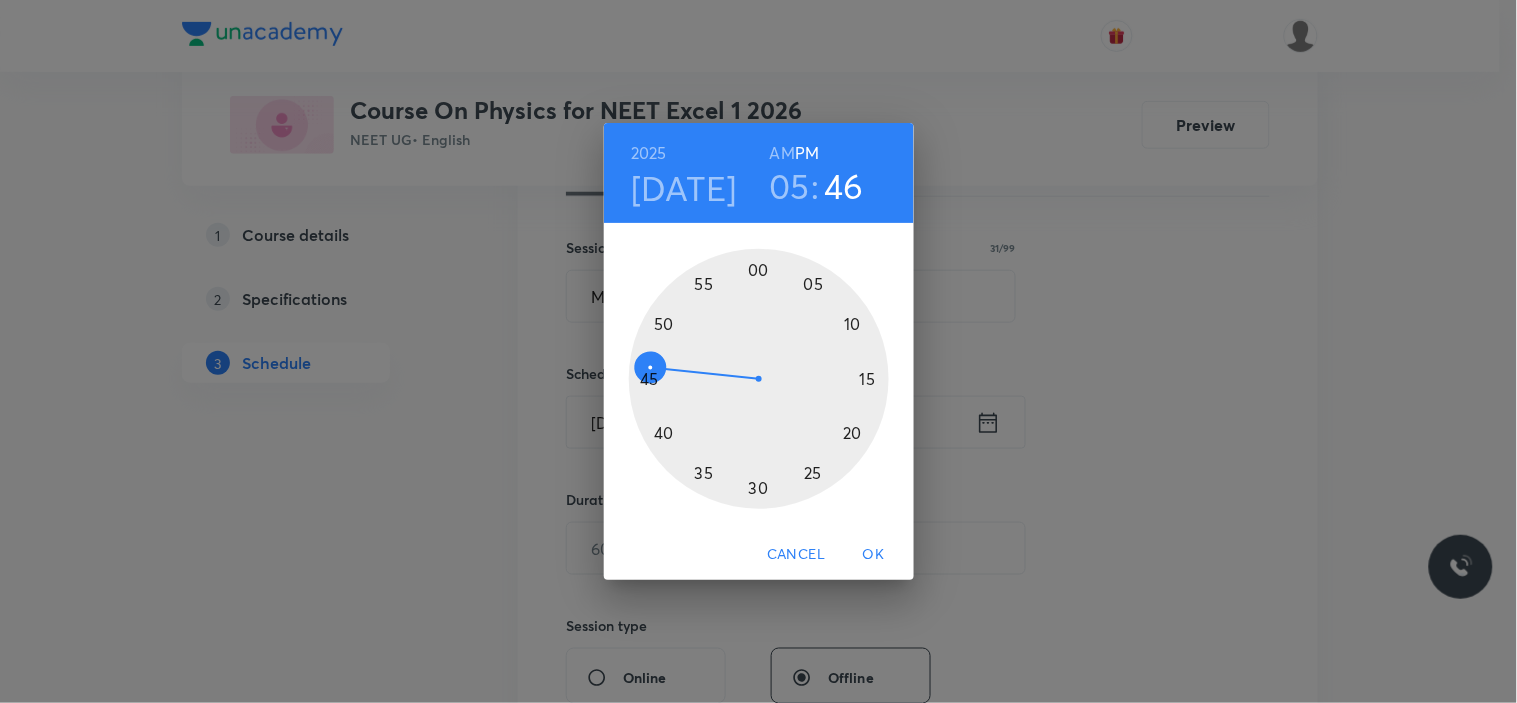 click at bounding box center (759, 379) 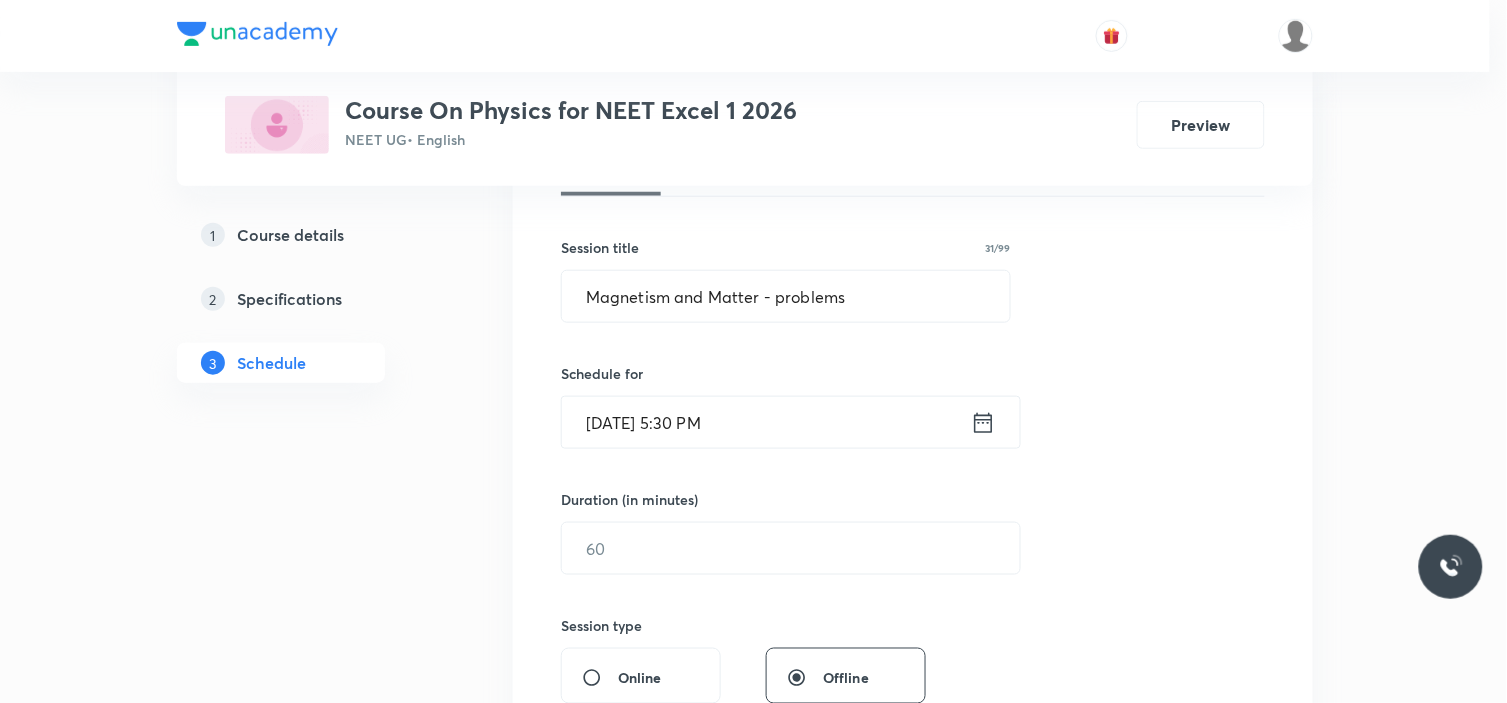scroll, scrollTop: 341, scrollLeft: 0, axis: vertical 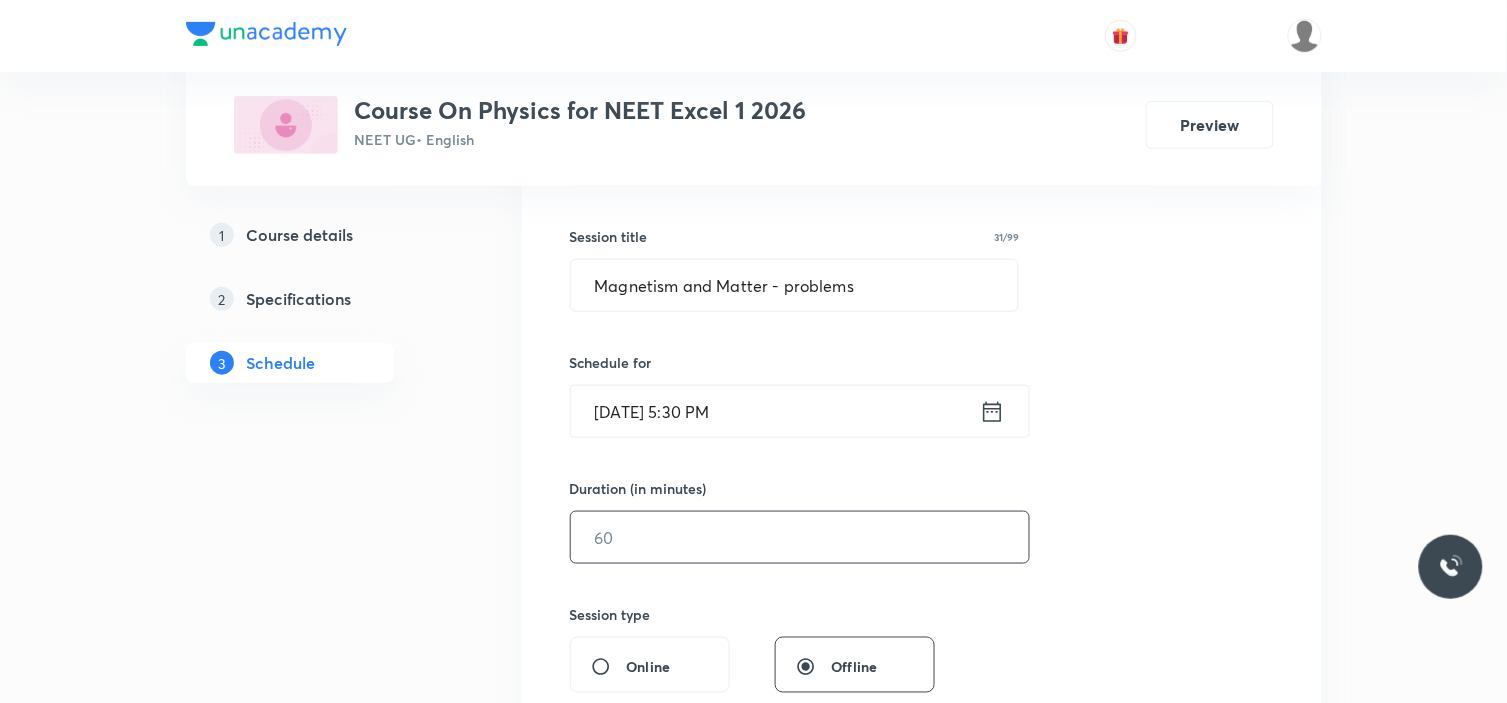 click at bounding box center (800, 537) 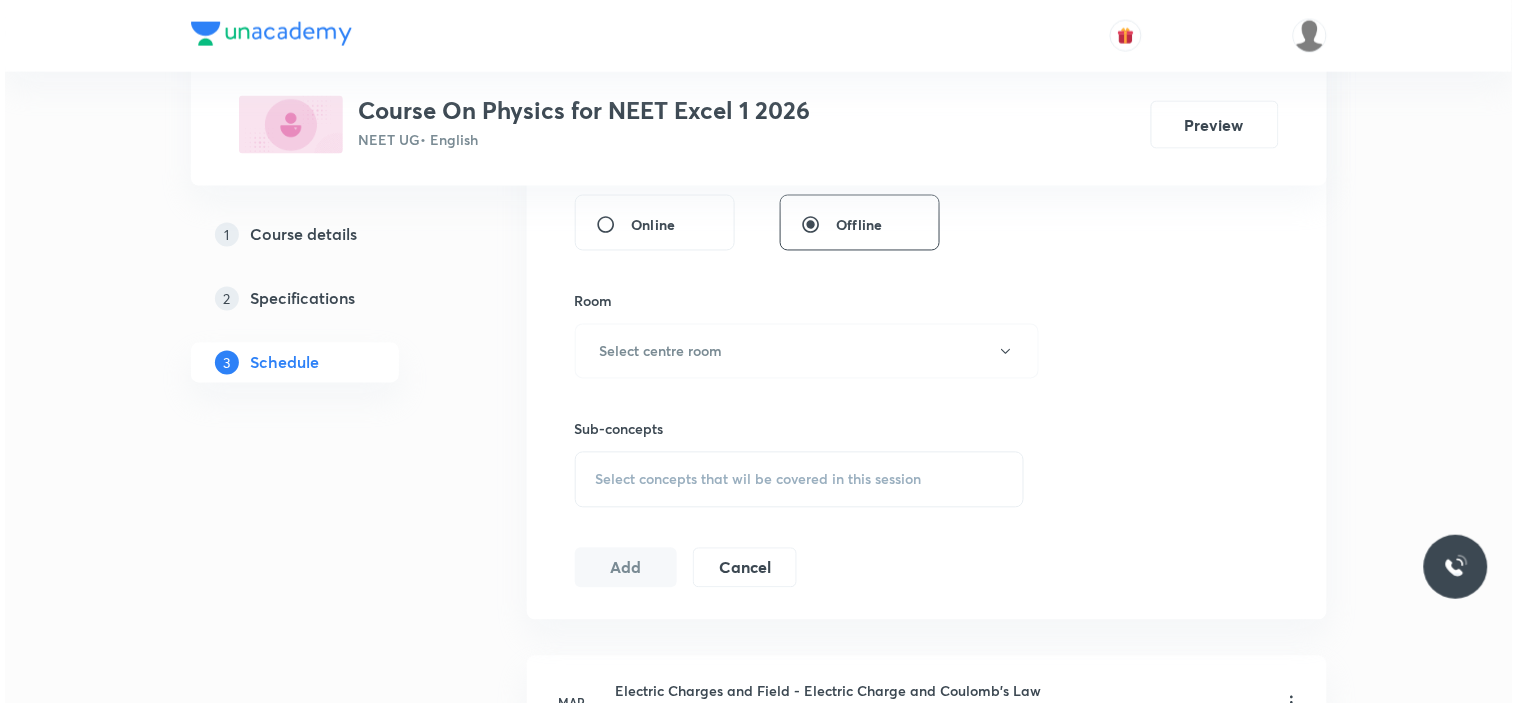 scroll, scrollTop: 784, scrollLeft: 0, axis: vertical 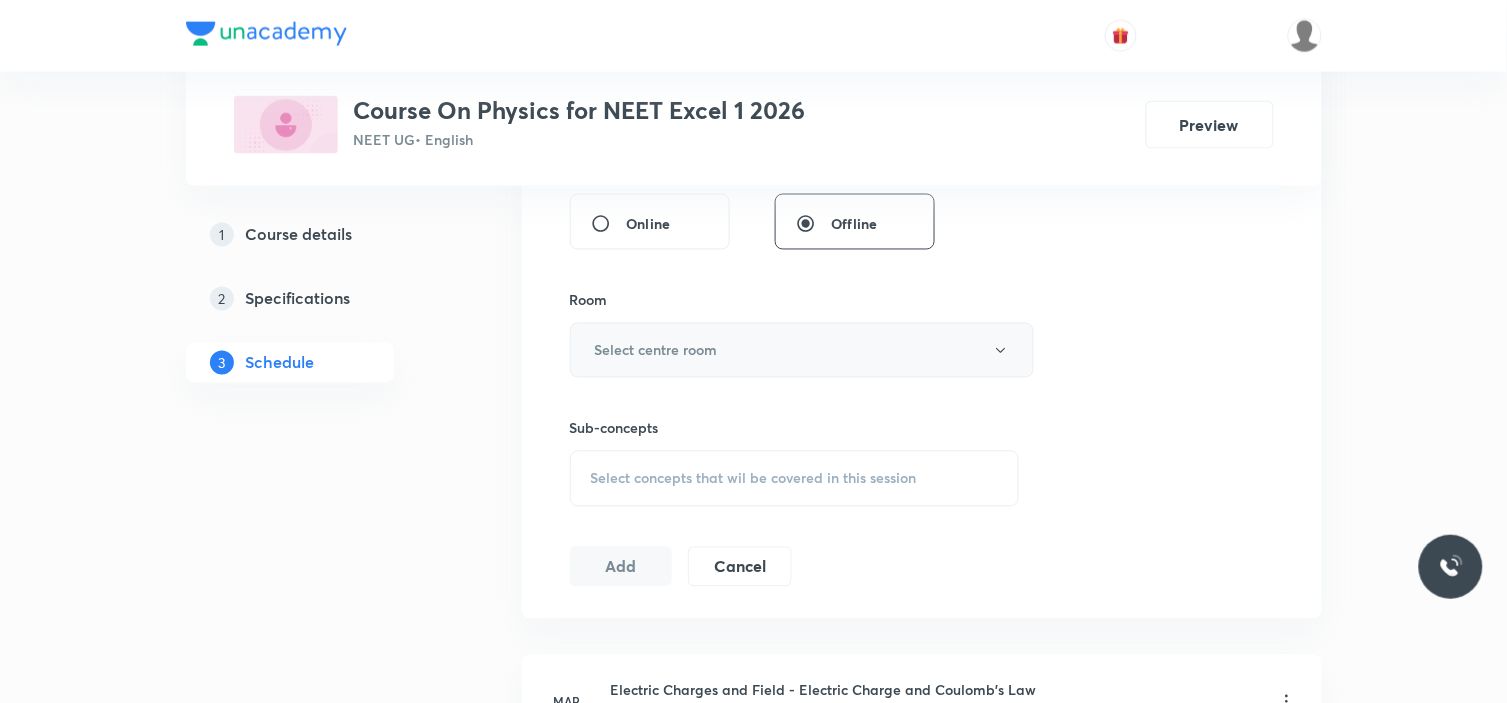 type on "90" 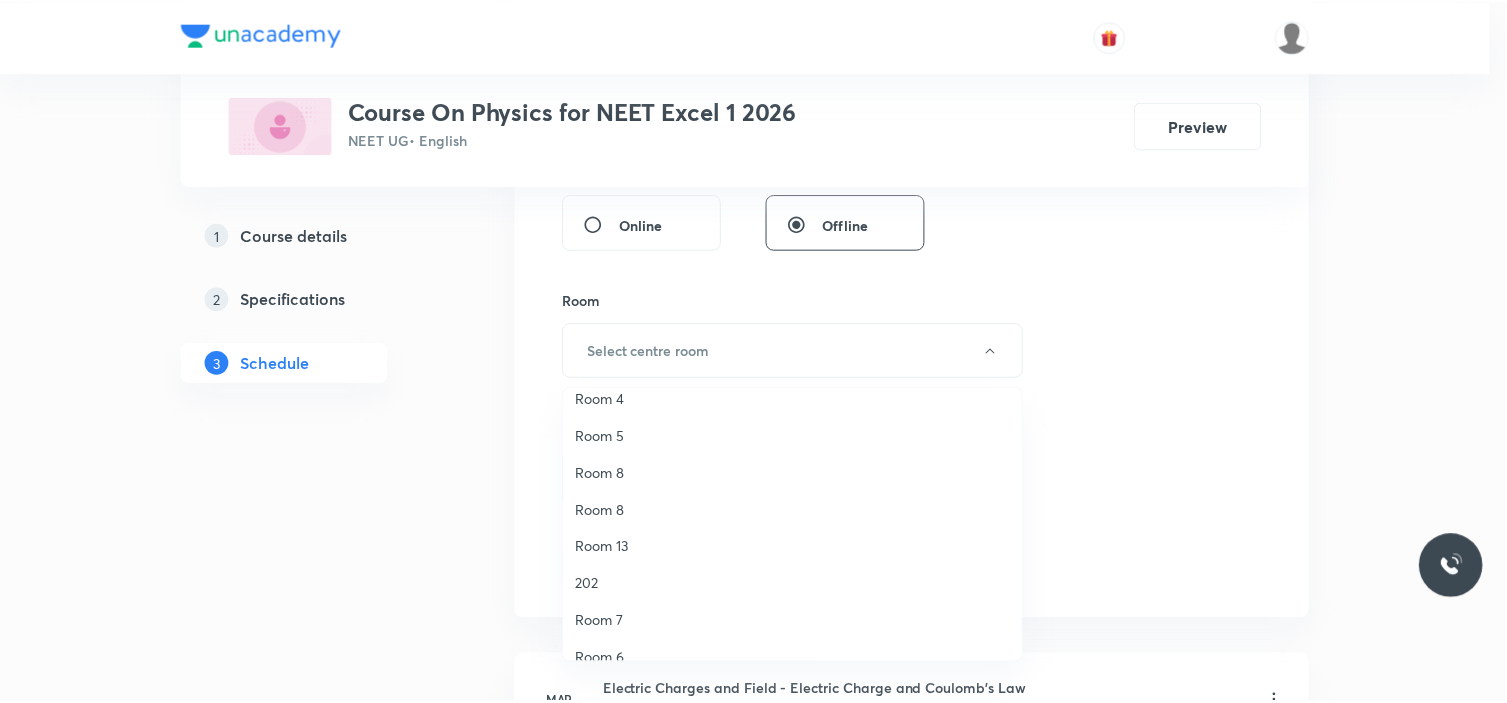 scroll, scrollTop: 260, scrollLeft: 0, axis: vertical 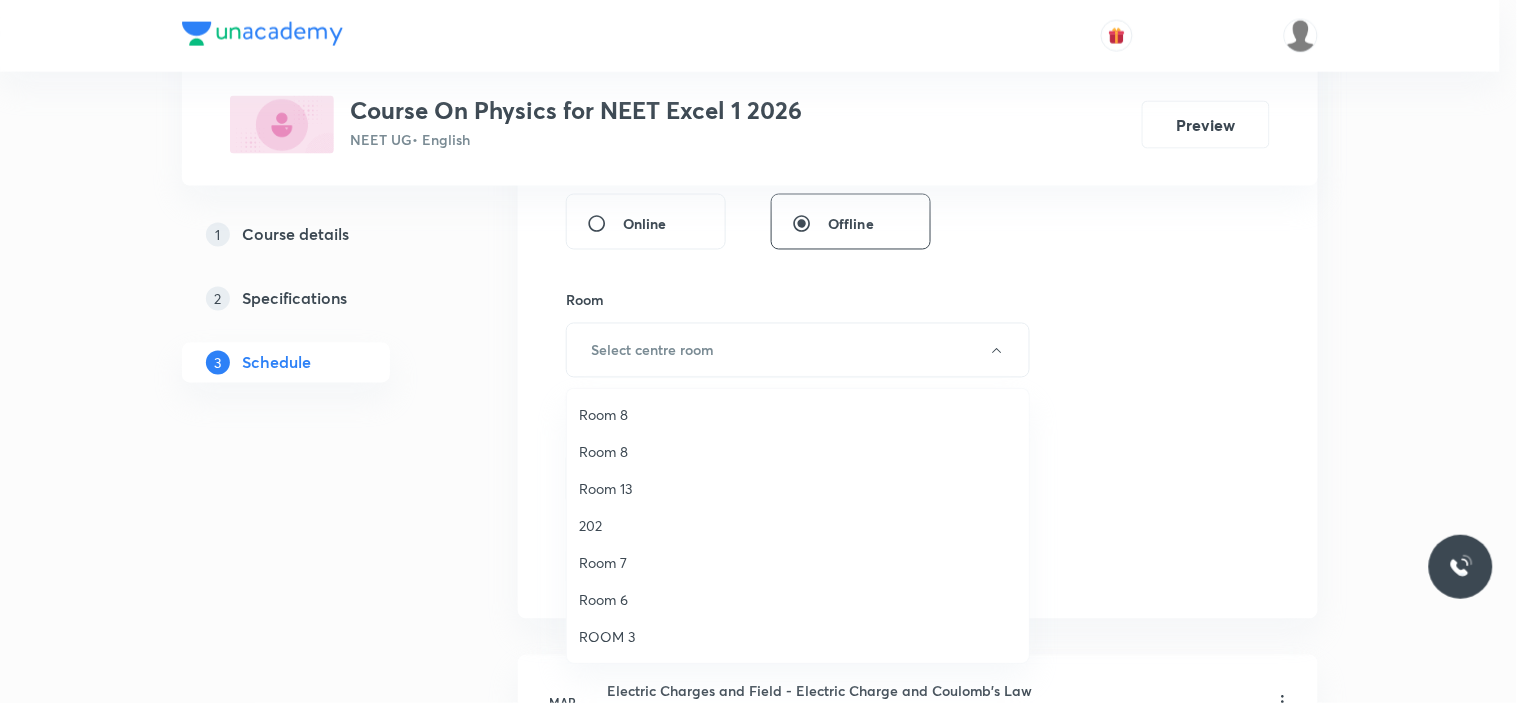 click on "Room 7" at bounding box center (798, 562) 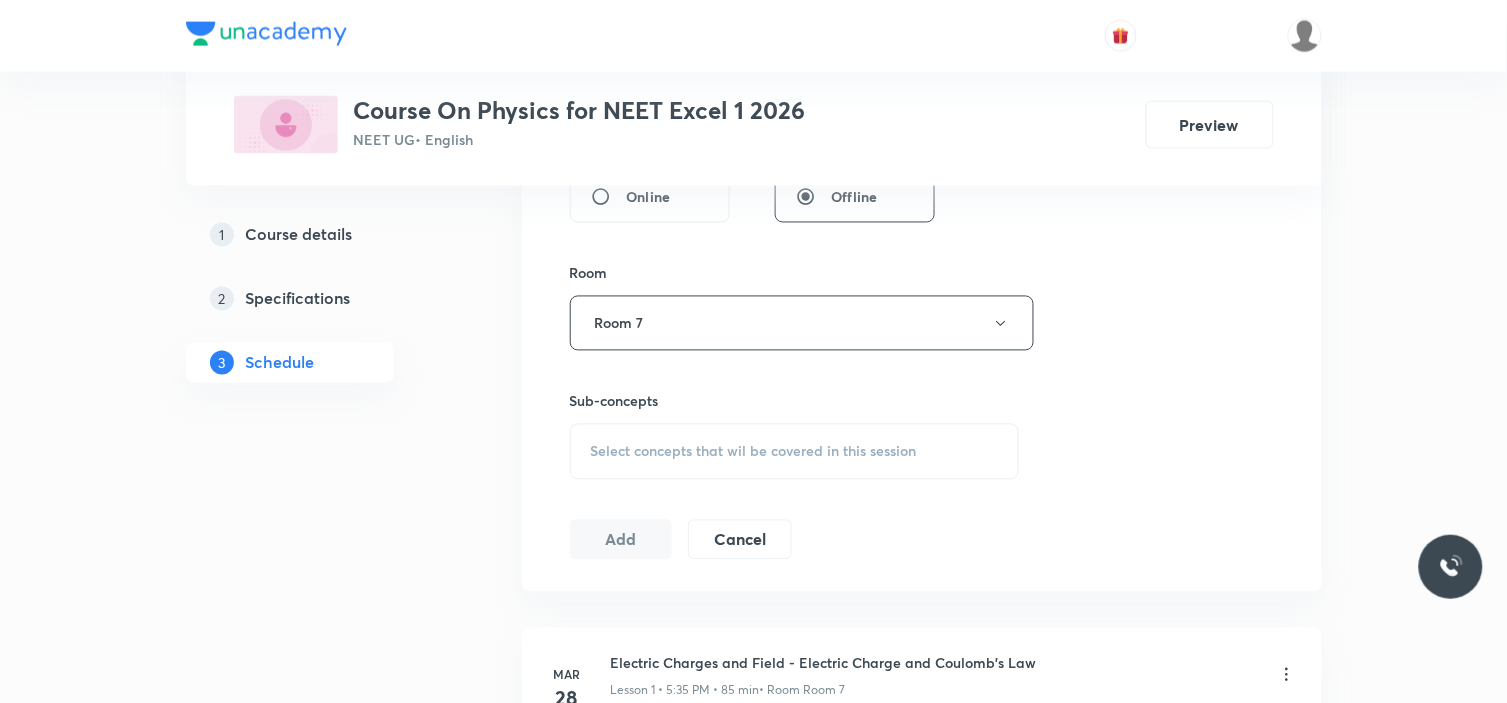 scroll, scrollTop: 810, scrollLeft: 0, axis: vertical 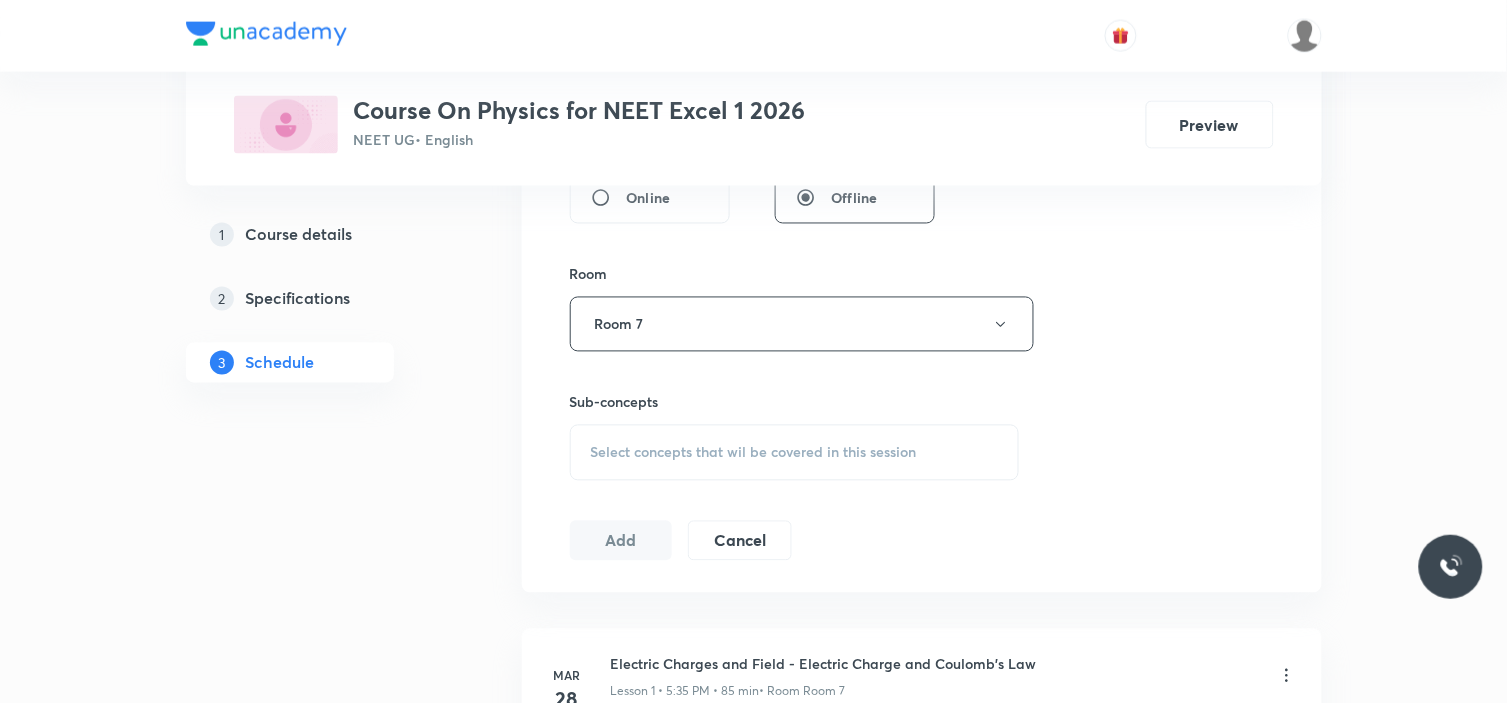 click on "Select concepts that wil be covered in this session" at bounding box center (754, 453) 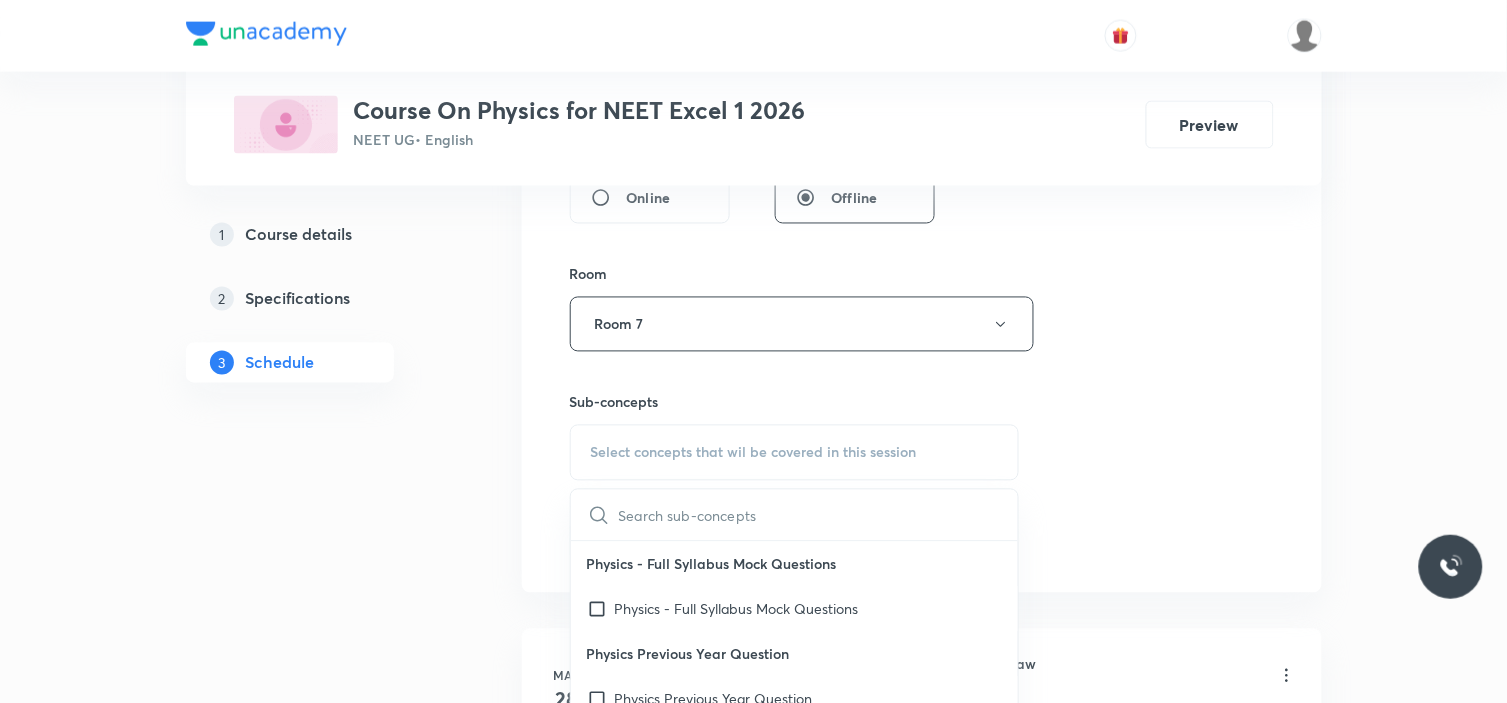 scroll, scrollTop: 908, scrollLeft: 0, axis: vertical 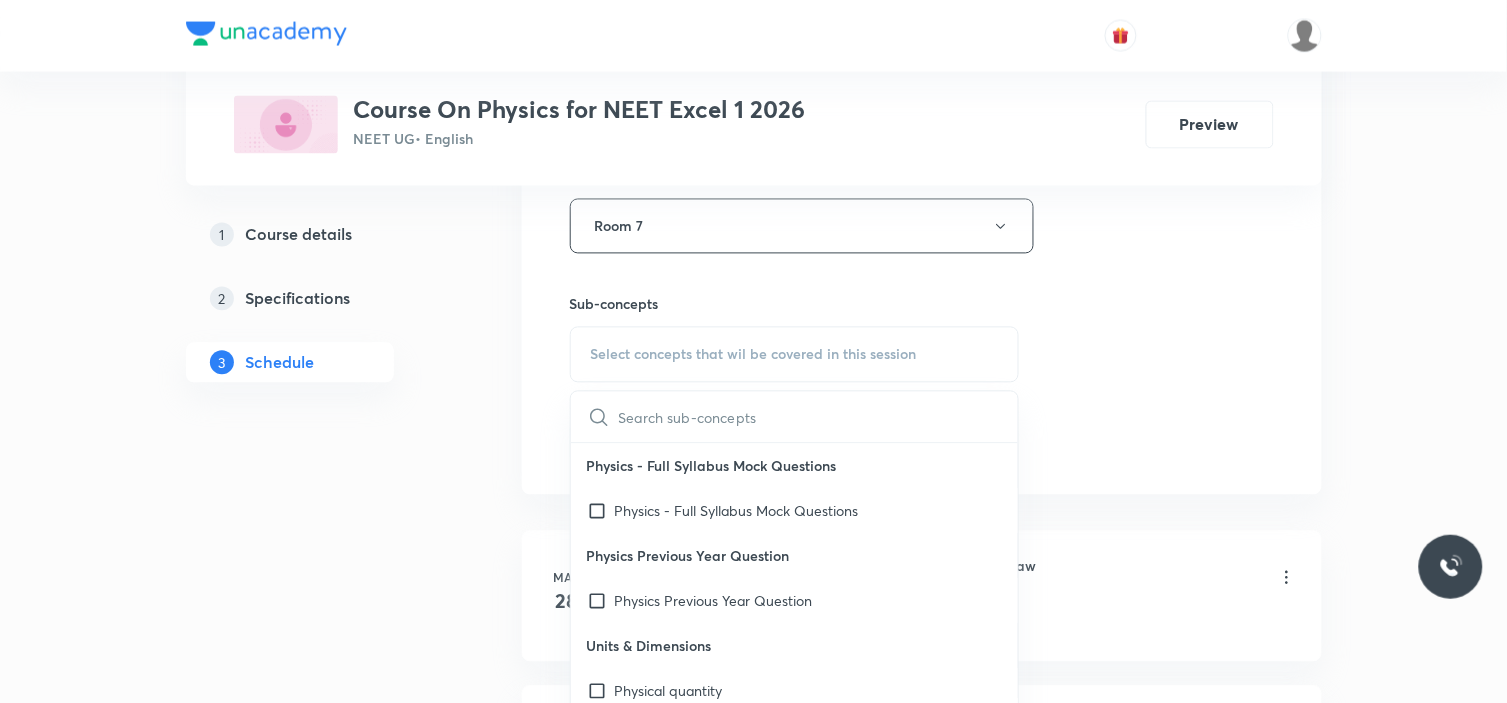 click at bounding box center (819, 417) 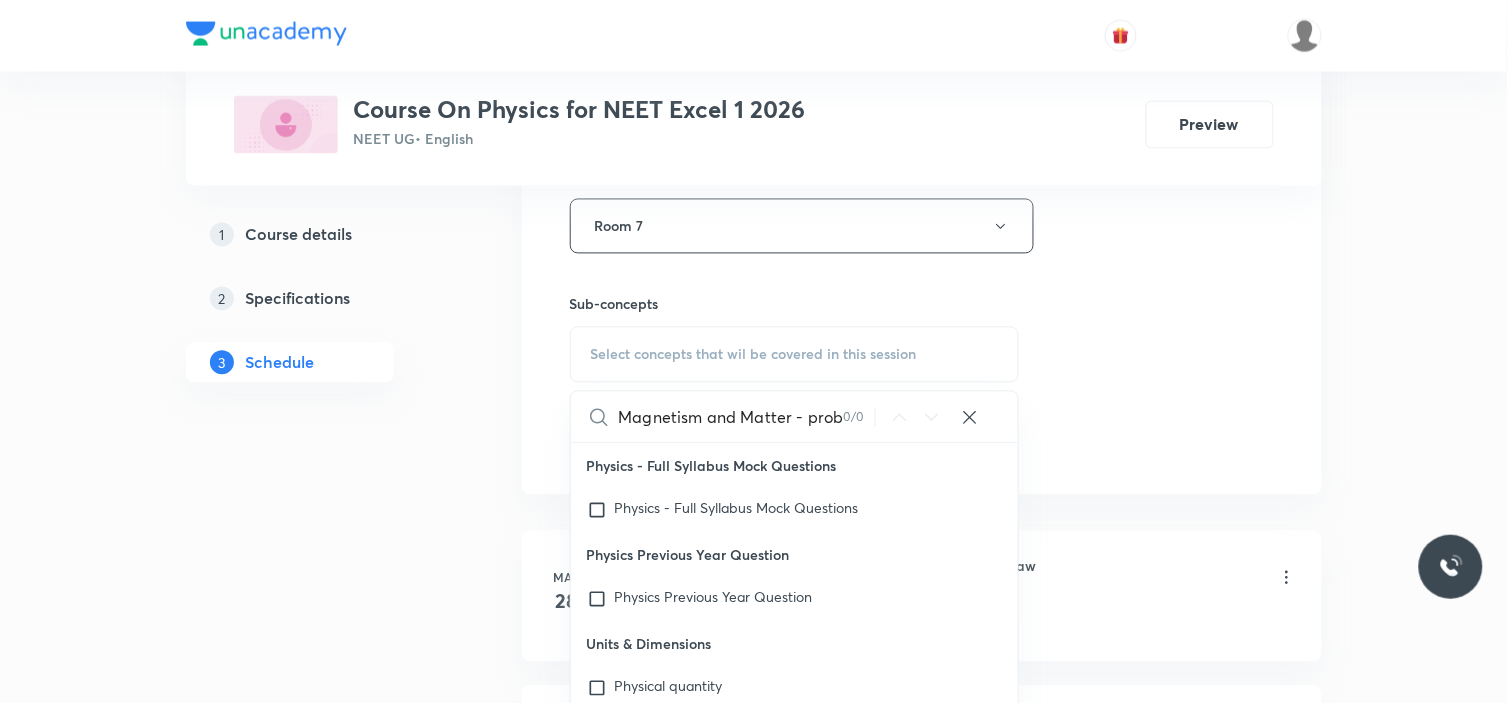 scroll, scrollTop: 0, scrollLeft: 32, axis: horizontal 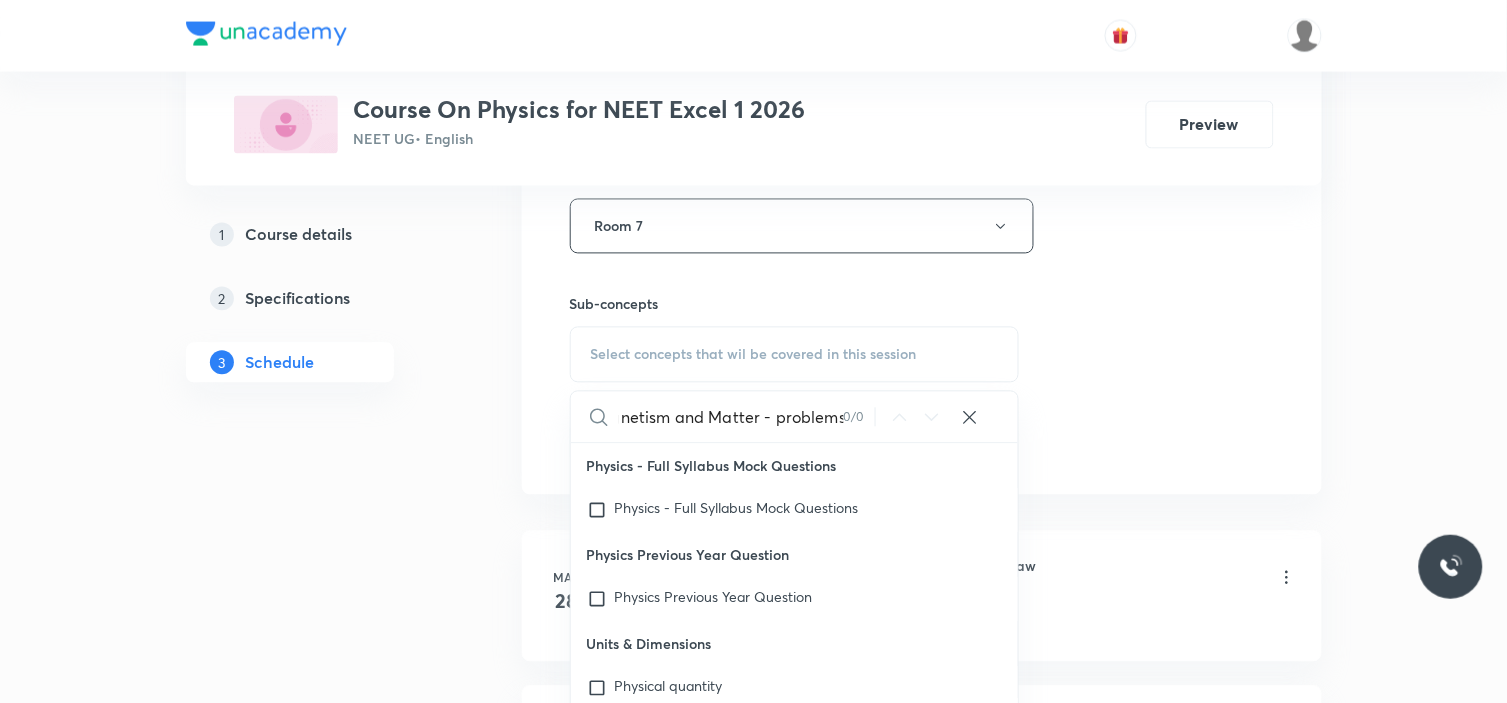 drag, startPoint x: 754, startPoint y: 415, endPoint x: 868, endPoint y: 407, distance: 114.28036 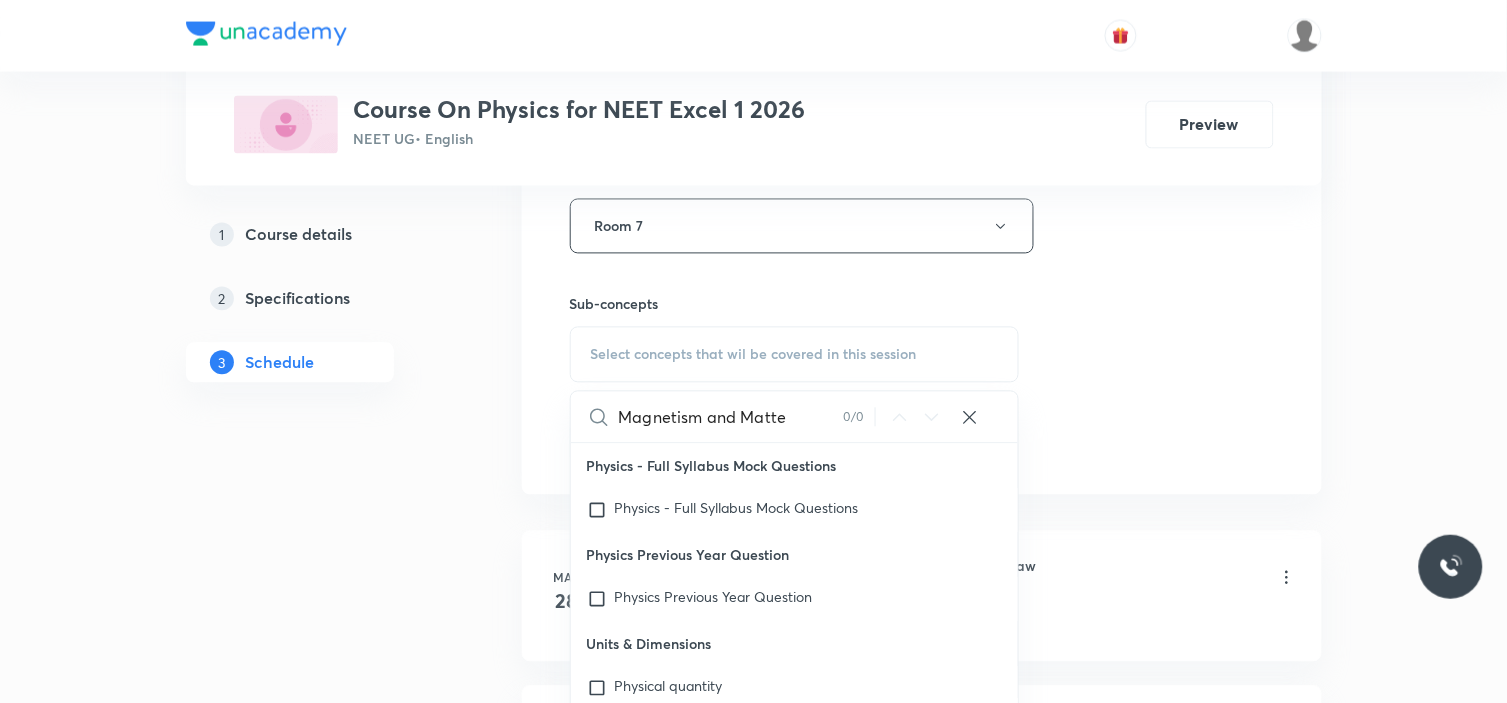 scroll, scrollTop: 0, scrollLeft: 0, axis: both 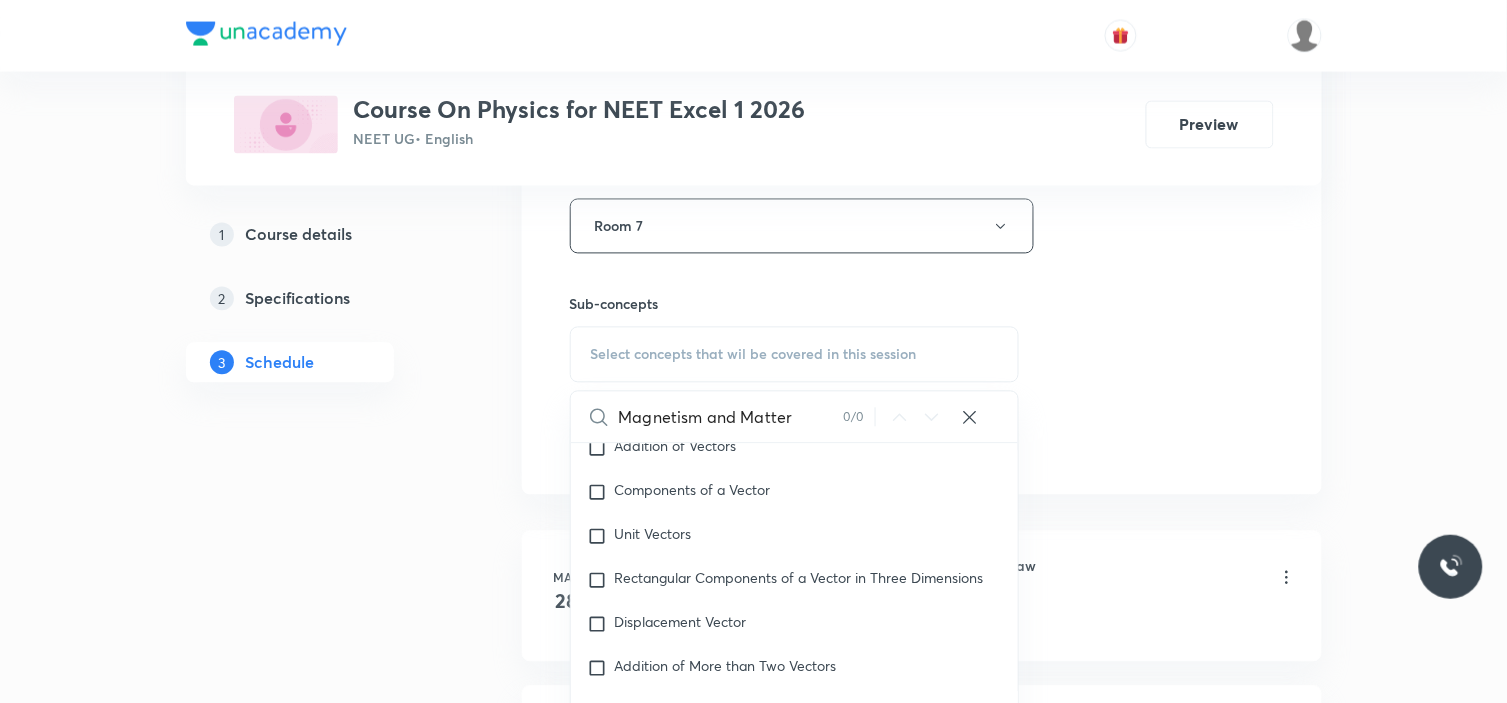 drag, startPoint x: 698, startPoint y: 422, endPoint x: 977, endPoint y: 354, distance: 287.1672 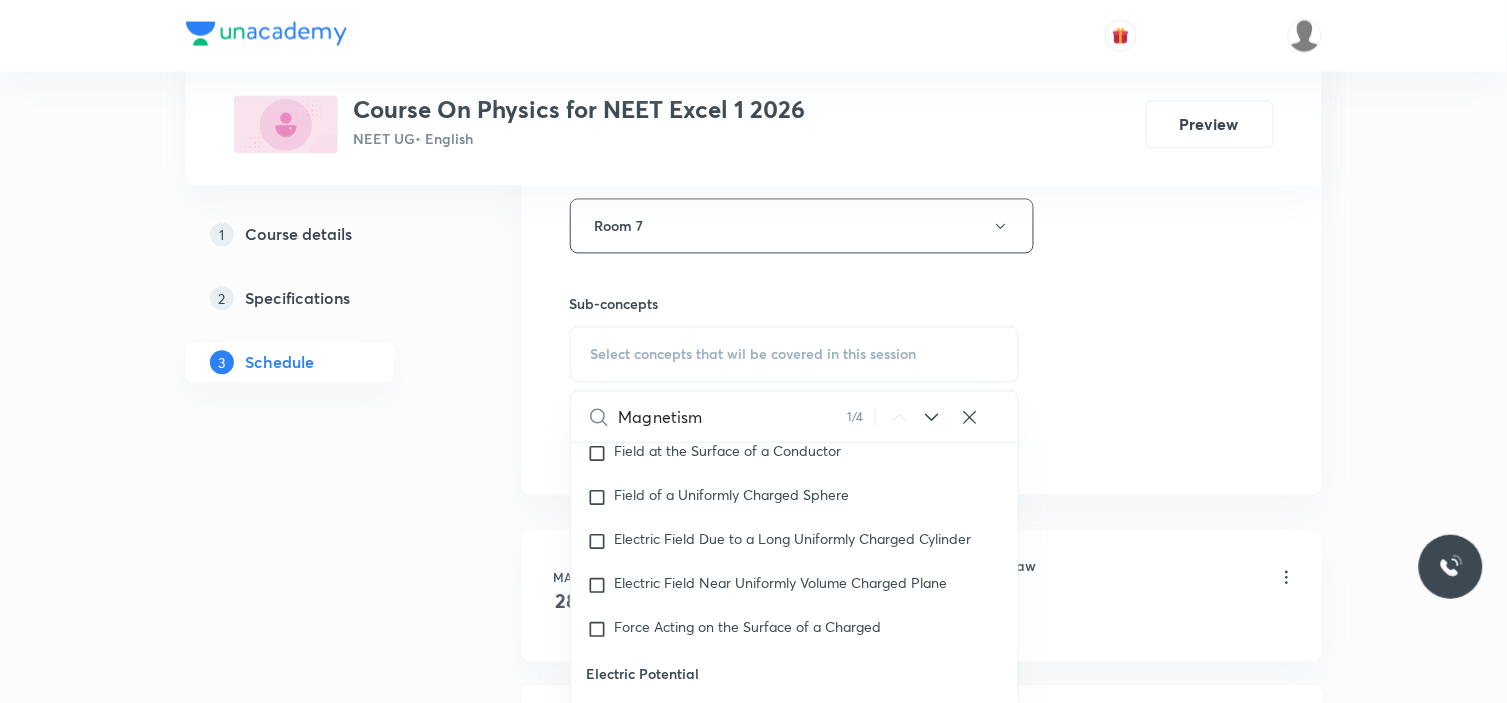 scroll, scrollTop: 18602, scrollLeft: 0, axis: vertical 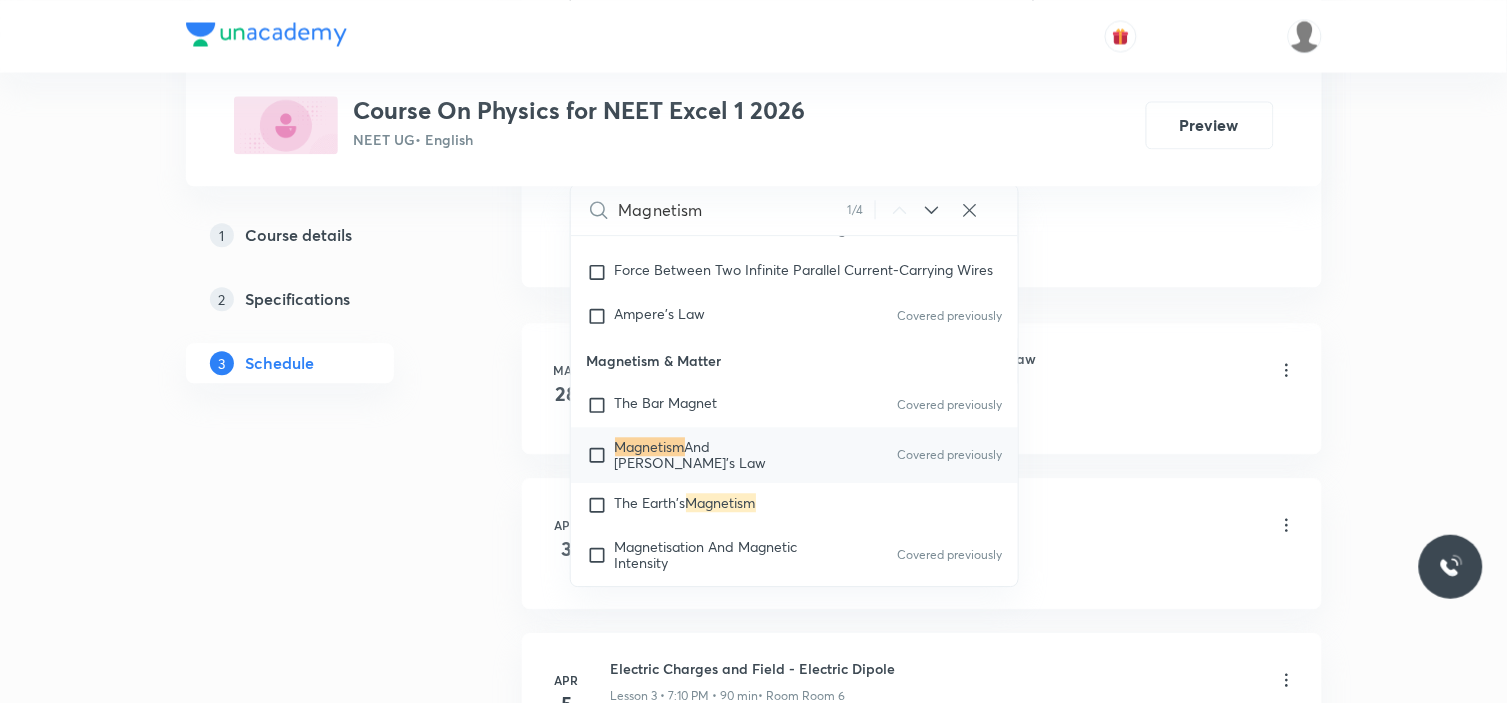type on "Magnetism" 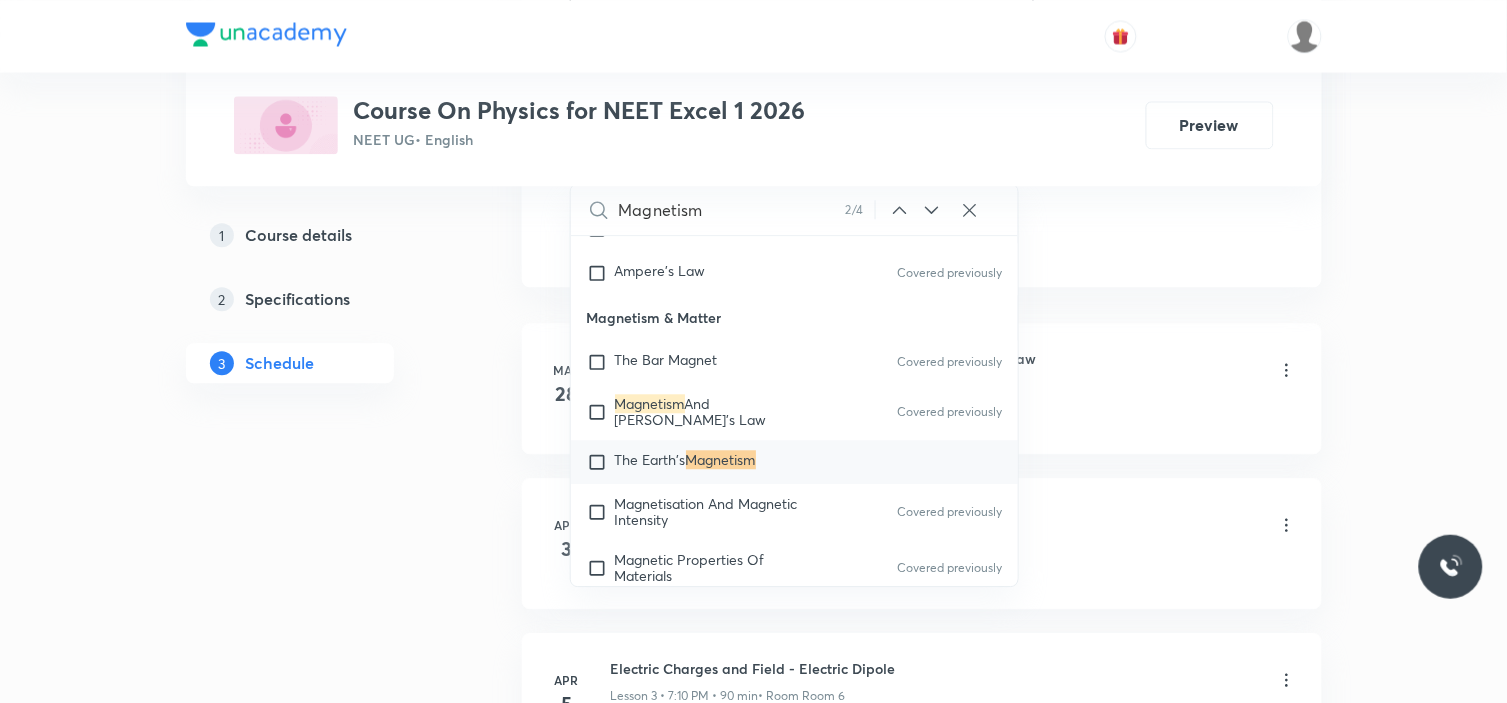click 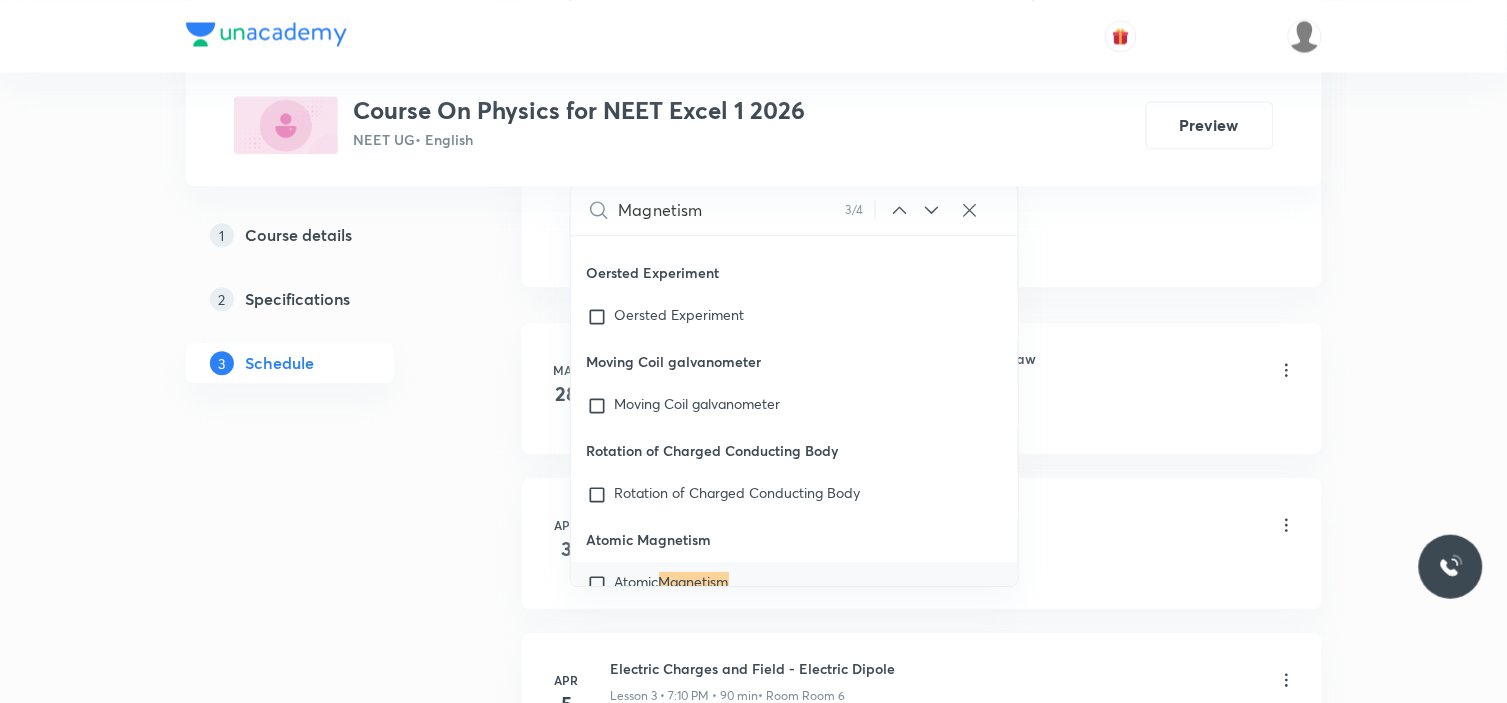 scroll, scrollTop: 56283, scrollLeft: 0, axis: vertical 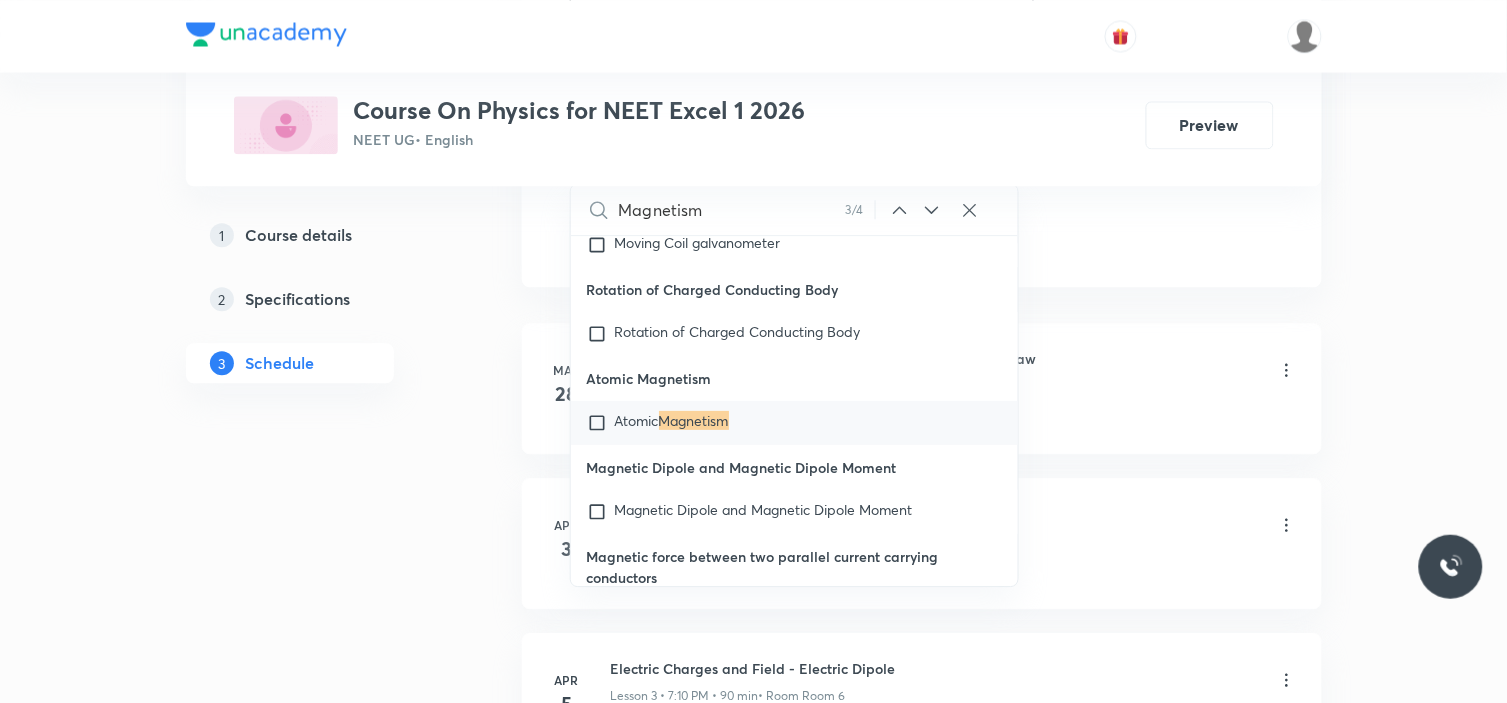 click 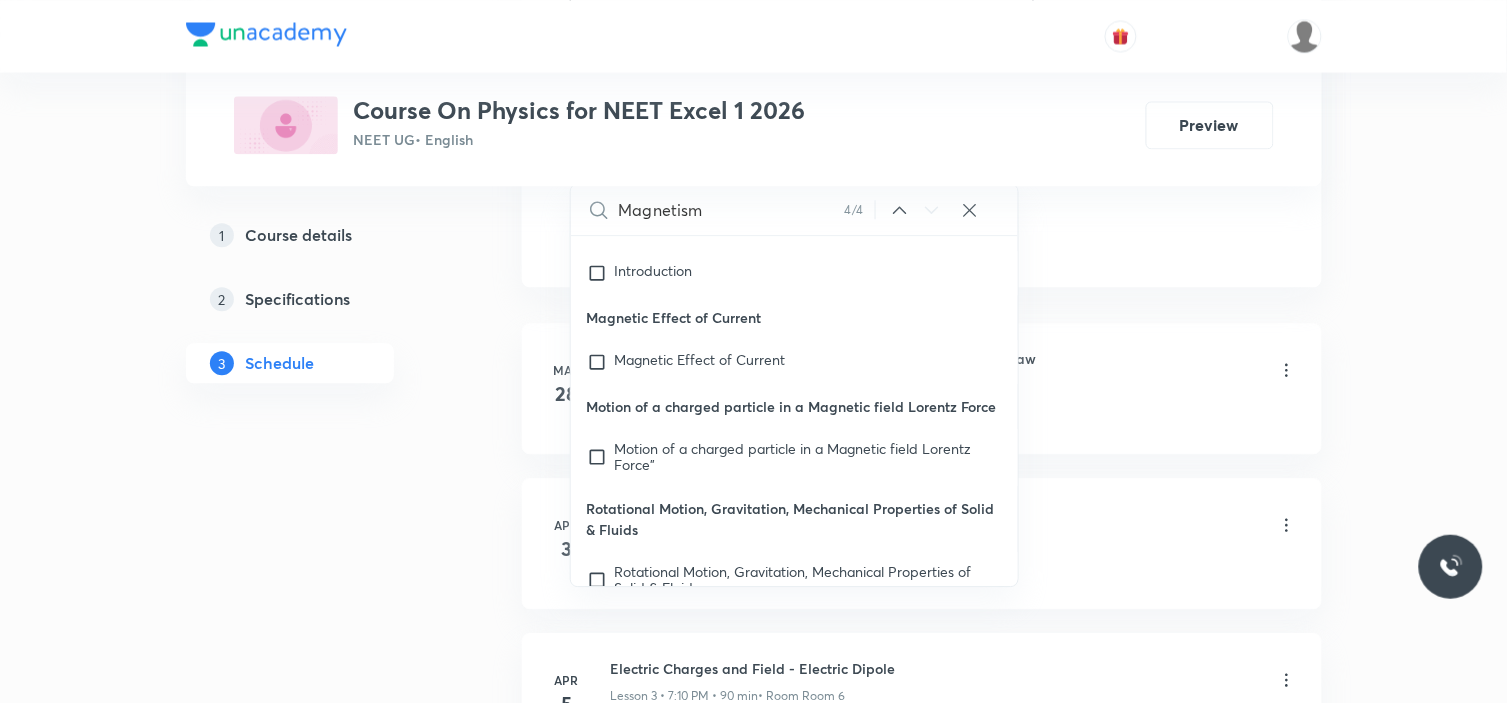 scroll, scrollTop: 58105, scrollLeft: 0, axis: vertical 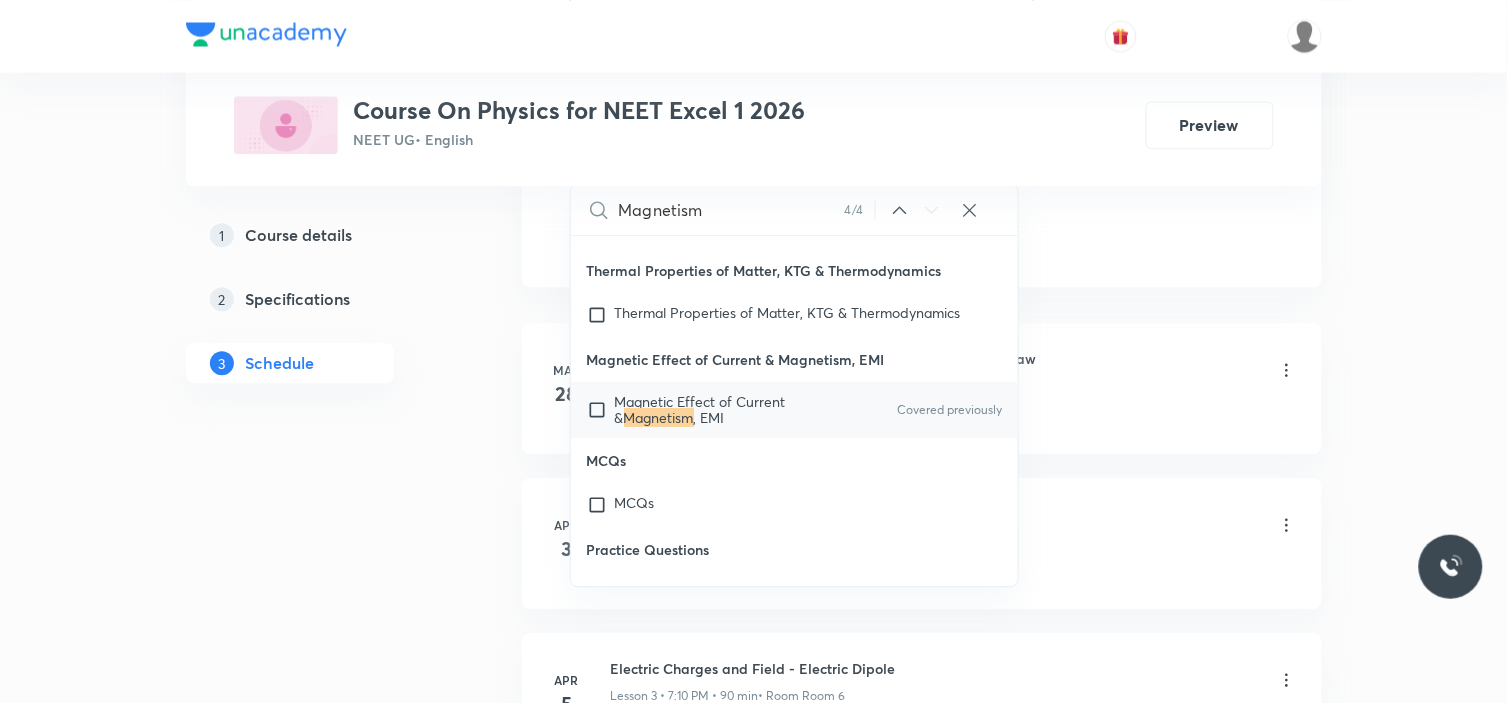 click 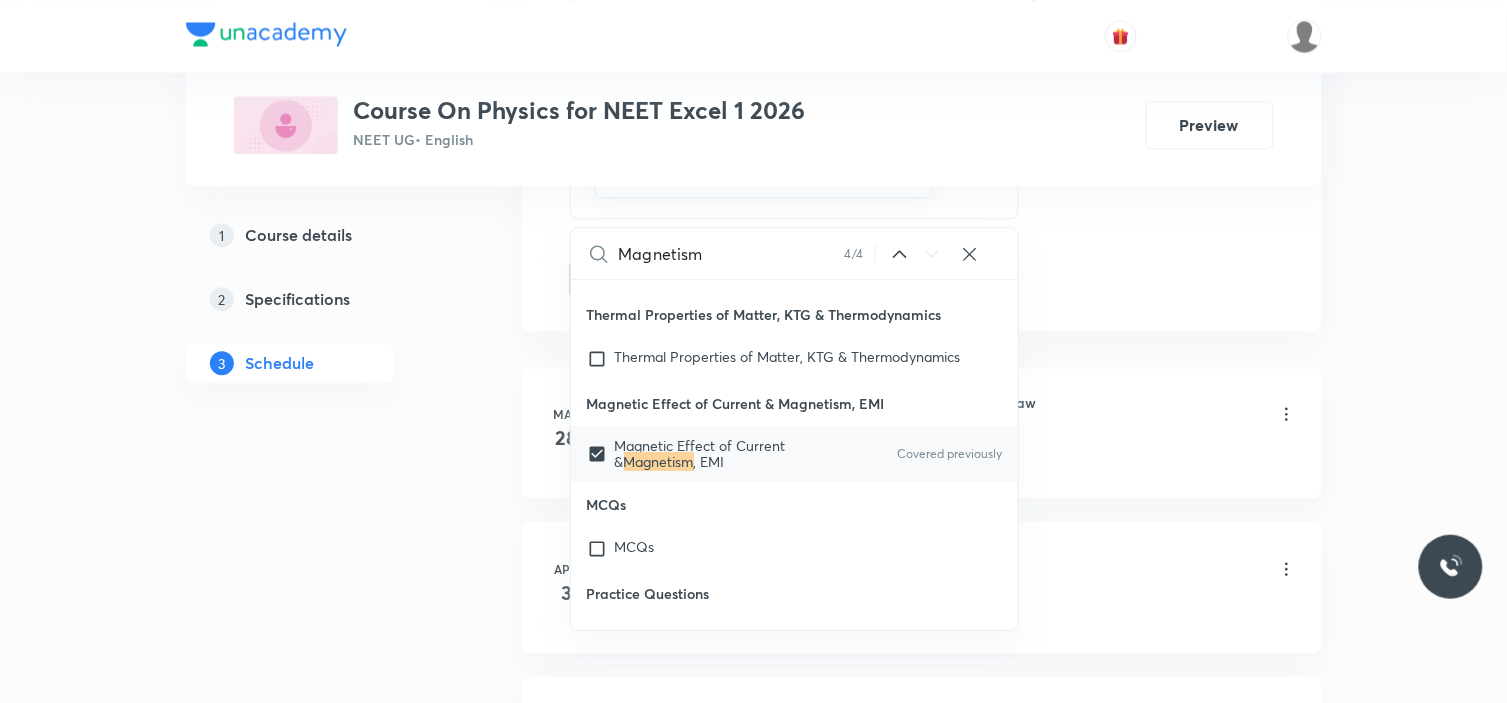 click on "Session  44 Live class Session title 31/99 Magnetism and Matter - problems ​ Schedule for Jul 11, 2025, 5:30 PM ​ Duration (in minutes) 90 ​   Session type Online Offline Room Room 7 Sub-concepts Magnetic Effect of Current & Magnetism, EMI CLEAR Magnetism 4 / 4 ​ Physics - Full Syllabus Mock Questions Physics - Full Syllabus Mock Questions Physics Previous Year Question Physics Previous Year Question Units & Dimensions Physical quantity Applications of Dimensional Analysis Significant Figures Units of Physical Quantities System of Units Dimensions of Some Mathematical Functions Unit and Dimension Product of Two Vectors Subtraction of Vectors Cross Product Least Count Analysis Errors of Measurement Vernier Callipers Screw Gauge Zero Error Basic Mathematics Elementary Algebra Elementary Trigonometry Basic Coordinate Geometry Functions Differentiation Integral of a Function Use of Differentiation & Integration in One Dimensional Motion Derivatives of Equations of Motion by Calculus Basic Mathematics Heat" at bounding box center [922, -193] 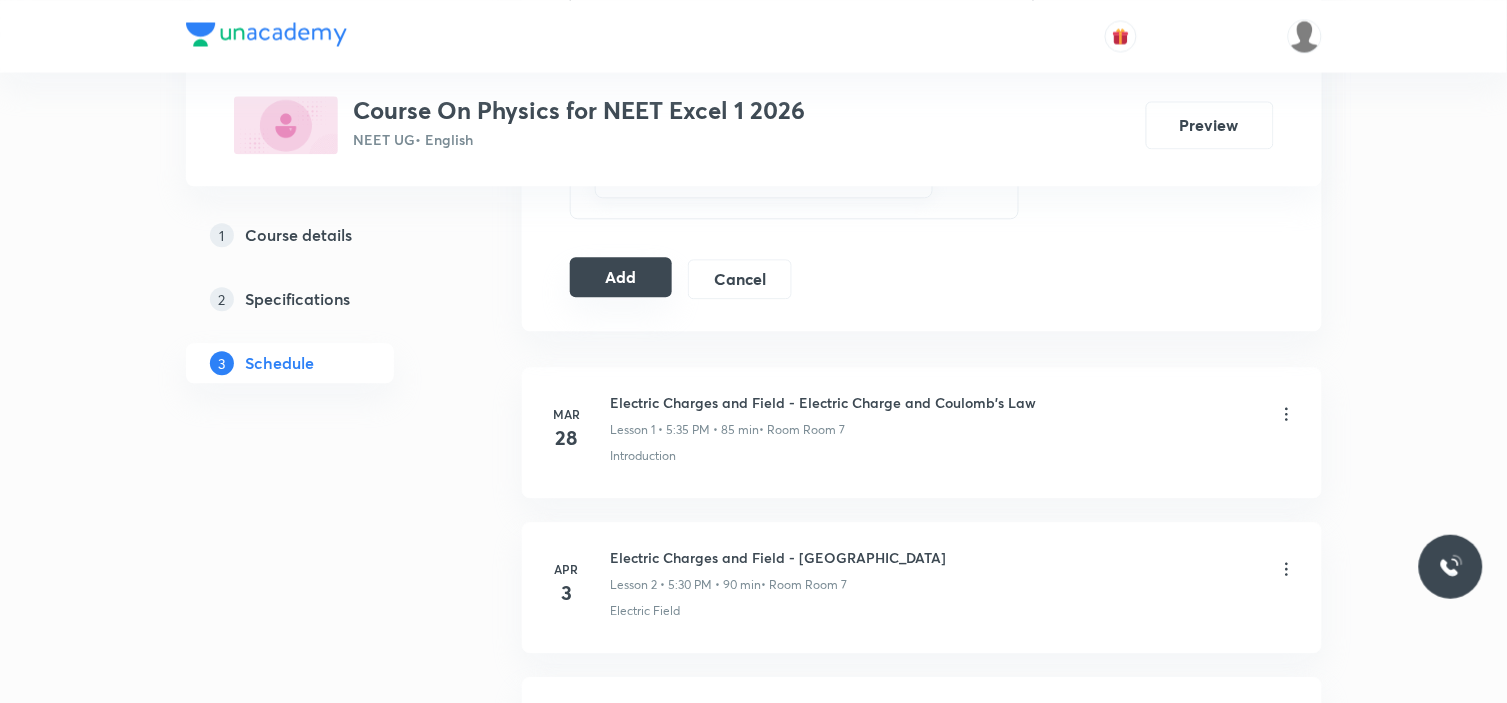 click on "Add" at bounding box center (621, 277) 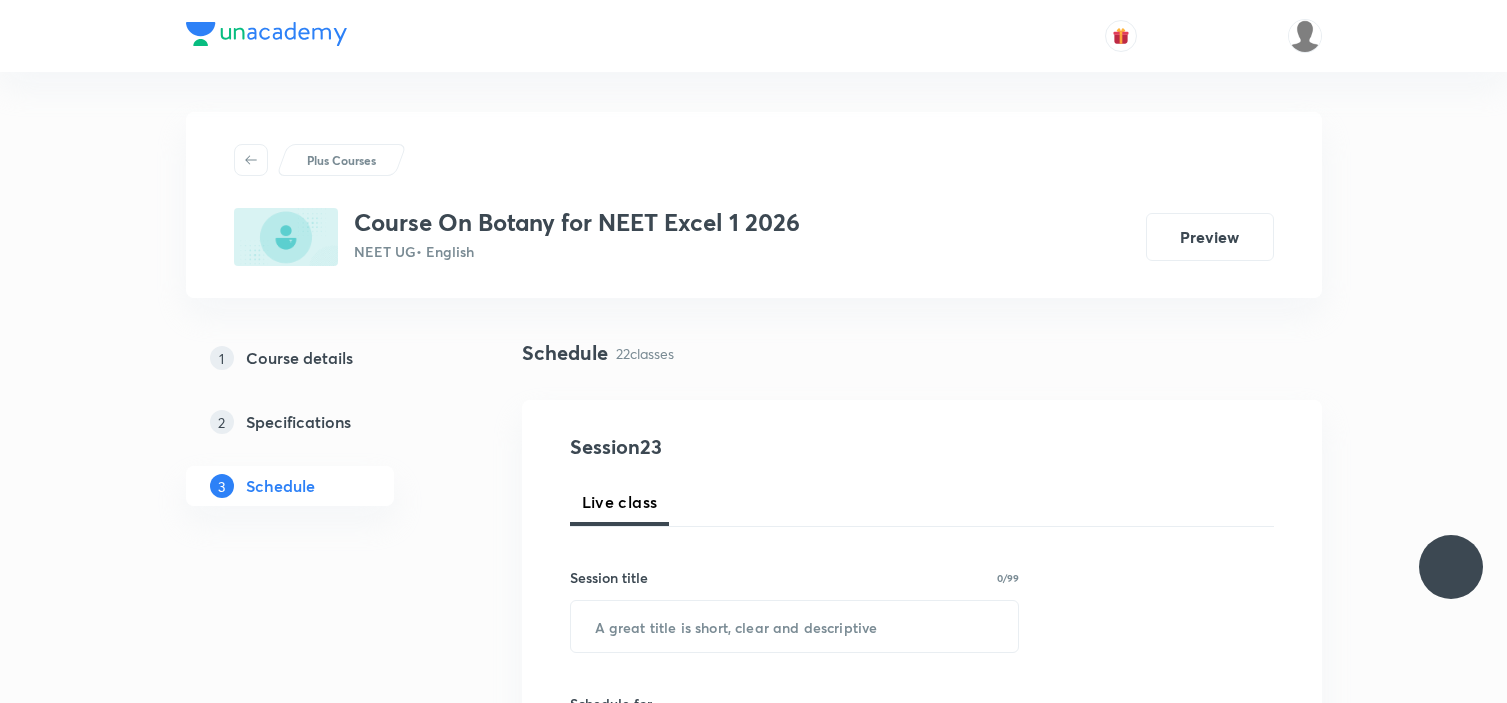 scroll, scrollTop: 0, scrollLeft: 0, axis: both 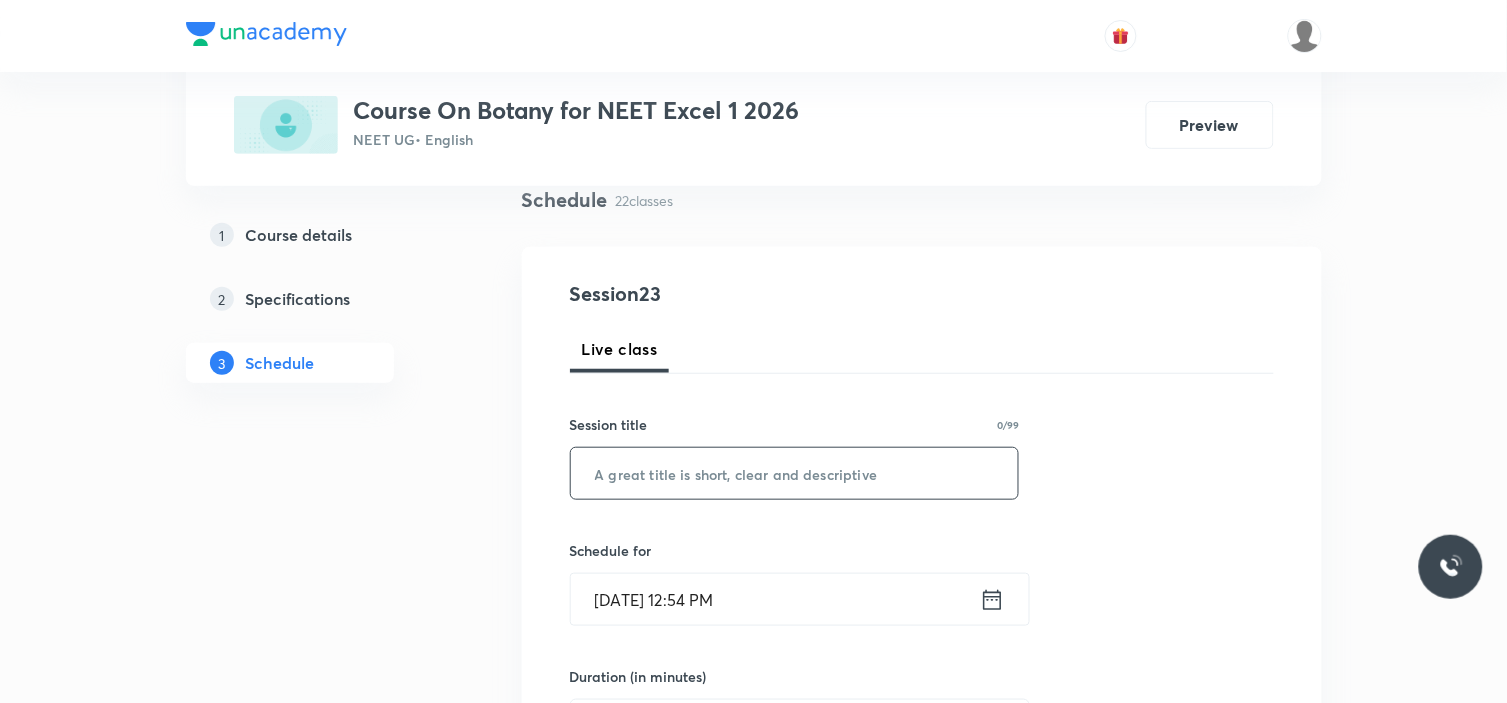 click at bounding box center [795, 473] 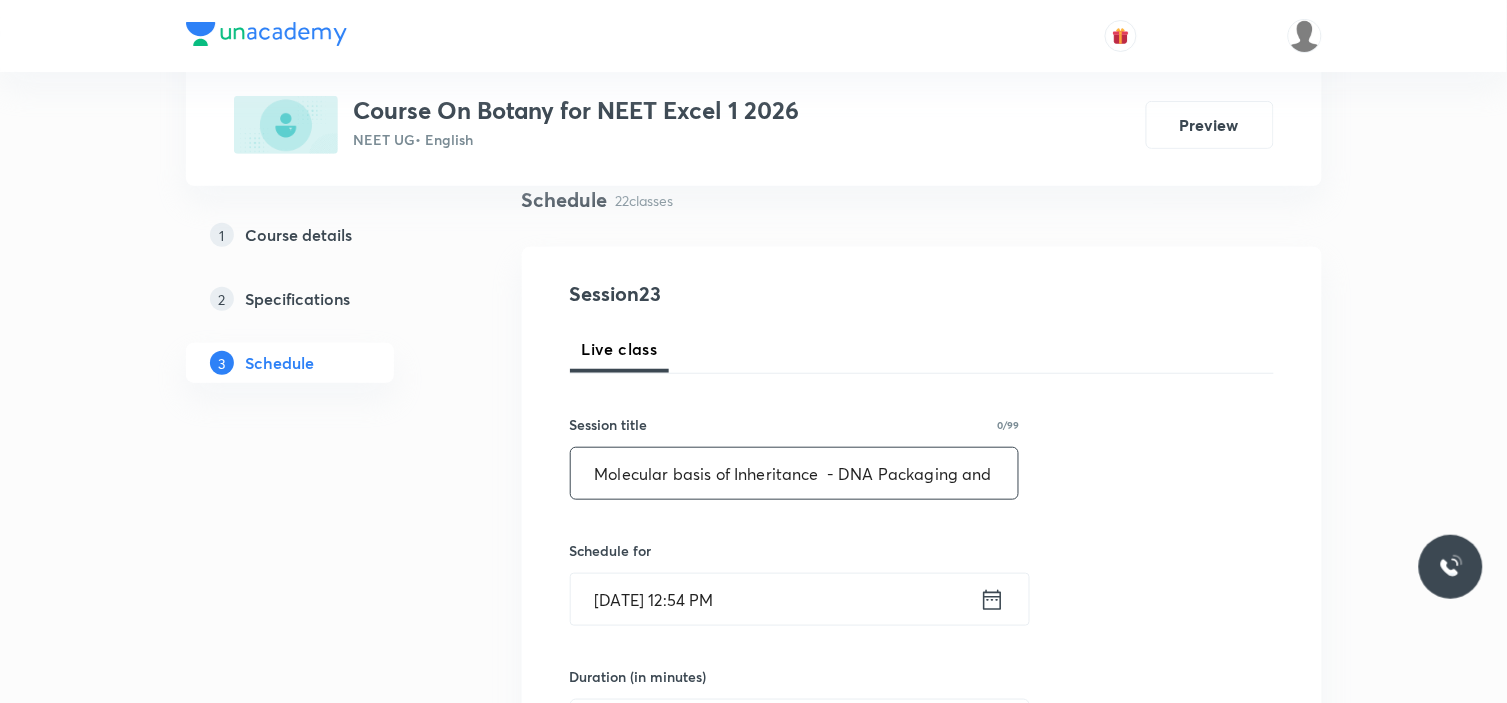scroll, scrollTop: 0, scrollLeft: 80, axis: horizontal 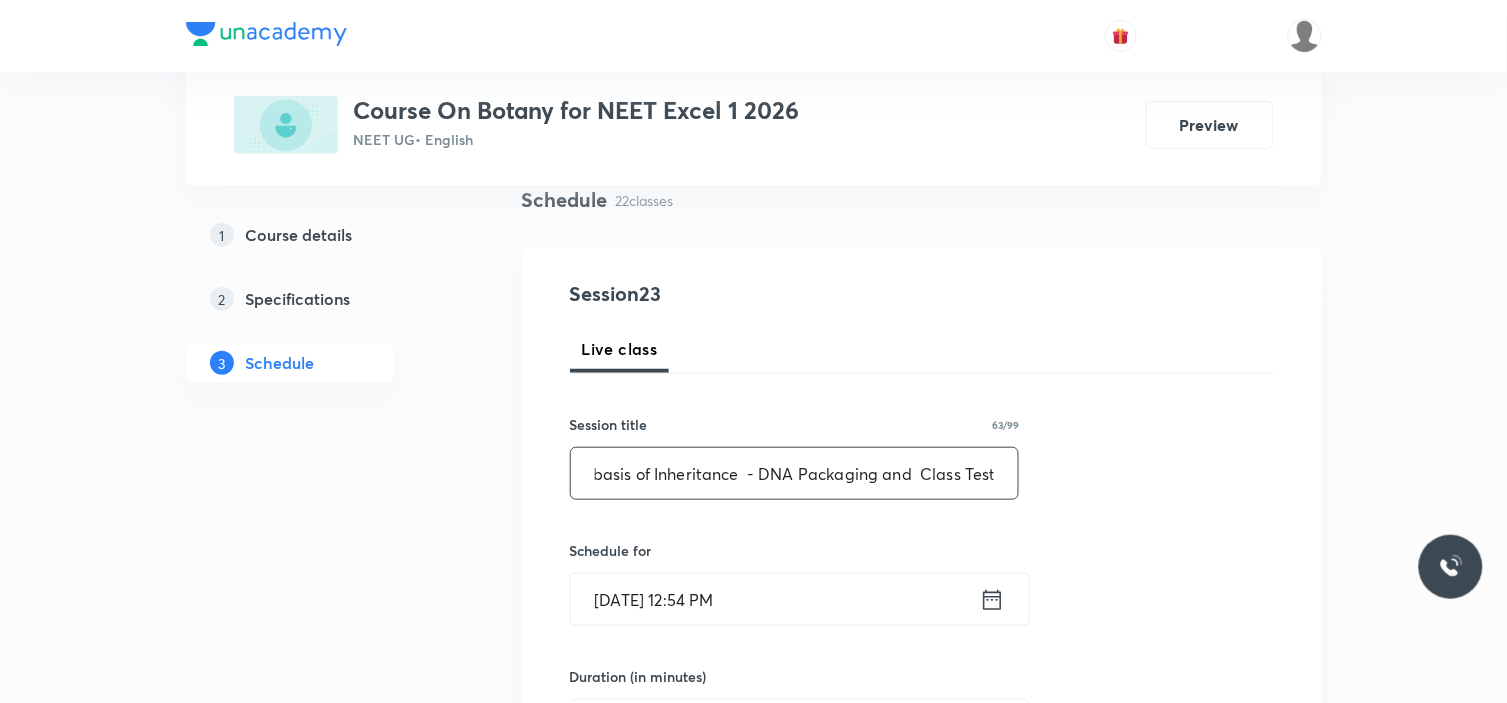 click on "Molecular basis of Inheritance  - DNA Packaging and  Class Test" at bounding box center (795, 473) 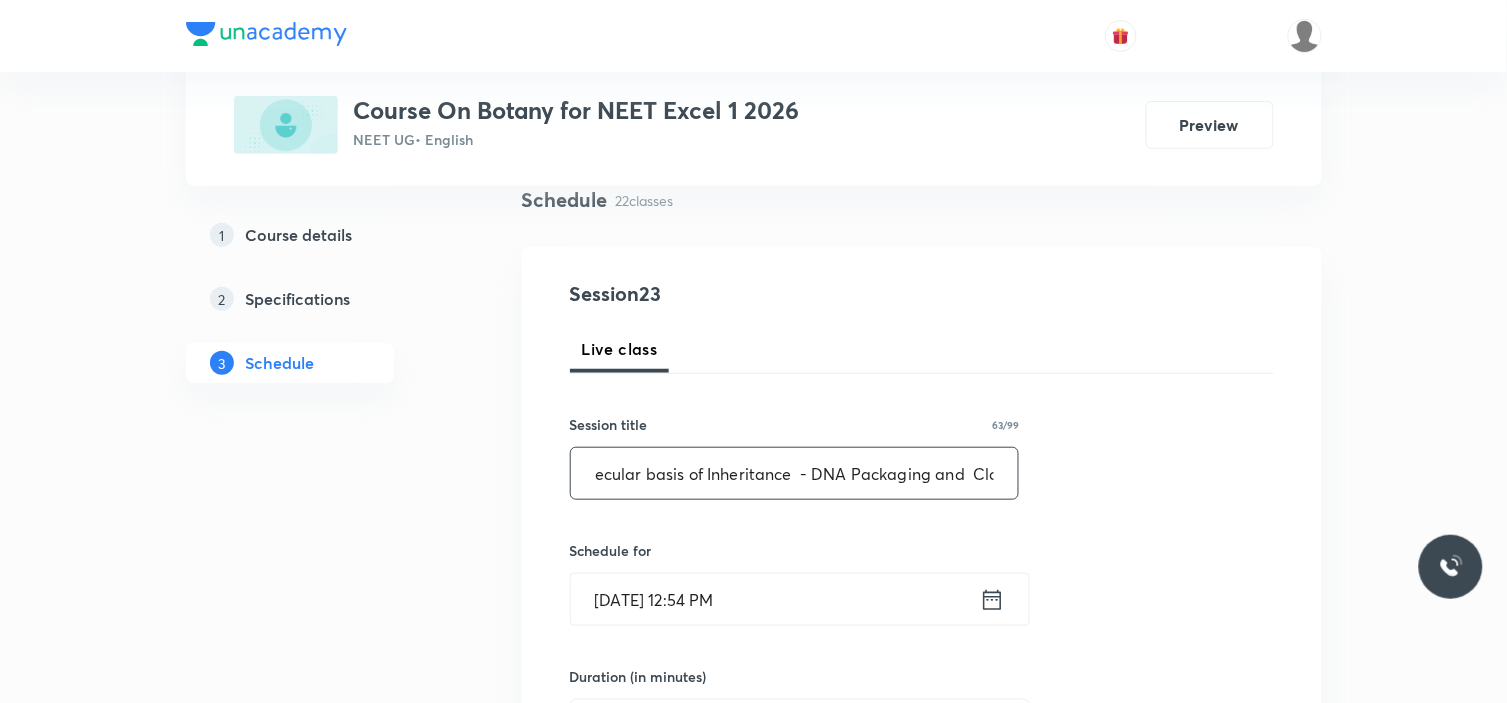scroll, scrollTop: 0, scrollLeft: 0, axis: both 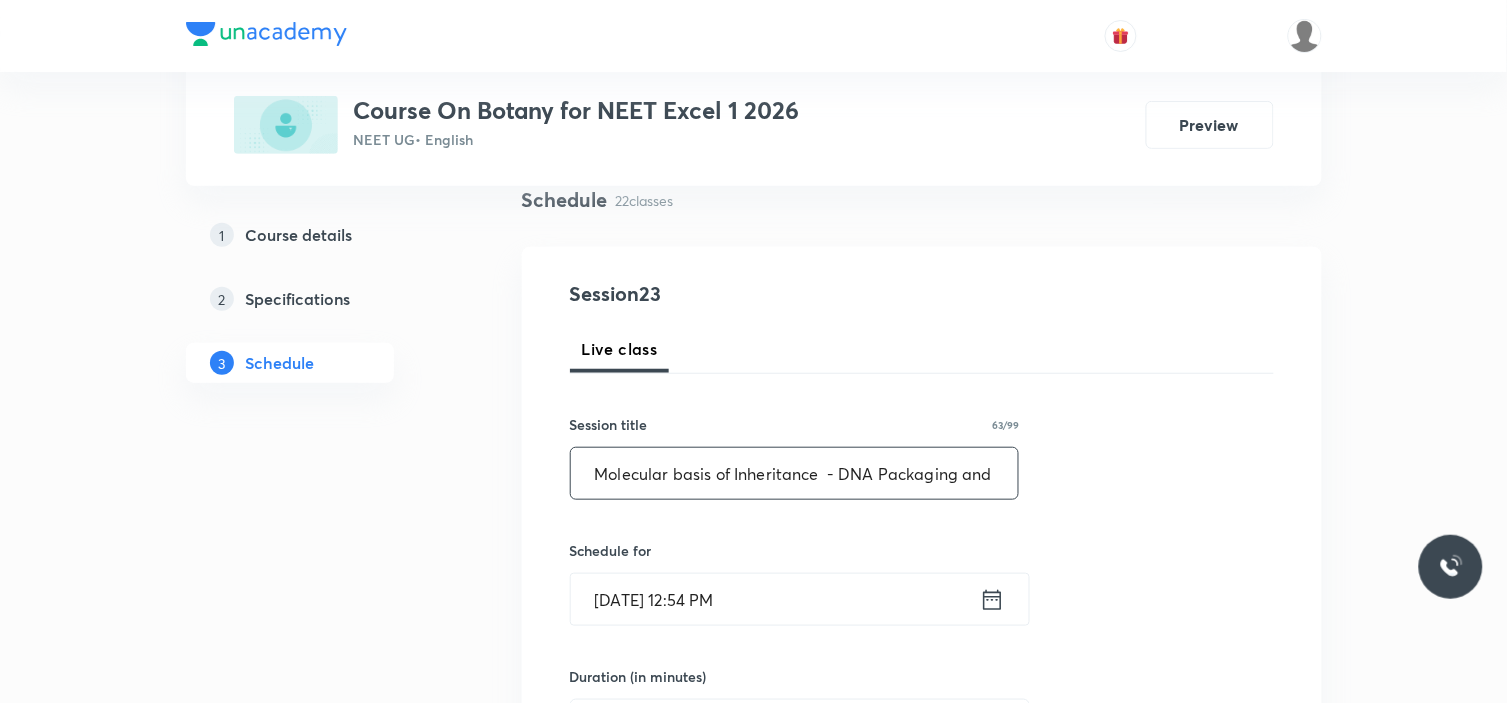drag, startPoint x: 590, startPoint y: 473, endPoint x: 815, endPoint y: 472, distance: 225.00223 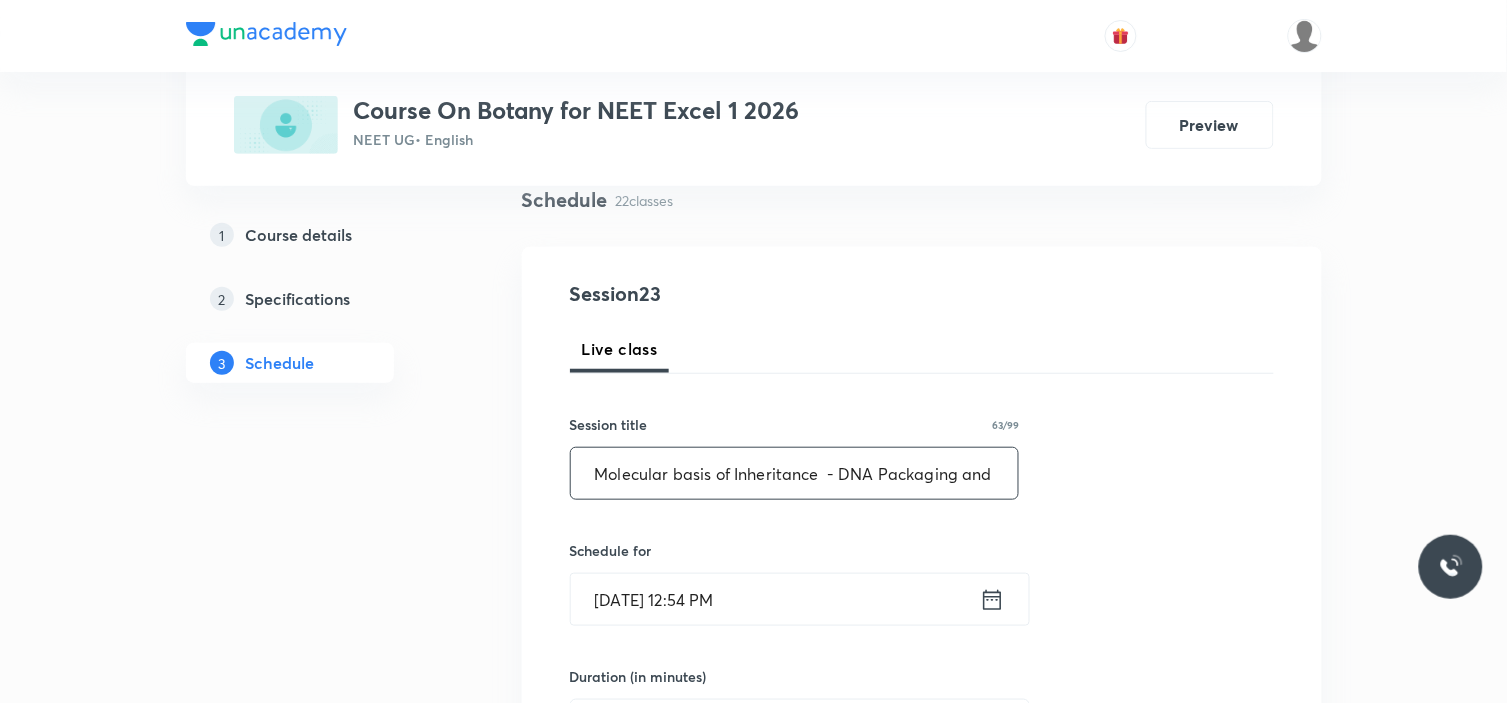 scroll, scrollTop: 315, scrollLeft: 0, axis: vertical 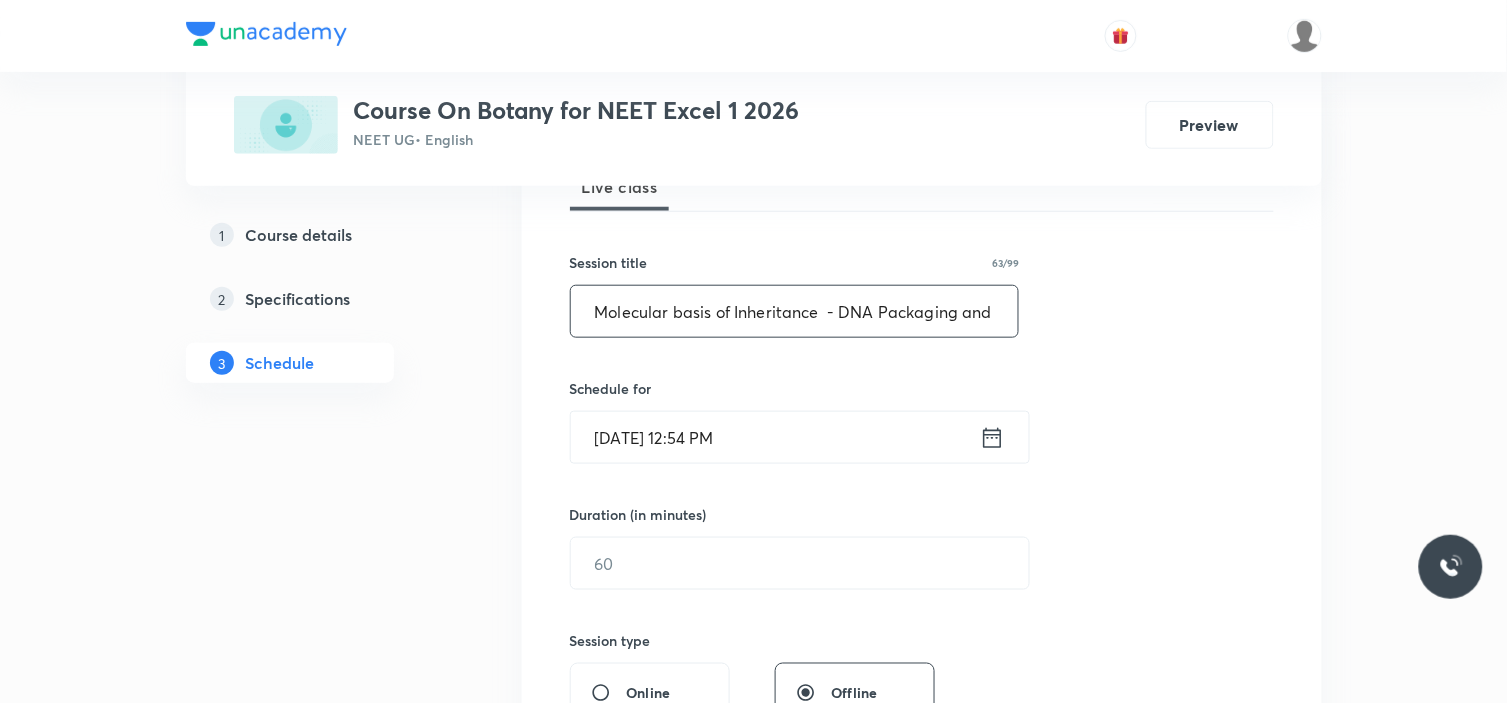 type on "Molecular basis of Inheritance  - DNA Packaging and  Class Test" 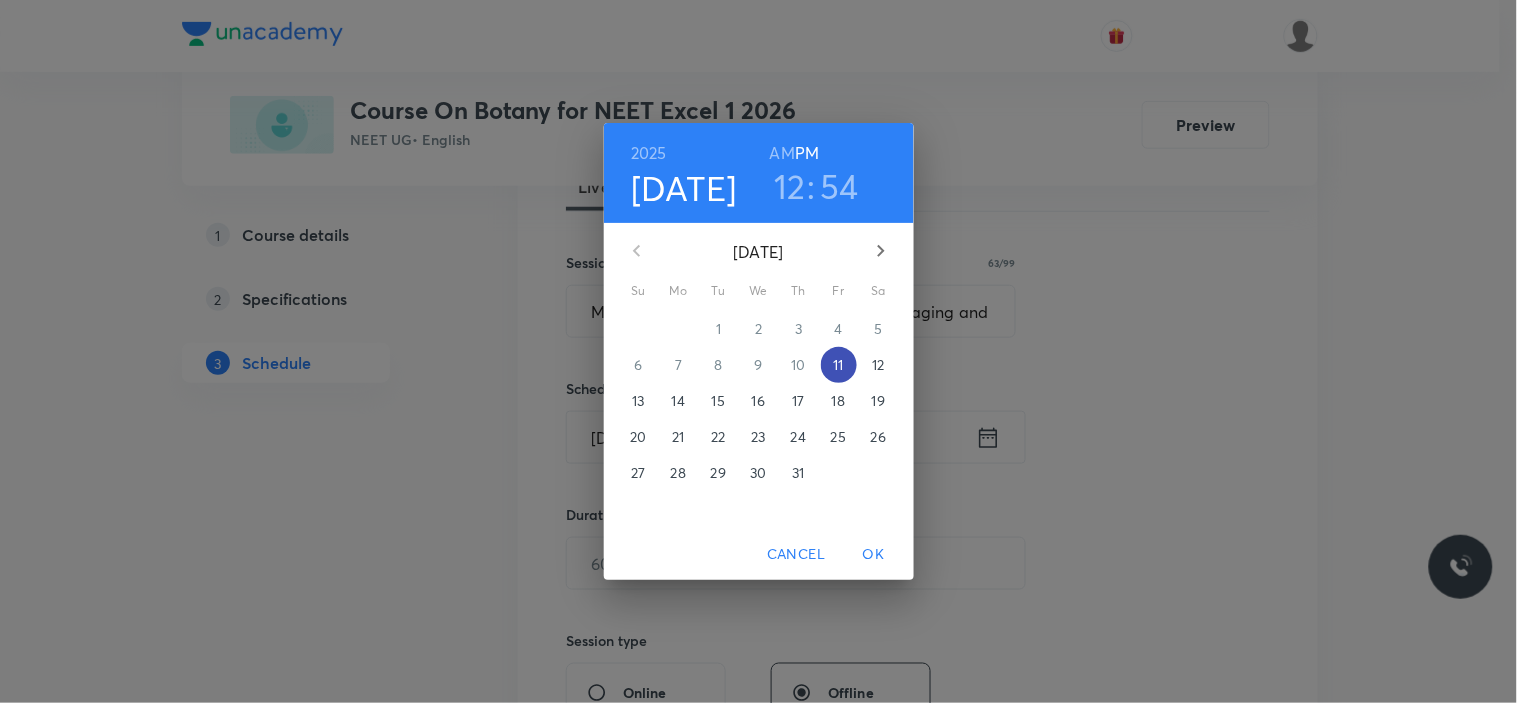 click on "11" at bounding box center (838, 365) 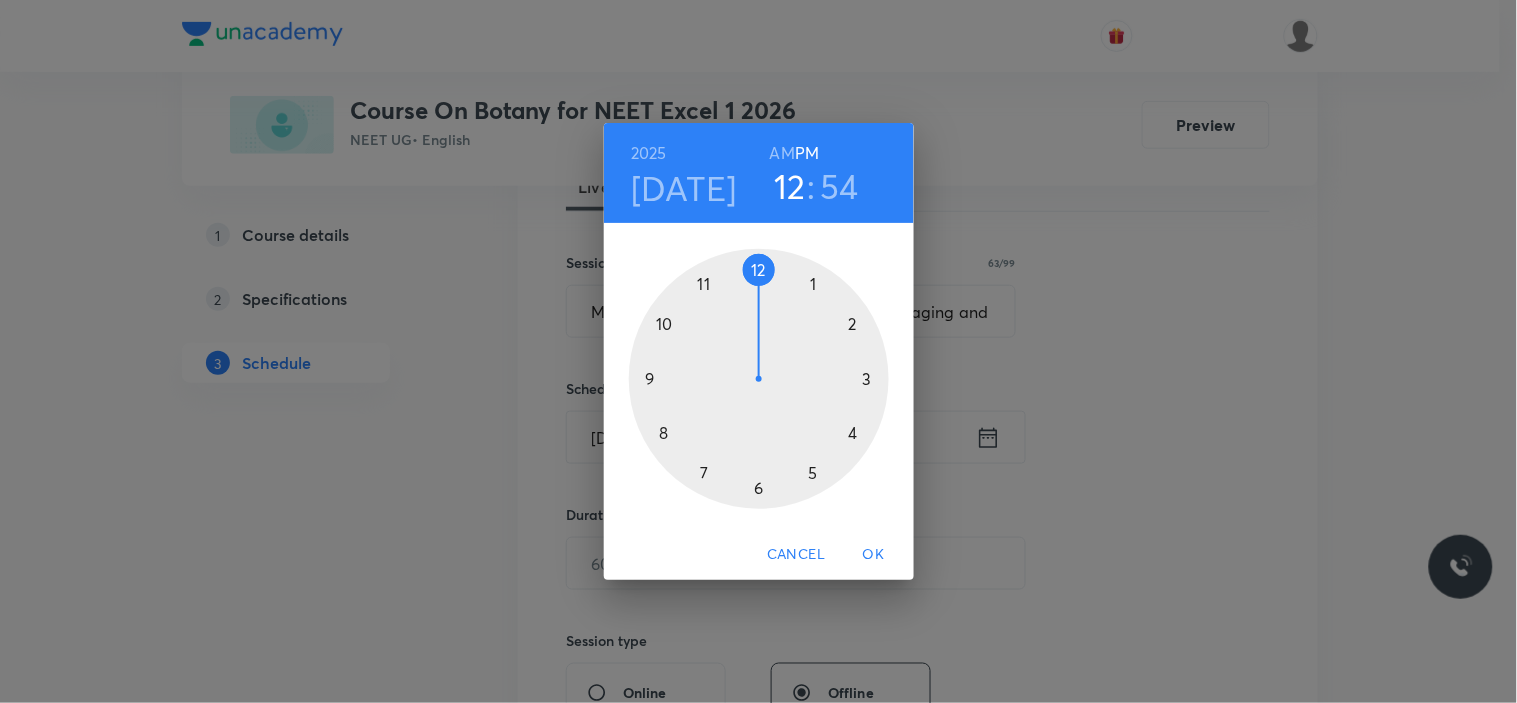 click at bounding box center [759, 379] 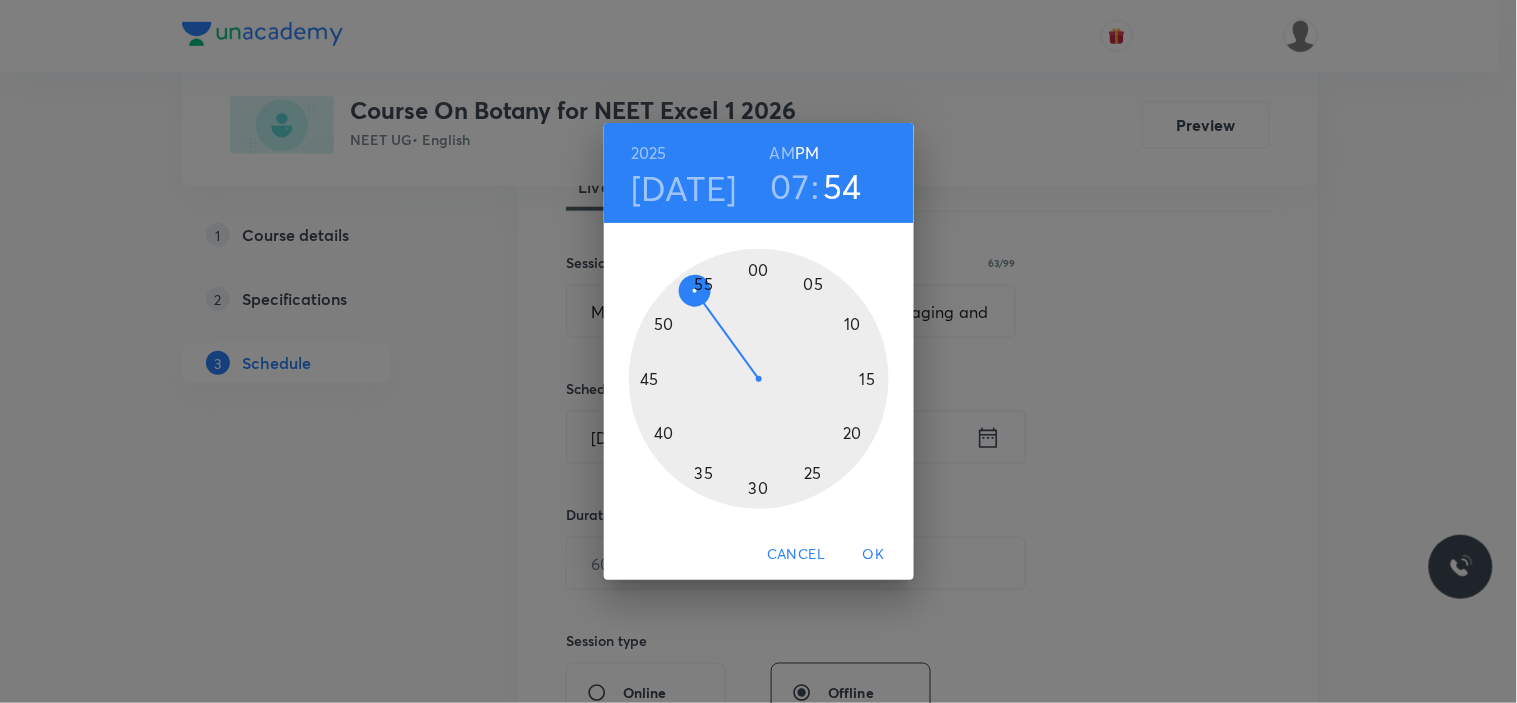 click at bounding box center [759, 379] 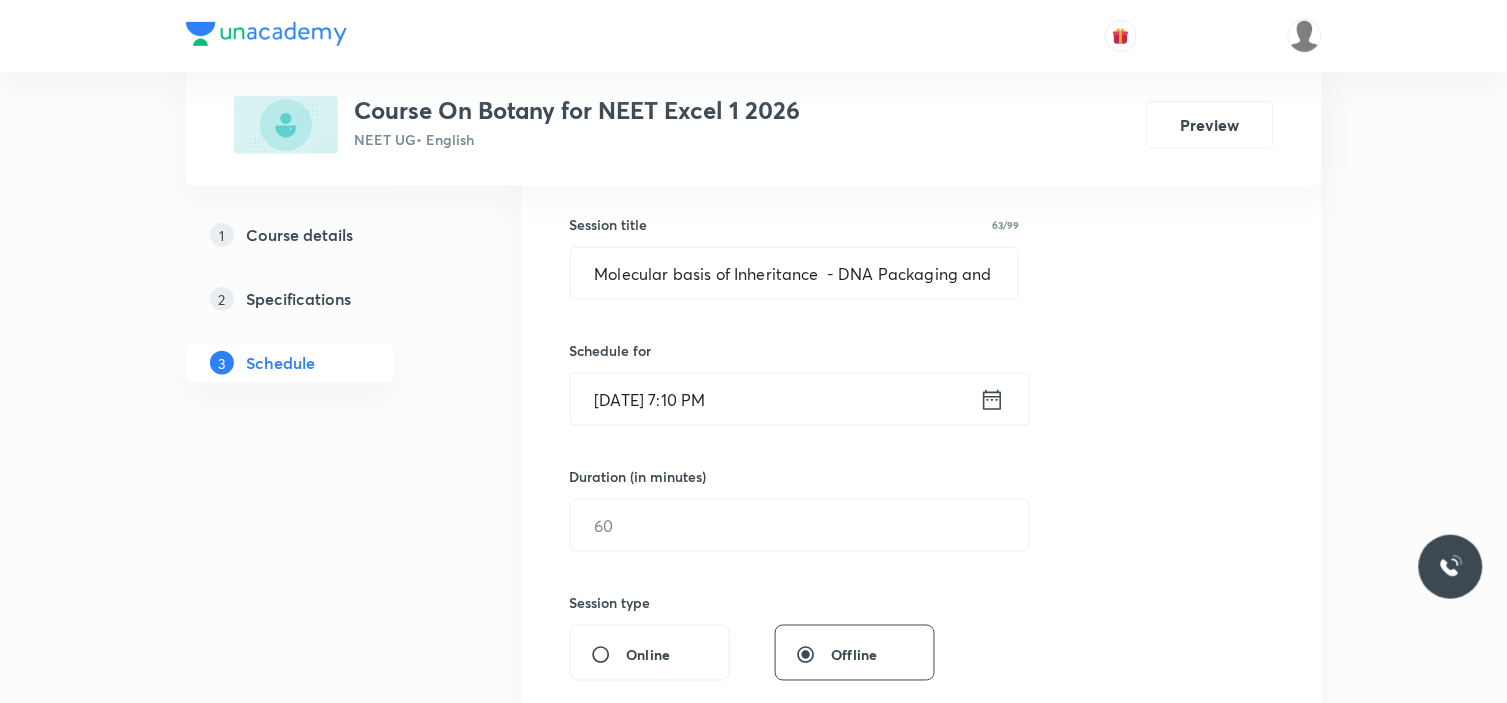 scroll, scrollTop: 601, scrollLeft: 0, axis: vertical 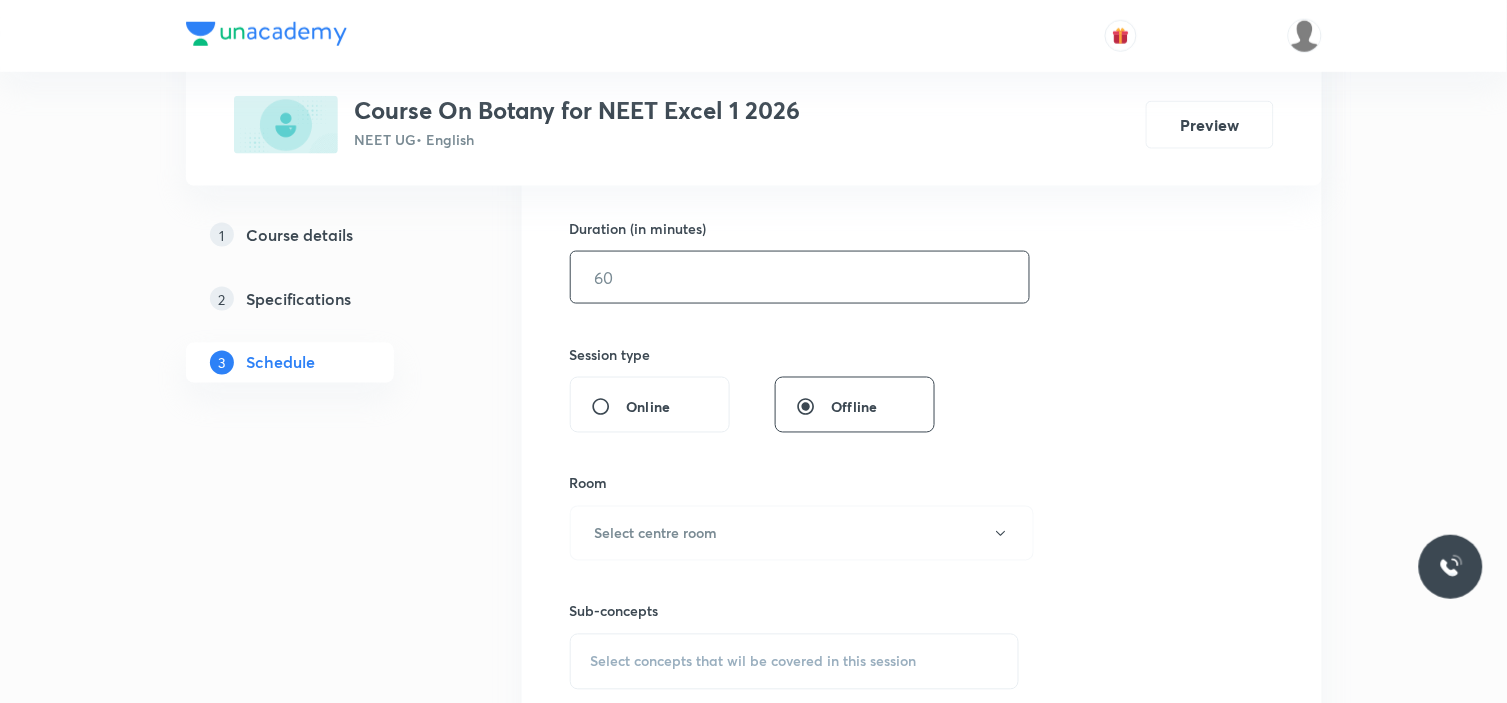 click at bounding box center [800, 277] 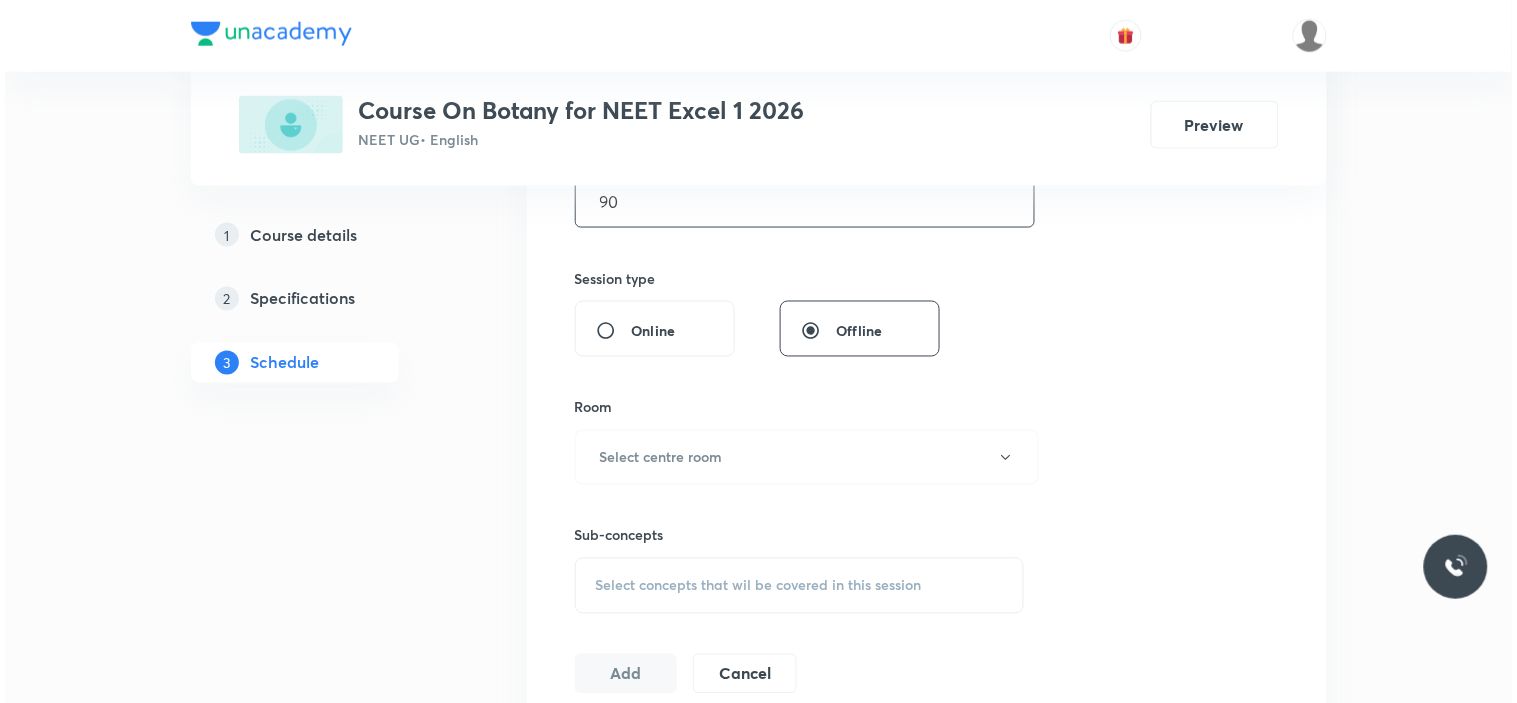 scroll, scrollTop: 690, scrollLeft: 0, axis: vertical 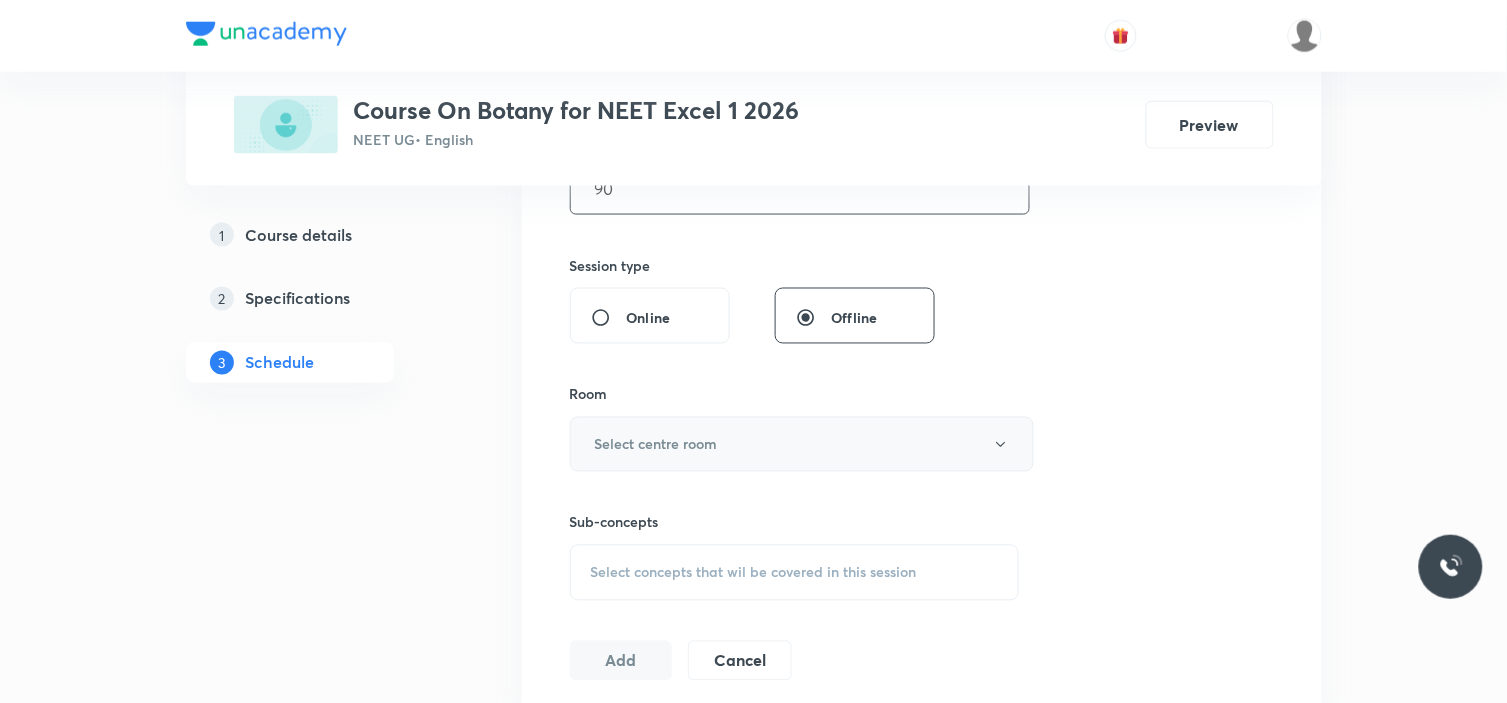 type on "90" 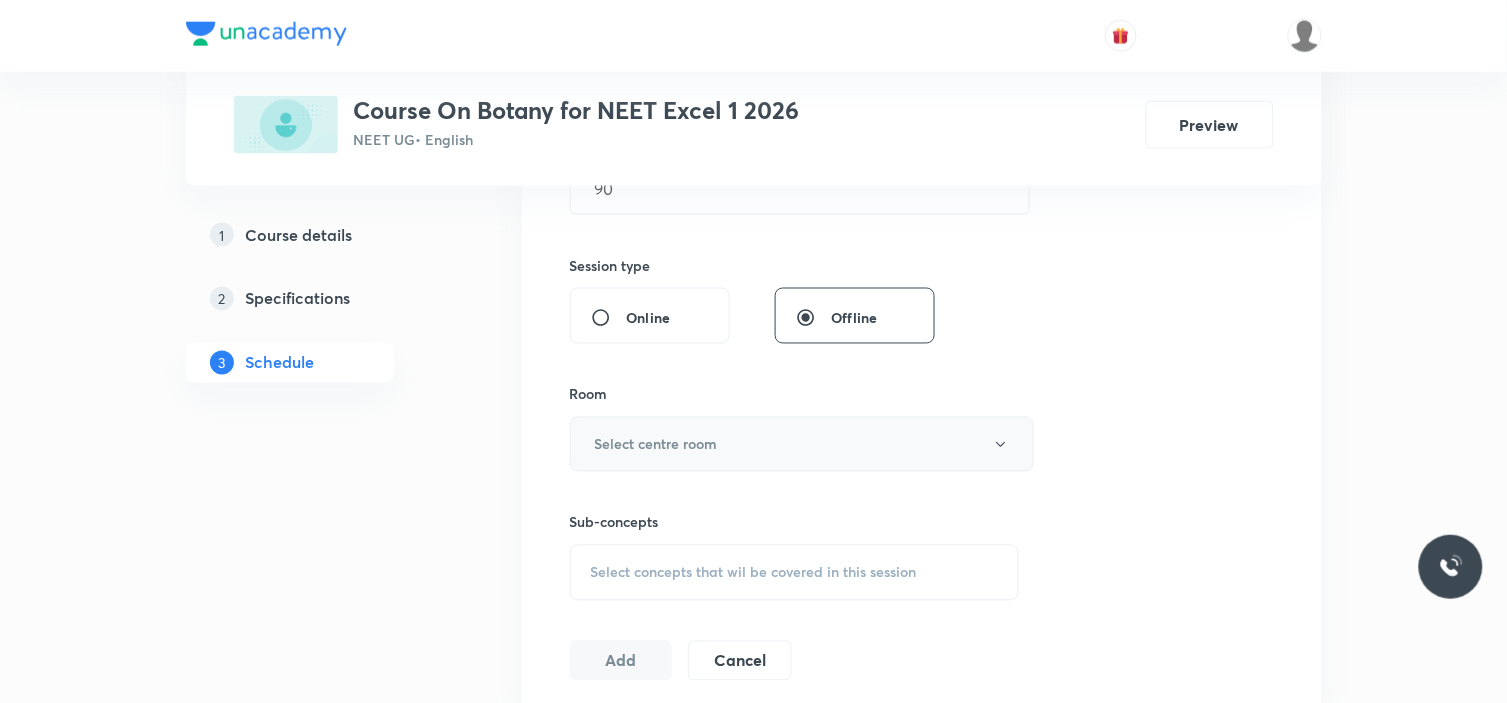 click on "Select centre room" at bounding box center (802, 444) 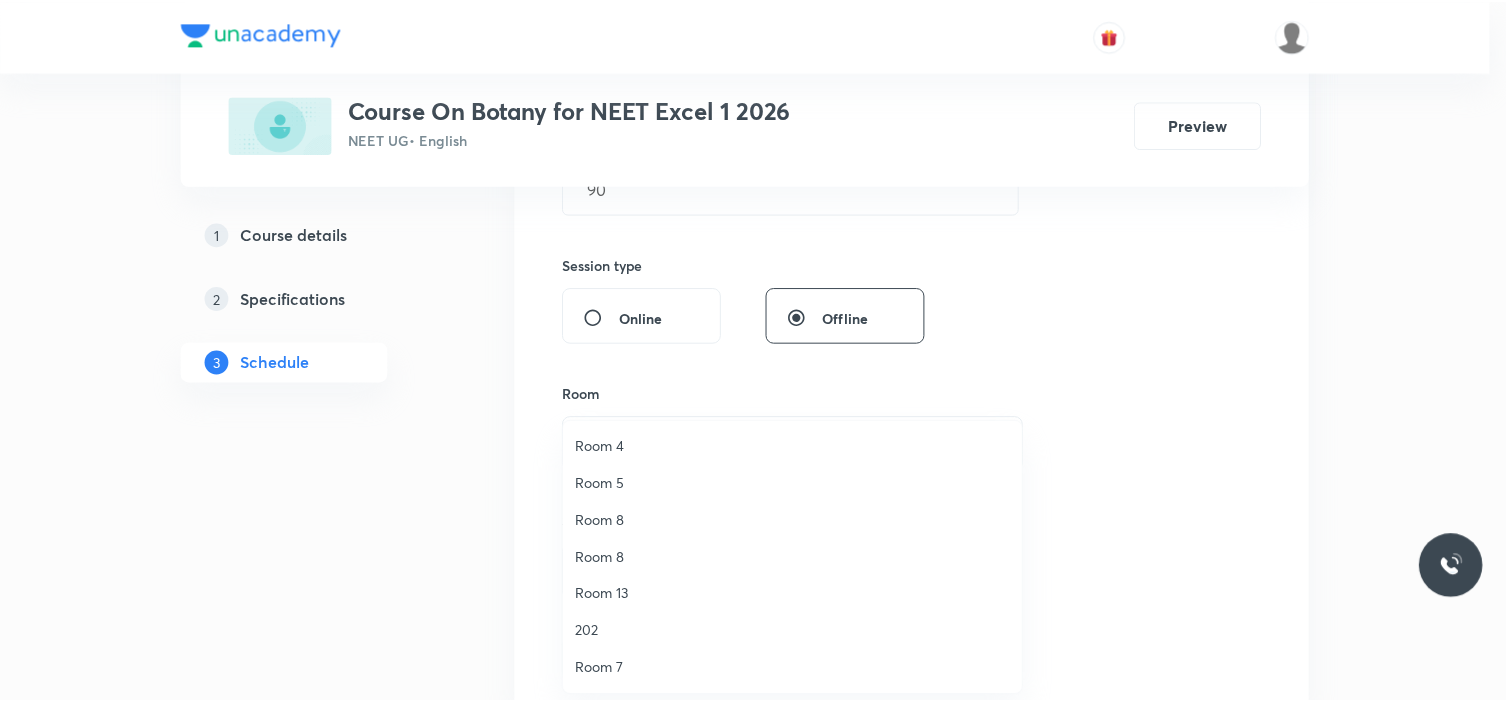 scroll, scrollTop: 260, scrollLeft: 0, axis: vertical 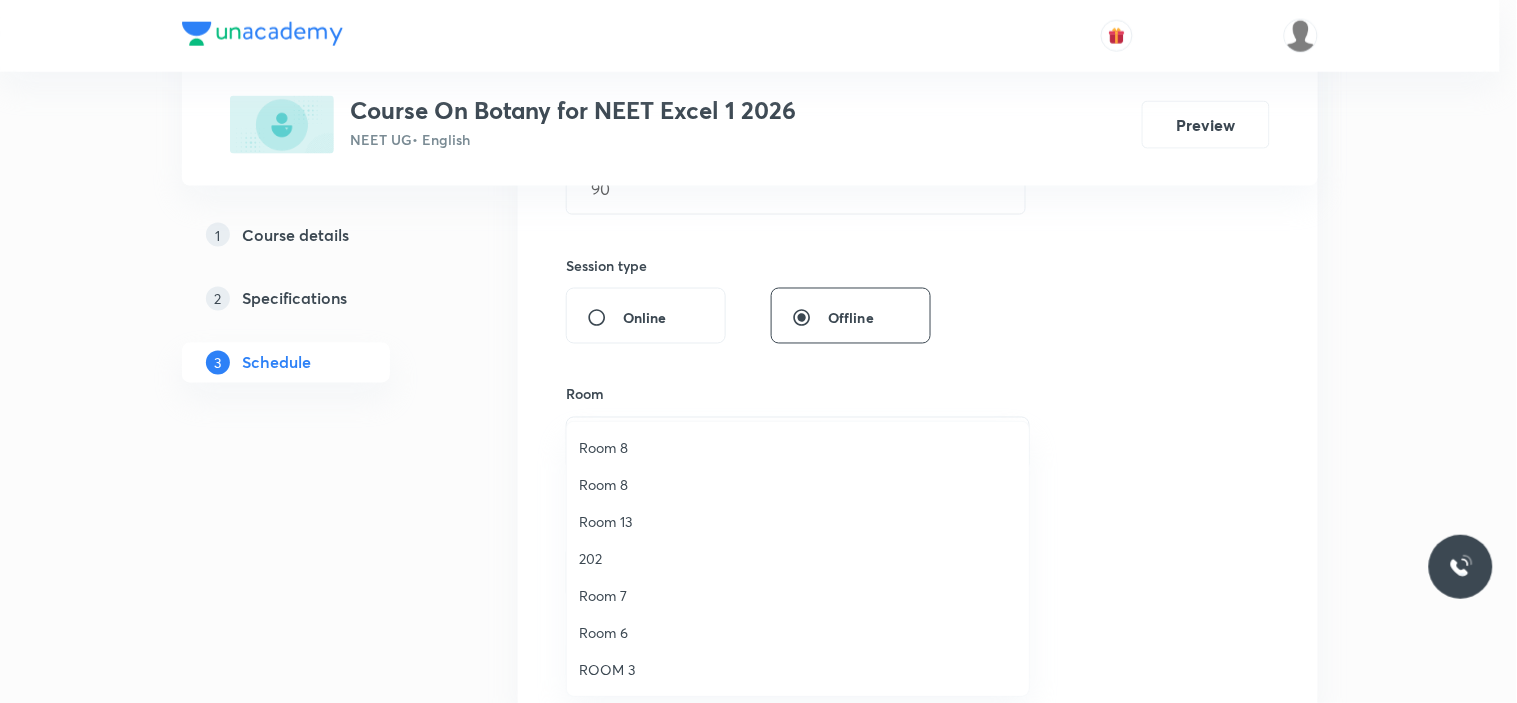 click on "Room 7" at bounding box center [798, 595] 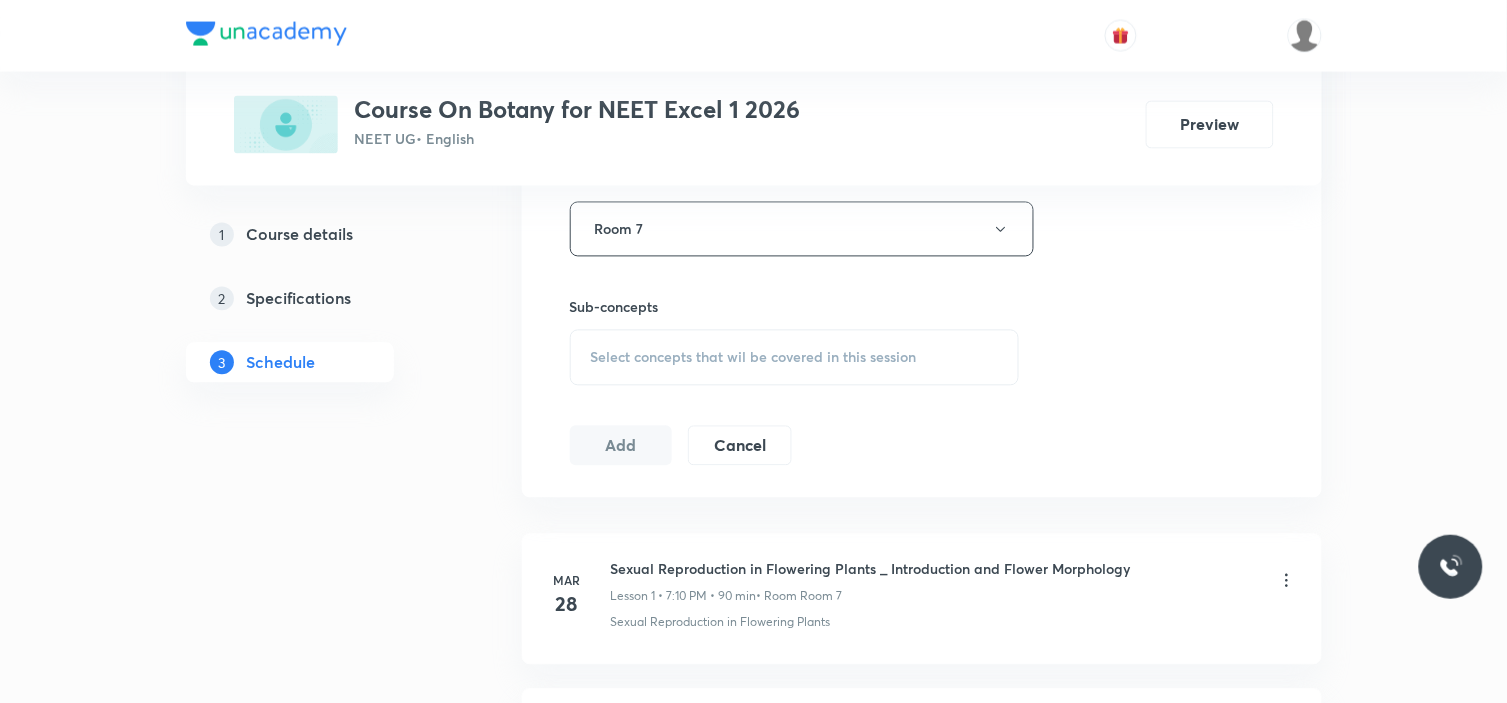 scroll, scrollTop: 916, scrollLeft: 0, axis: vertical 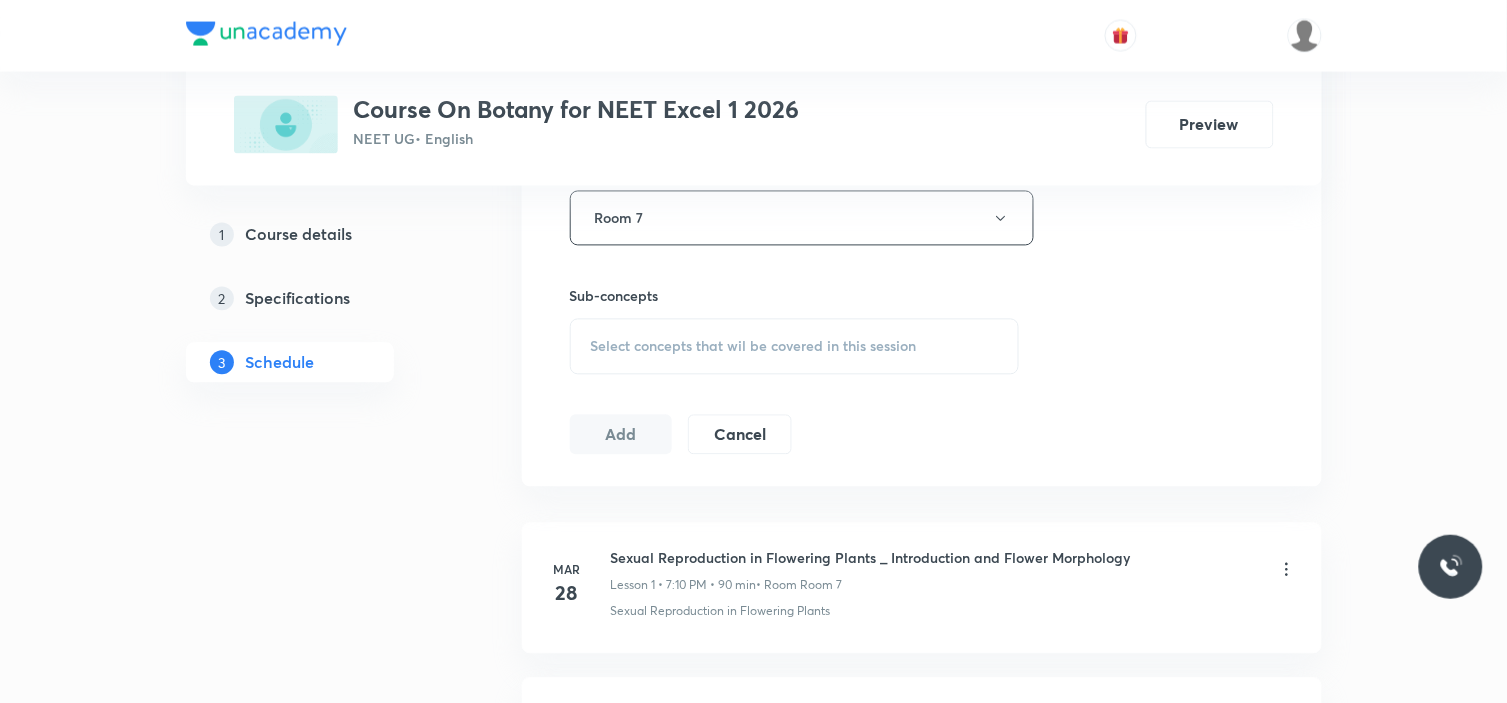 click on "Select concepts that wil be covered in this session" at bounding box center (754, 347) 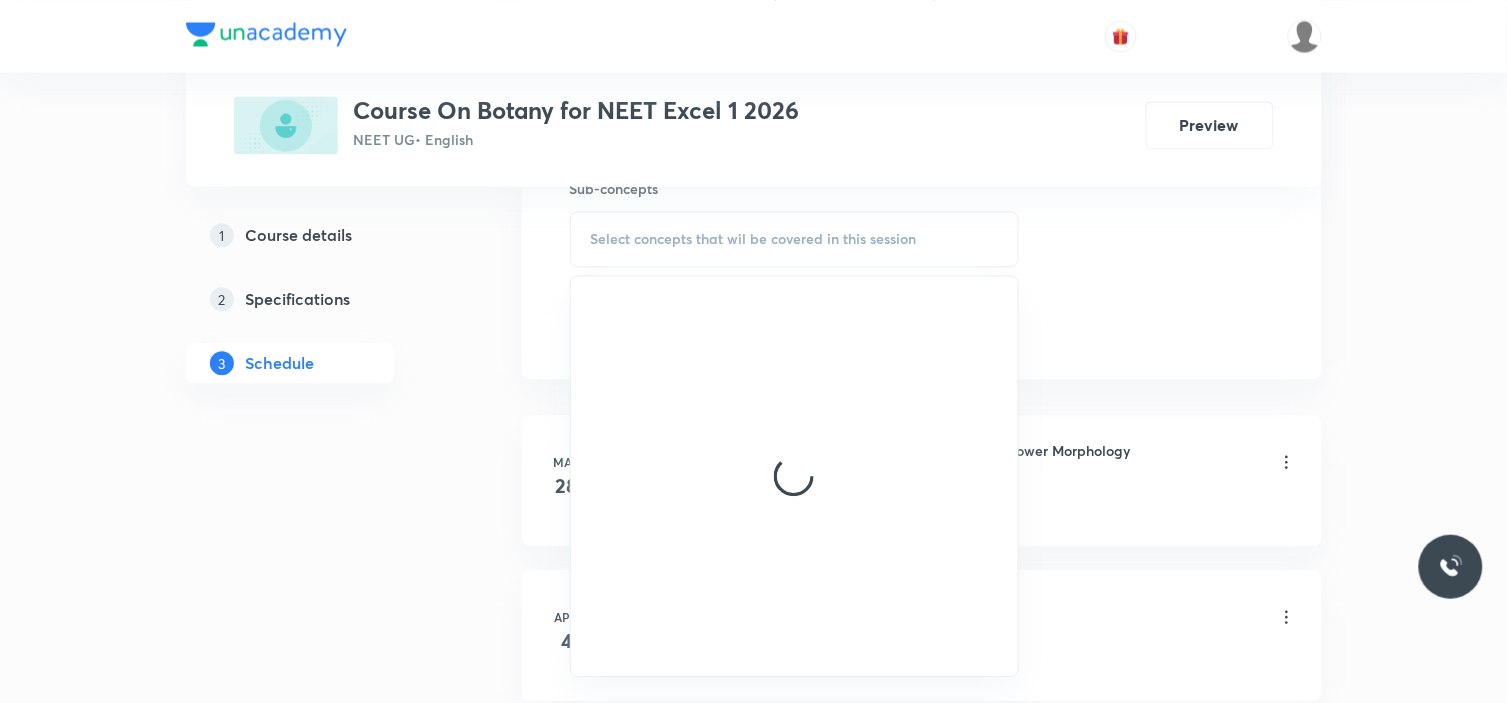scroll, scrollTop: 1026, scrollLeft: 0, axis: vertical 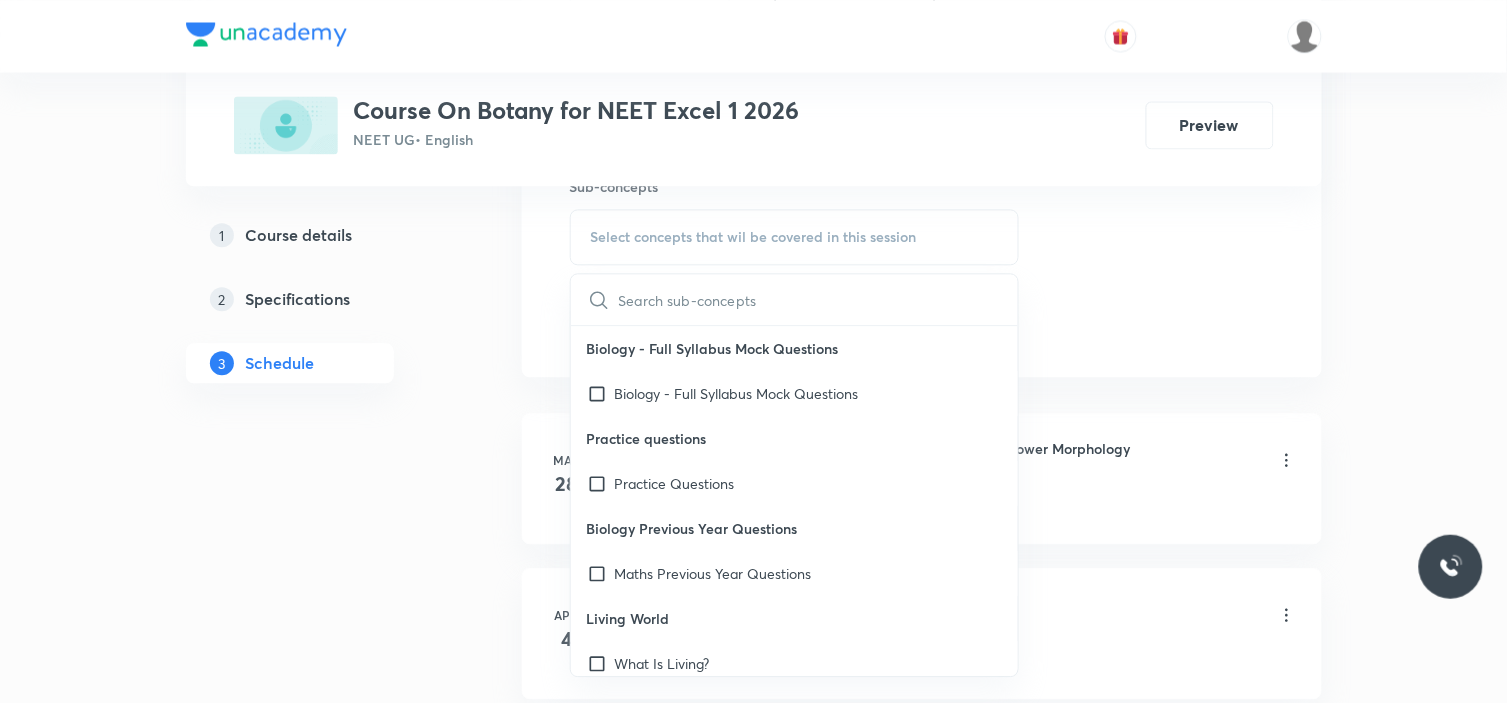 click at bounding box center [819, 299] 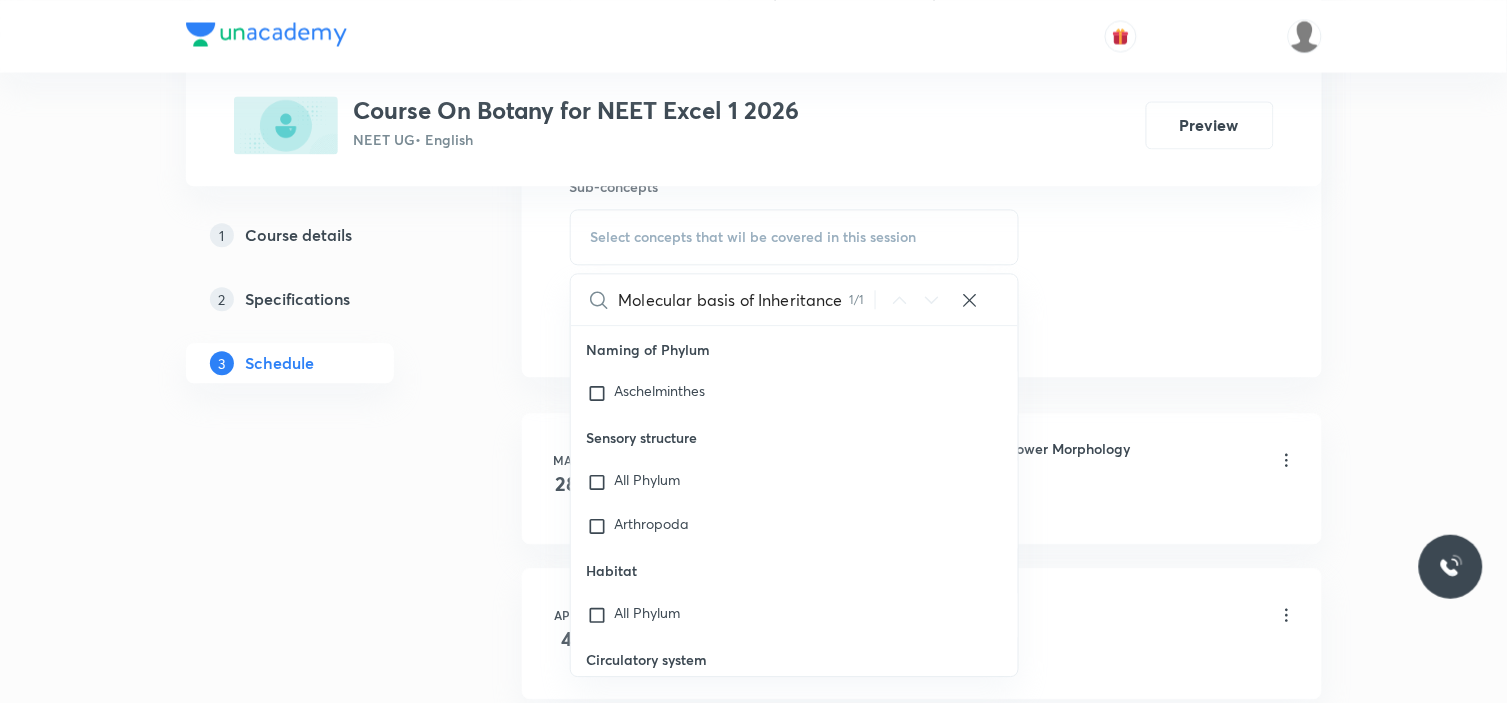 scroll, scrollTop: 91986, scrollLeft: 0, axis: vertical 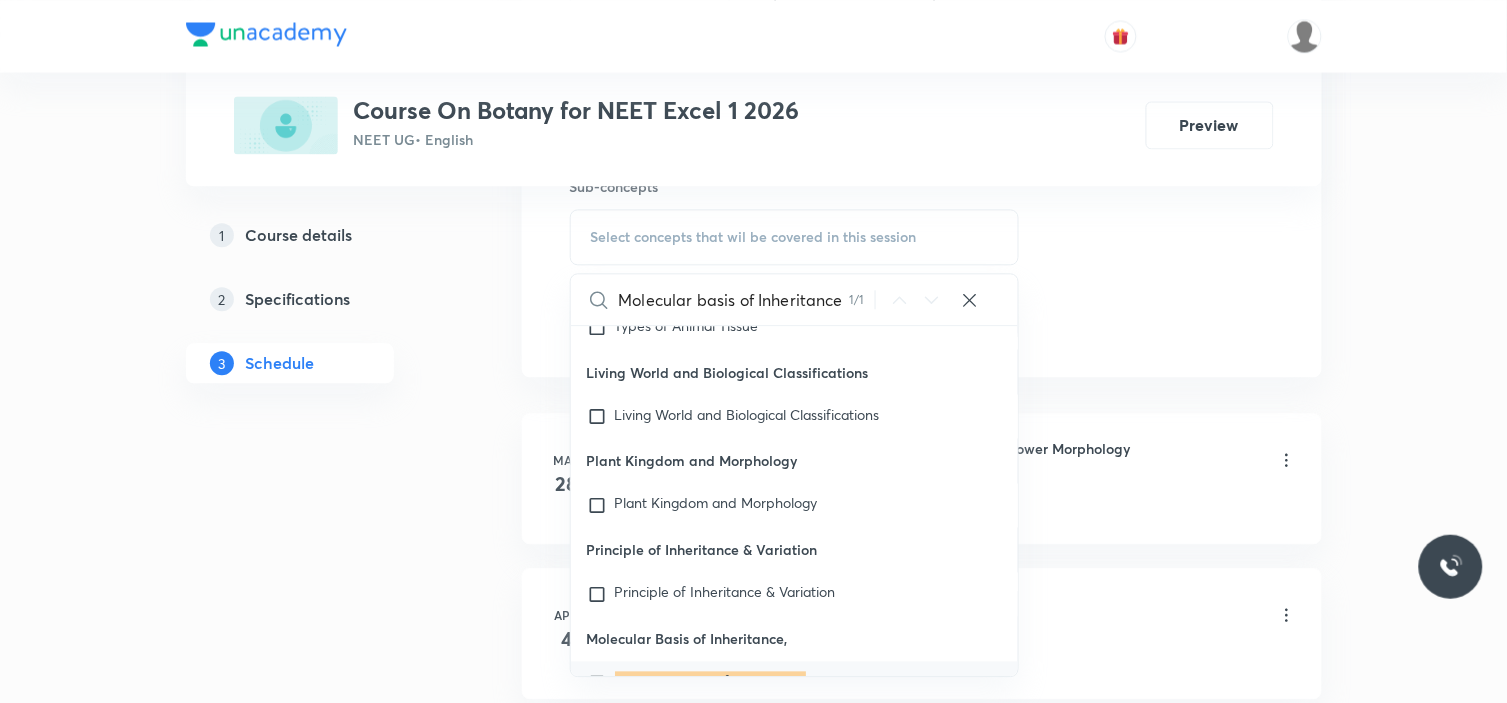 type on "Molecular basis of Inheritance" 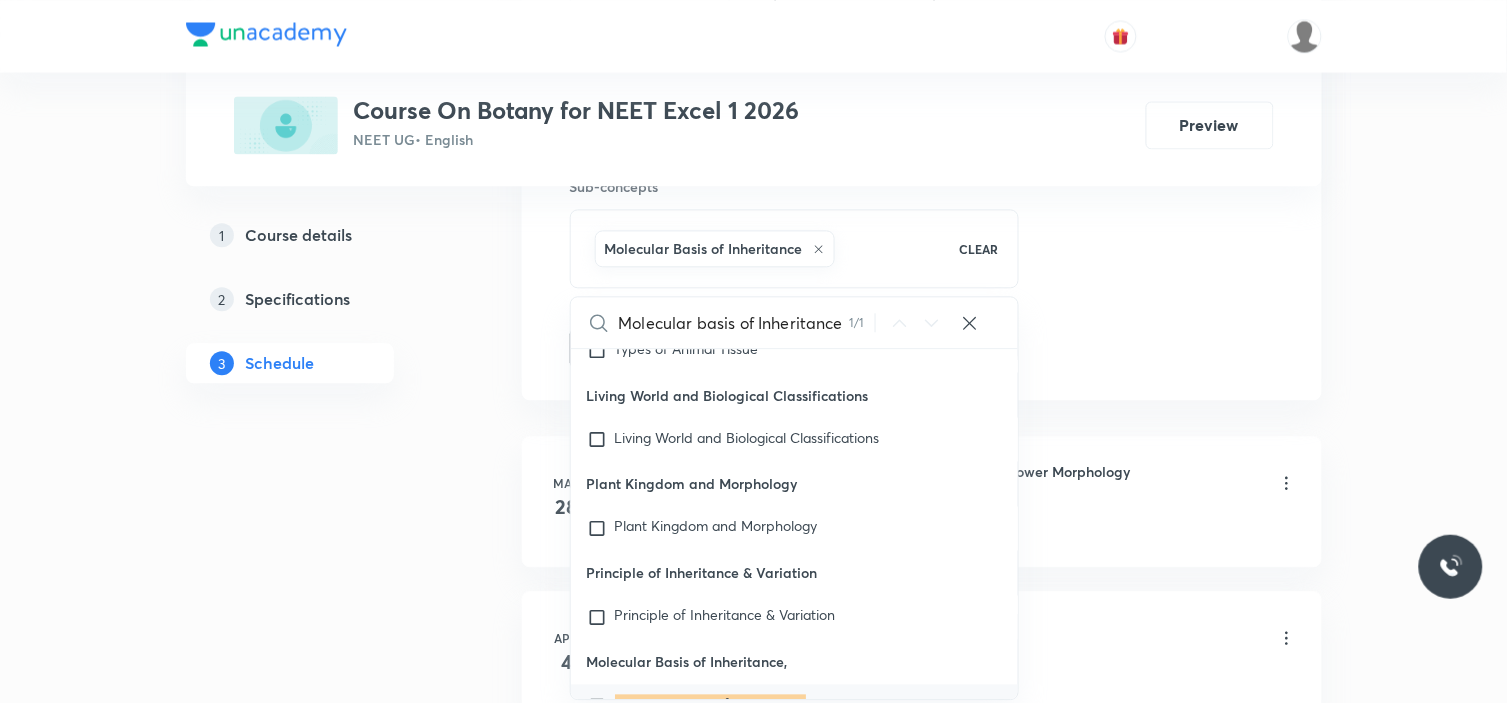 click on "Session  23 Live class Session title 63/99 Molecular basis of Inheritance  - DNA Packaging and  Class Test ​ Schedule for Jul 11, 2025, 7:10 PM ​ Duration (in minutes) 90 ​   Session type Online Offline Room Room 7 Sub-concepts Molecular Basis of Inheritance CLEAR Molecular basis of Inheritance 1 / 1 ​ Biology - Full Syllabus Mock Questions Biology - Full Syllabus Mock Questions Practice questions Practice Questions Biology Previous Year Questions Maths Previous Year Questions Living World What Is Living? Diversity In The Living World Systematics Types Of Taxonomy Fundamental Components Of Taxonomy Taxonomic Categories Taxonomical Aids The Three Domains Of Life Biological Nomenclature  Biological Classification System Of Classification Kingdom Monera Kingdom Protista Kingdom Fungi Kingdom Plantae Kingdom Animalia Linchens Mycorrhiza Virus Prions Viroids Plant Kingdom Algae Bryophytes Pteridophytes Gymnosperms Angiosperms Animal Kingdom Basics Of Classification Classification Of Animals Animal Kingdom" at bounding box center (922, -113) 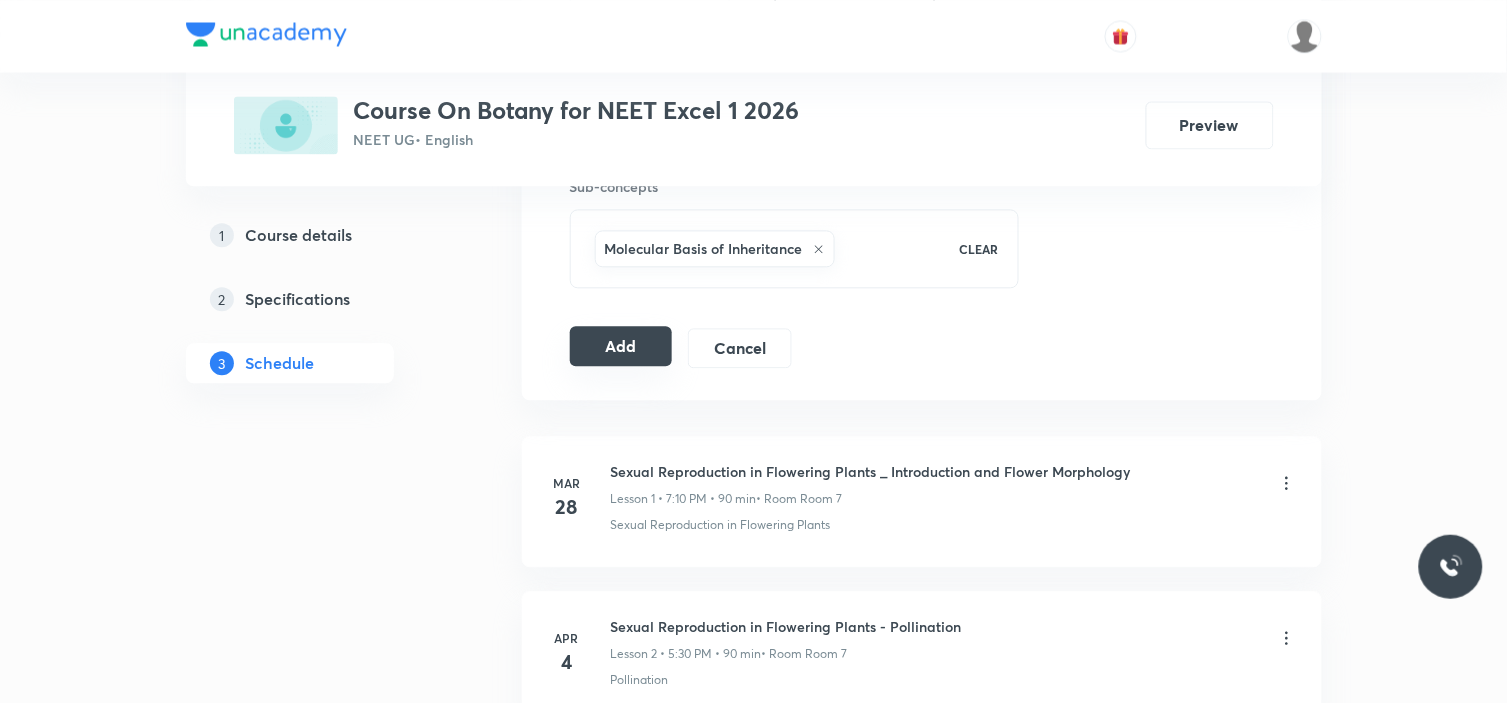 click on "Add" at bounding box center [621, 346] 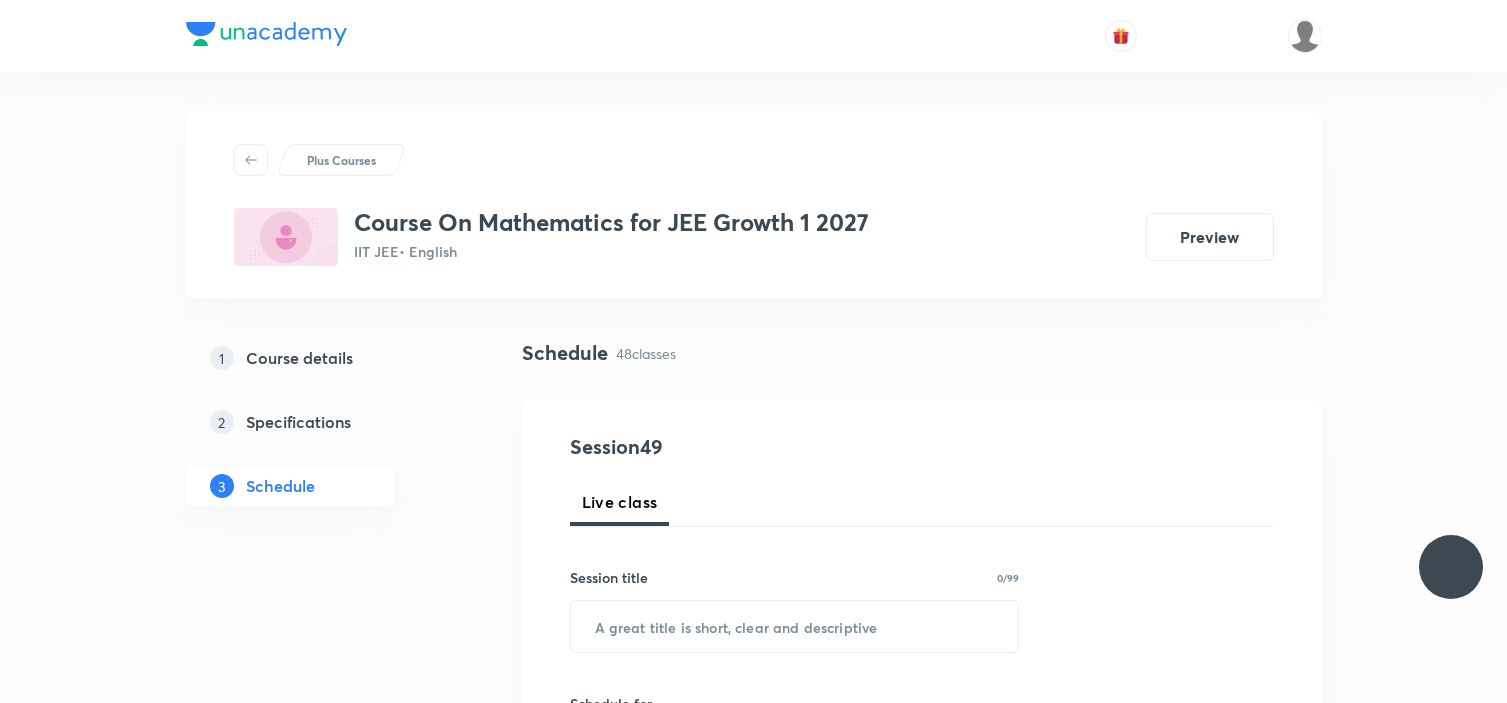 scroll, scrollTop: 0, scrollLeft: 0, axis: both 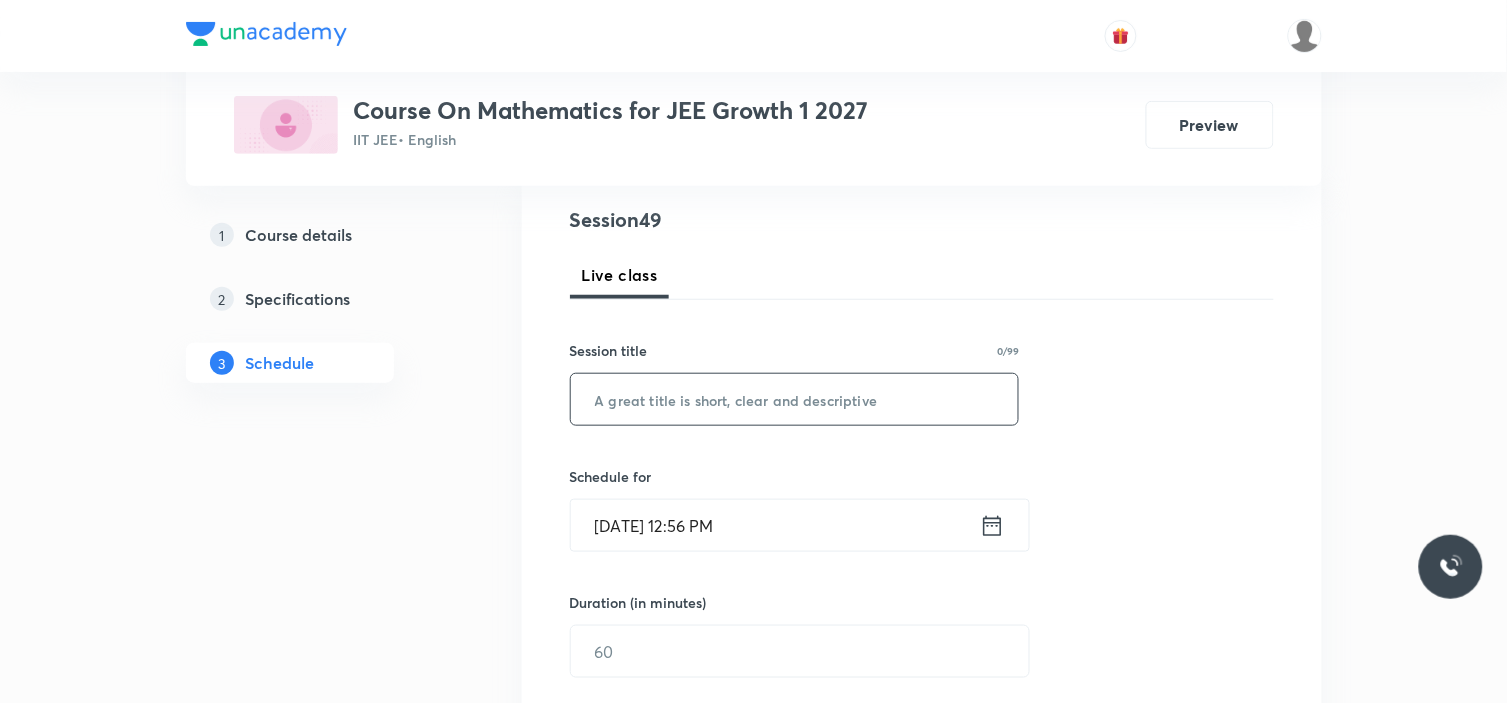 click at bounding box center (795, 399) 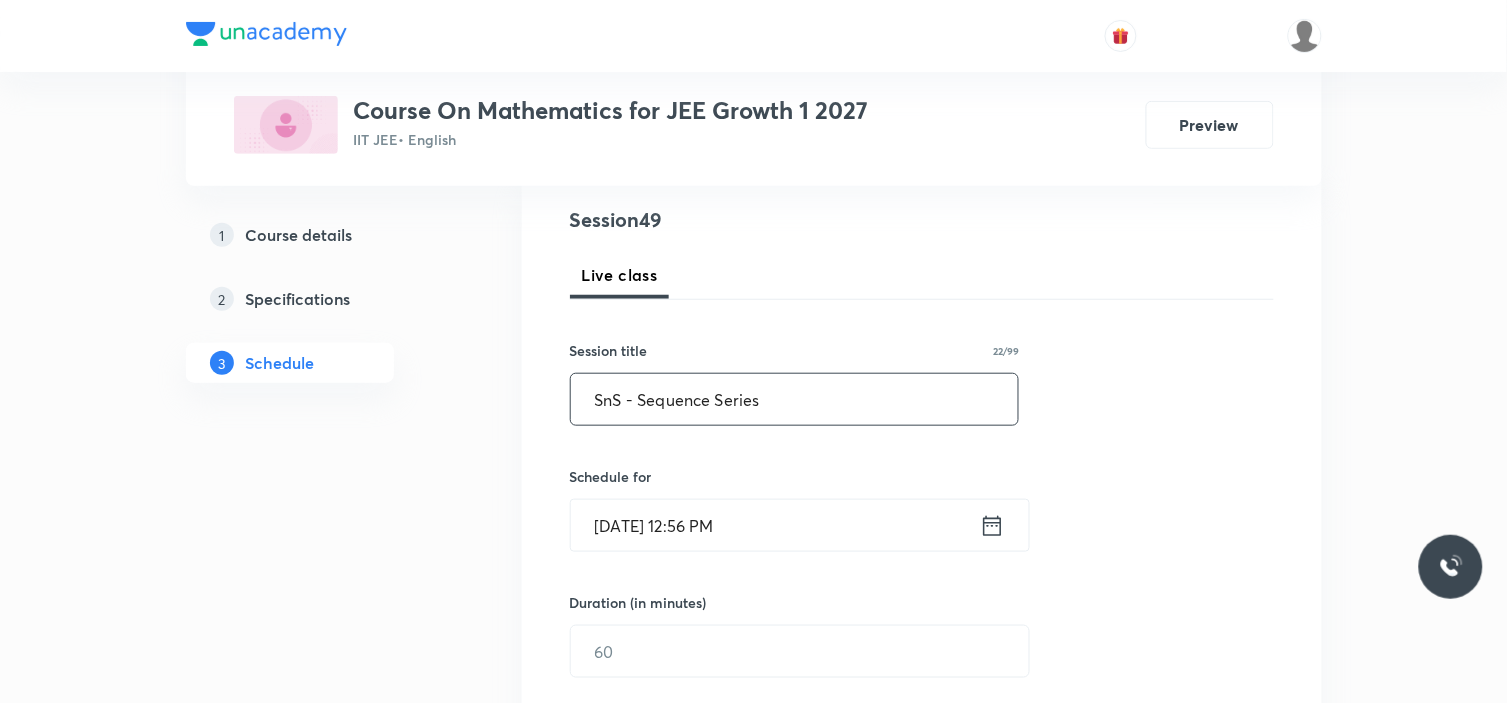 drag, startPoint x: 636, startPoint y: 402, endPoint x: 844, endPoint y: 410, distance: 208.1538 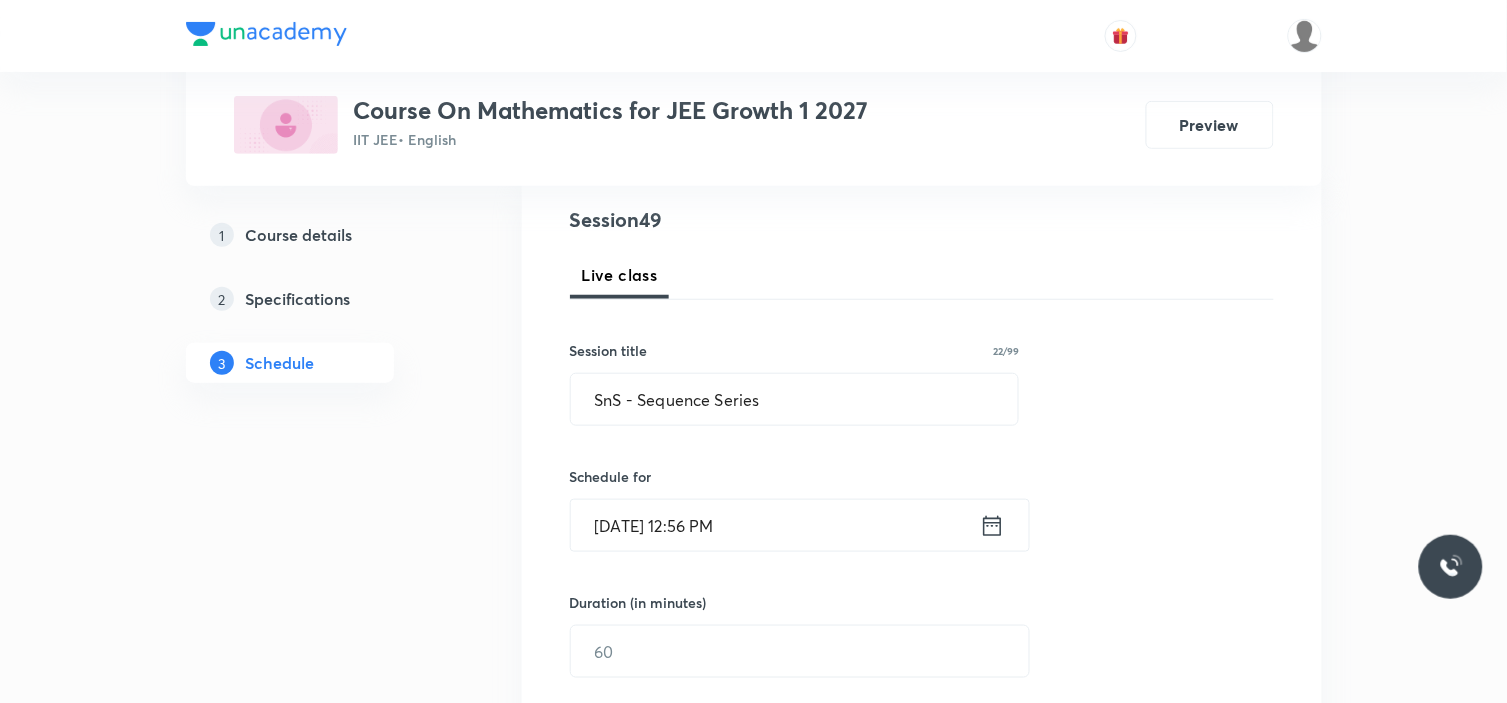 click 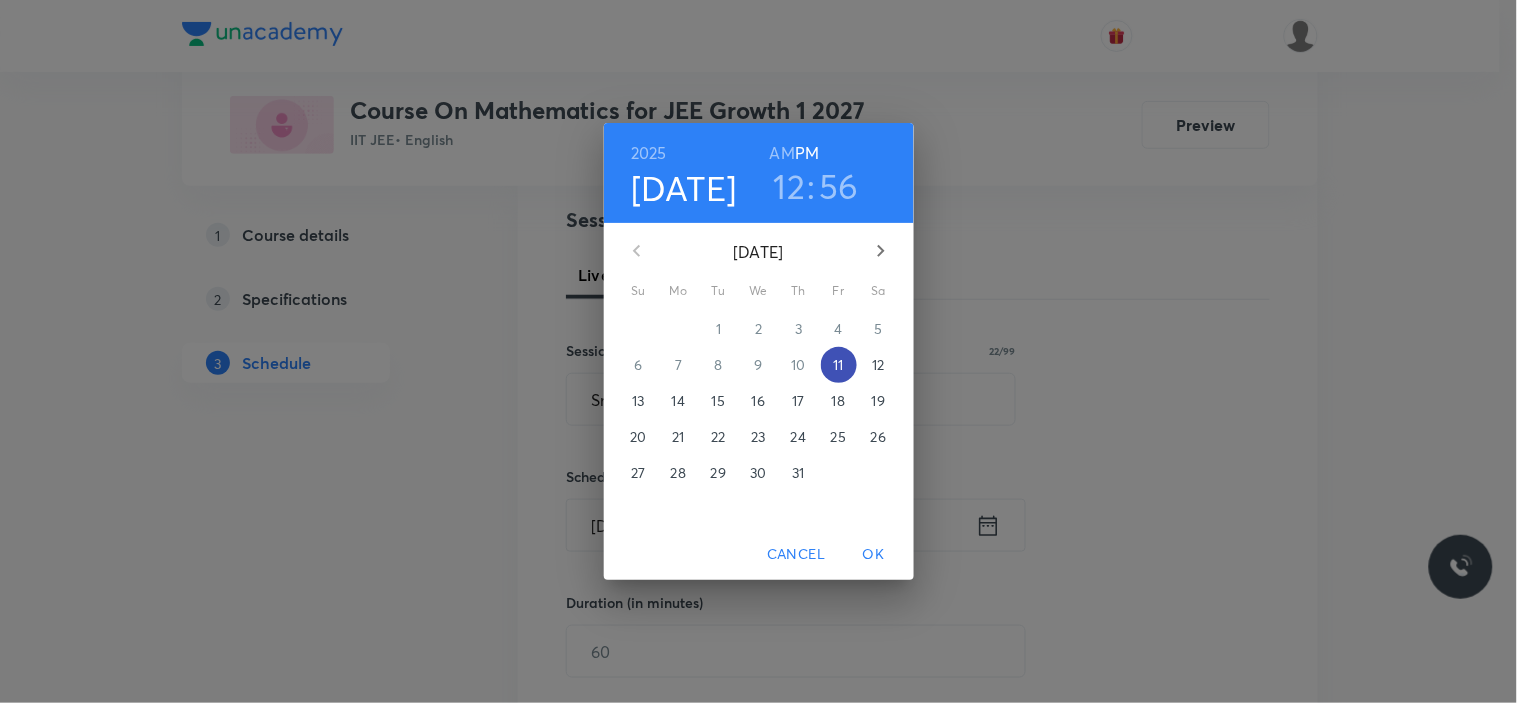 click on "11" at bounding box center (839, 365) 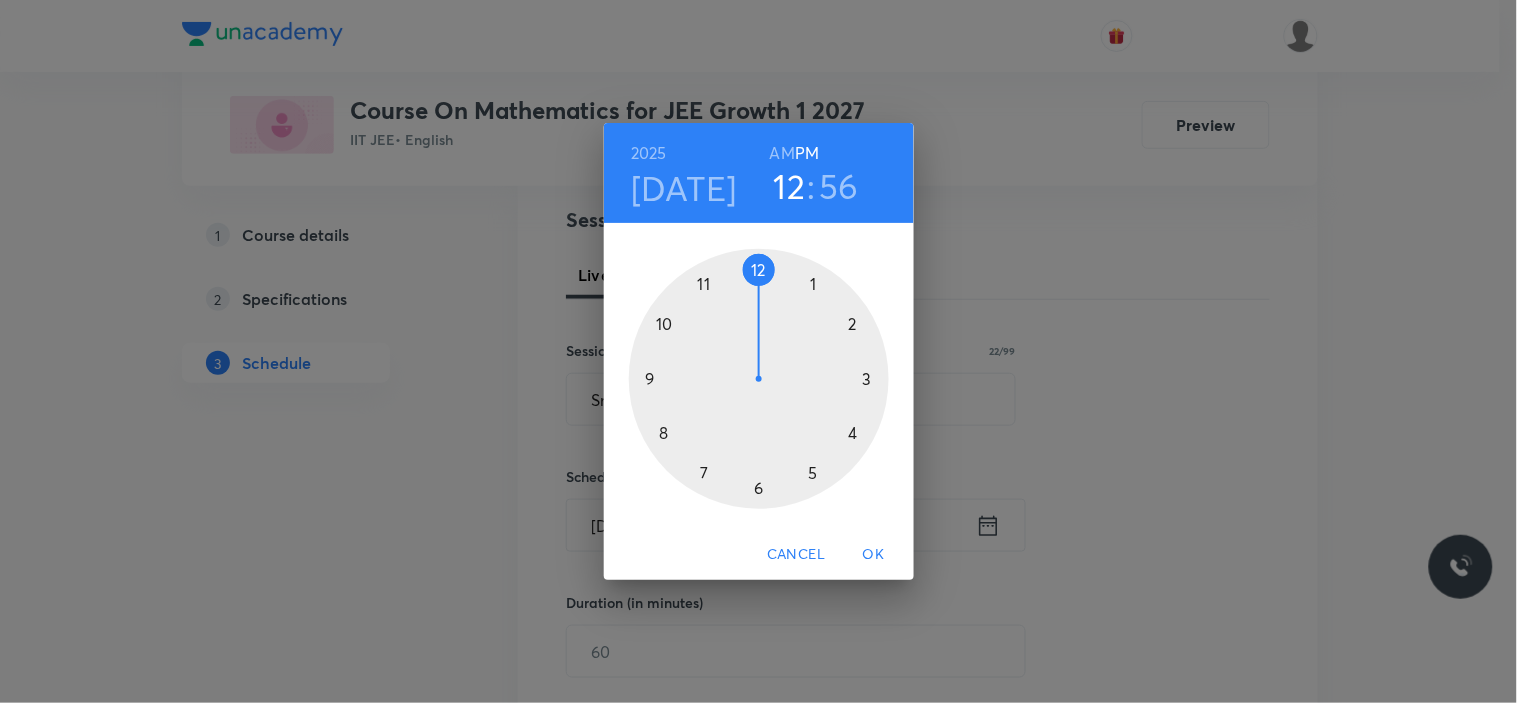 click at bounding box center (759, 379) 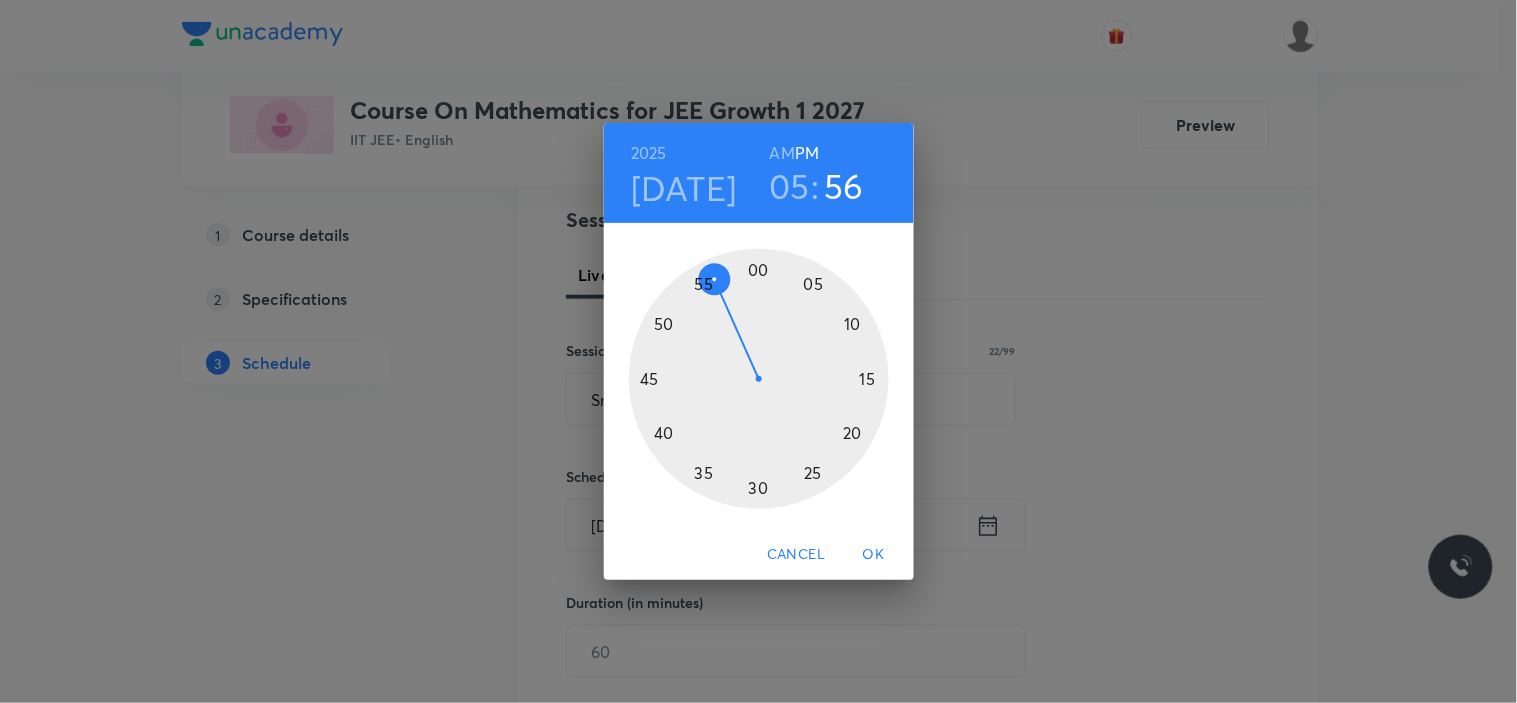 click at bounding box center [759, 379] 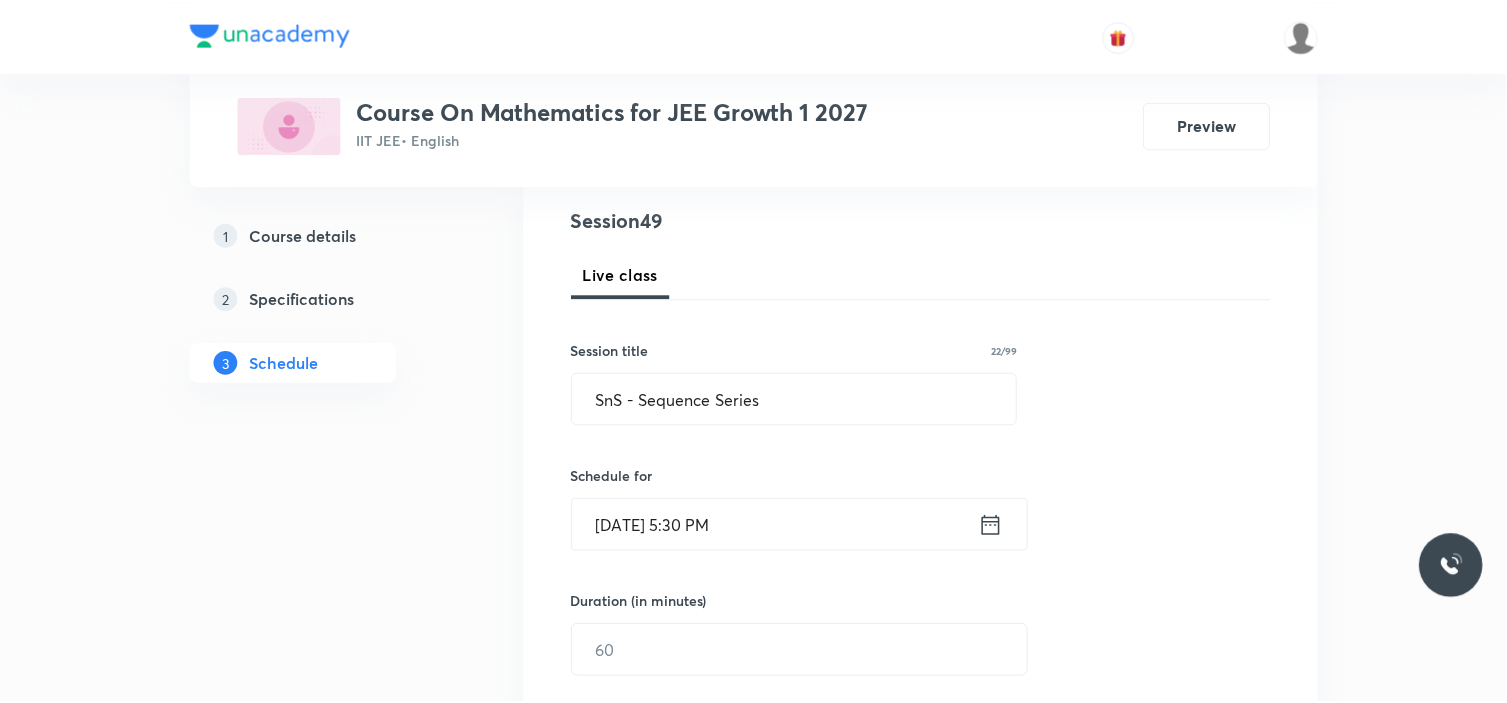 scroll, scrollTop: 508, scrollLeft: 0, axis: vertical 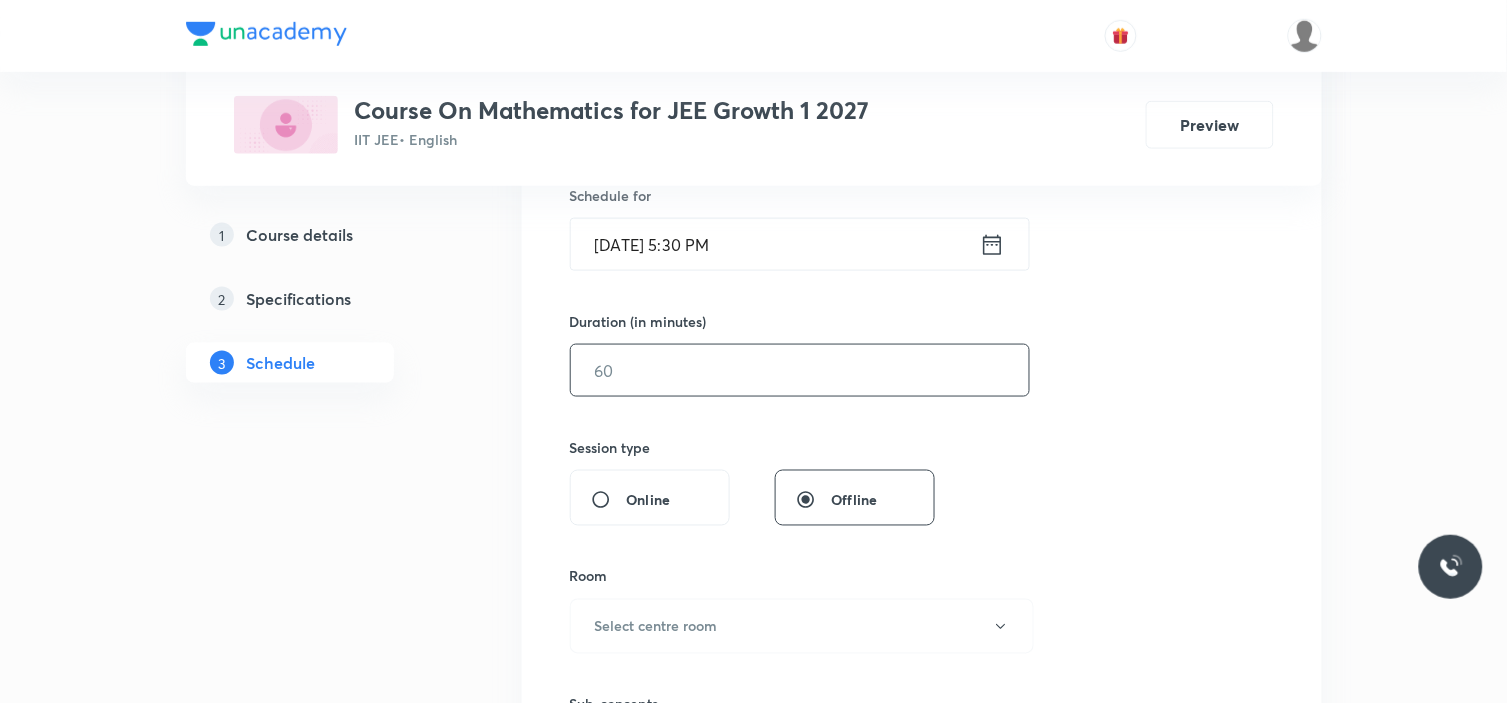 click at bounding box center (800, 370) 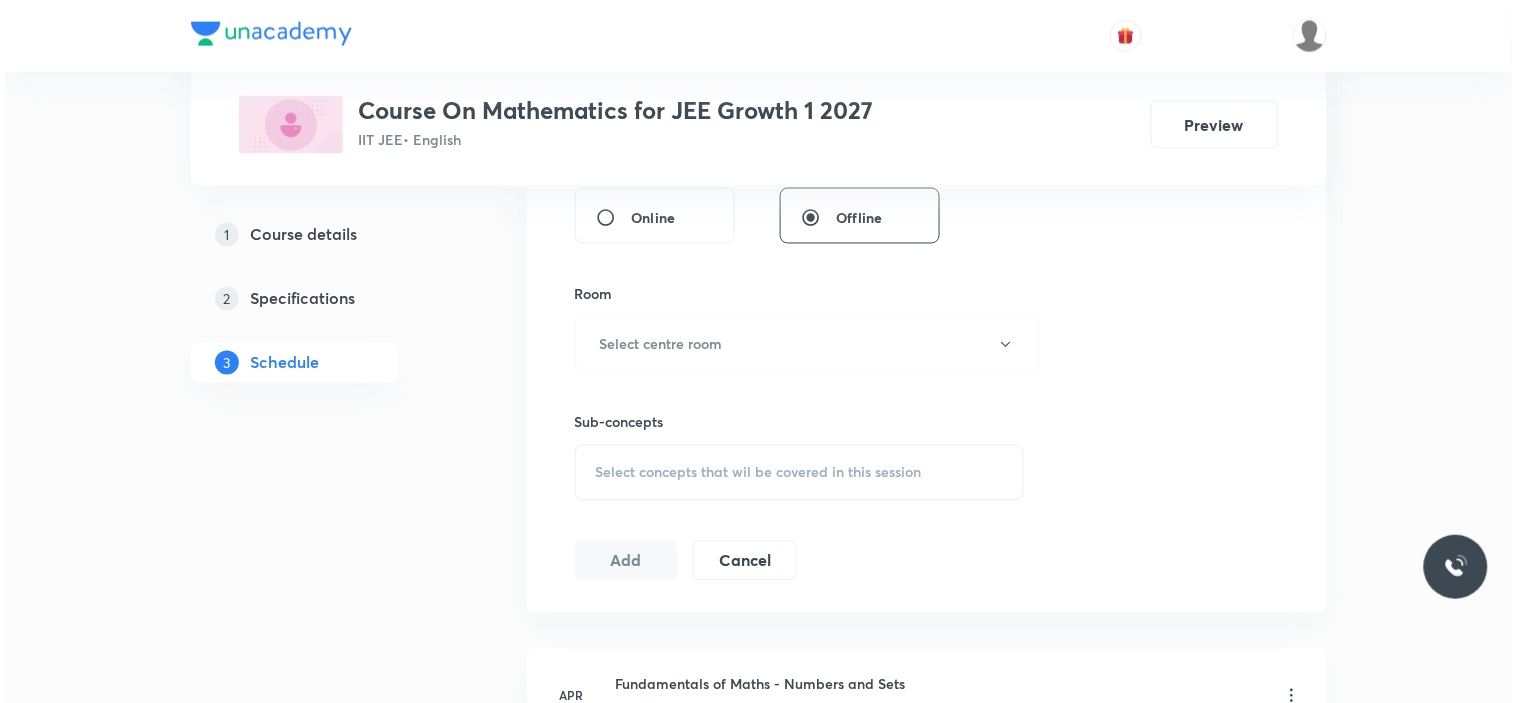 scroll, scrollTop: 775, scrollLeft: 0, axis: vertical 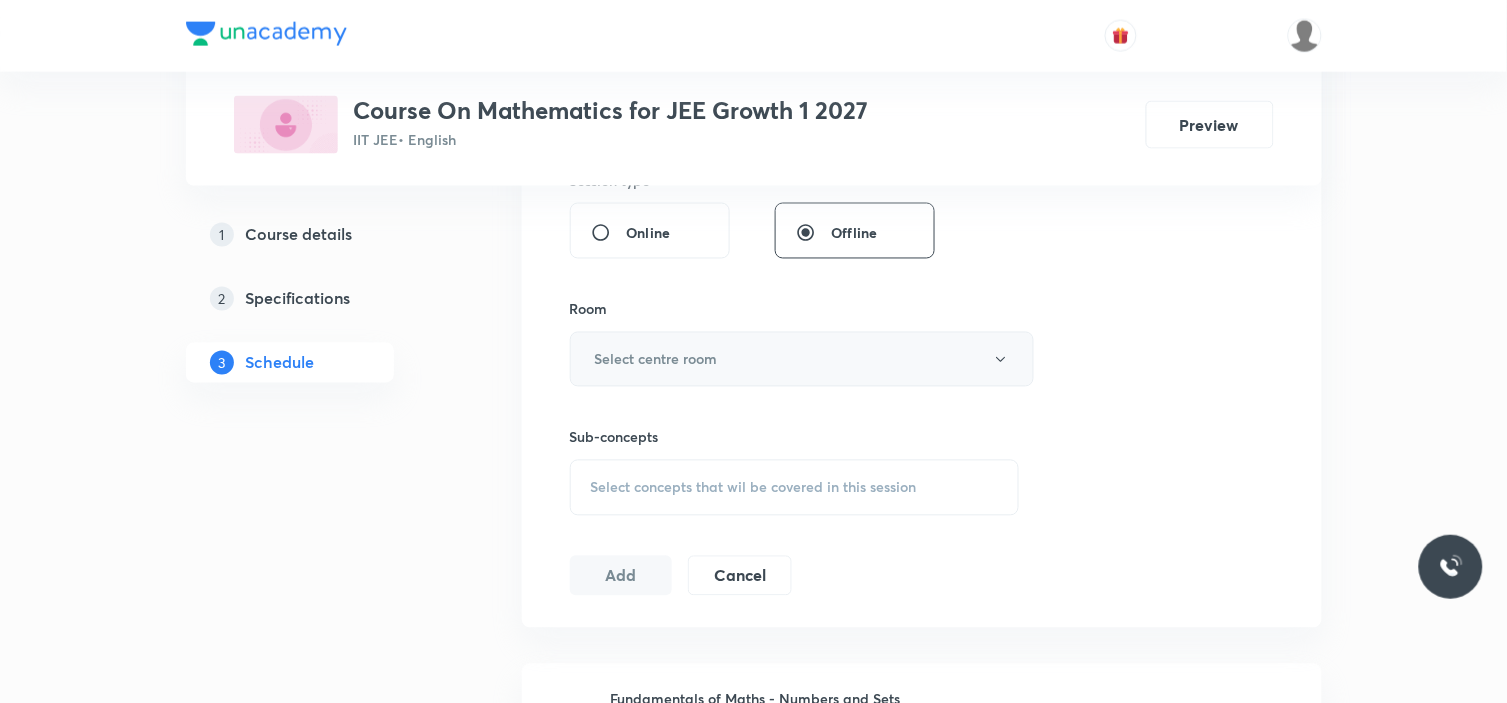 type on "90" 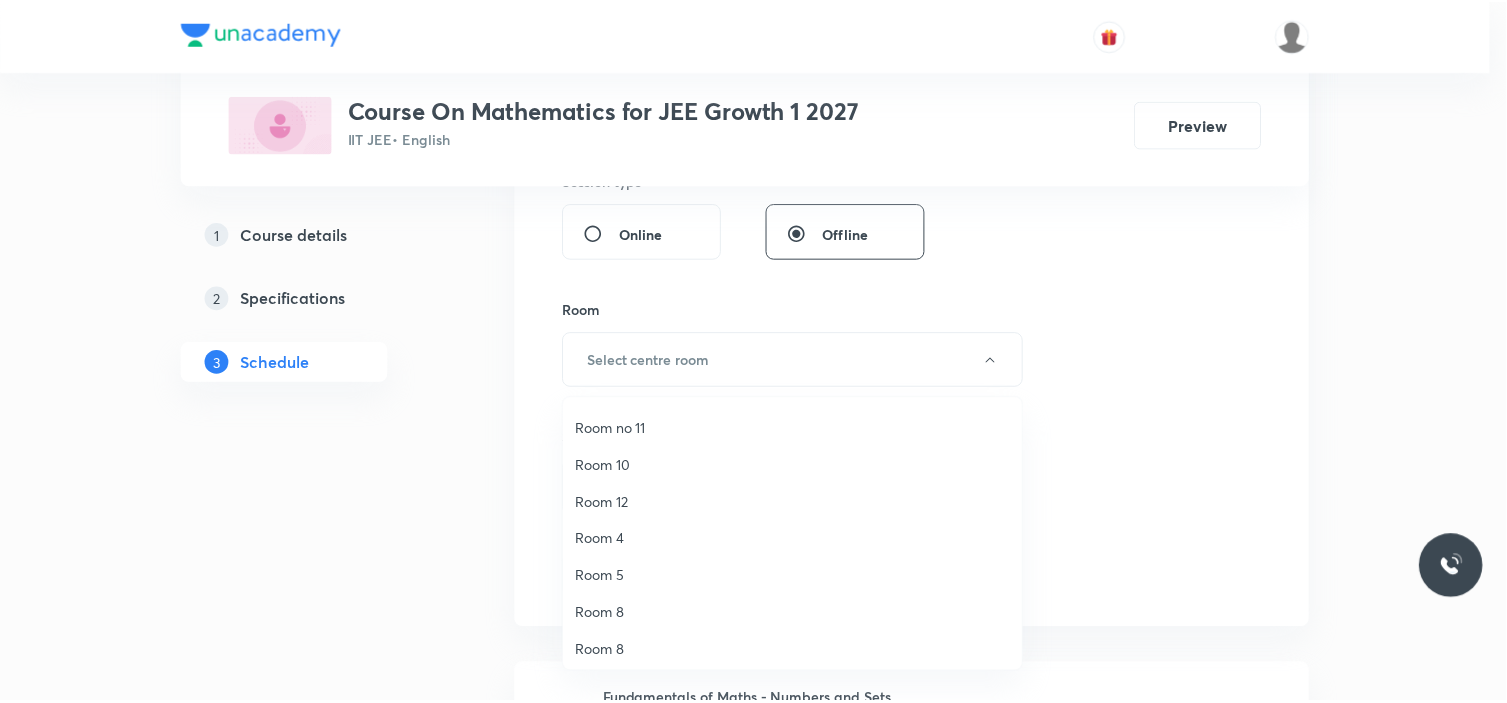 scroll, scrollTop: 0, scrollLeft: 0, axis: both 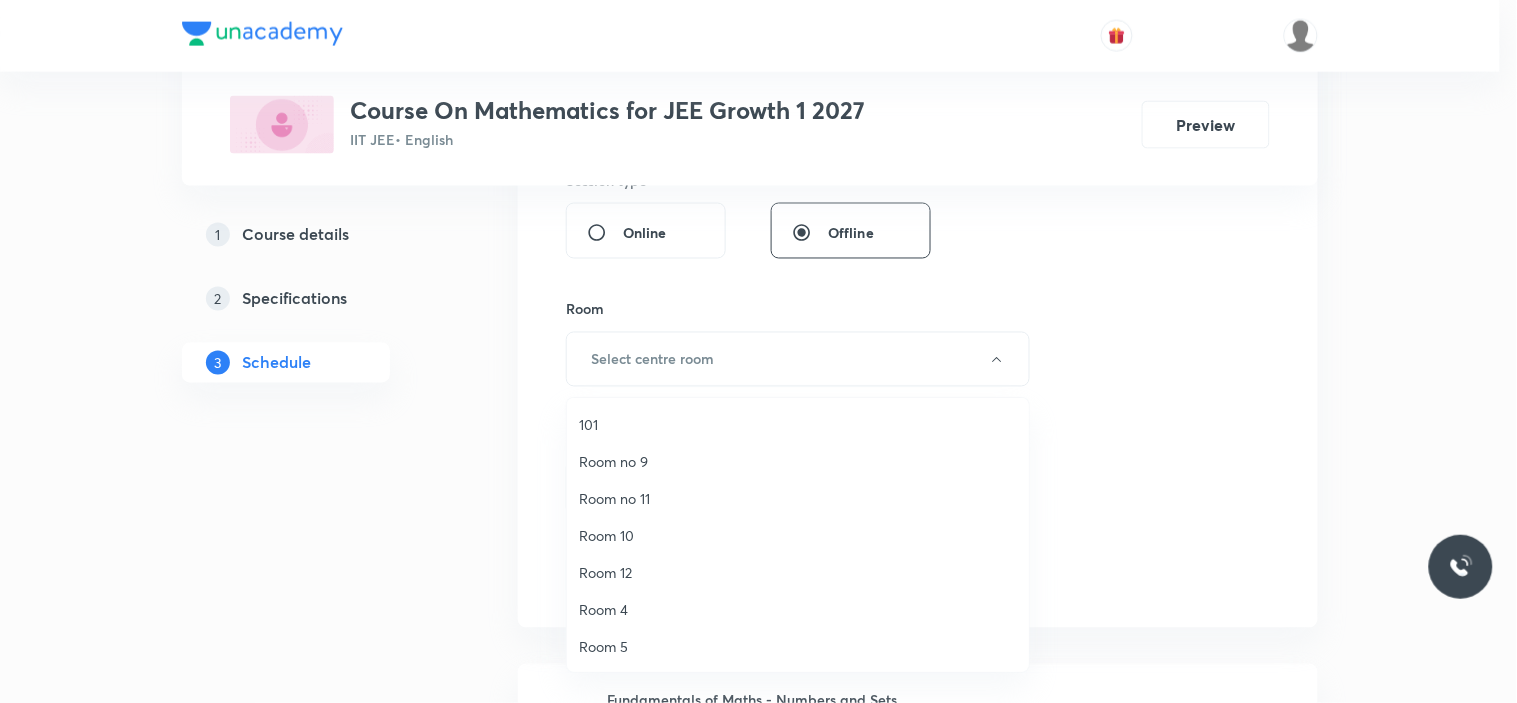 click on "Room no 11" at bounding box center (798, 498) 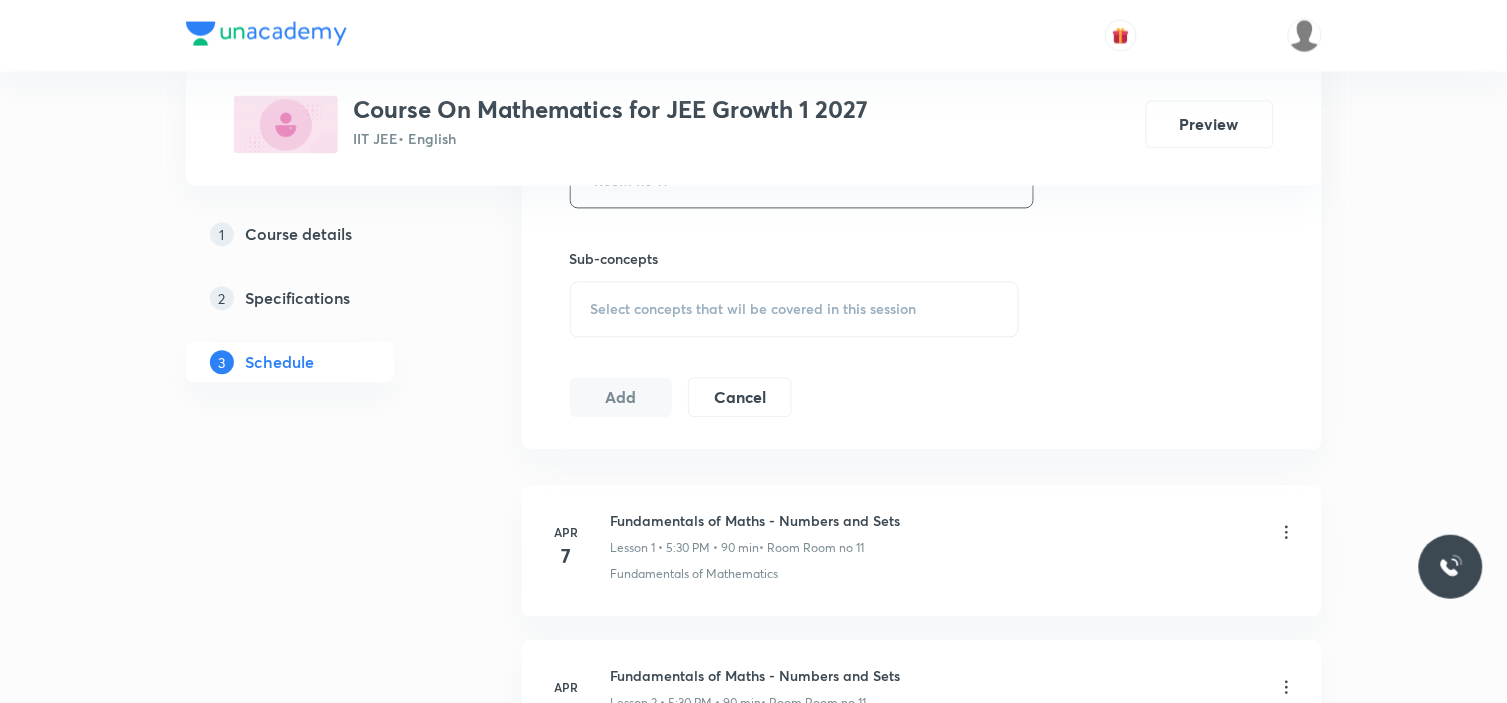 scroll, scrollTop: 952, scrollLeft: 0, axis: vertical 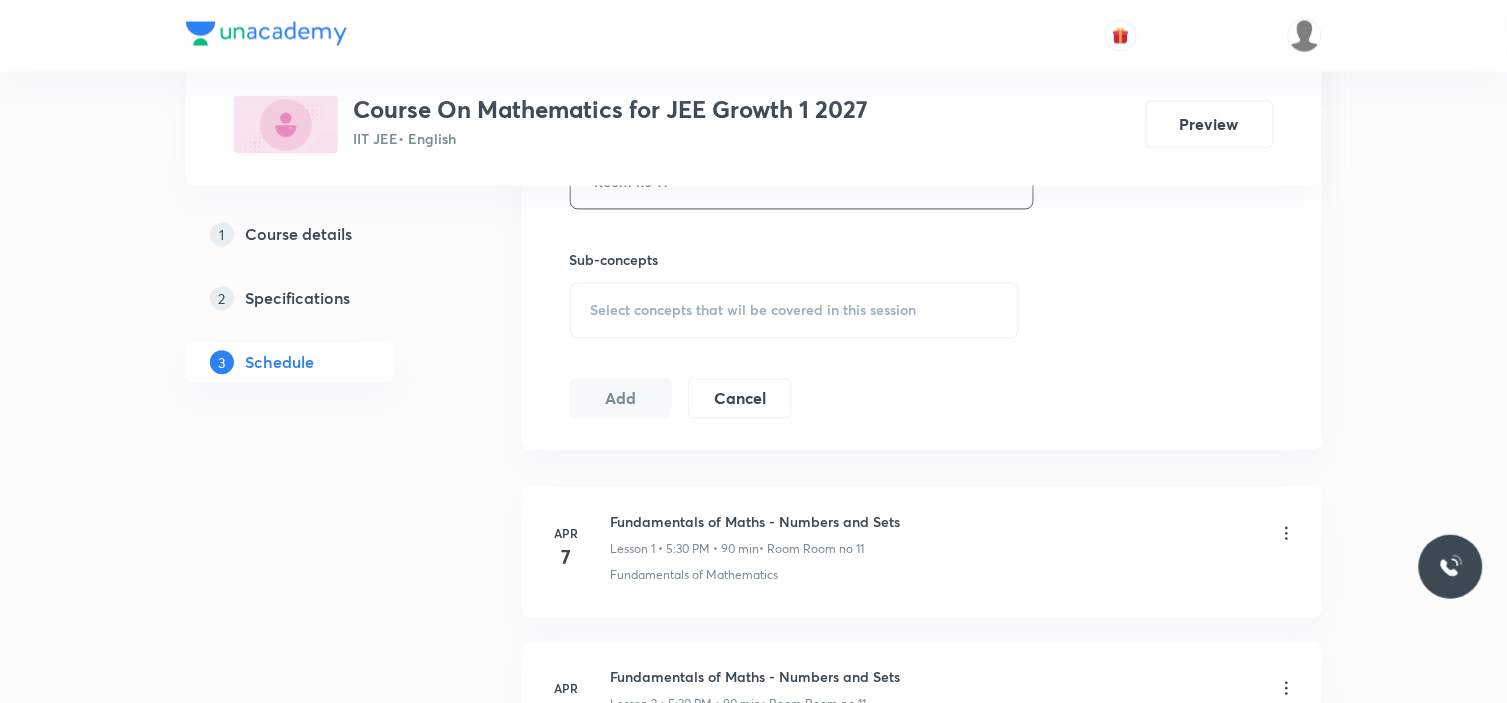click on "Select concepts that wil be covered in this session" at bounding box center (795, 311) 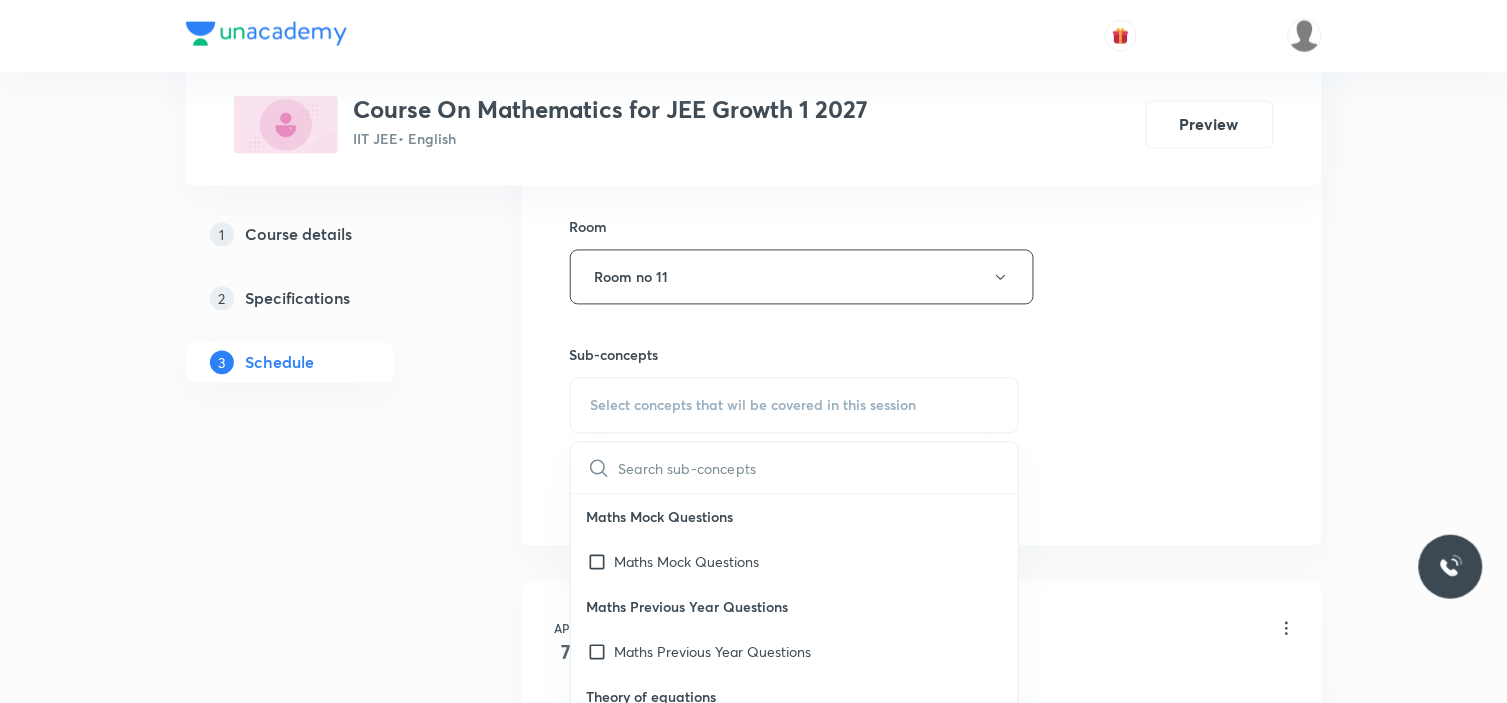 scroll, scrollTop: 858, scrollLeft: 0, axis: vertical 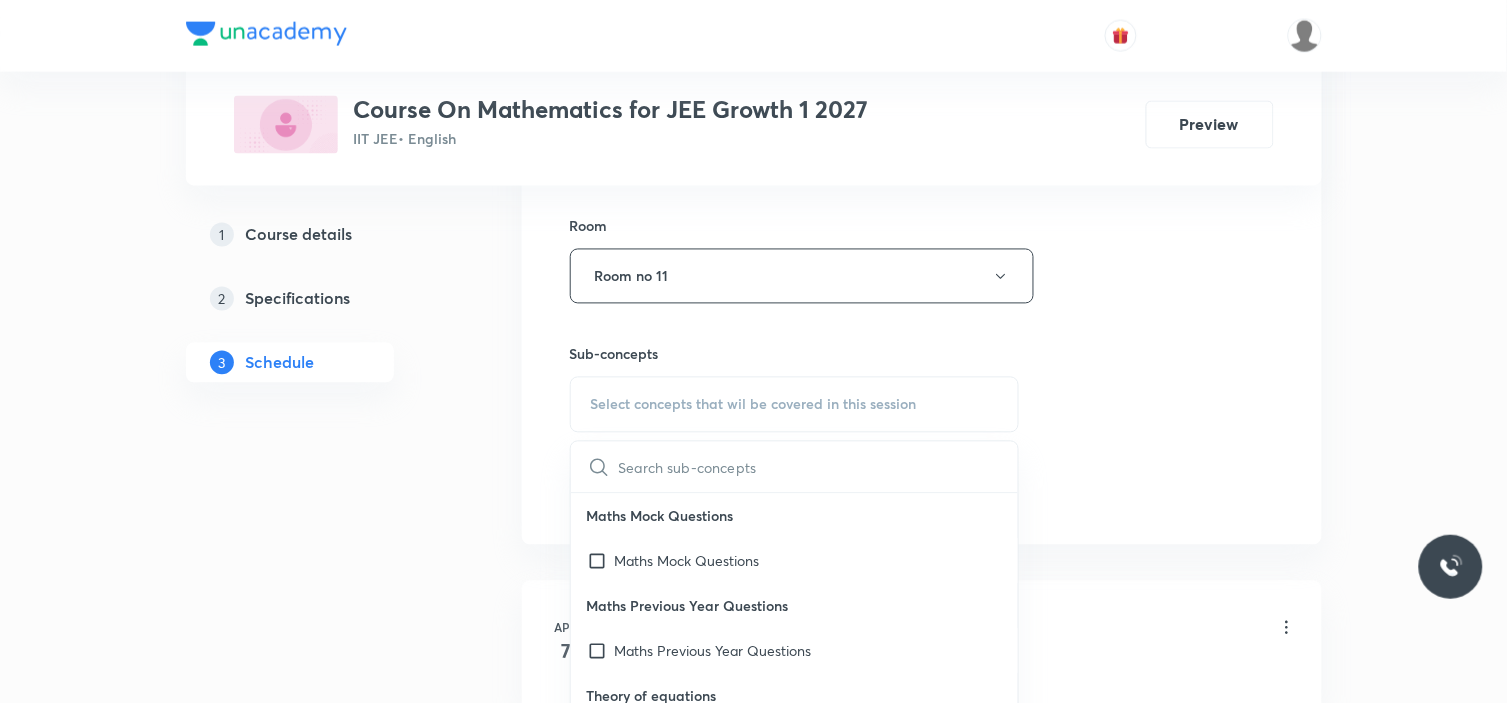 click at bounding box center (819, 467) 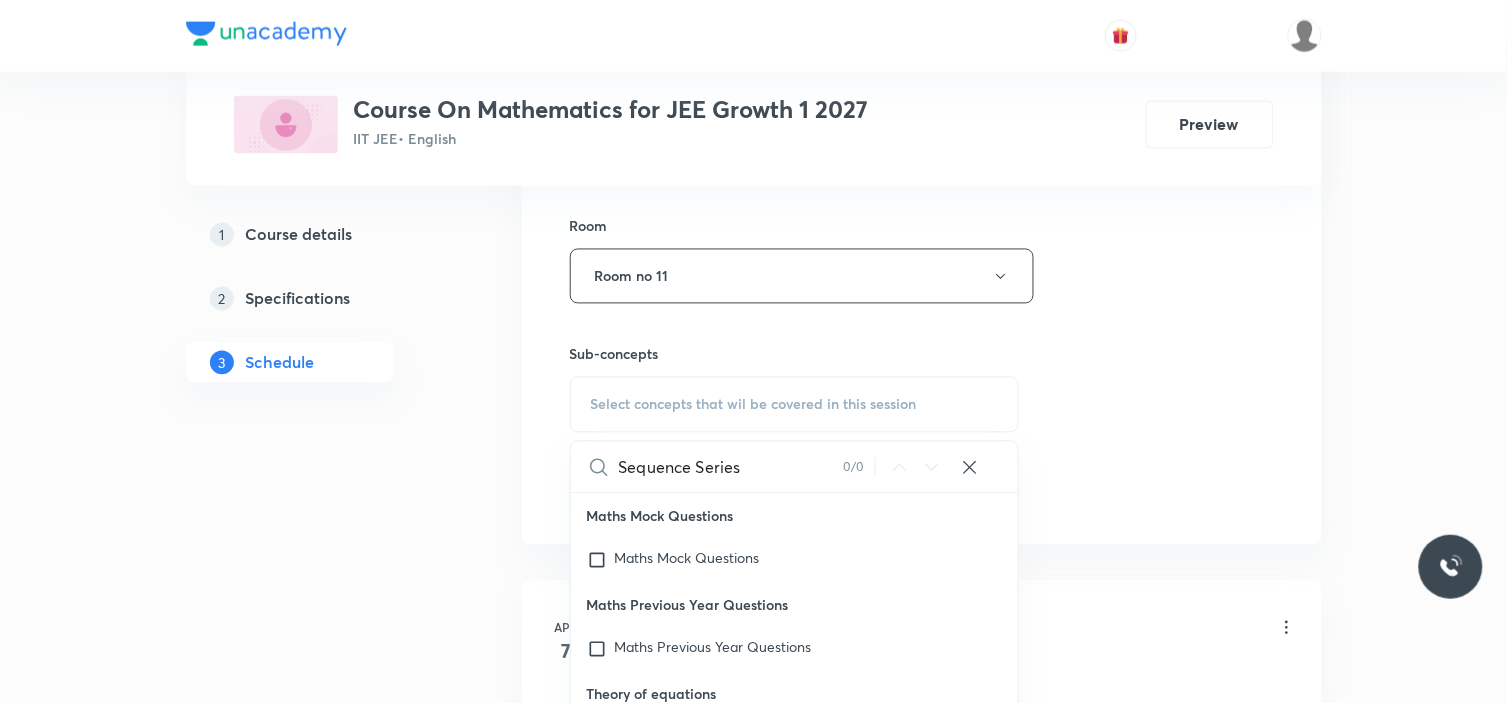 click on "Sequence Series" at bounding box center [731, 467] 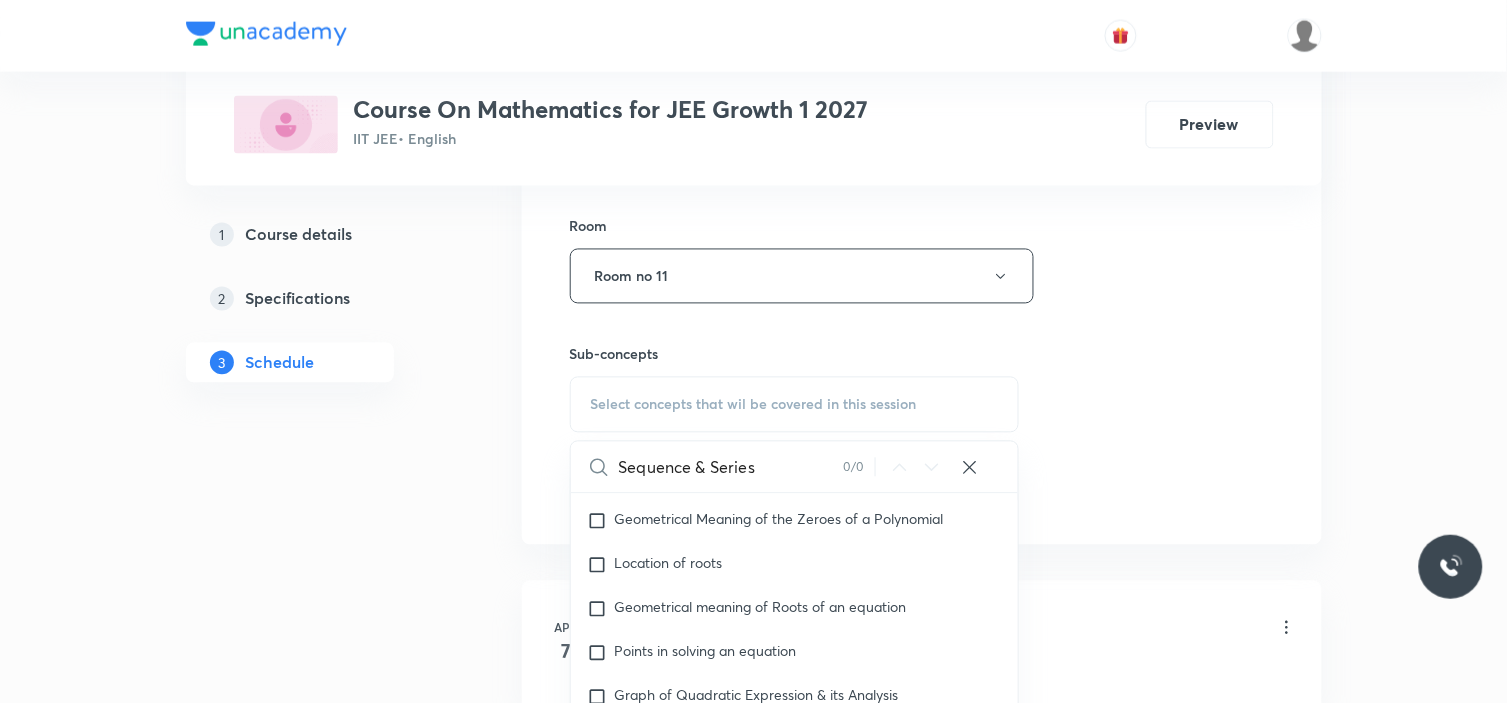 scroll, scrollTop: 262, scrollLeft: 0, axis: vertical 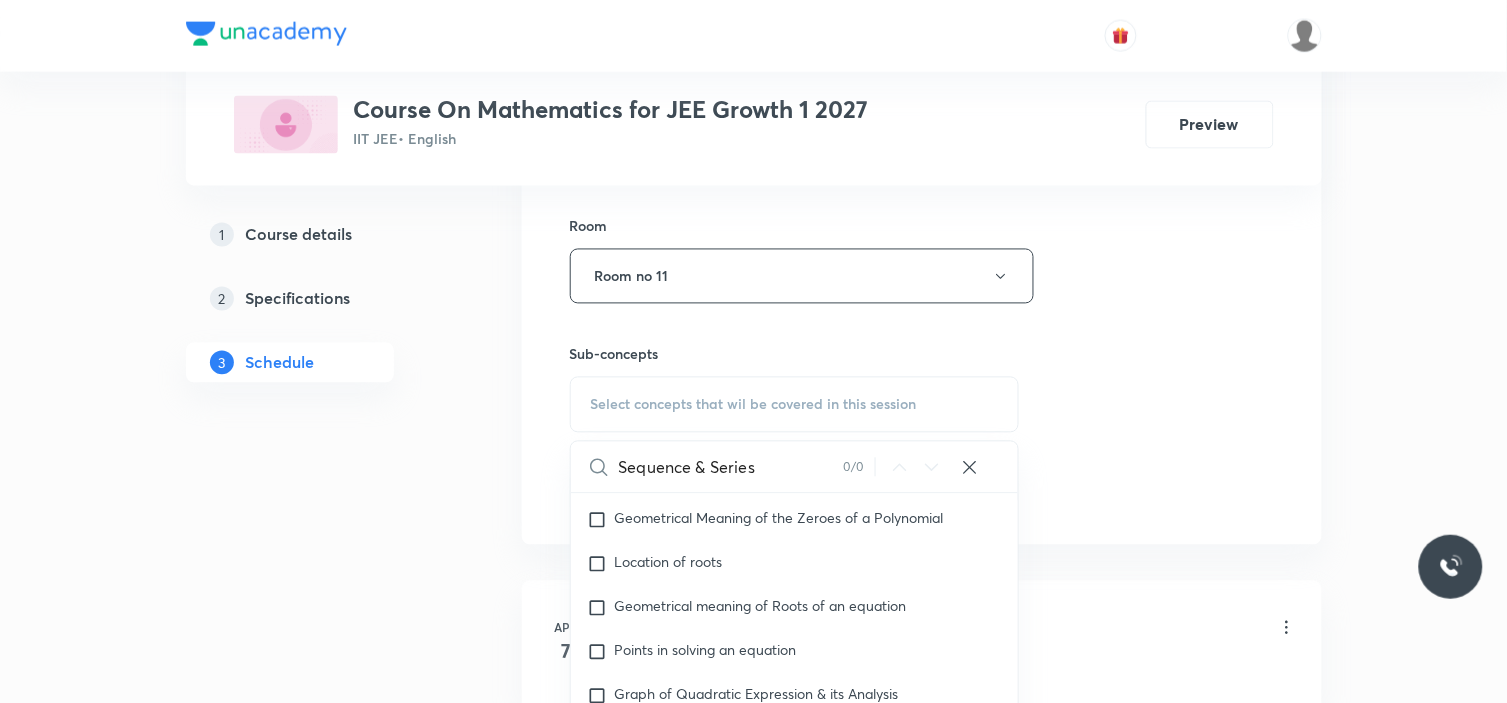 drag, startPoint x: 687, startPoint y: 470, endPoint x: 881, endPoint y: 462, distance: 194.16487 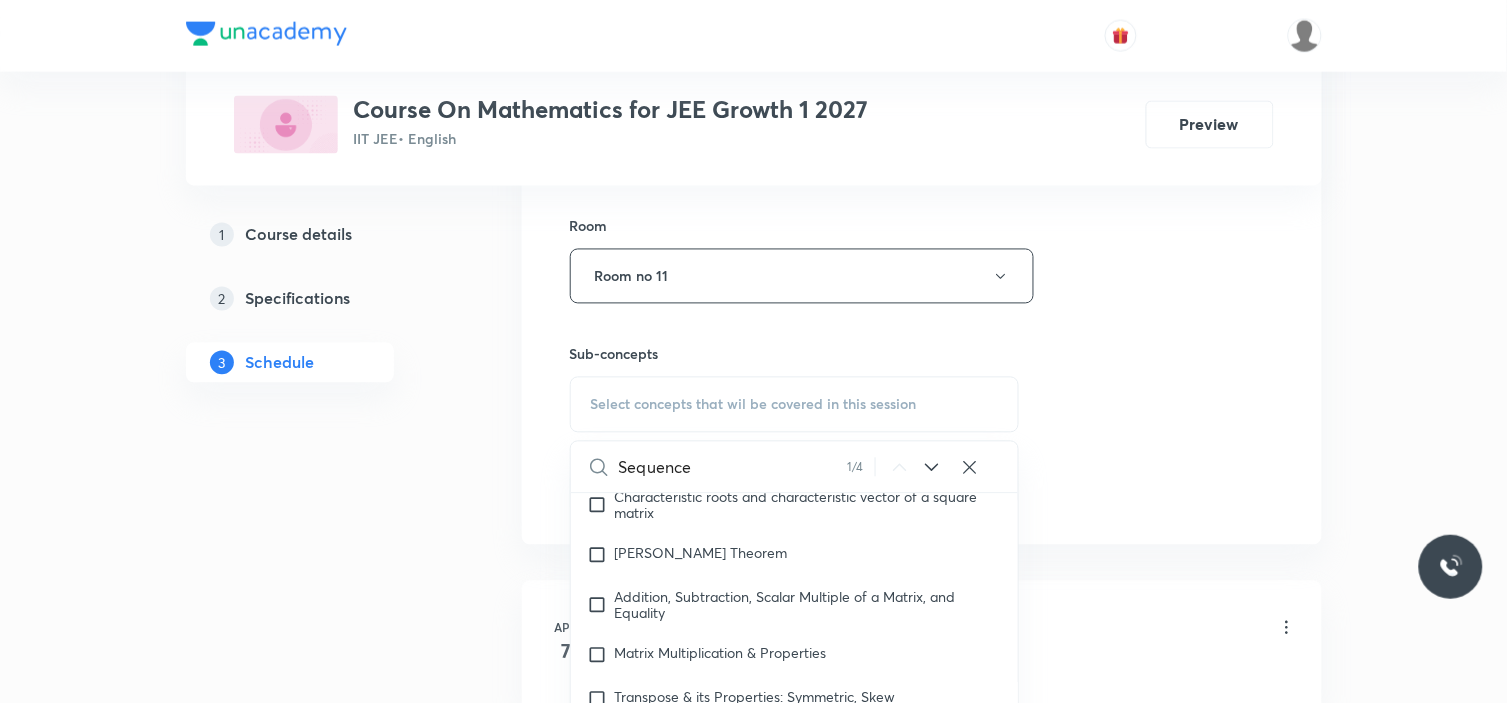 scroll, scrollTop: 2477, scrollLeft: 0, axis: vertical 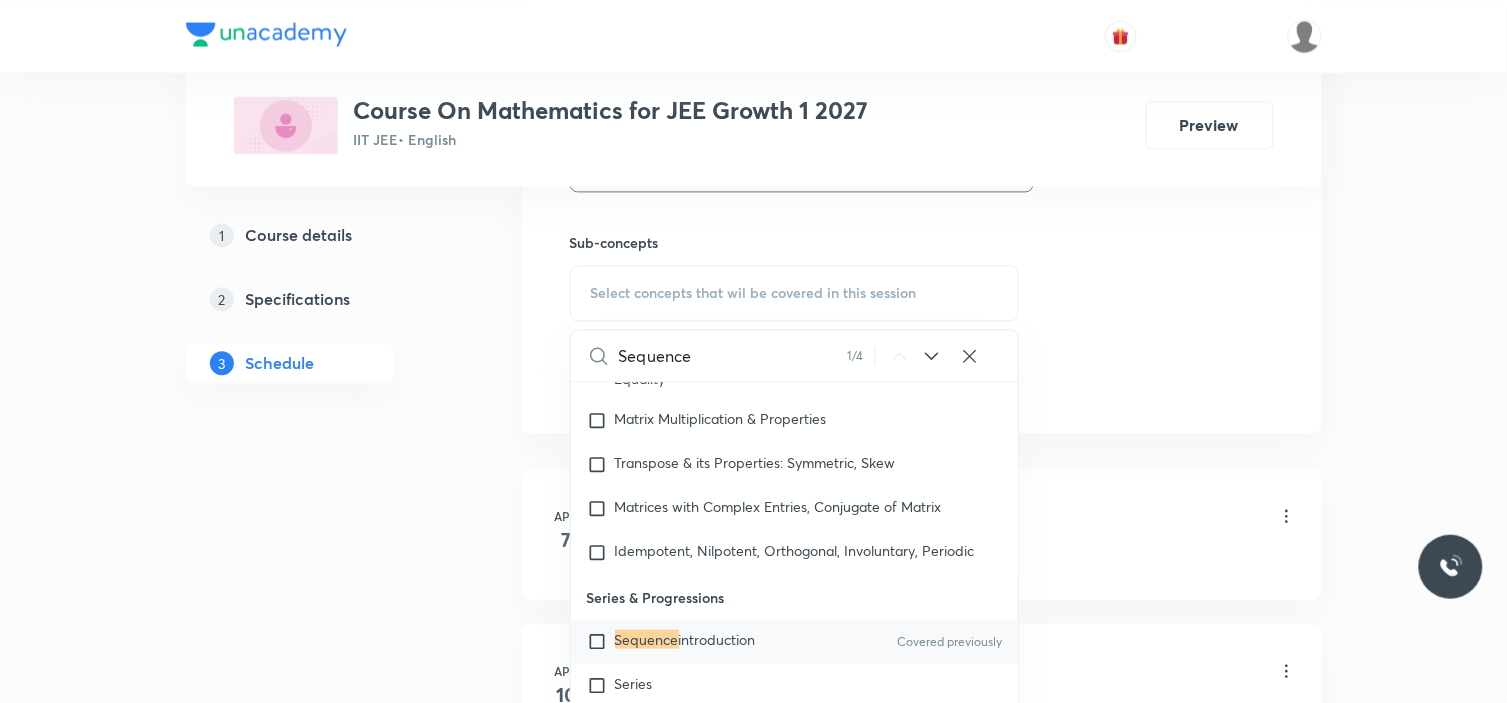 type on "Sequence" 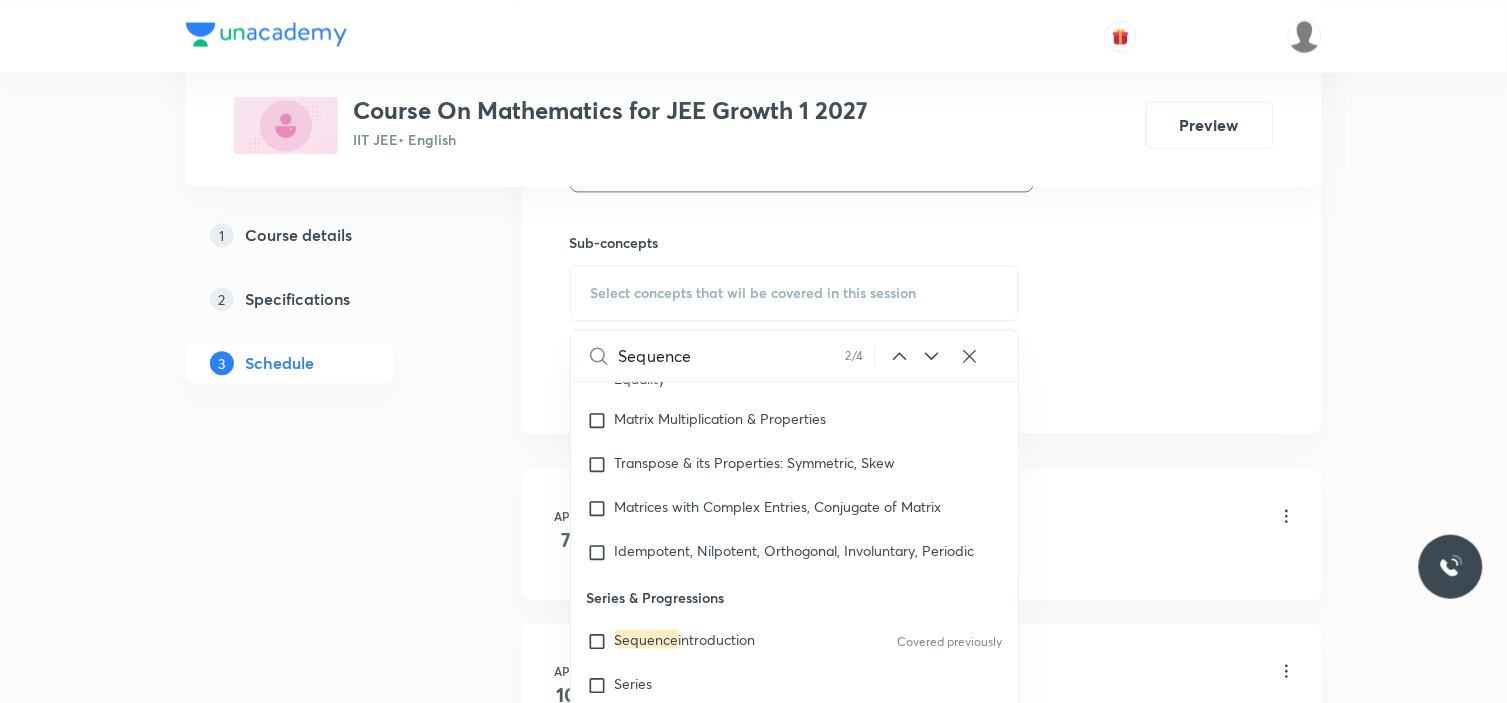 scroll, scrollTop: 2665, scrollLeft: 0, axis: vertical 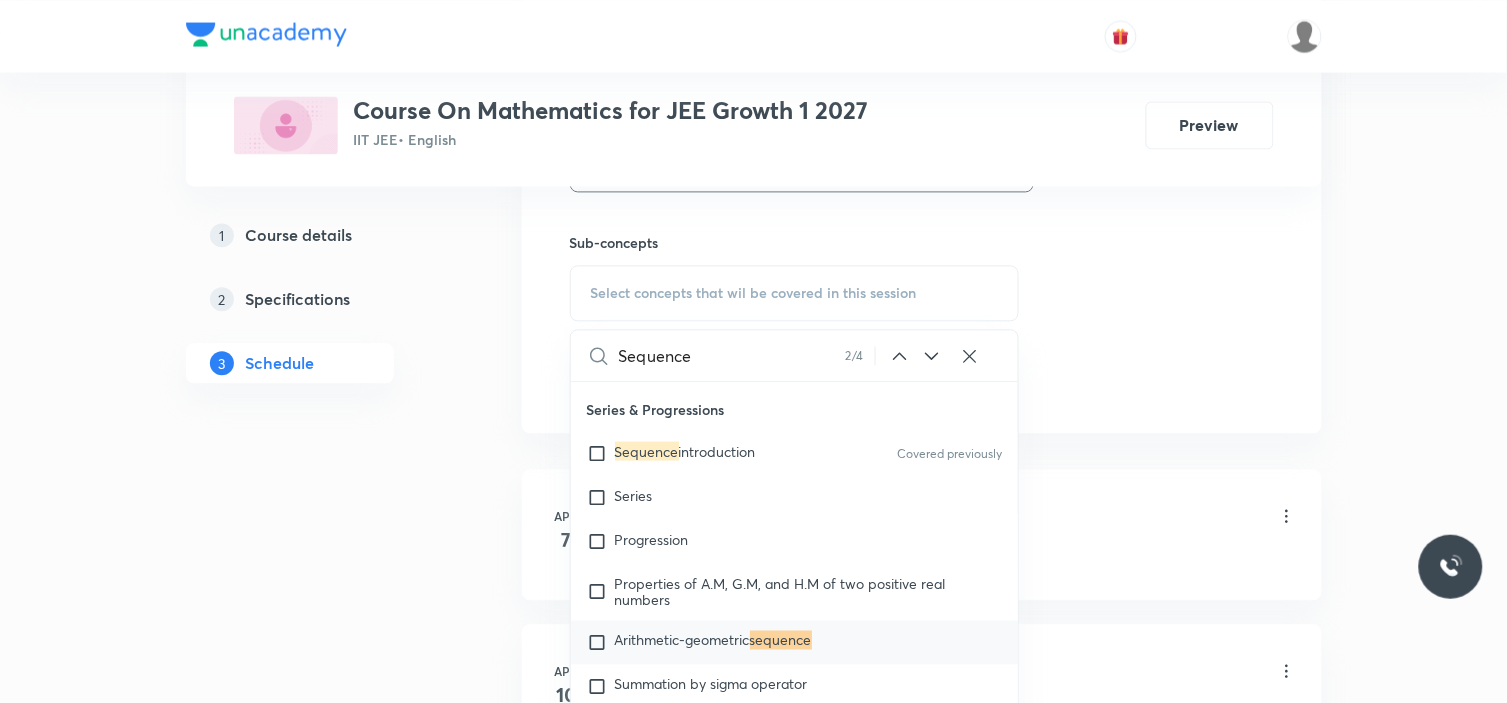 click 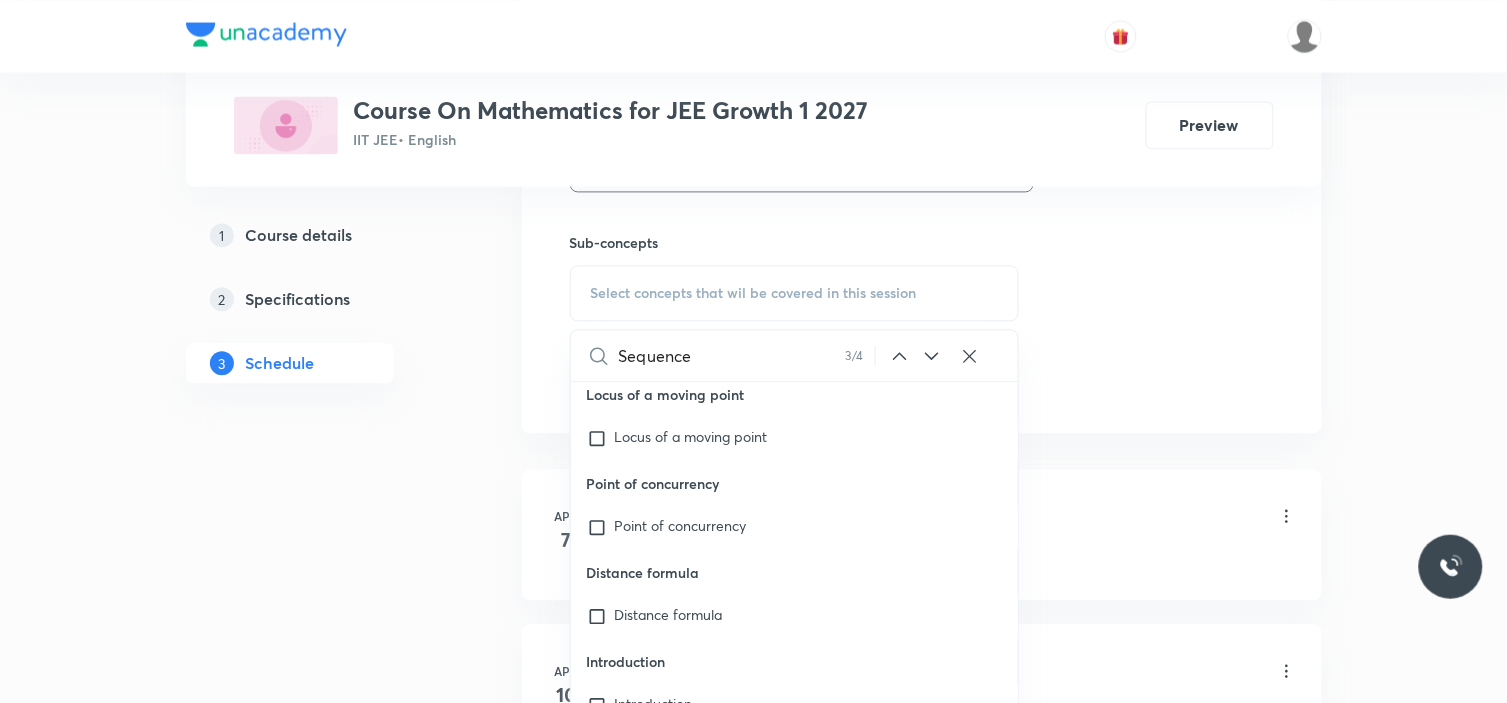 scroll, scrollTop: 29144, scrollLeft: 0, axis: vertical 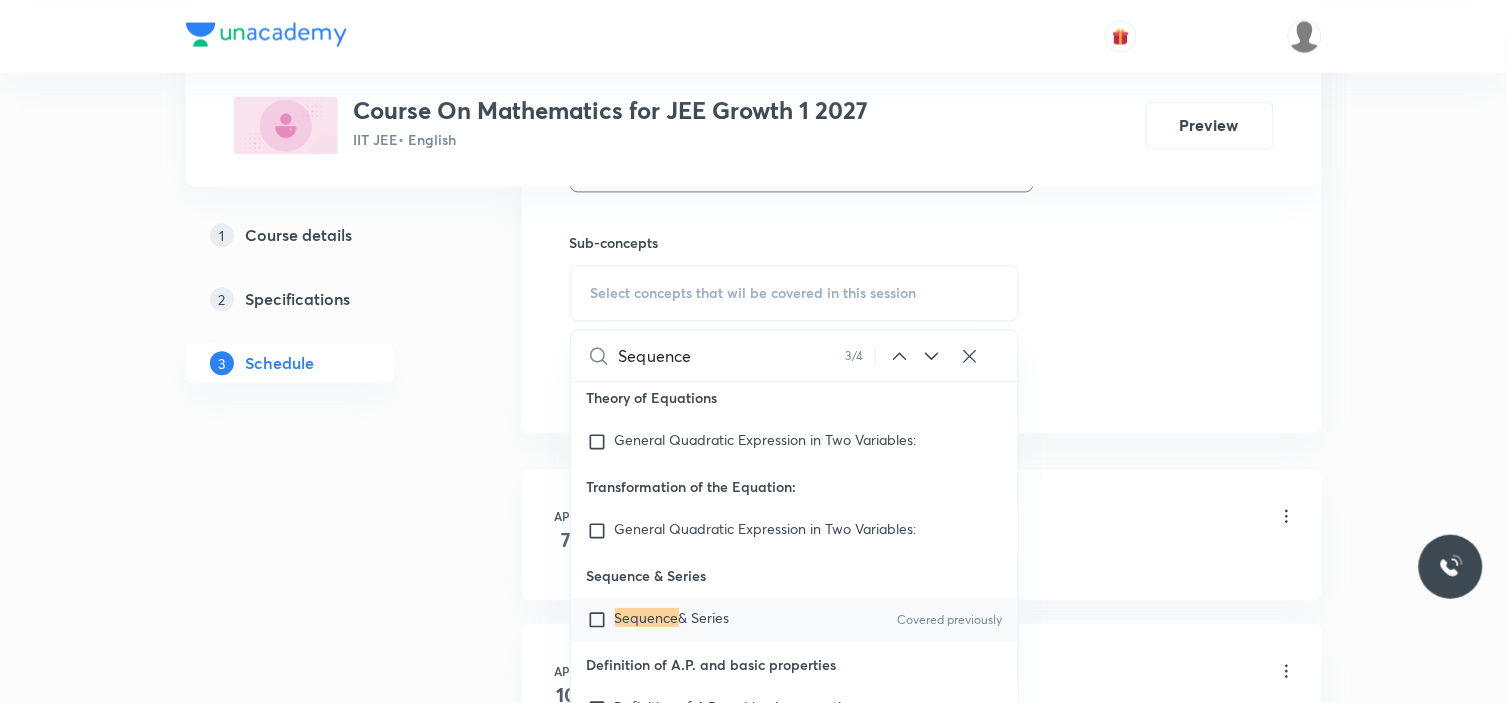 click at bounding box center [601, 620] 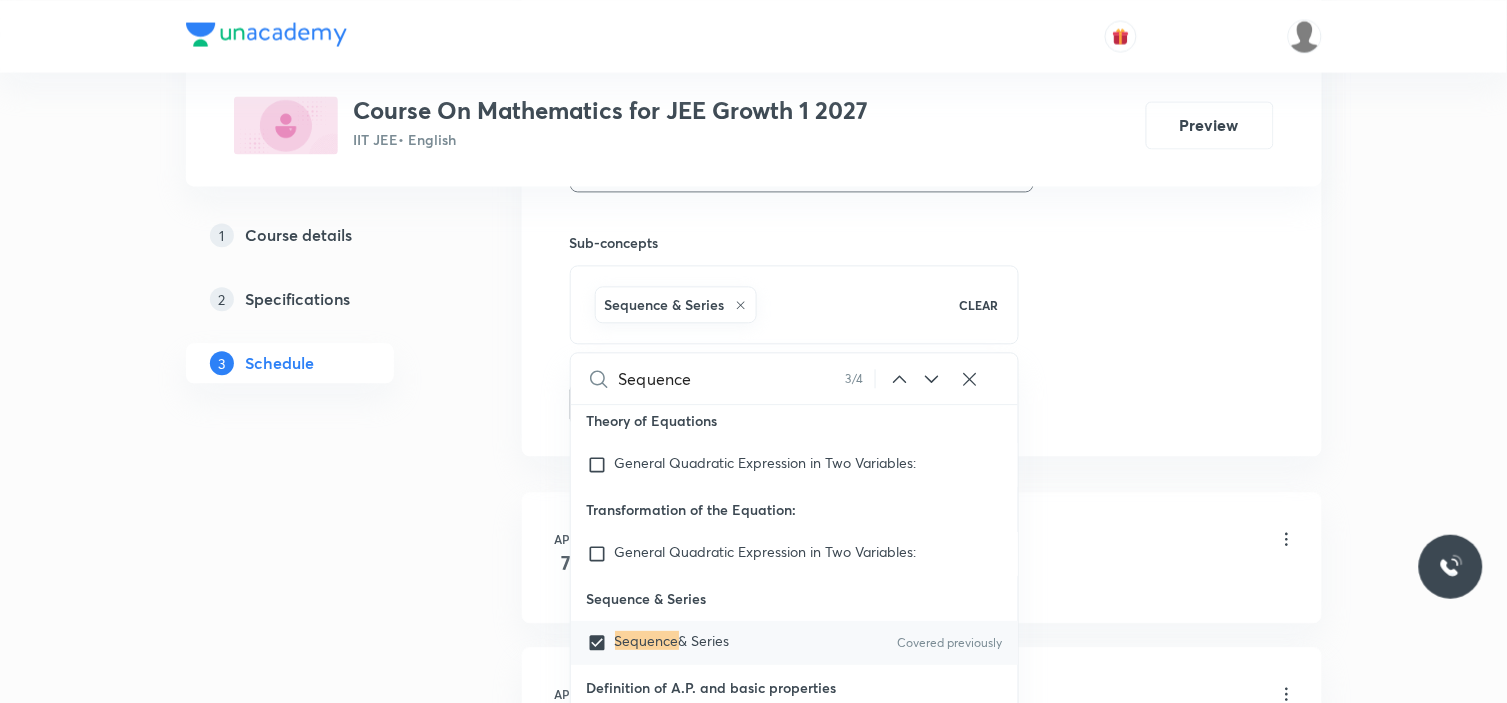 click on "Session  49 Live class Session title 22/99 SnS - Sequence Series ​ Schedule for Jul 11, 2025, 5:30 PM ​ Duration (in minutes) 90 ​   Session type Online Offline Room Room no 11 Sub-concepts Sequence & Series CLEAR Sequence 3 / 4 ​ Maths Mock Questions Maths Mock Questions Maths Previous Year Questions Maths Previous Year Questions Theory of equations Degree, Value Based & Equation Geometrical Meaning of the Zeroes of a Polynomial Location of roots Geometrical meaning of Roots of an equation Points in solving an equation Graph of Quadratic Expression & its Analysis Range of Quadratic Equation Remainder and factor theorems Identity Quadratic equations Common Roots Location of Roots General Equation of Second Degree in Variable x and y Theory of Equations Relation Between Roots and Coefficients Nature of Roots: Real, Imaginary, and Integer Quadratic with Complex Co-efficient Quadratic Inequality Pseudo Quadratic Equation: Quadratic in any Function Polynomial with Integral Coefficient Graph Based Problems" at bounding box center [922, -57] 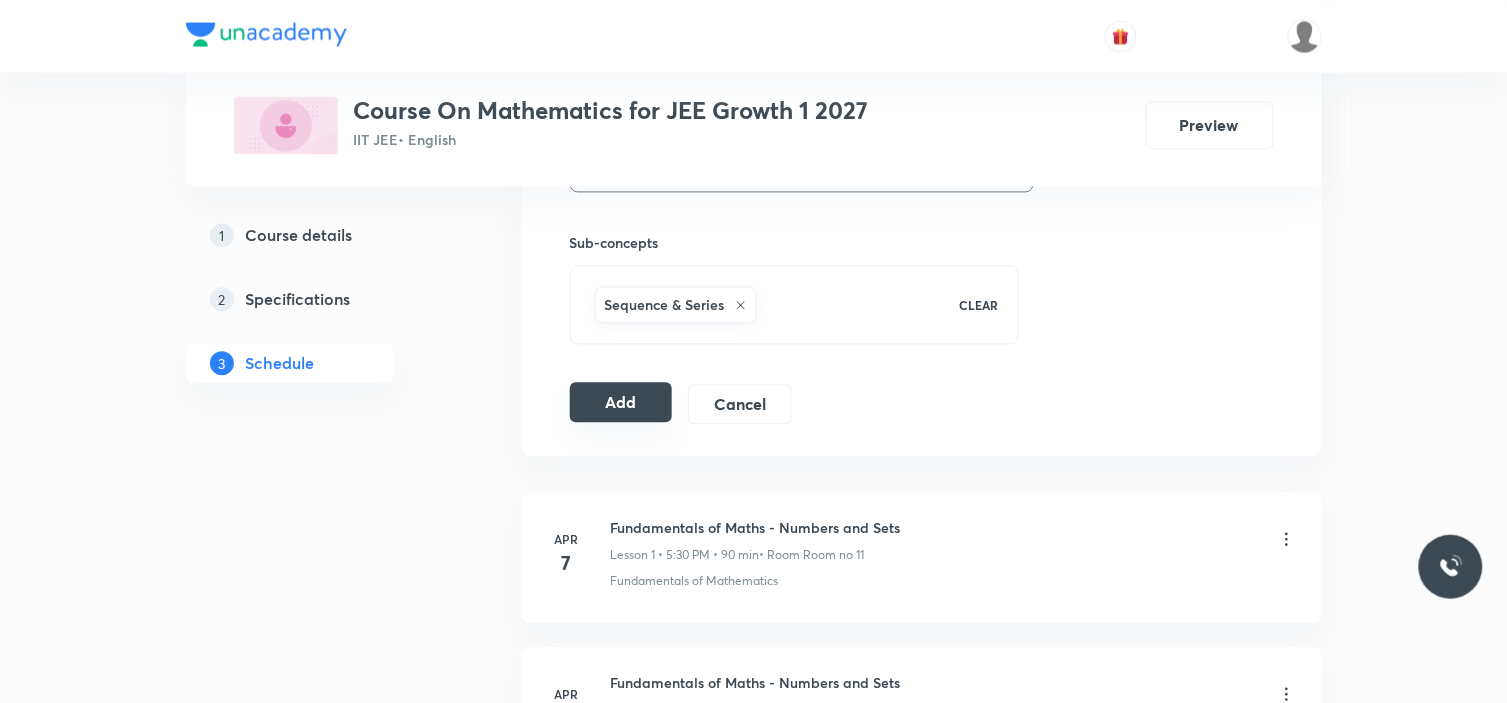 click on "Add" at bounding box center [621, 402] 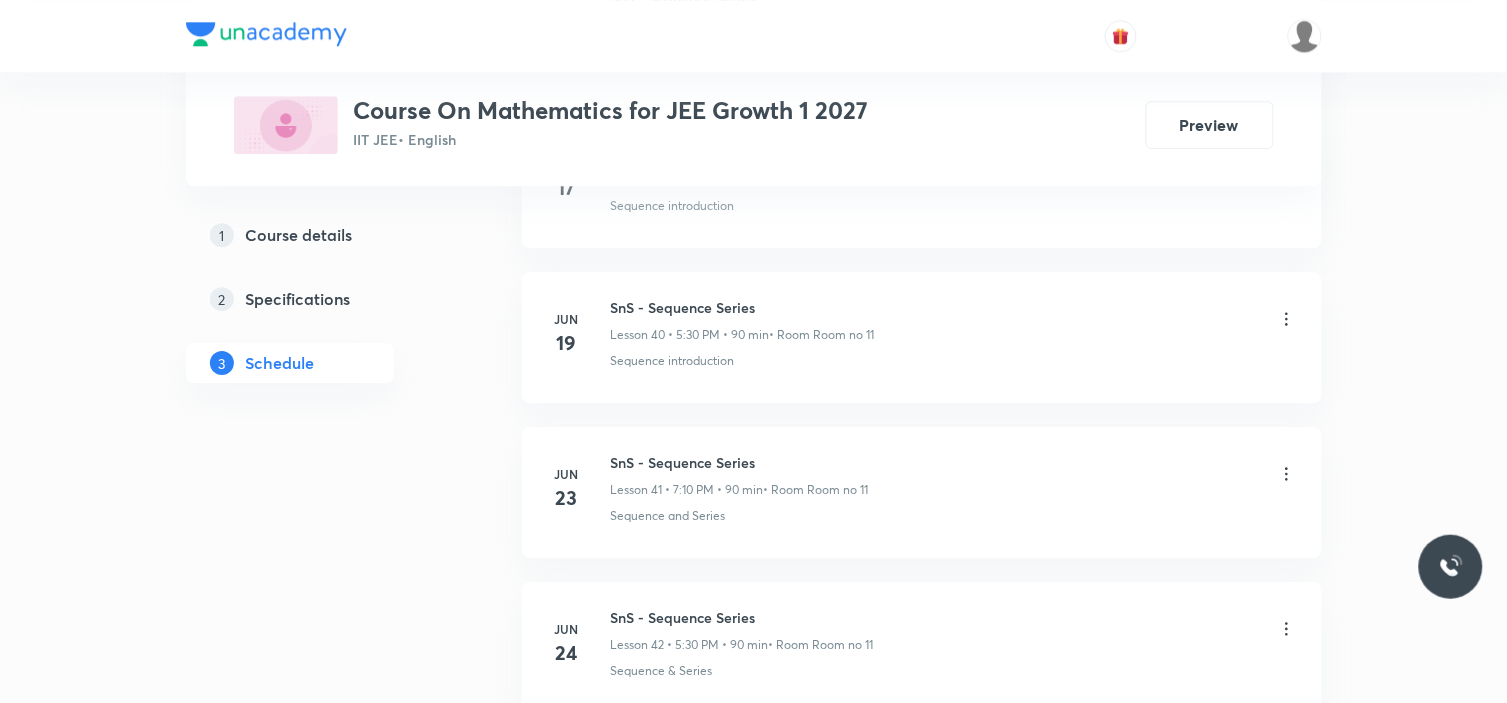 scroll, scrollTop: 7428, scrollLeft: 0, axis: vertical 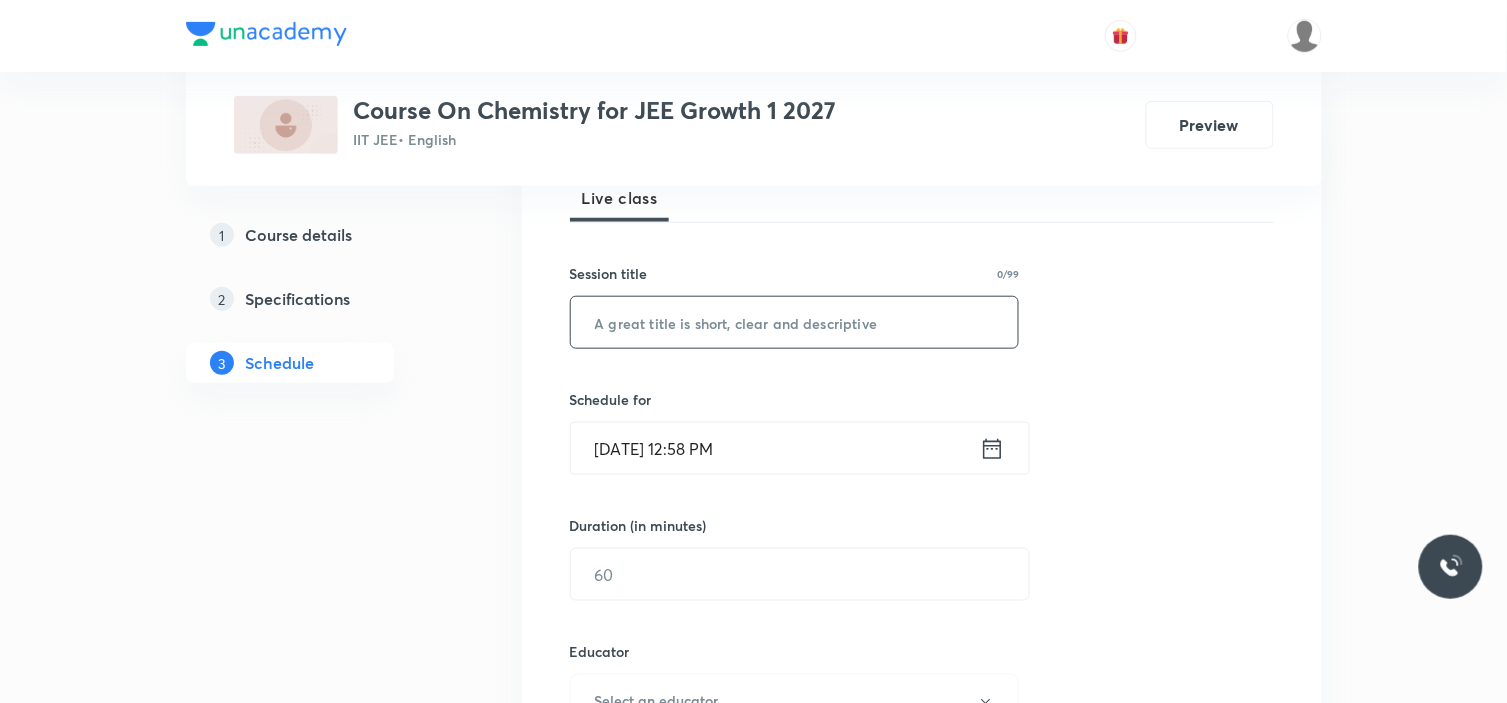 click at bounding box center [795, 322] 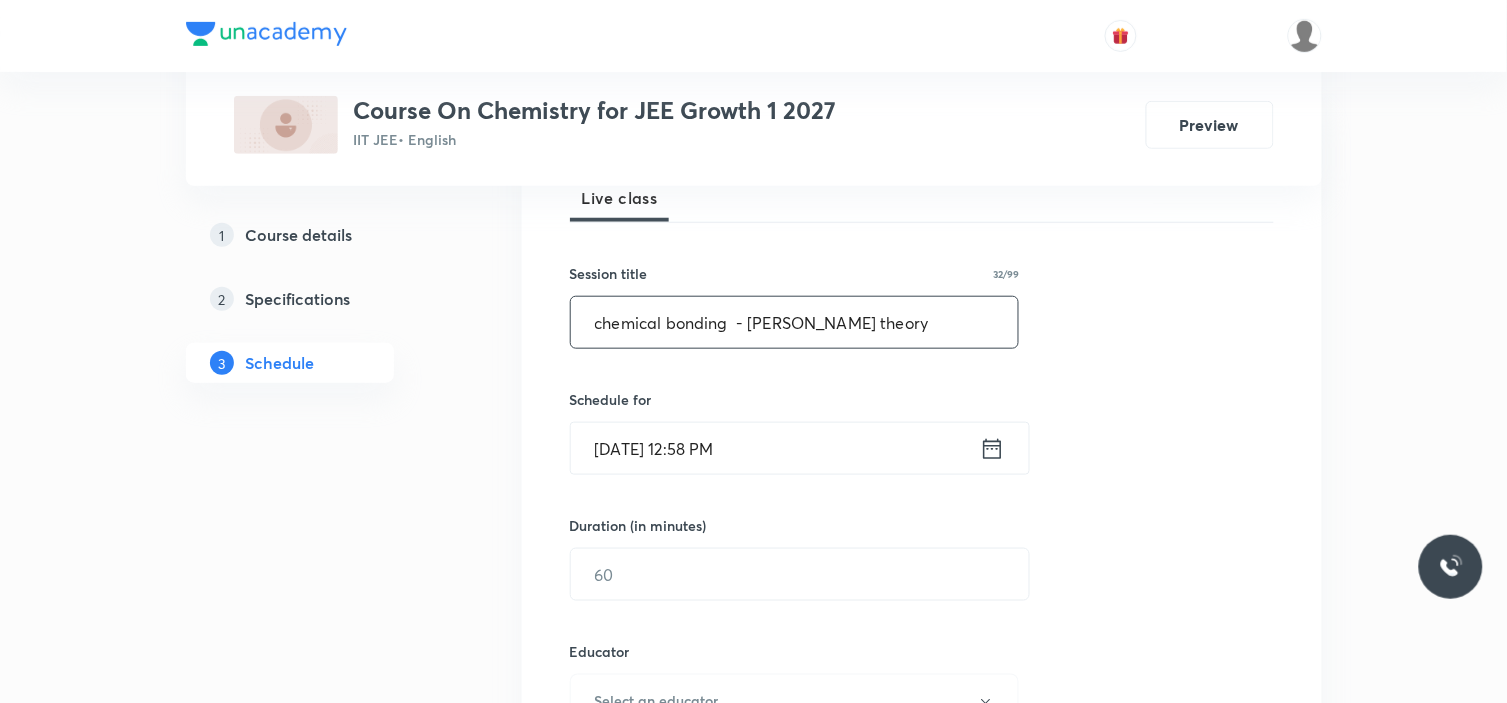 click on "chemical bonding  - [PERSON_NAME] theory" at bounding box center (795, 322) 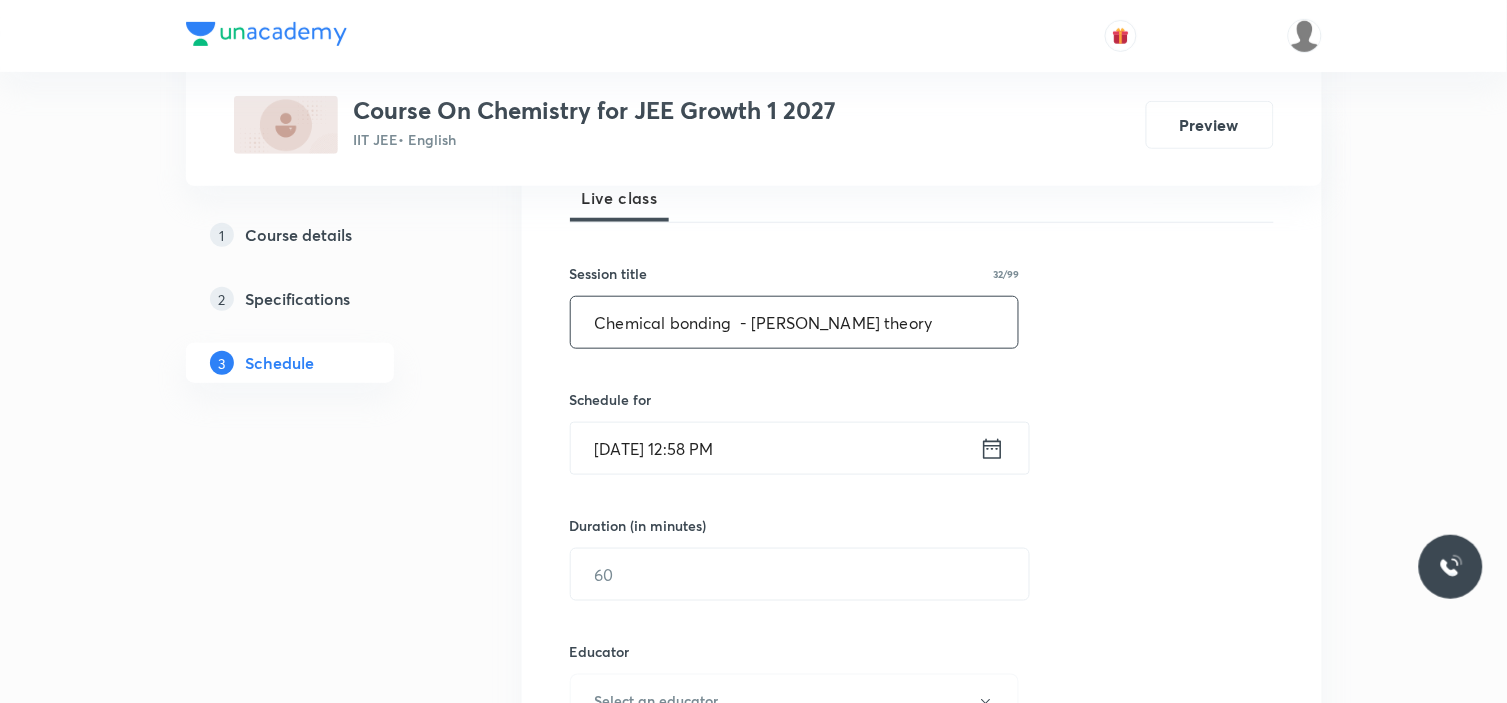 drag, startPoint x: 592, startPoint y: 324, endPoint x: 733, endPoint y: 321, distance: 141.0319 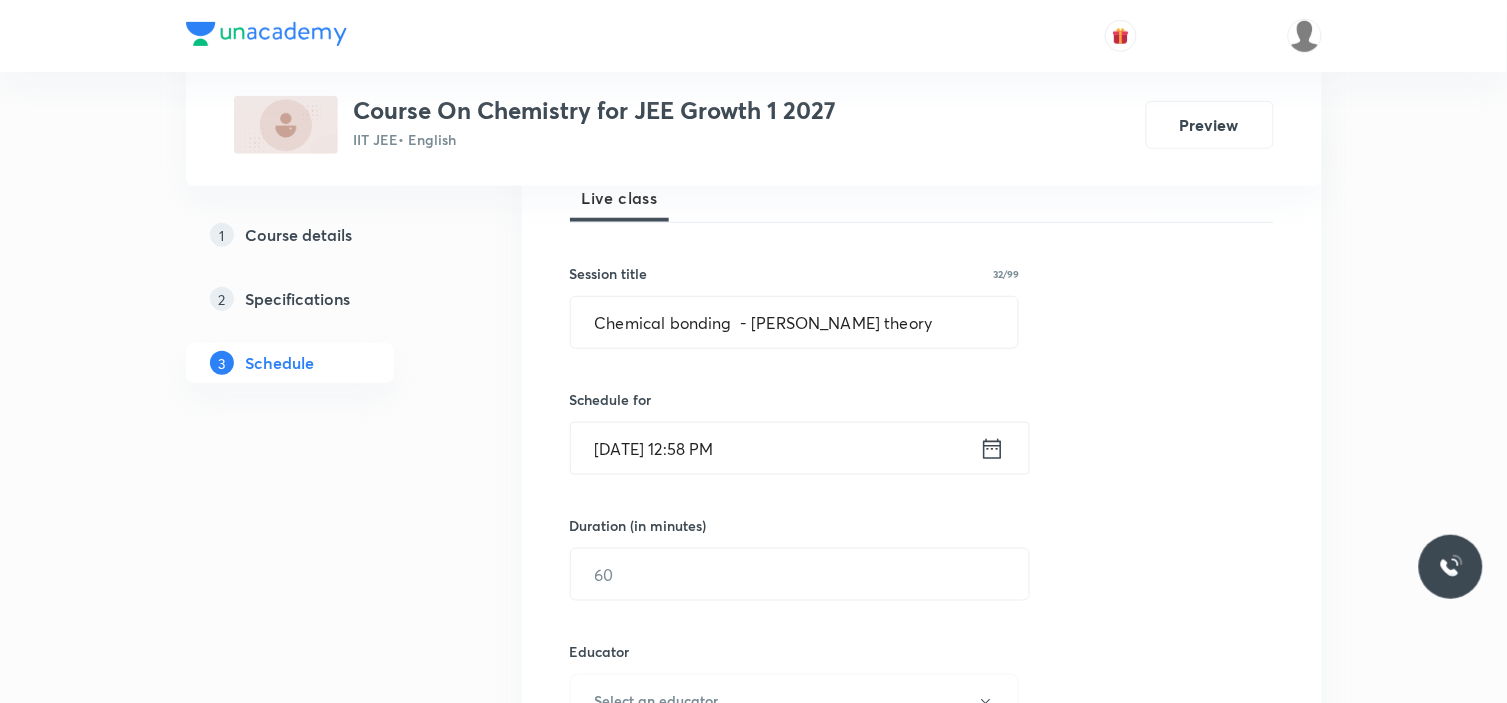 click 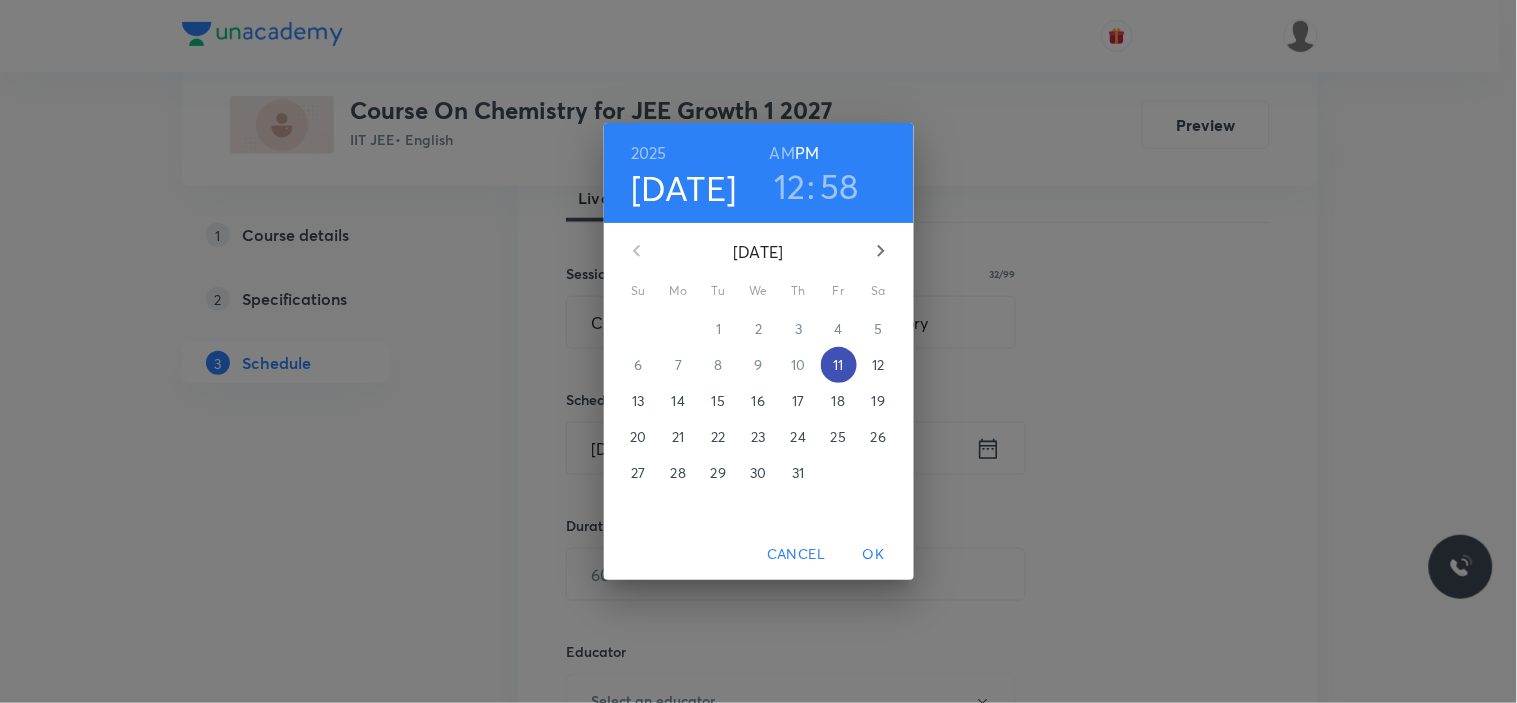 click on "11" at bounding box center [838, 365] 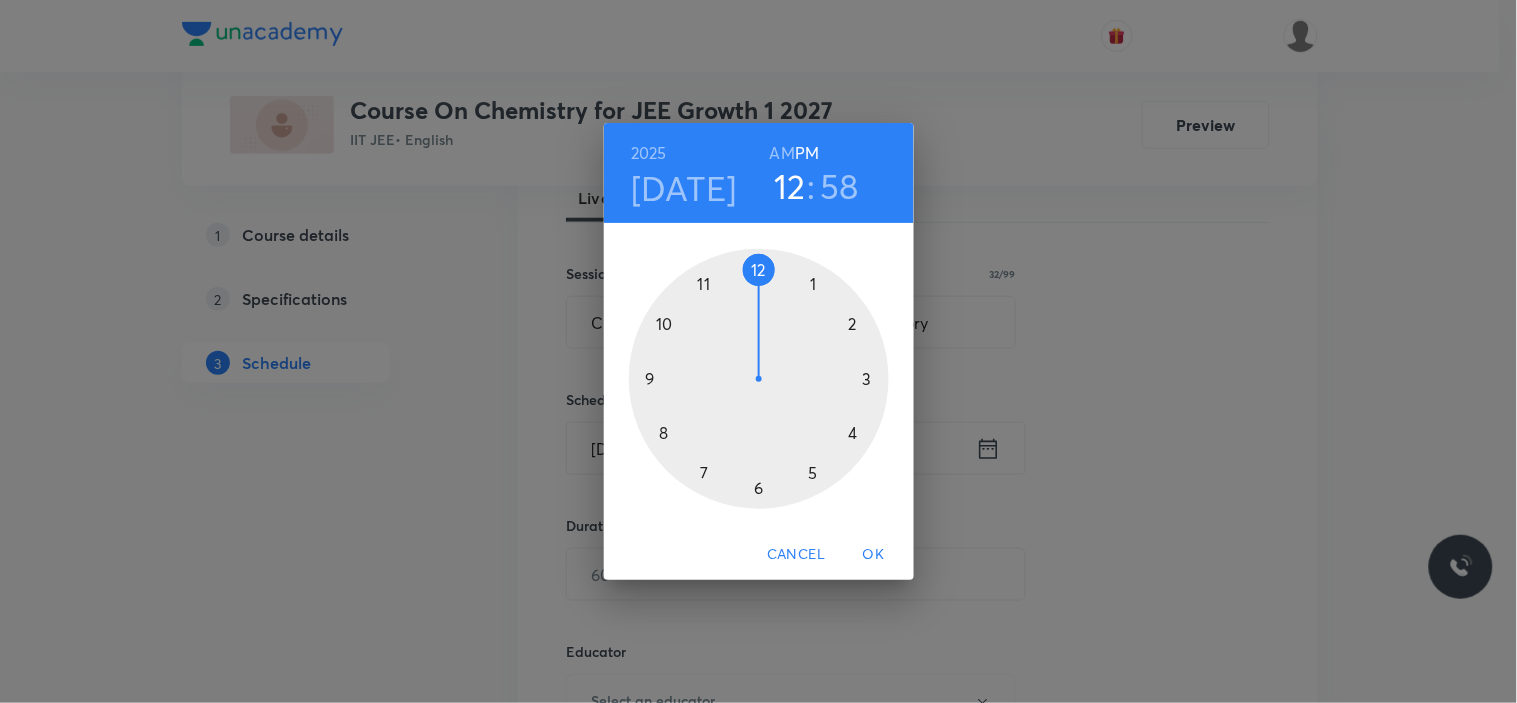 click at bounding box center [759, 379] 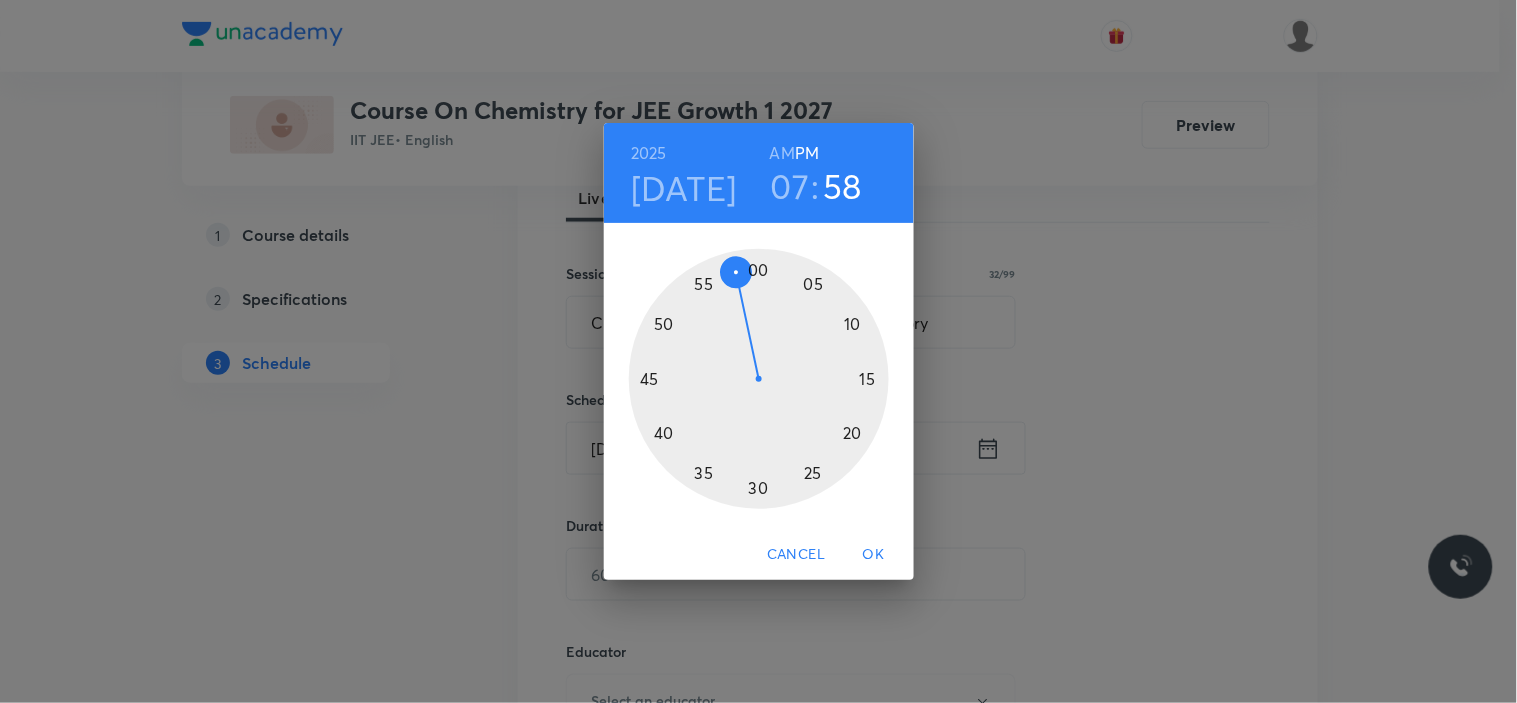 click at bounding box center (759, 379) 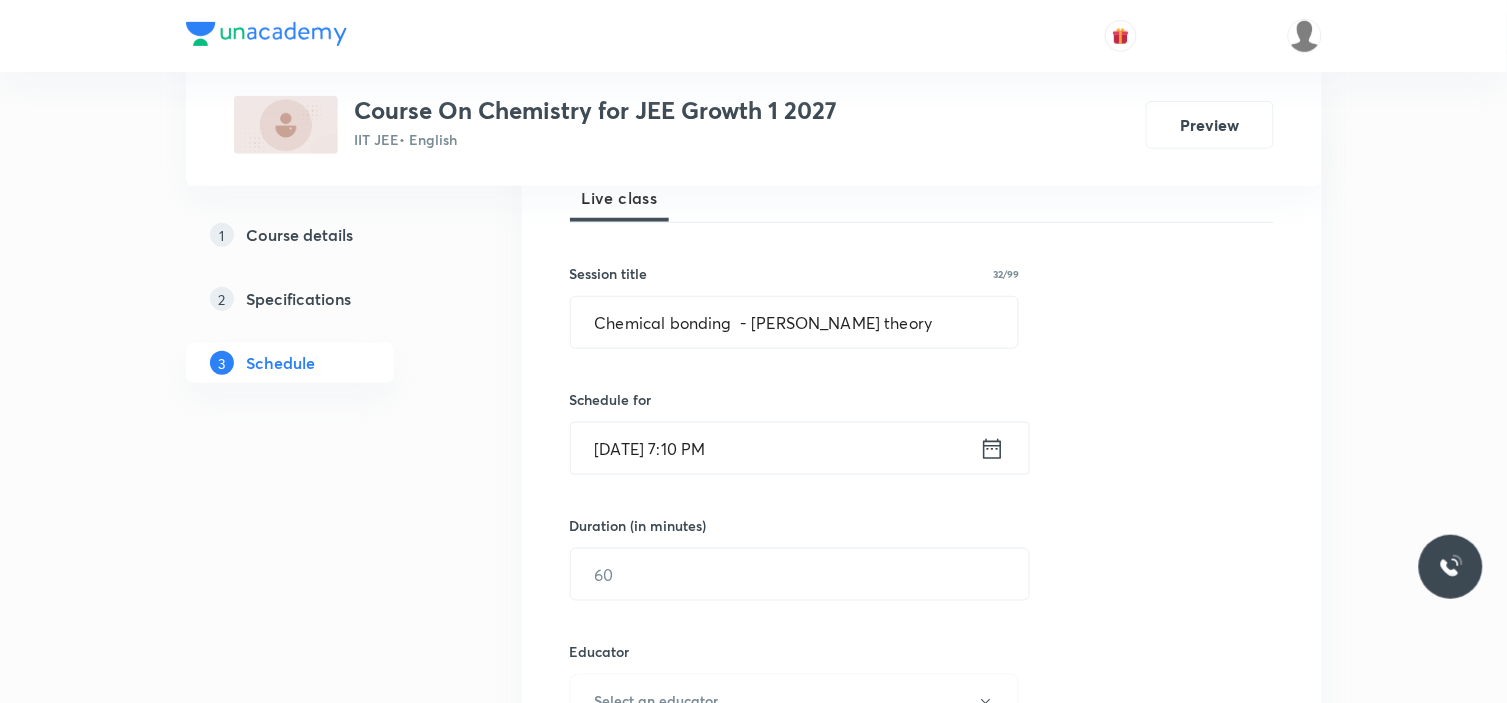 scroll, scrollTop: 500, scrollLeft: 0, axis: vertical 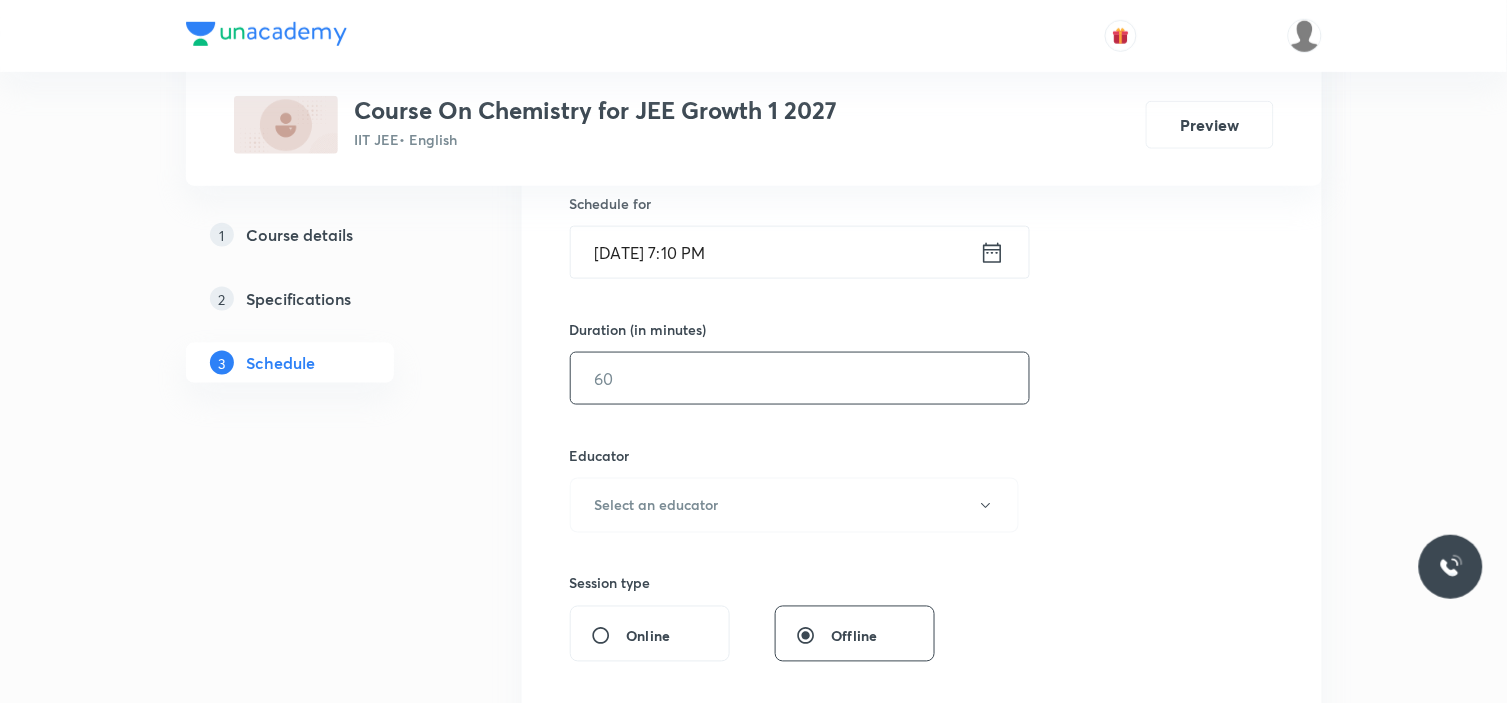 click at bounding box center [800, 378] 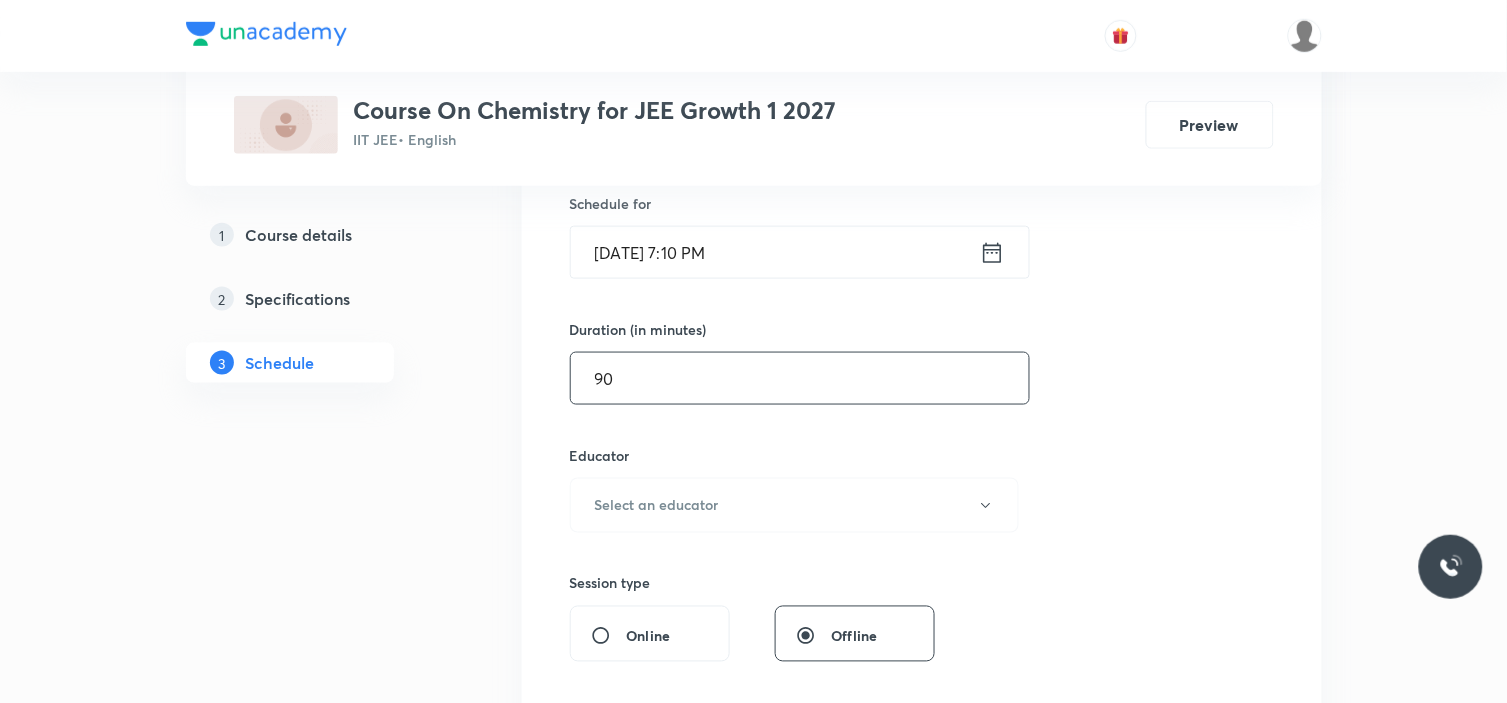 scroll, scrollTop: 627, scrollLeft: 0, axis: vertical 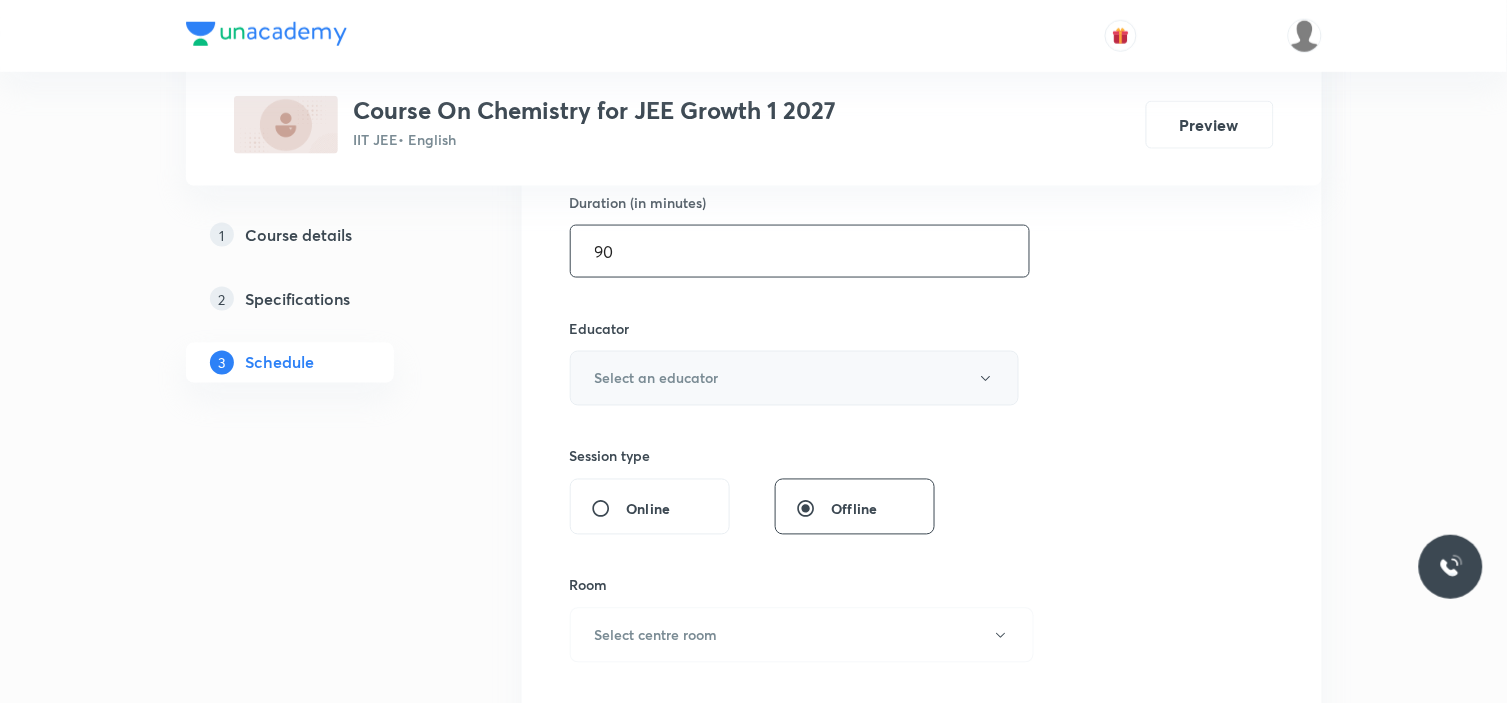 type on "90" 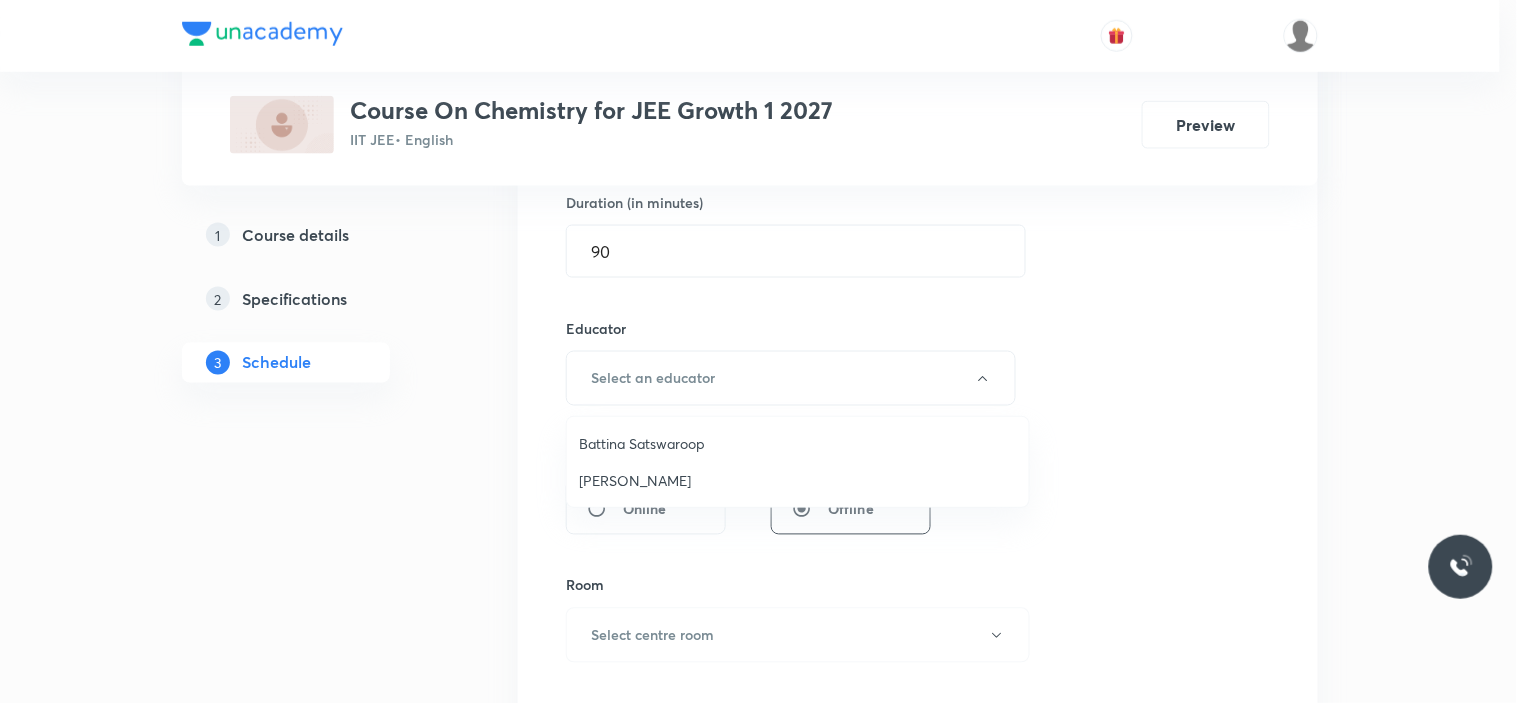 click on "[PERSON_NAME]" at bounding box center [798, 480] 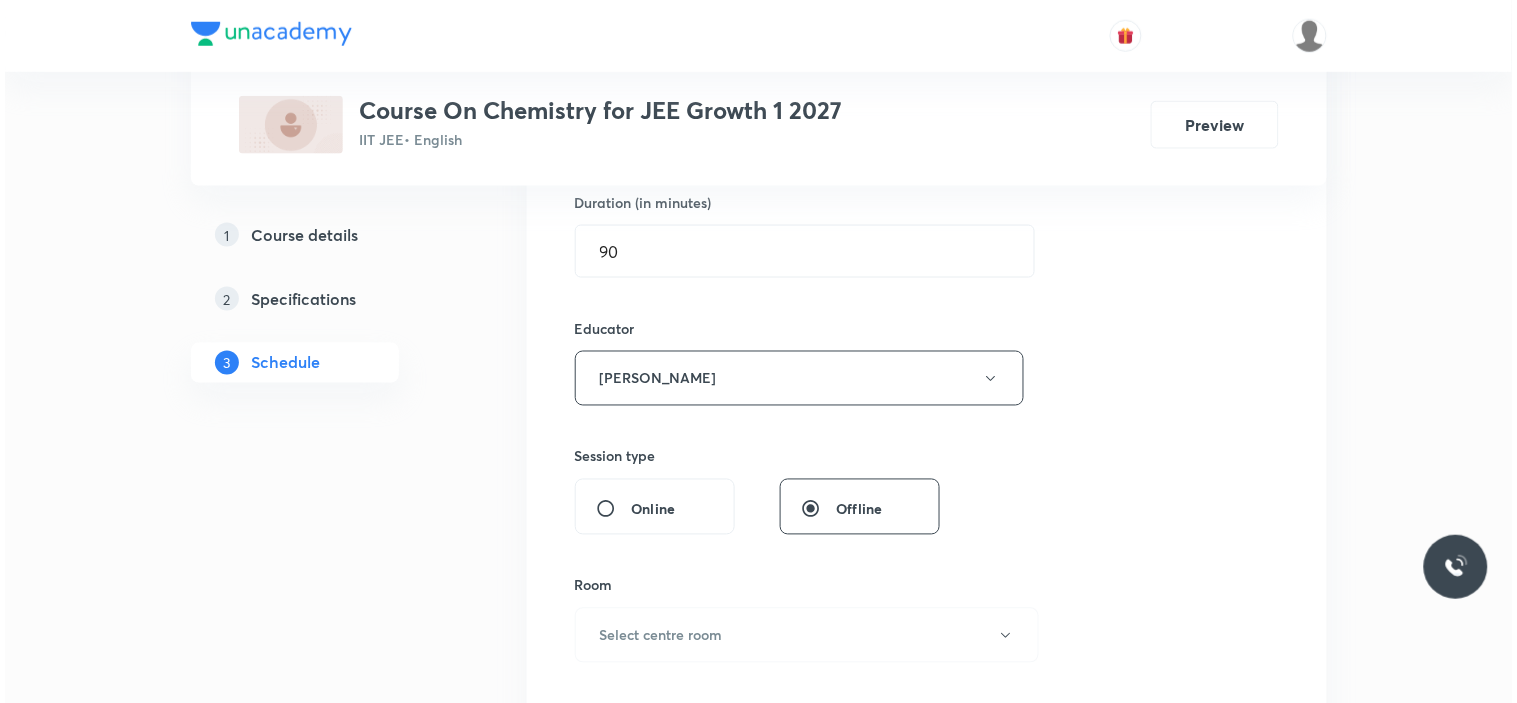 scroll, scrollTop: 913, scrollLeft: 0, axis: vertical 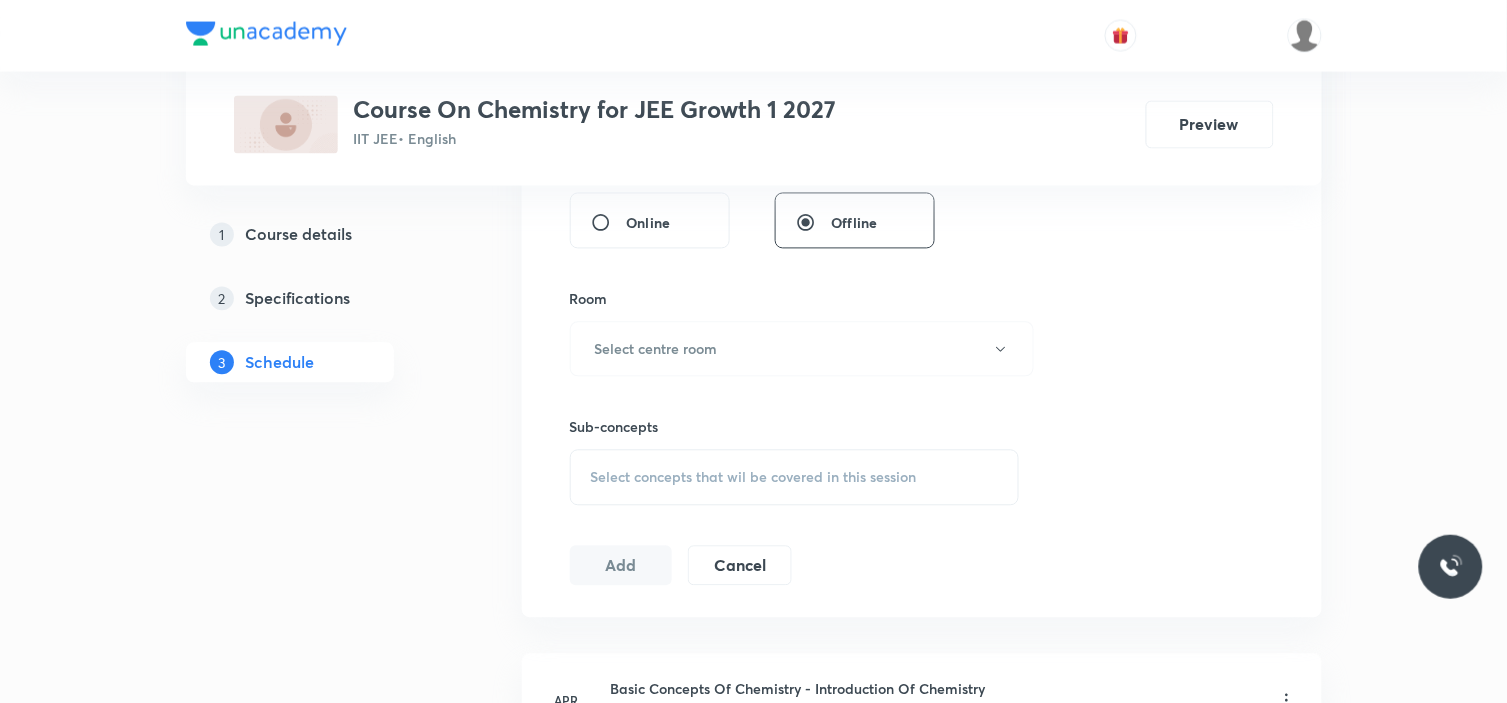 click on "Room Select centre room" at bounding box center (795, 333) 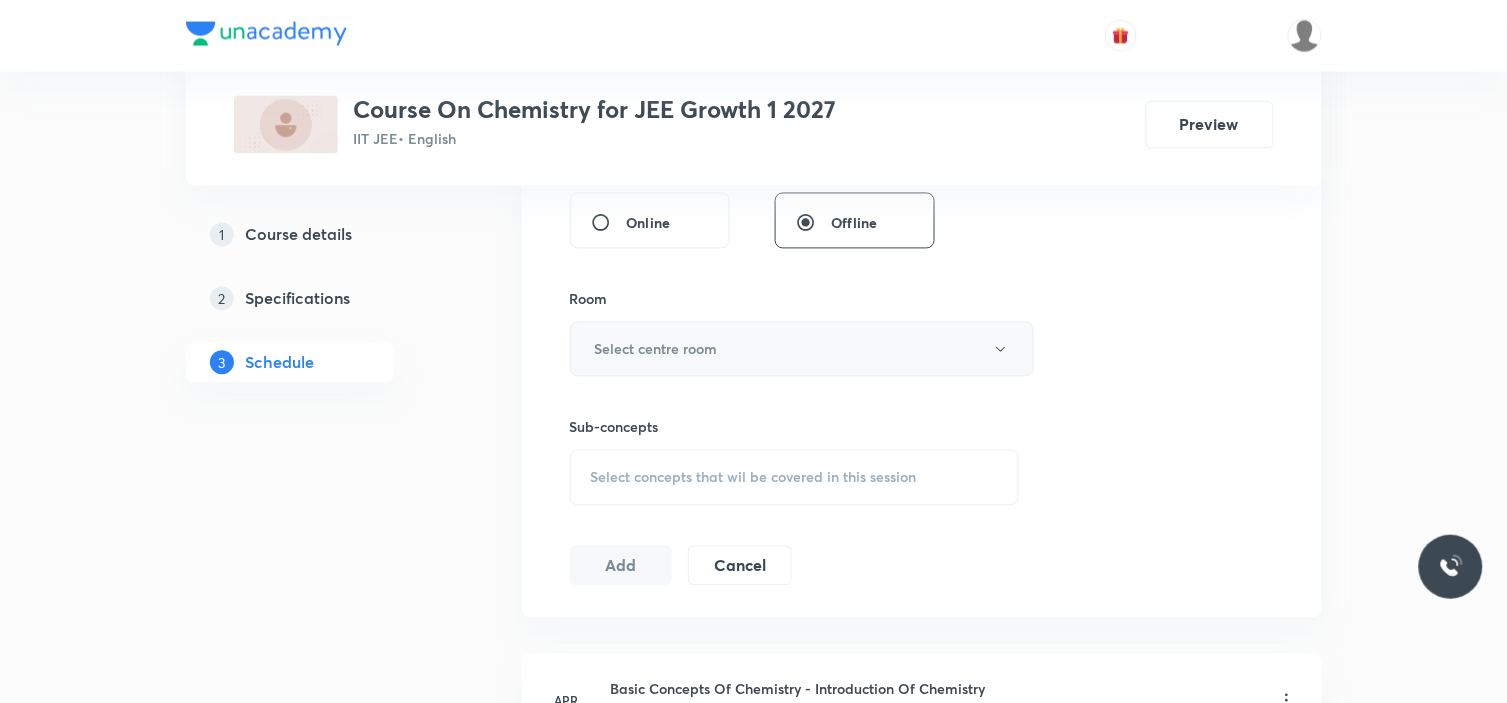 click on "Select centre room" at bounding box center [656, 349] 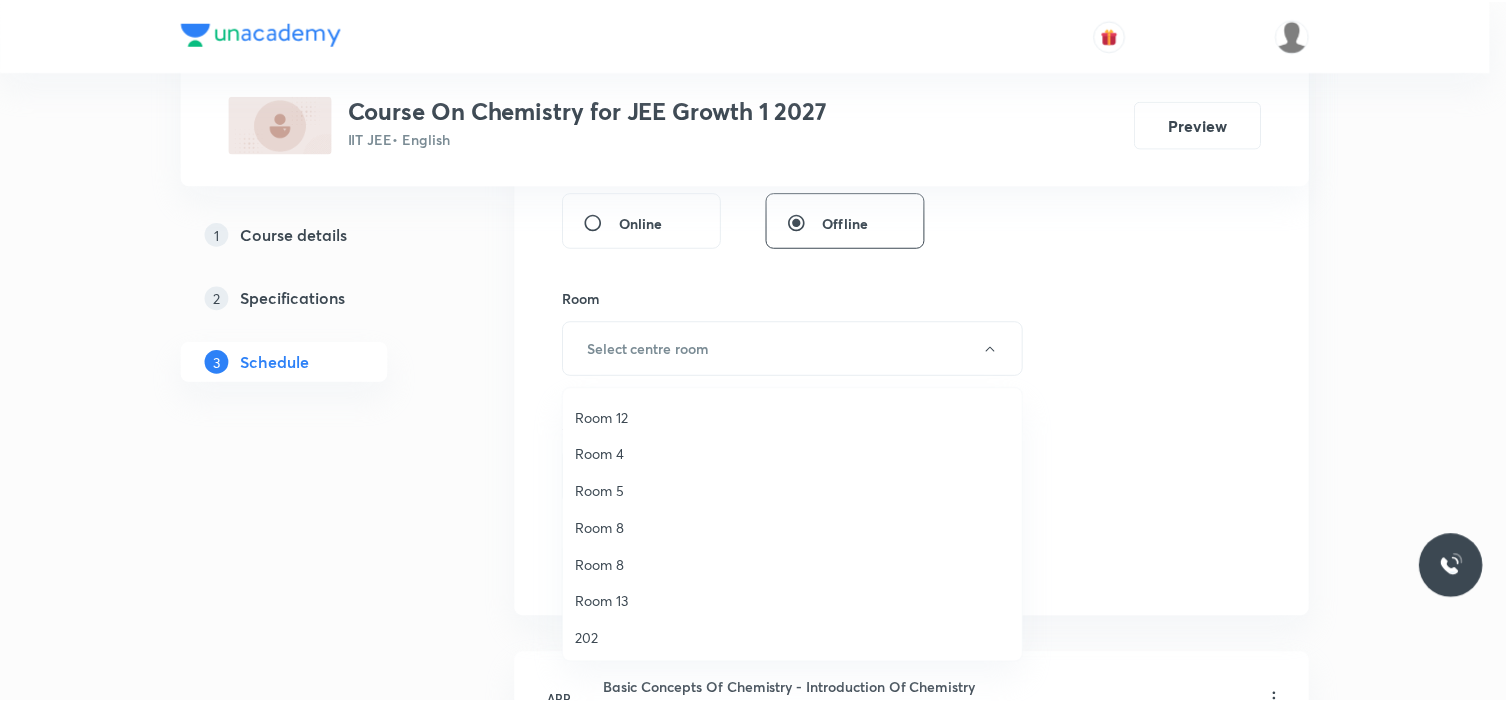 scroll, scrollTop: 0, scrollLeft: 0, axis: both 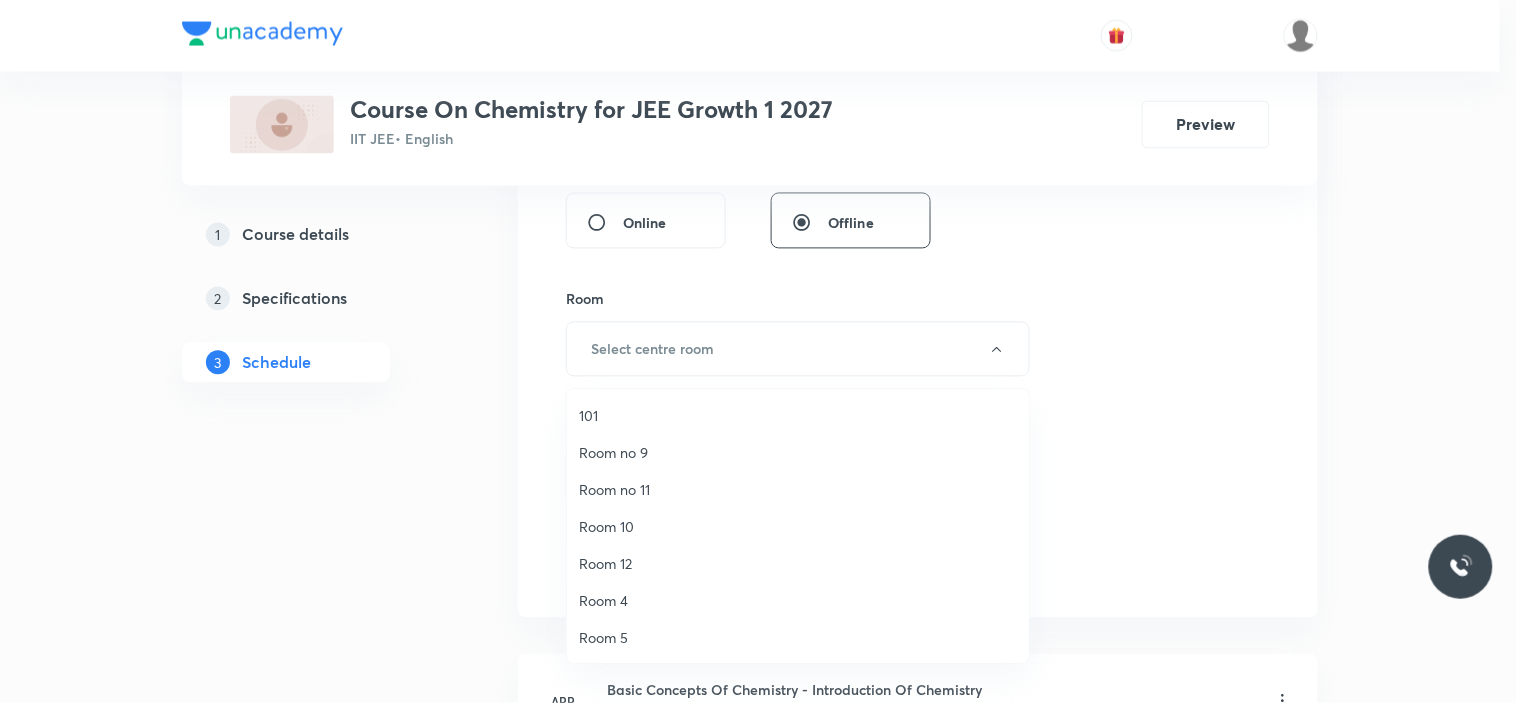 click on "Room no 11" at bounding box center (798, 489) 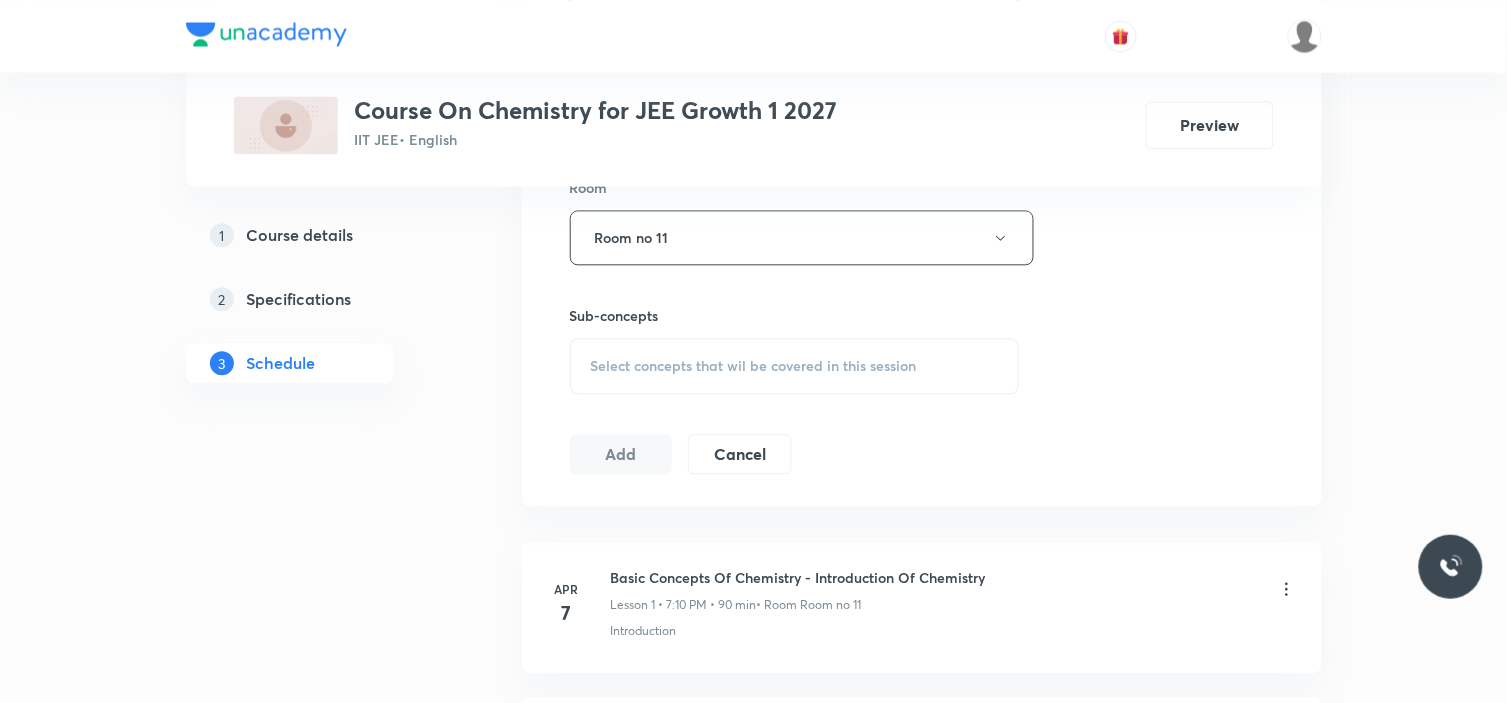 scroll, scrollTop: 1026, scrollLeft: 0, axis: vertical 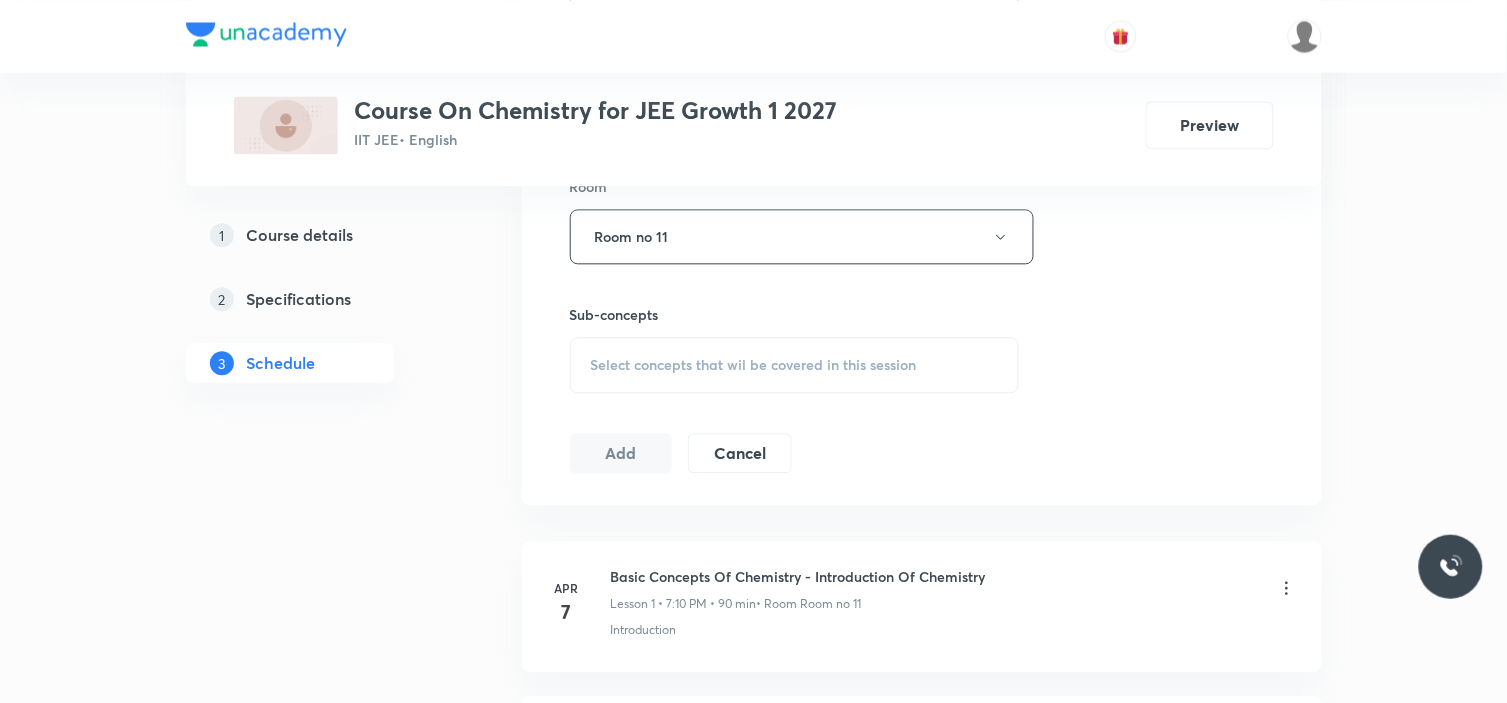 click on "Select concepts that wil be covered in this session" at bounding box center [754, 365] 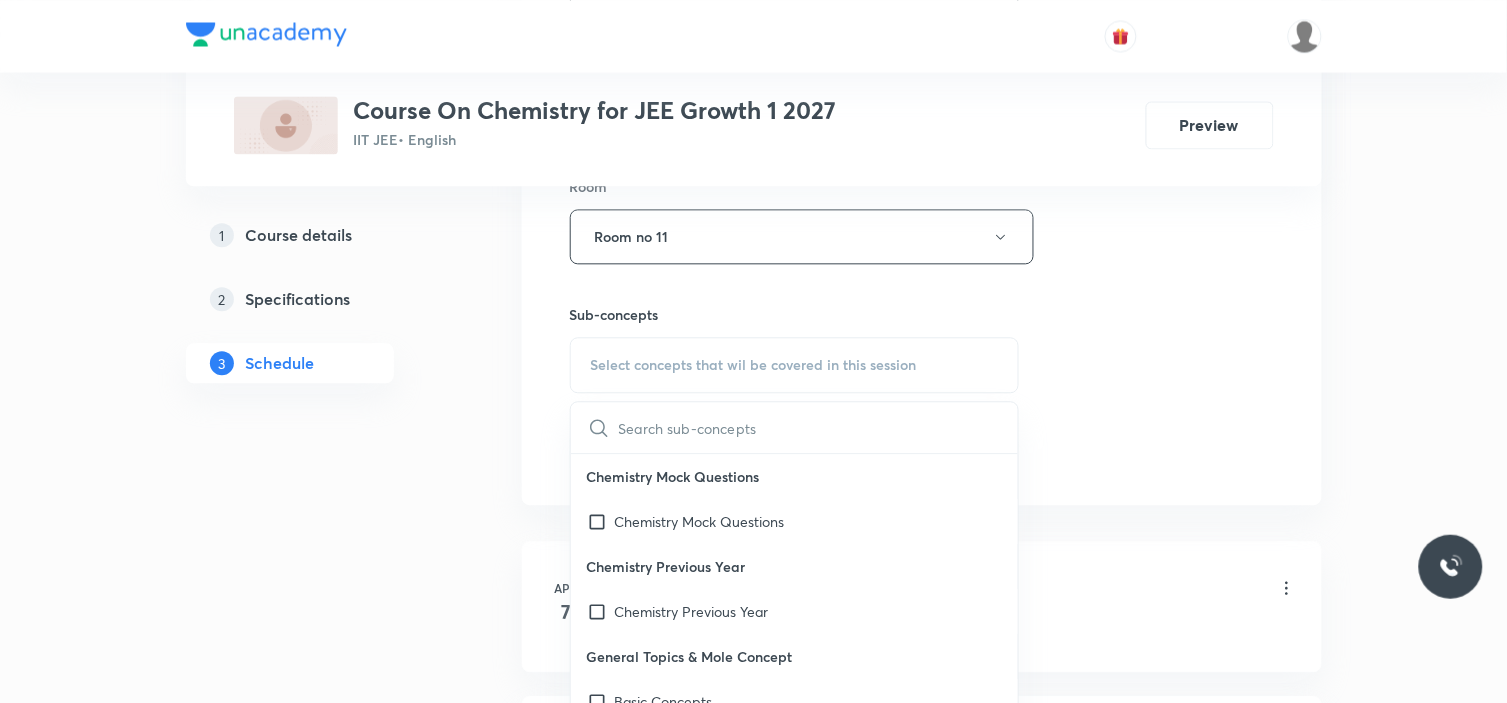 click at bounding box center (819, 427) 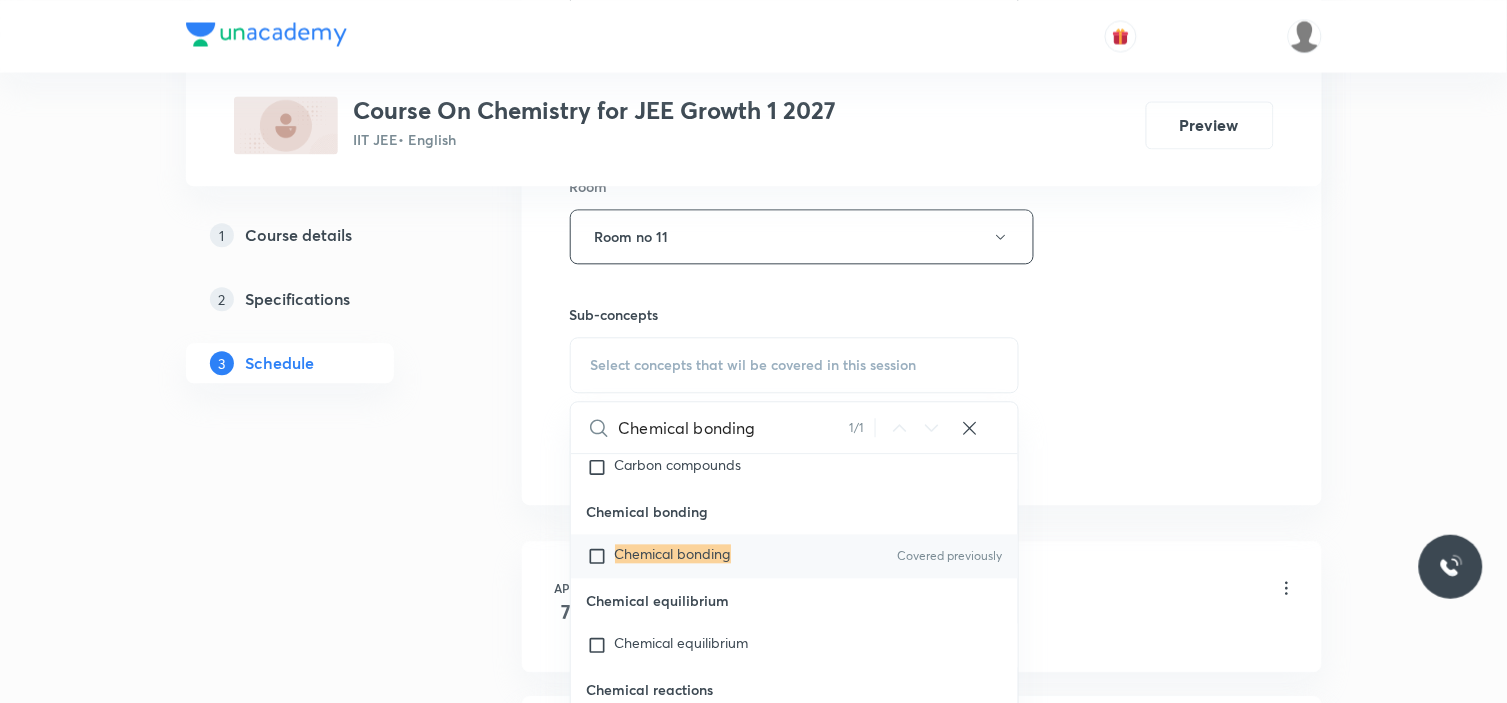 scroll, scrollTop: 55414, scrollLeft: 0, axis: vertical 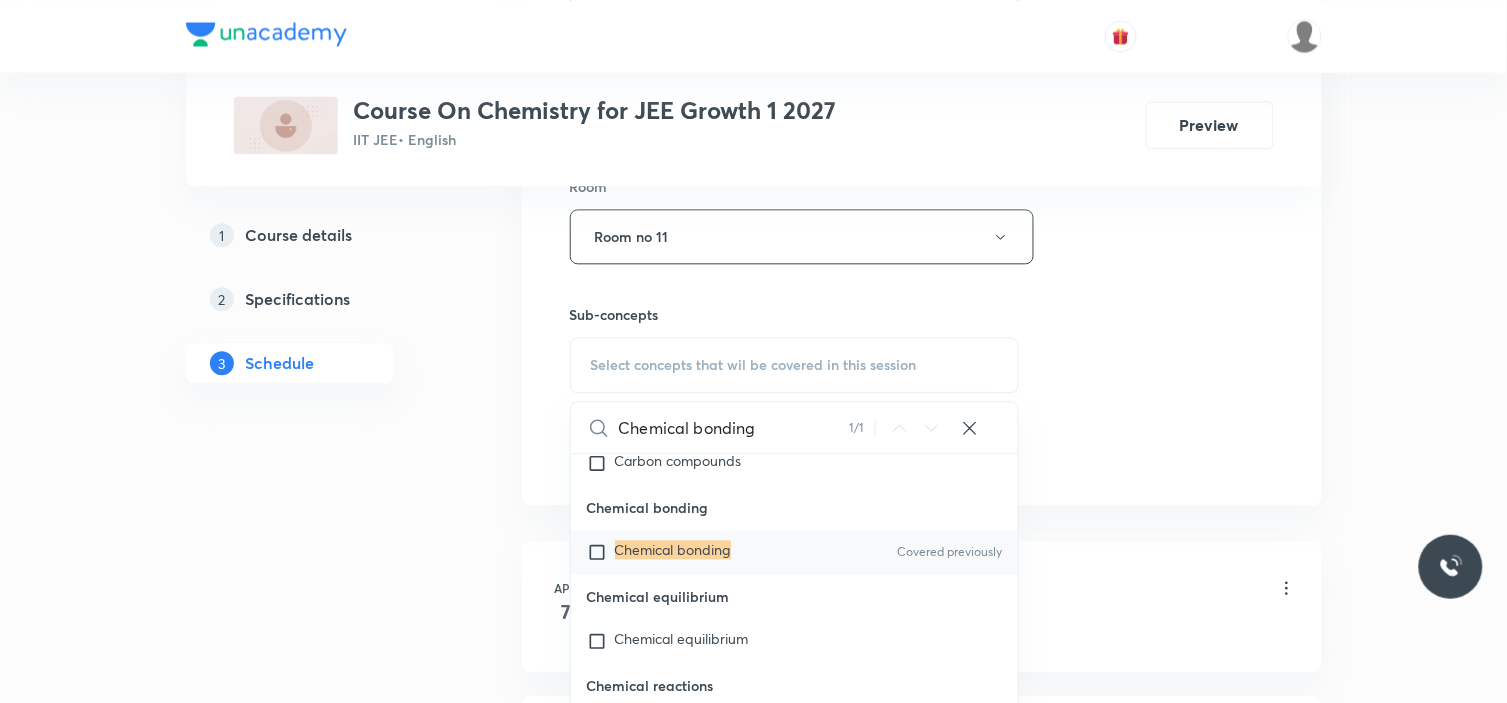 type on "Chemical bonding" 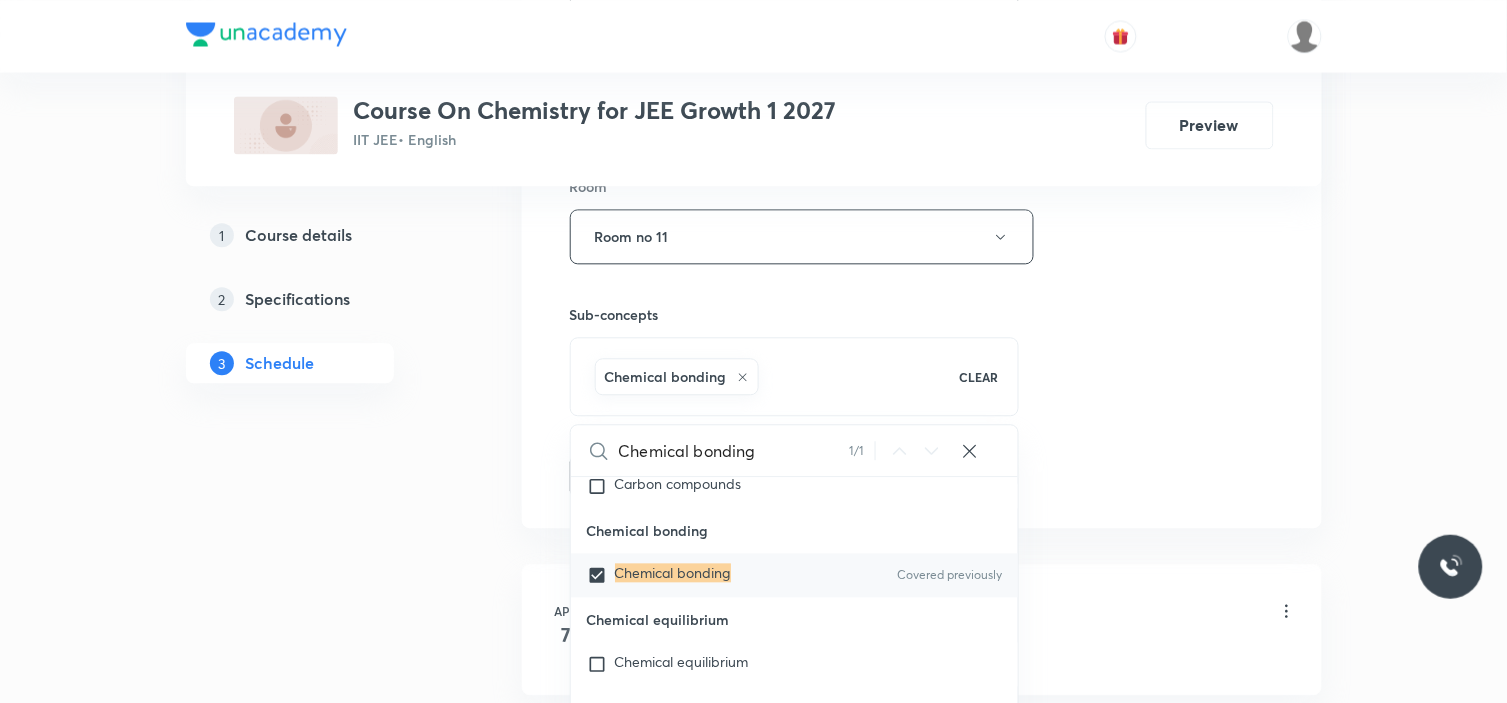 click on "Session  43 Live class Session title 32/99 Chemical bonding  - Lewis theory ​ Schedule for Jul 11, 2025, 7:10 PM ​ Duration (in minutes) 90 ​ Educator Koneti Nagarjuna   Session type Online Offline Room Room no 11 Sub-concepts Chemical bonding CLEAR Chemical bonding 1 / 1 ​ Chemistry Mock Questions Chemistry Mock Questions Chemistry Previous Year Chemistry Previous Year General Topics & Mole Concept Basic Concepts Basic Introduction Covered previously Percentage Composition Stoichiometry Covered previously Principle of Atom Conservation (POAC) Relation between Stoichiometric Quantities Application of Mole Concept: Gravimetric Analysis Different Laws Formula and Composition Concentration Terms Some basic concepts of Chemistry Atomic Structure Discovery Of Electron Some Prerequisites of Physics Discovery Of Protons And Neutrons Atomic Models and Theories  Covered previously Representation Of Atom With Electrons And Neutrons Nature of Waves Nature Of Electromagnetic Radiation Planck’S Quantum Theory" at bounding box center [922, -49] 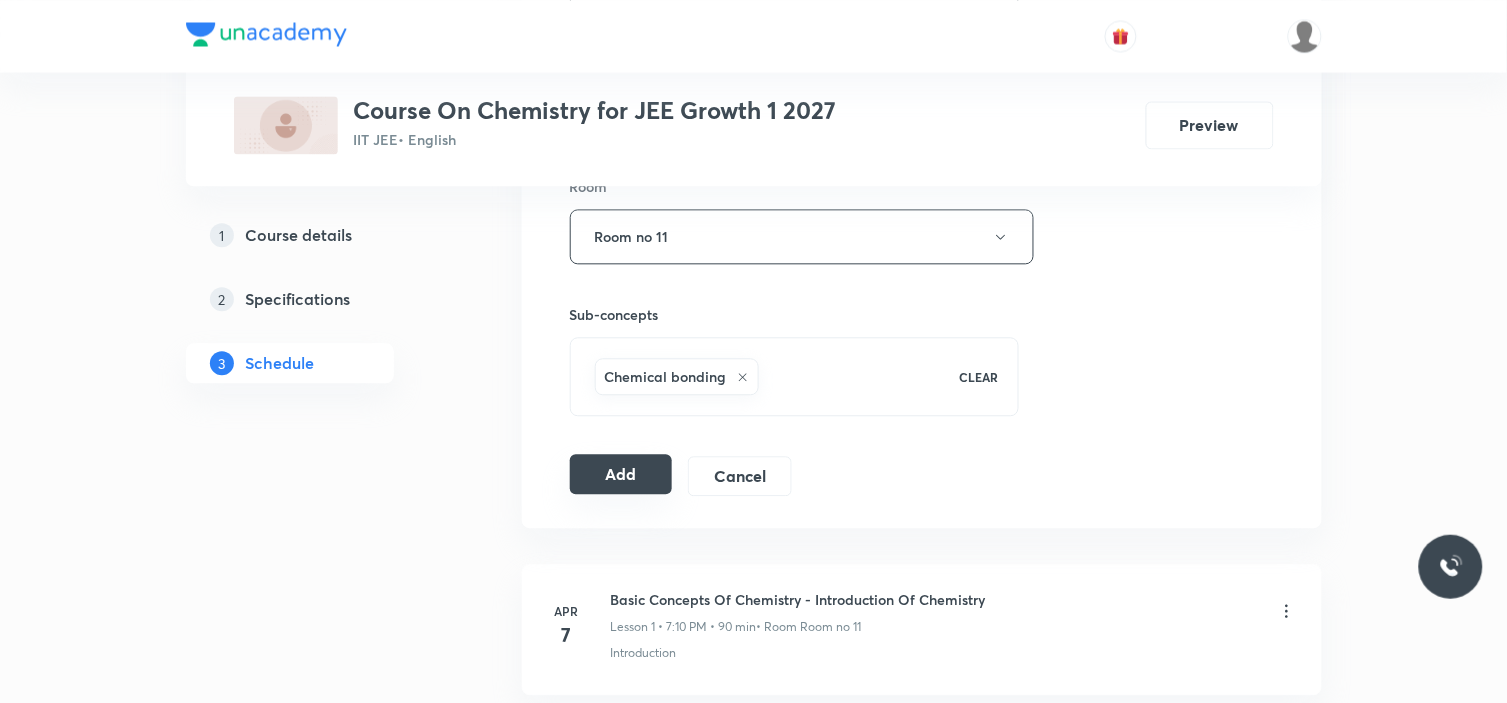click on "Add" at bounding box center (621, 474) 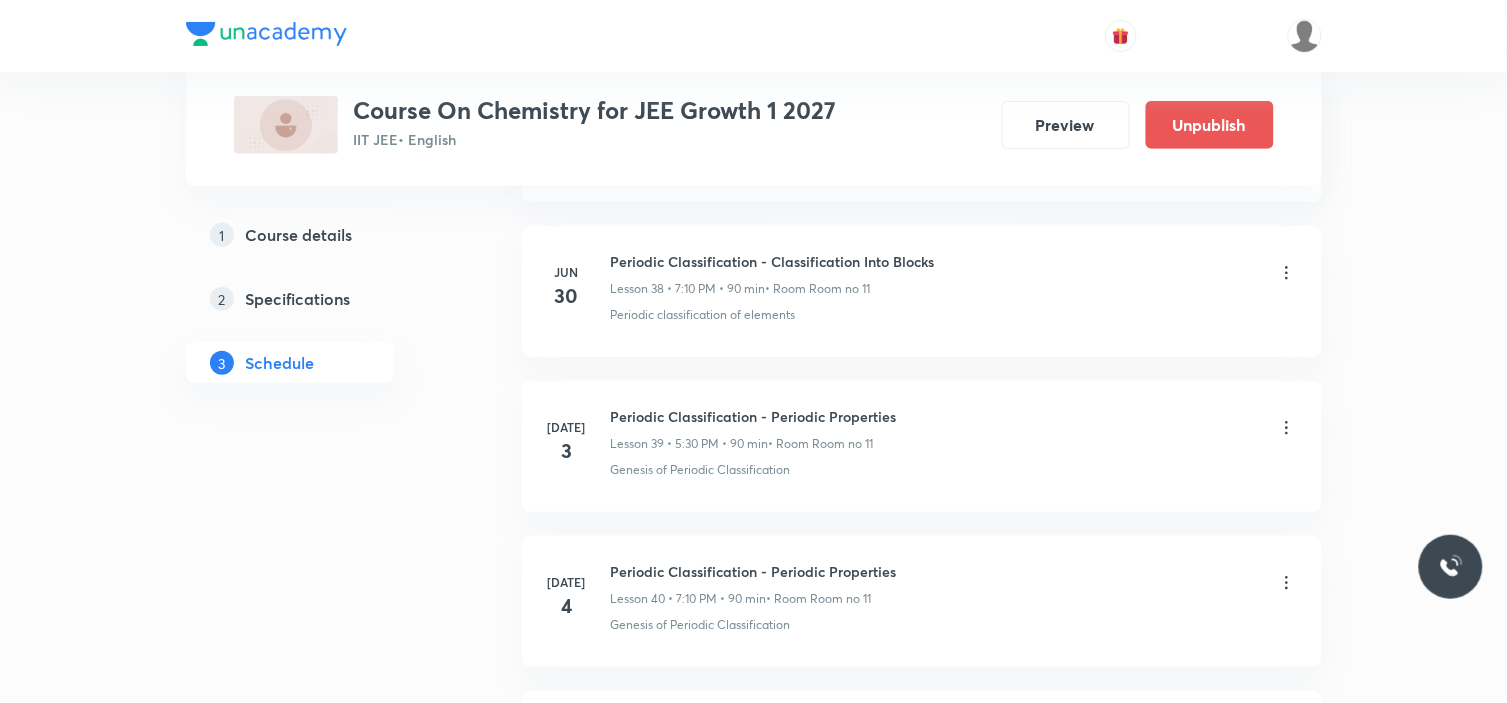 scroll, scrollTop: 6653, scrollLeft: 0, axis: vertical 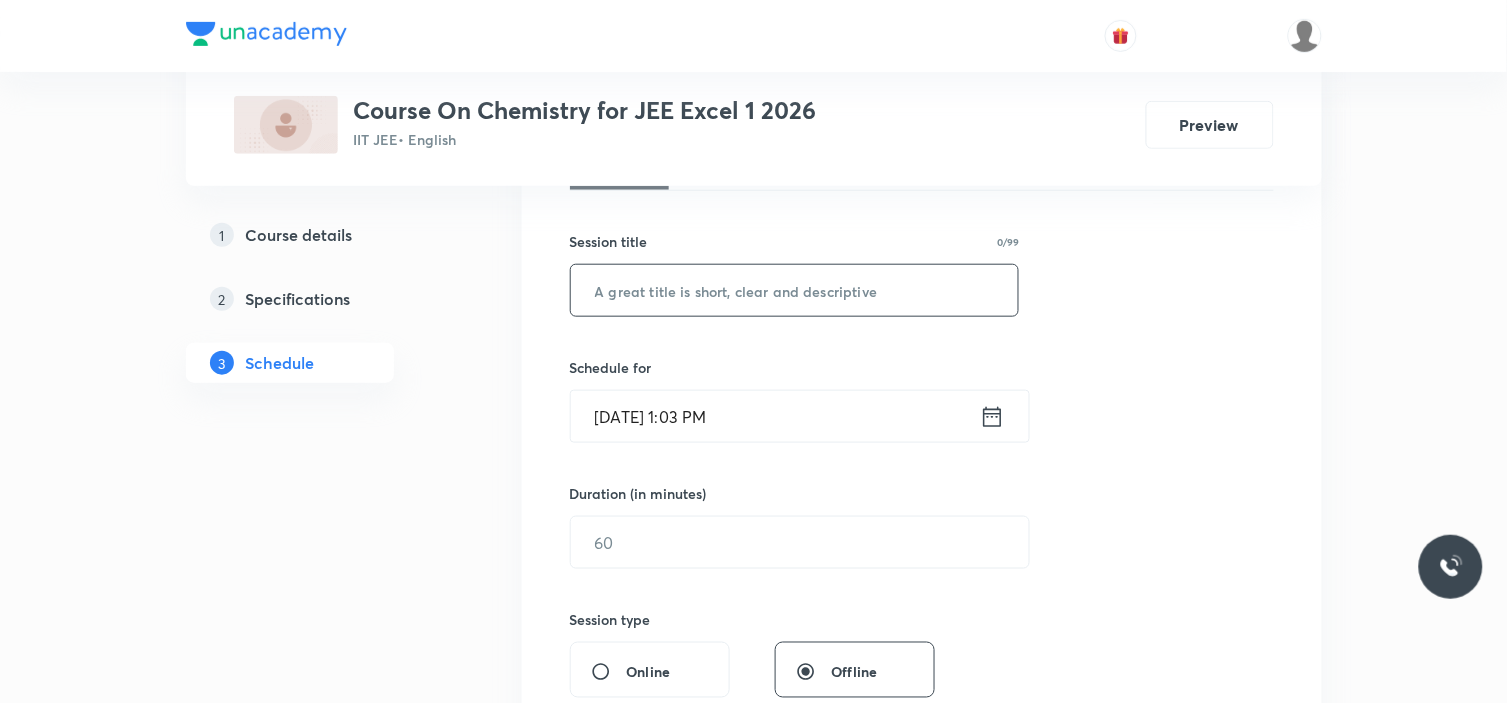 click at bounding box center [795, 290] 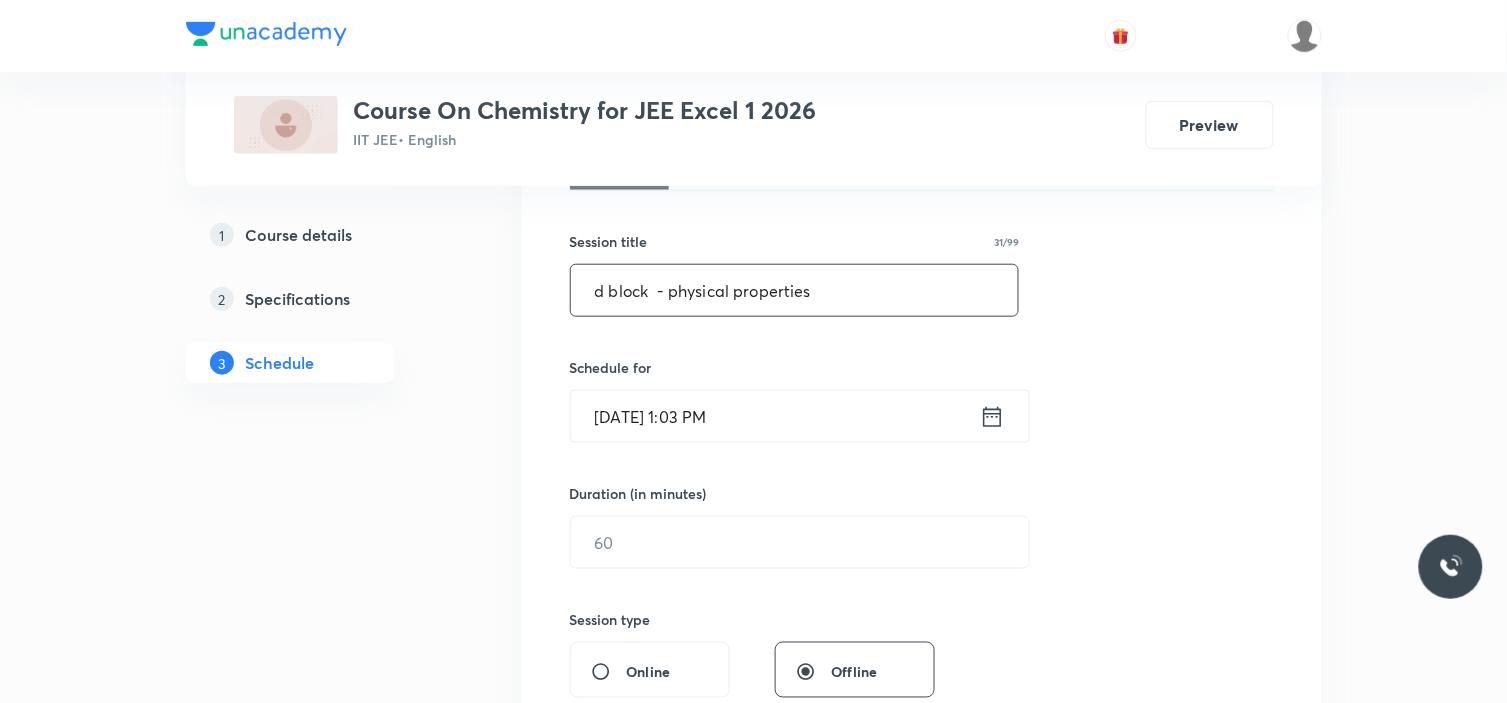 click on "d block  - physical properties" at bounding box center (795, 290) 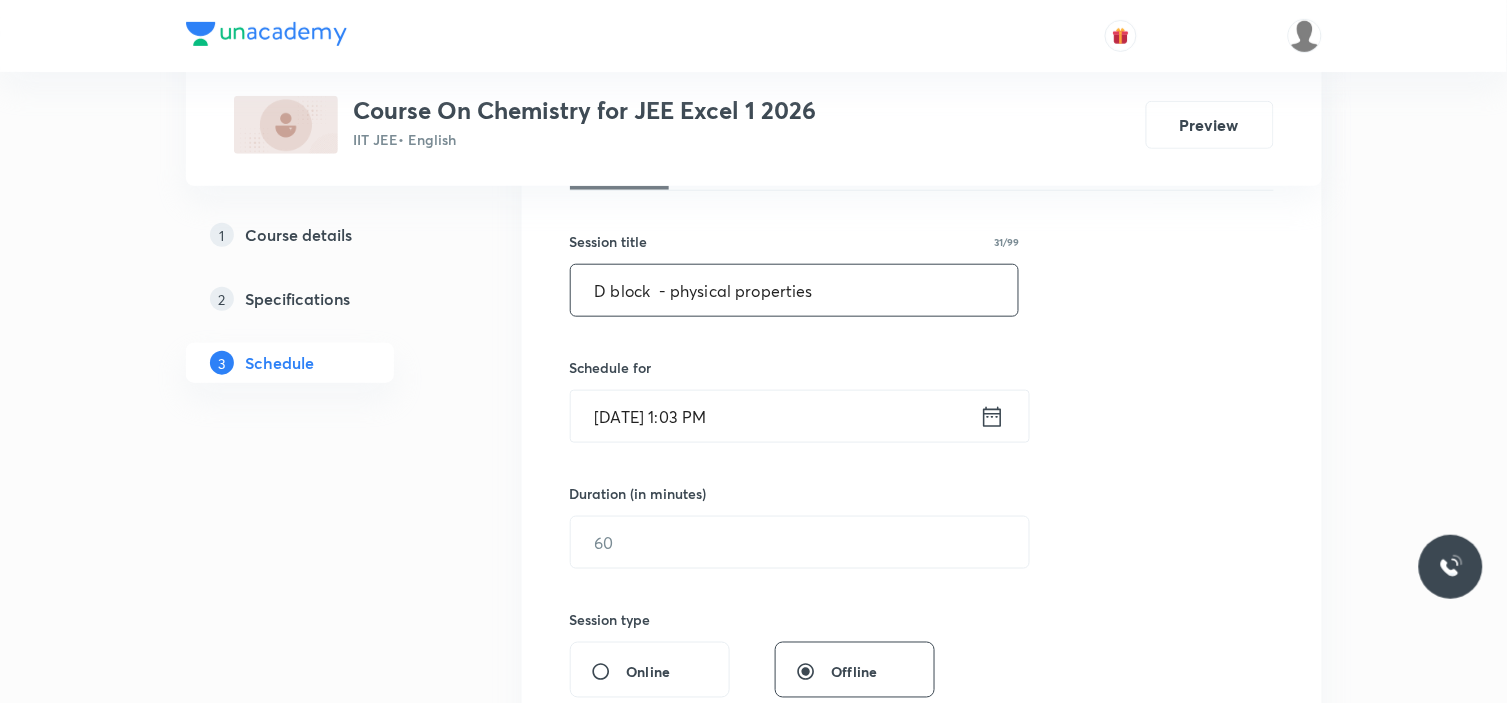 click on "D block  - physical properties" at bounding box center (795, 290) 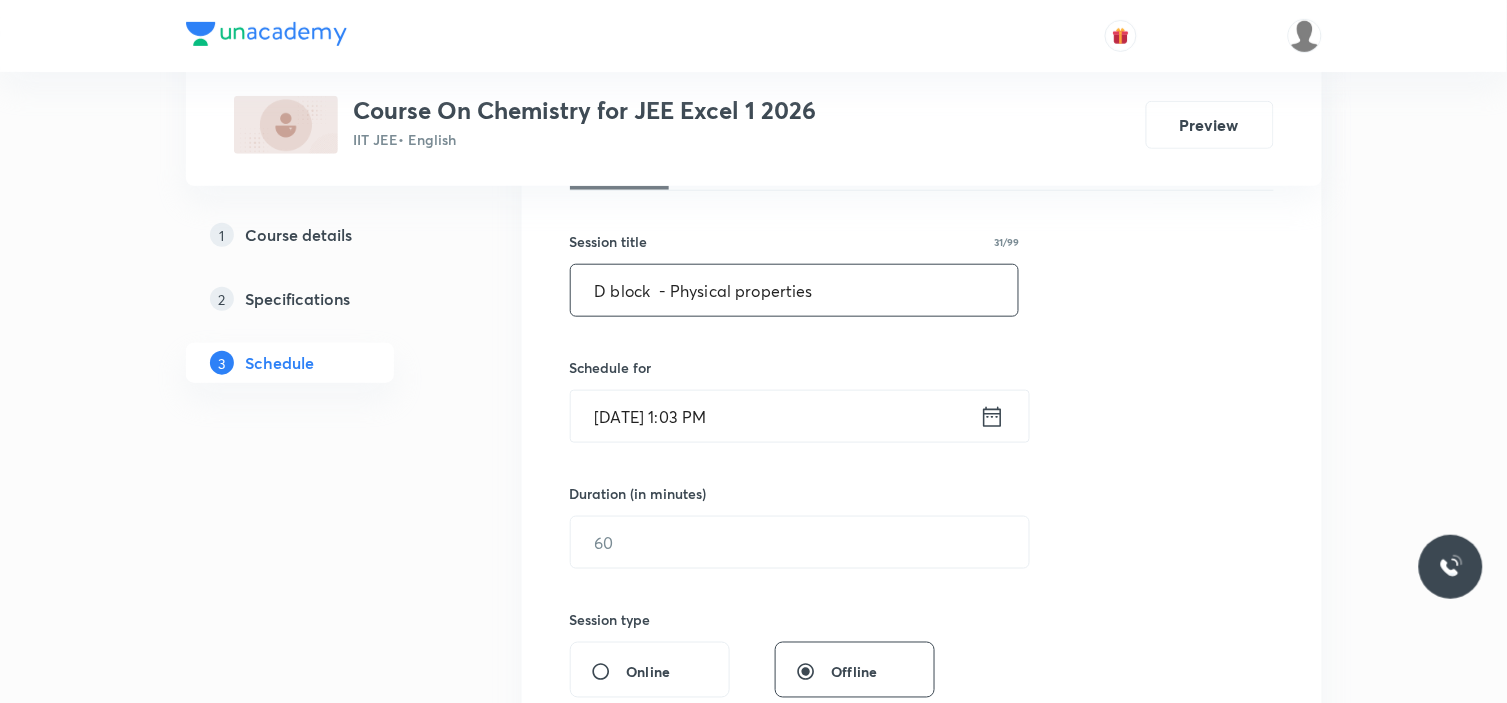 type on "D block  - Physical properties" 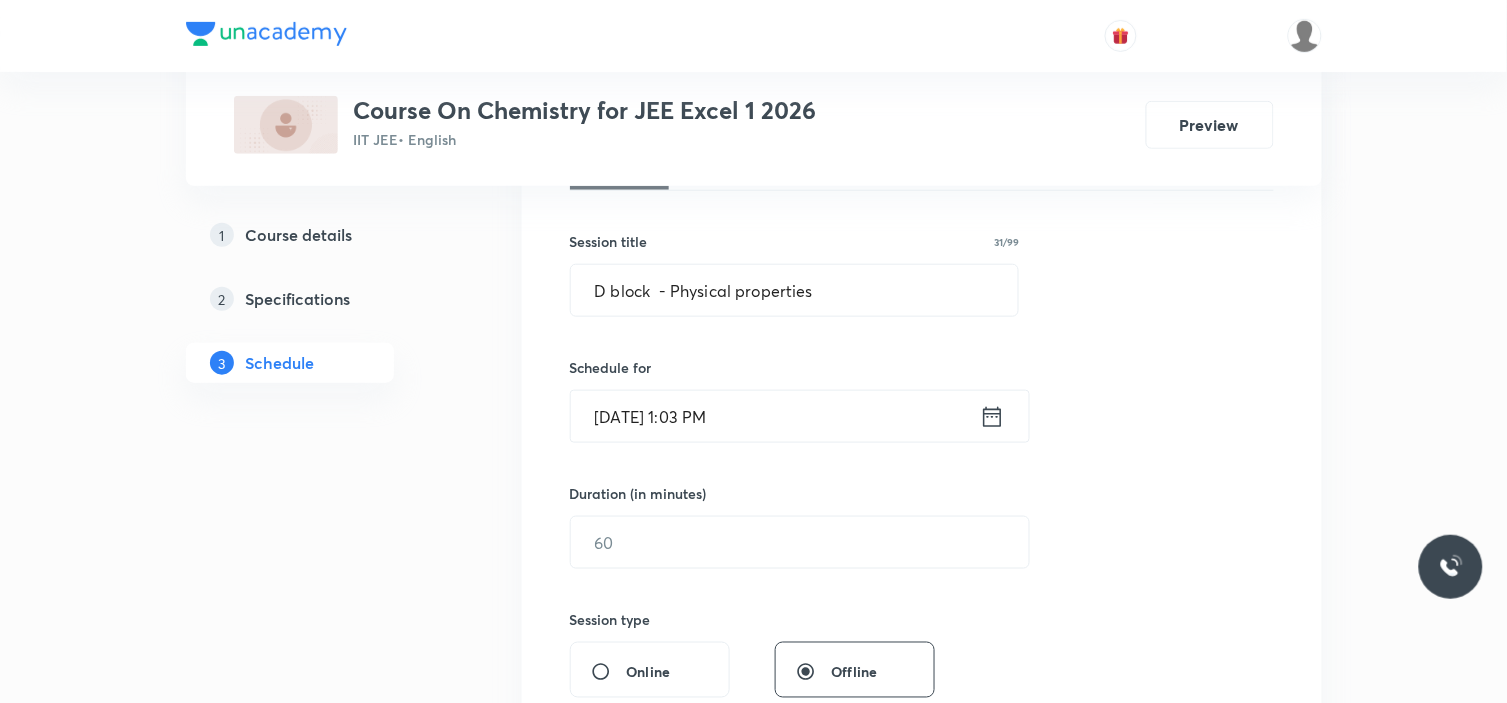 click 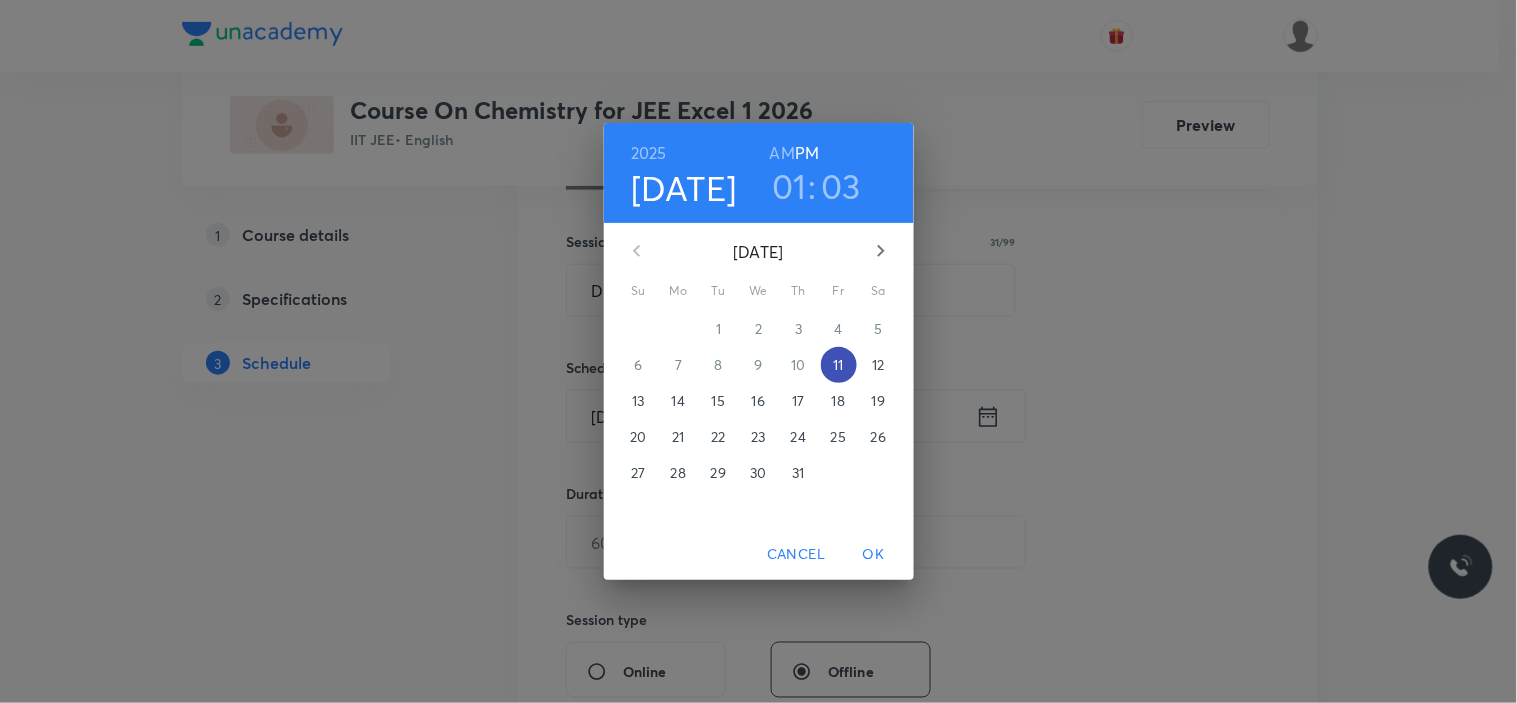 click on "11" at bounding box center [838, 365] 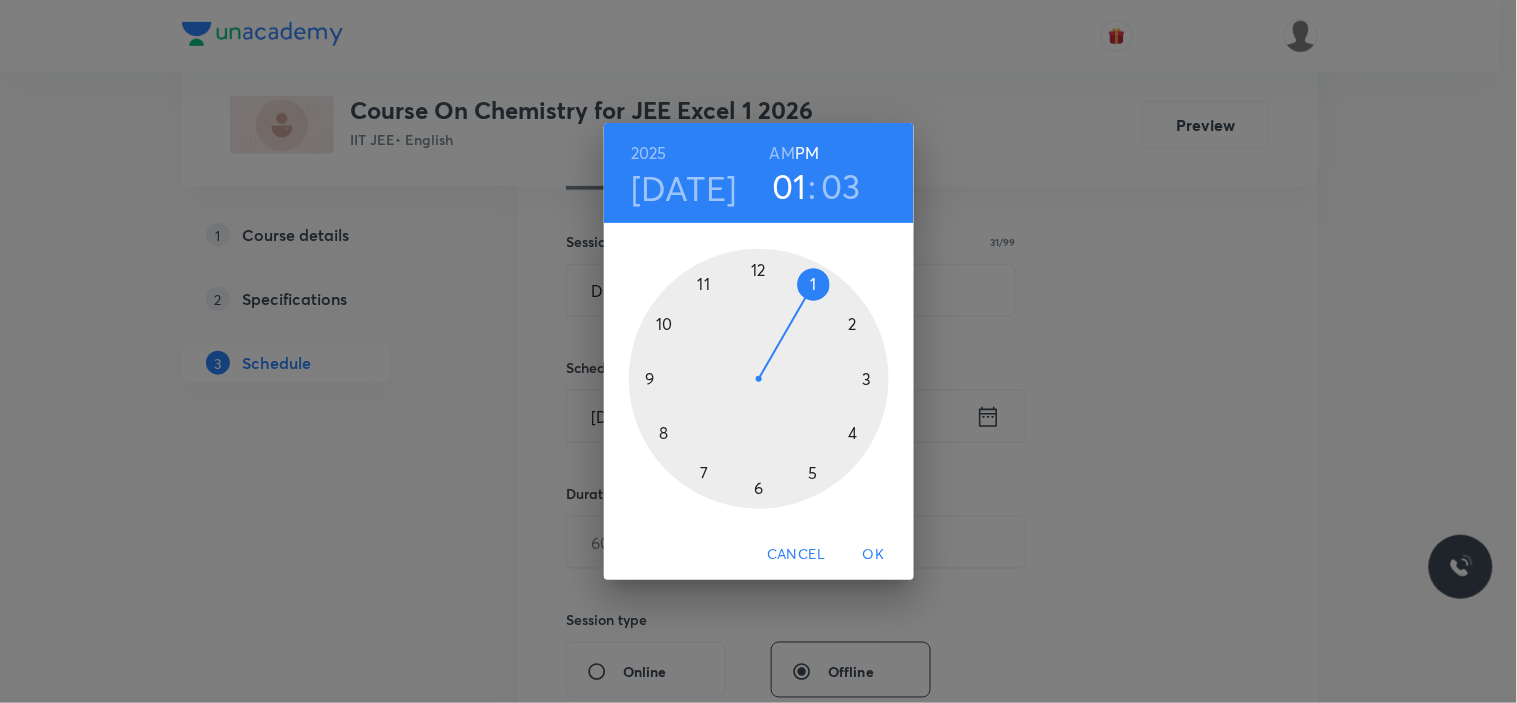 click at bounding box center (759, 379) 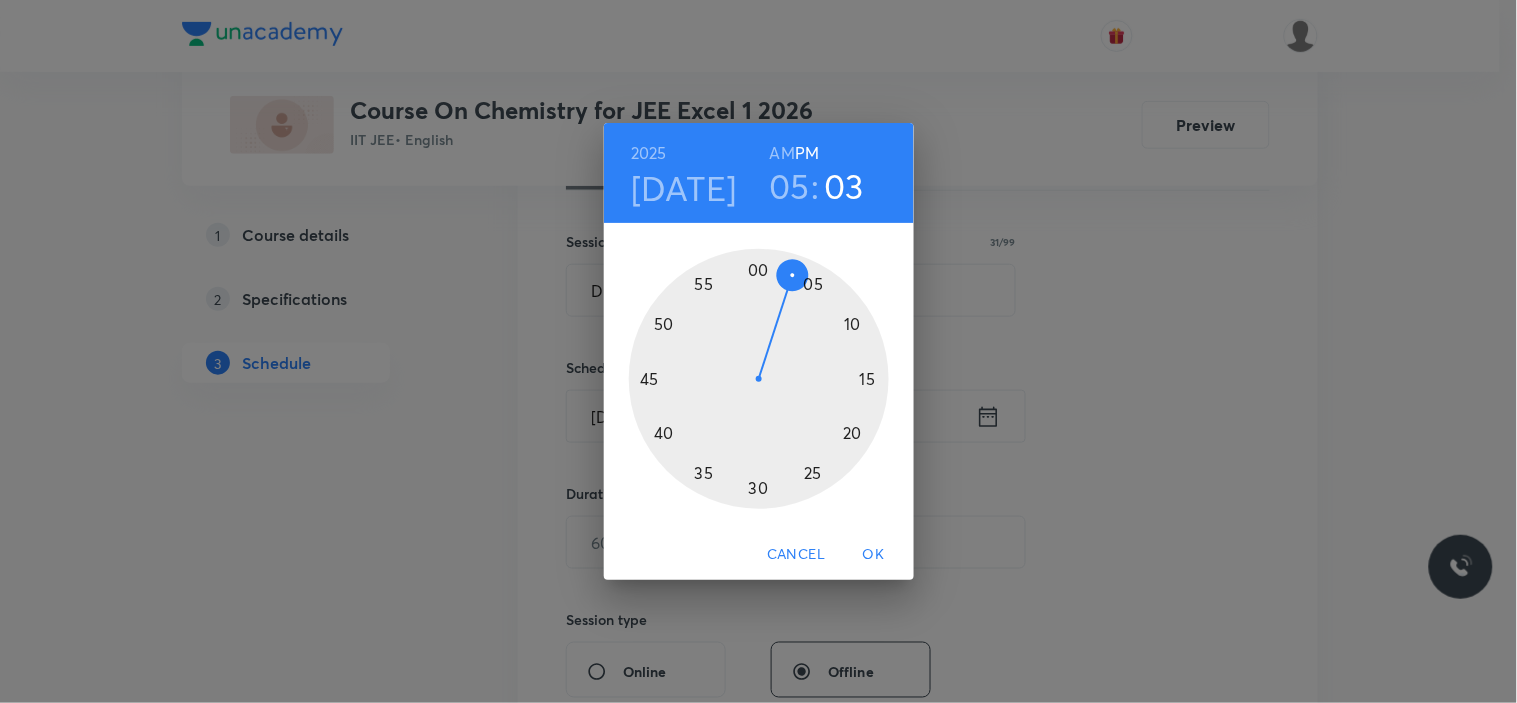 click at bounding box center (759, 379) 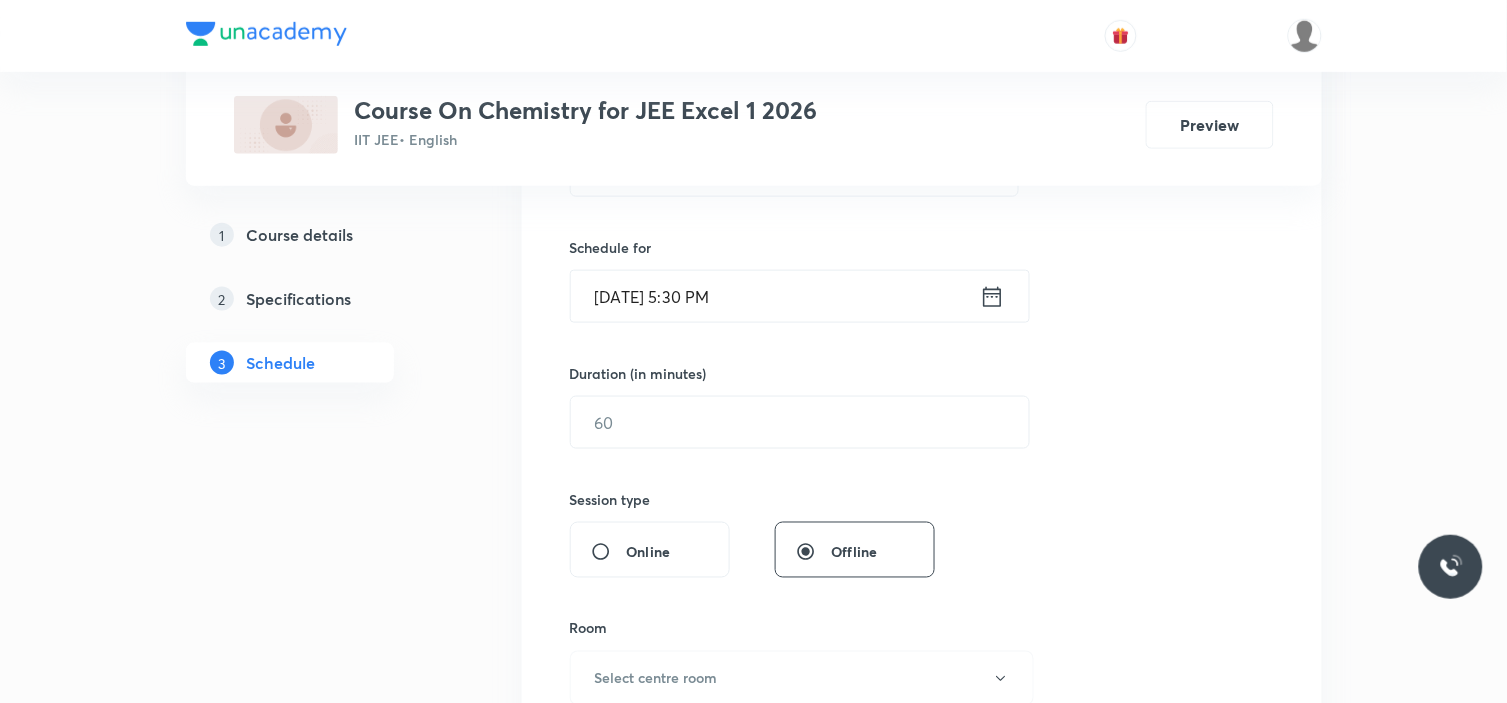 scroll, scrollTop: 457, scrollLeft: 0, axis: vertical 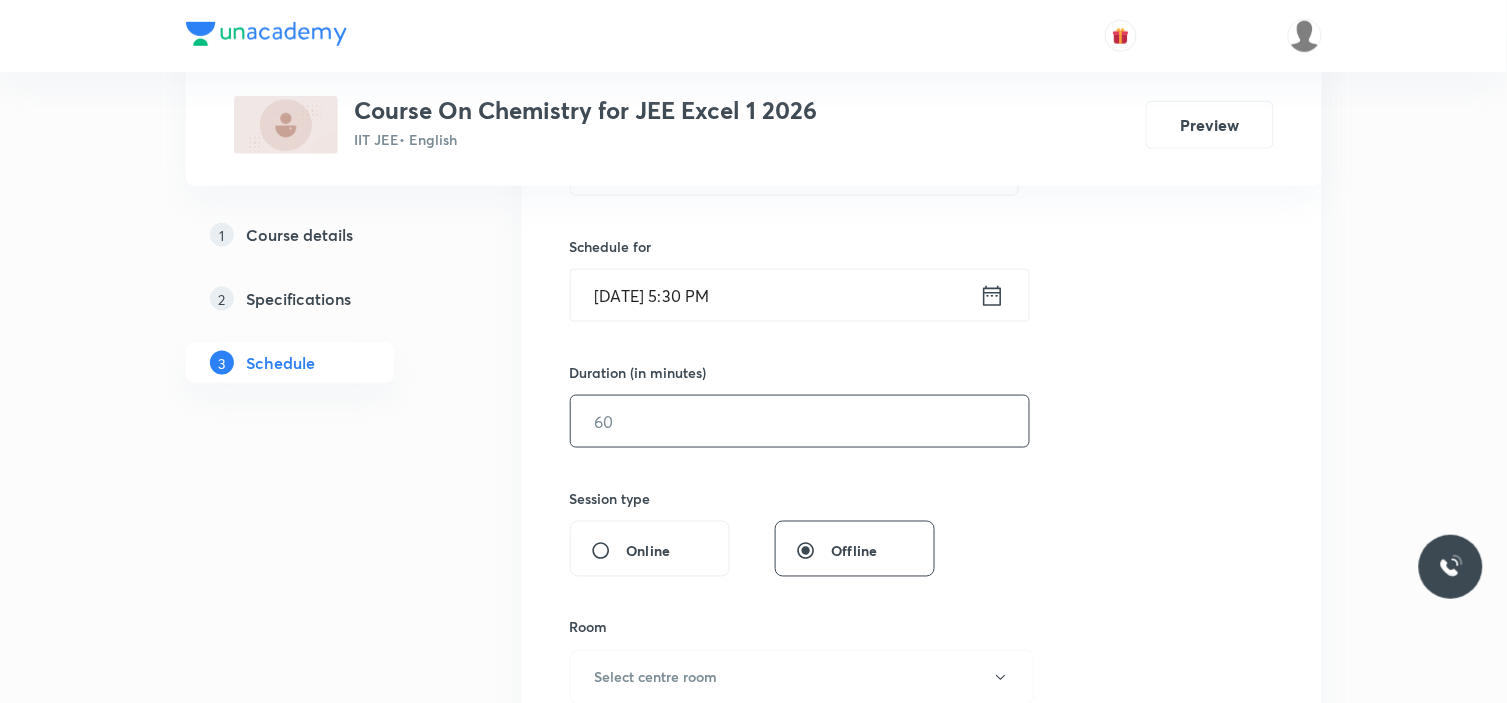 click at bounding box center [800, 421] 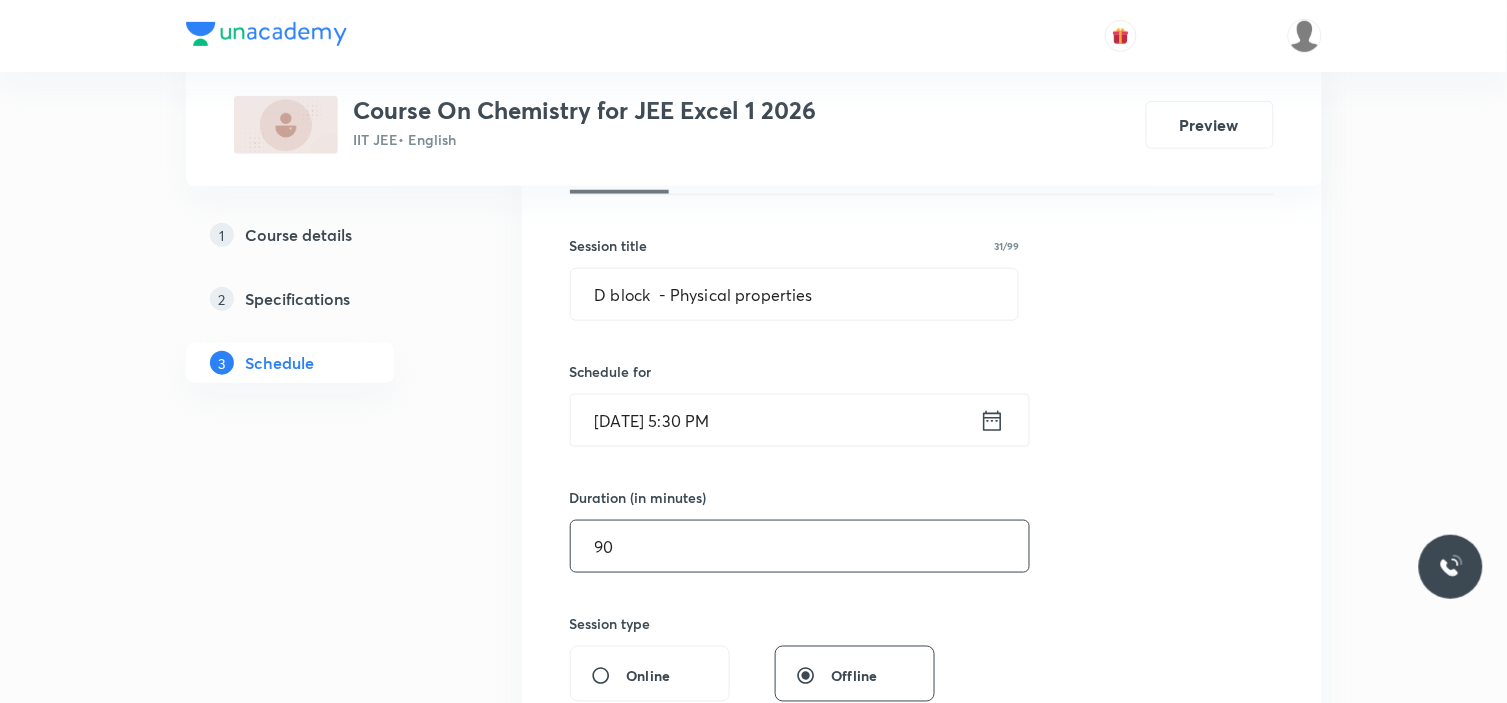 scroll, scrollTop: 330, scrollLeft: 0, axis: vertical 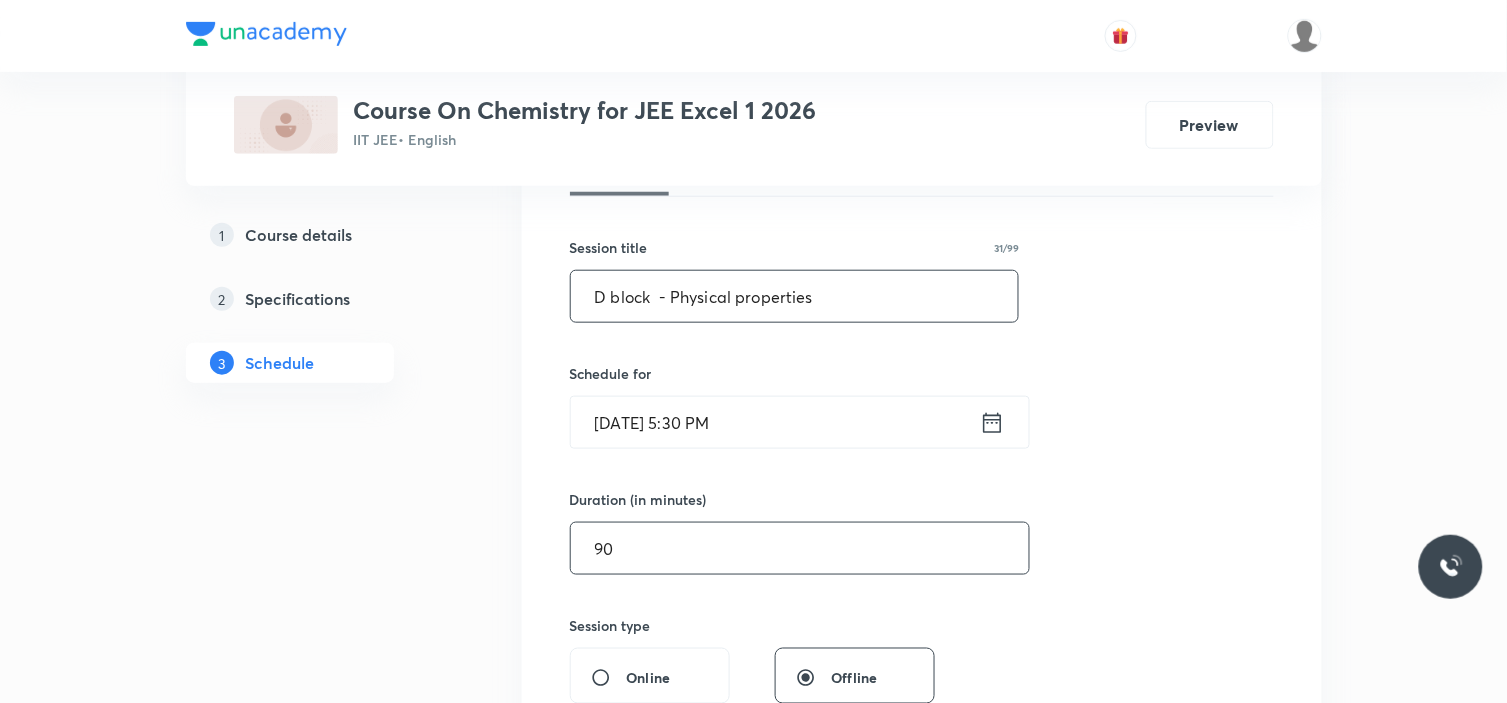 type on "90" 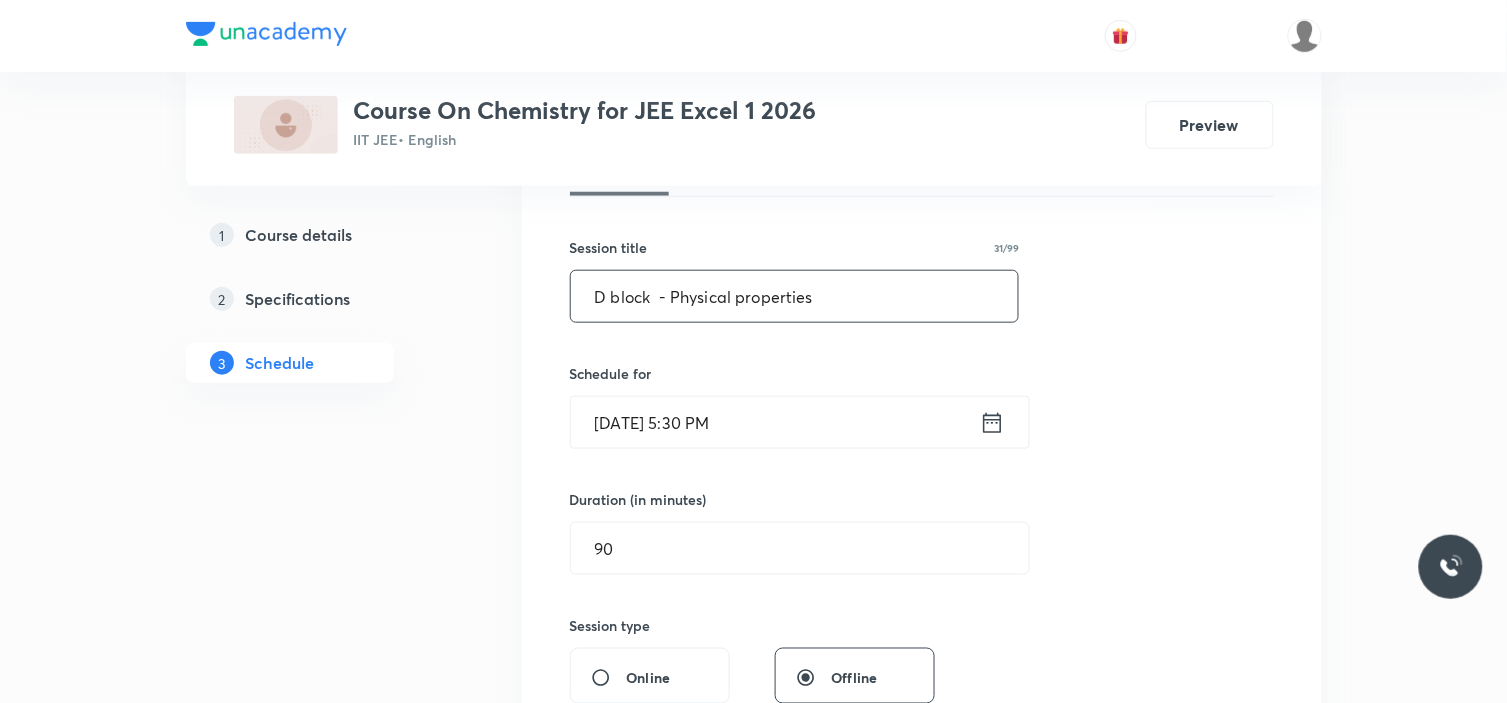 drag, startPoint x: 588, startPoint y: 295, endPoint x: 651, endPoint y: 295, distance: 63 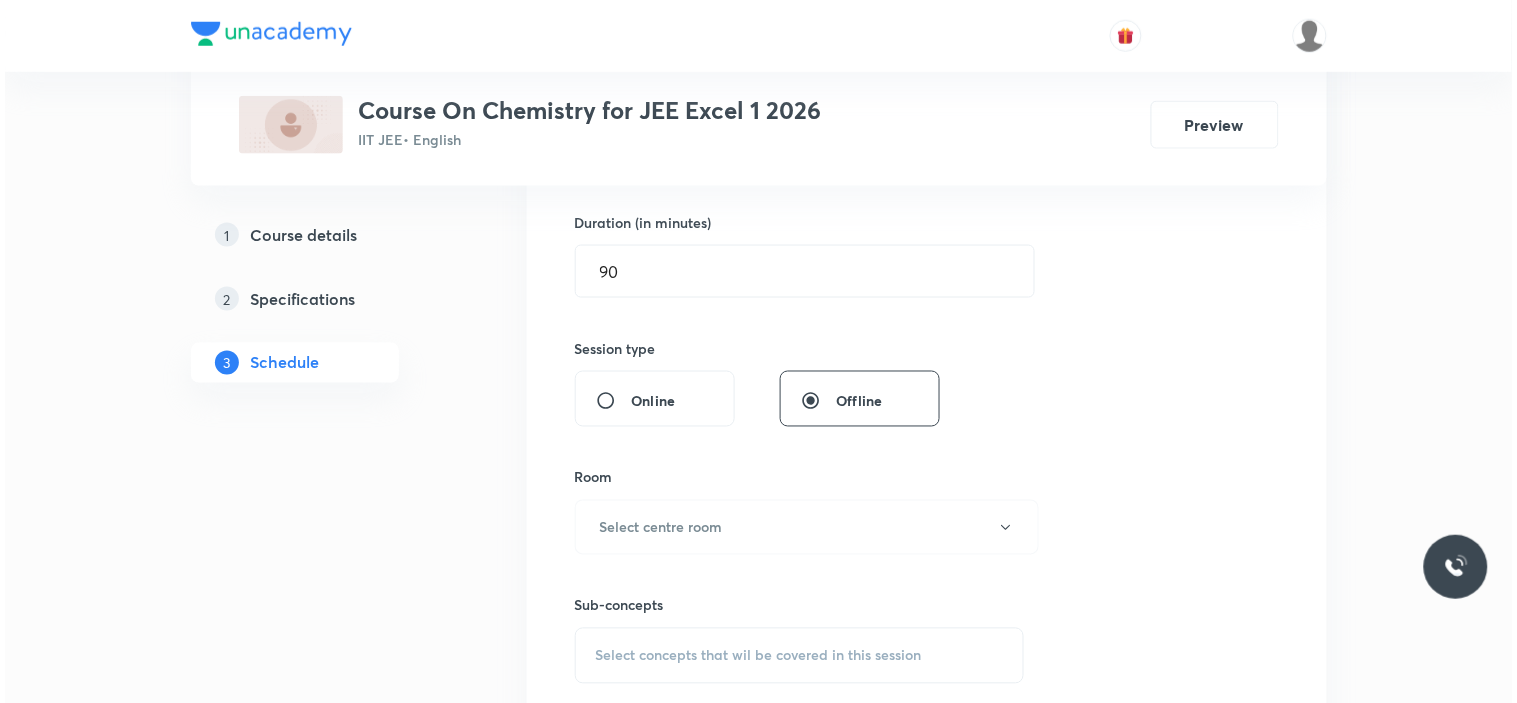 scroll, scrollTop: 608, scrollLeft: 0, axis: vertical 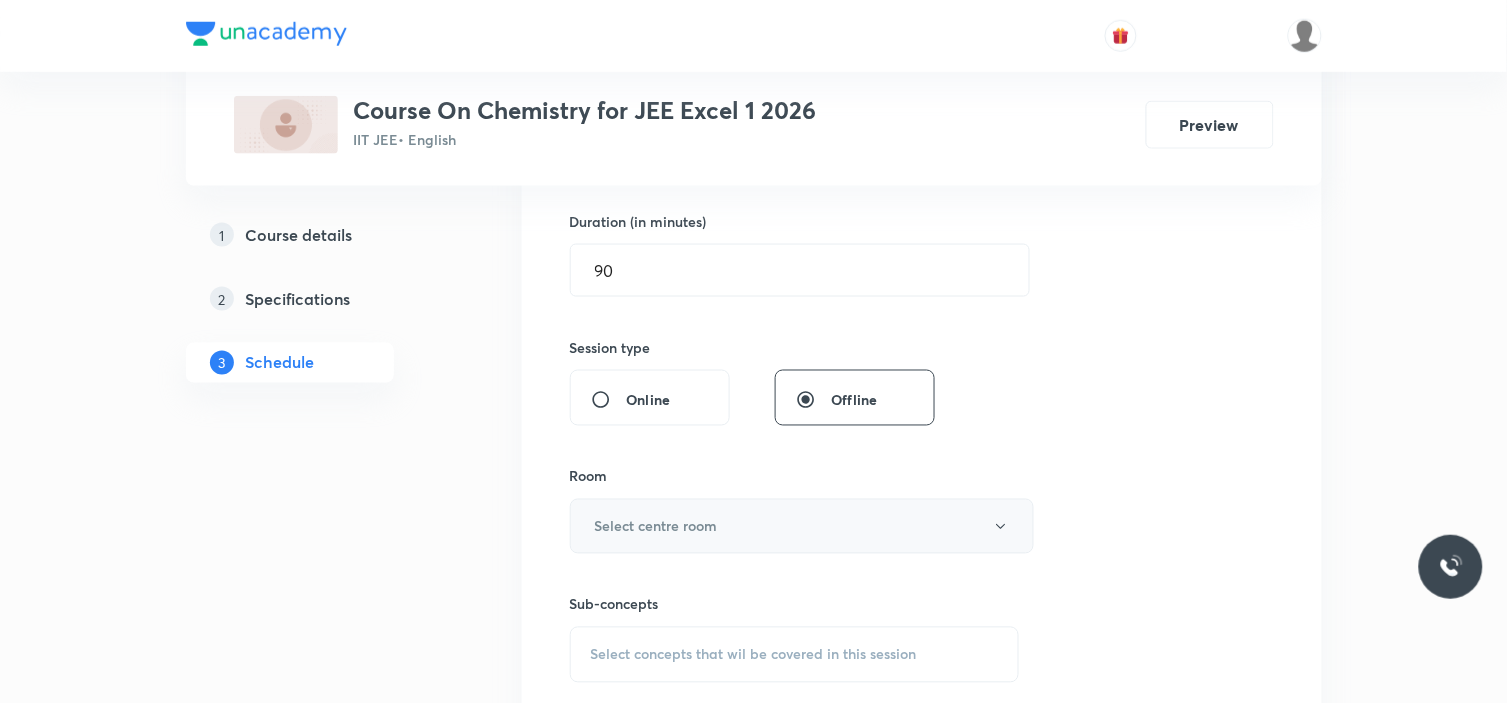 click on "Select centre room" at bounding box center (802, 526) 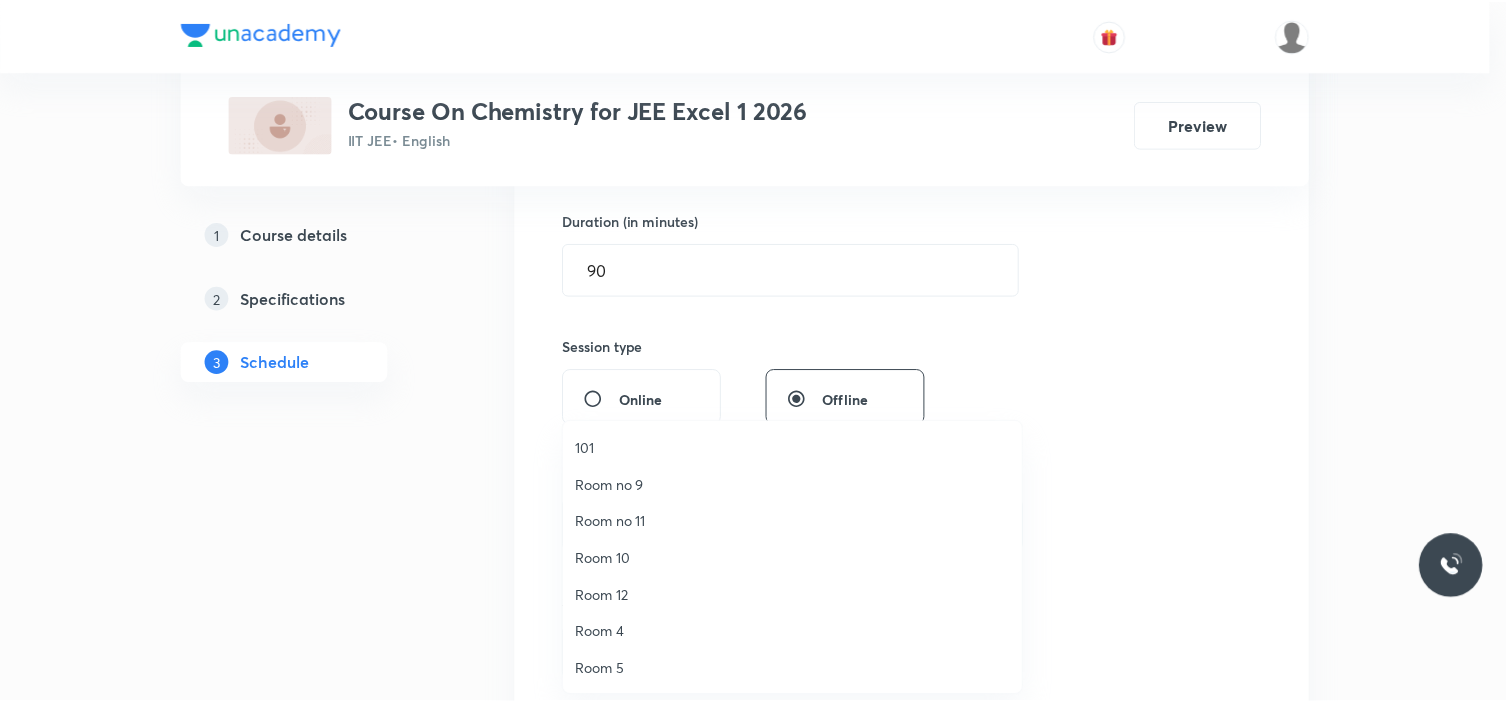 scroll, scrollTop: 208, scrollLeft: 0, axis: vertical 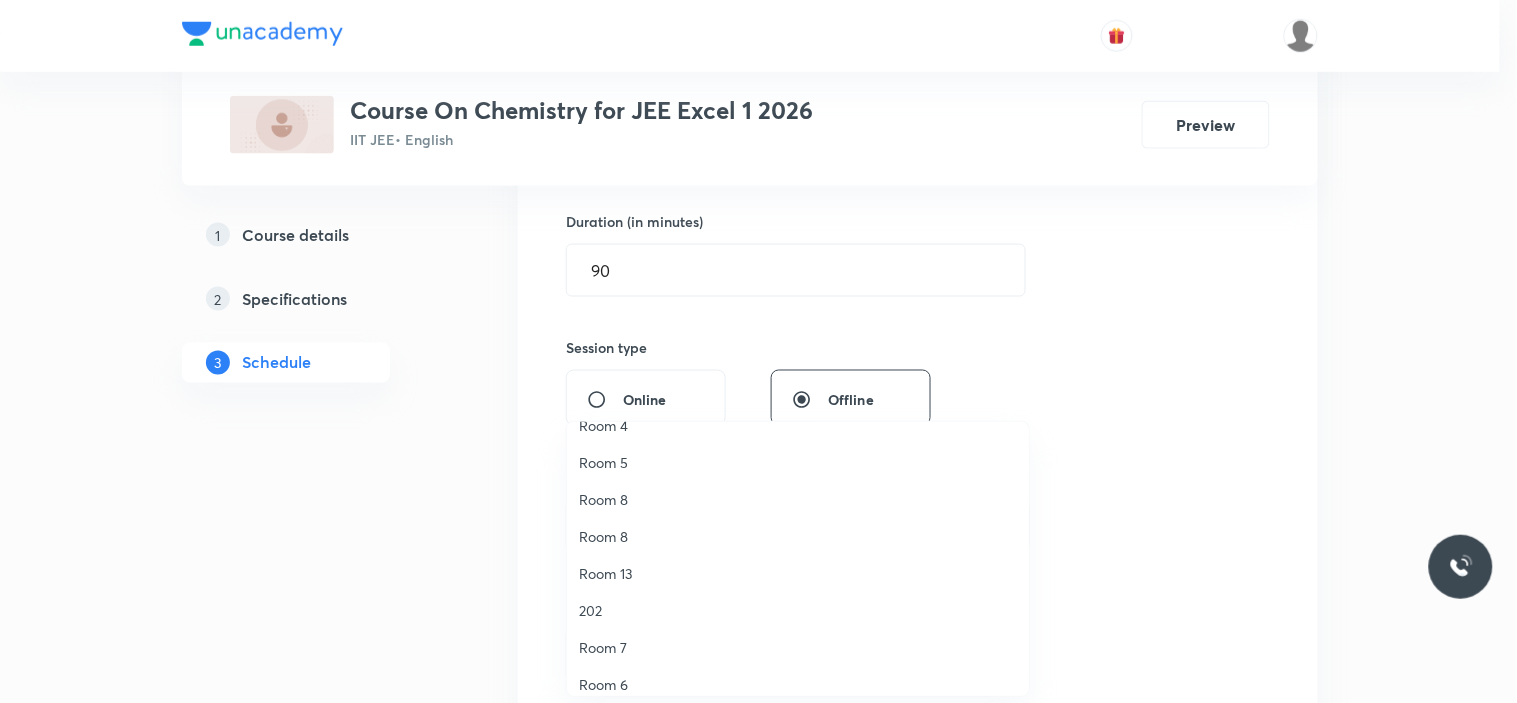 click on "Room 13" at bounding box center (798, 573) 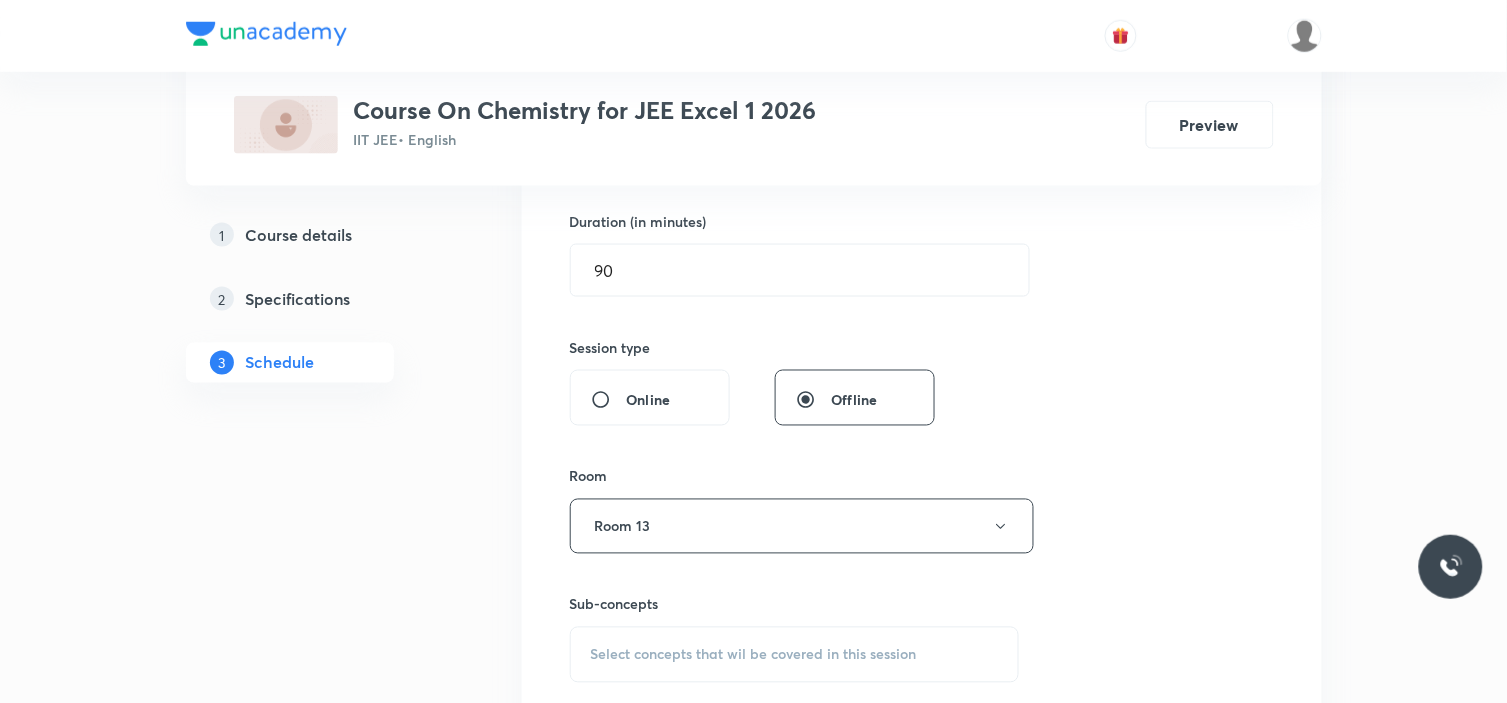 click on "Session  45 Live class Session title 31/99 D block  - Physical properties ​ Schedule for Jul 11, 2025, 5:30 PM ​ Duration (in minutes) 90 ​   Session type Online Offline Room Room 13 Sub-concepts Select concepts that wil be covered in this session Add Cancel" at bounding box center (922, 293) 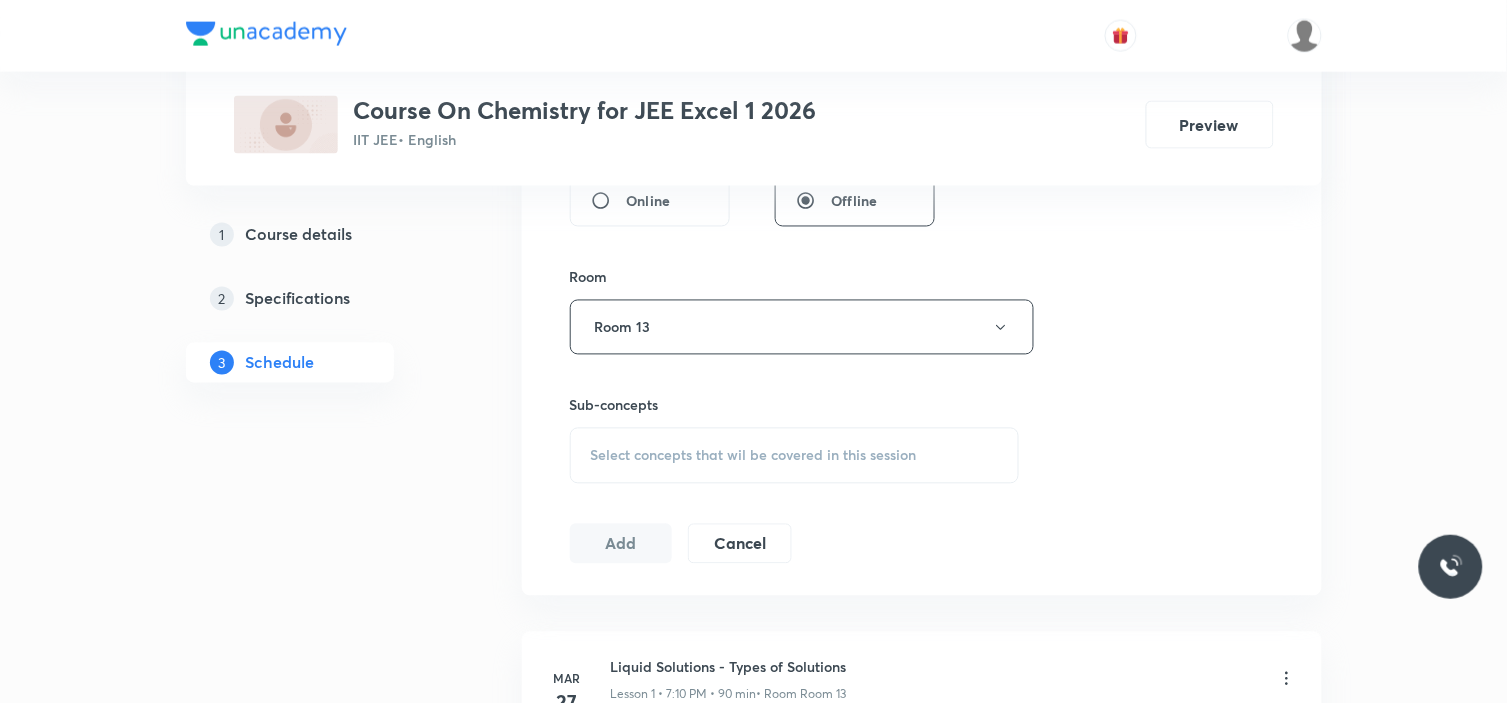 scroll, scrollTop: 814, scrollLeft: 0, axis: vertical 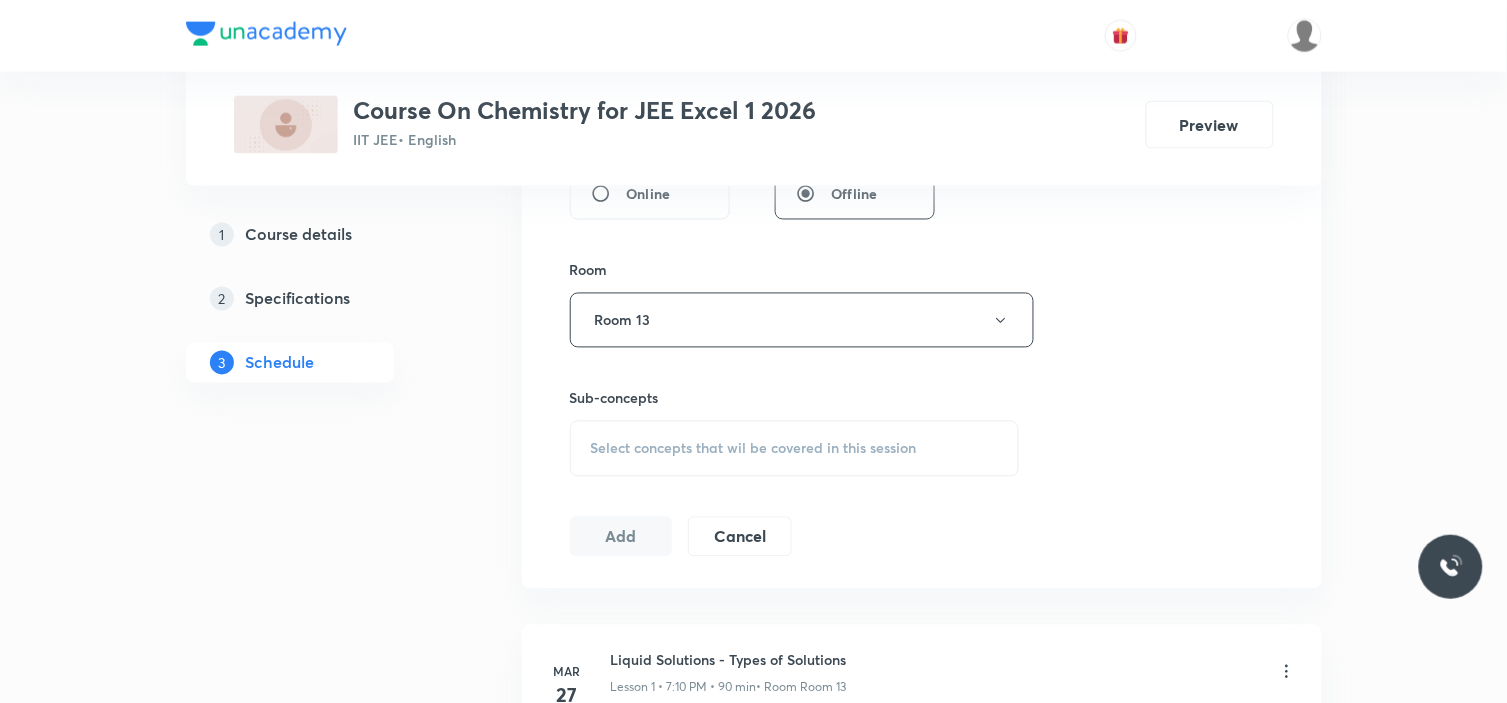 click on "Select concepts that wil be covered in this session" at bounding box center [754, 449] 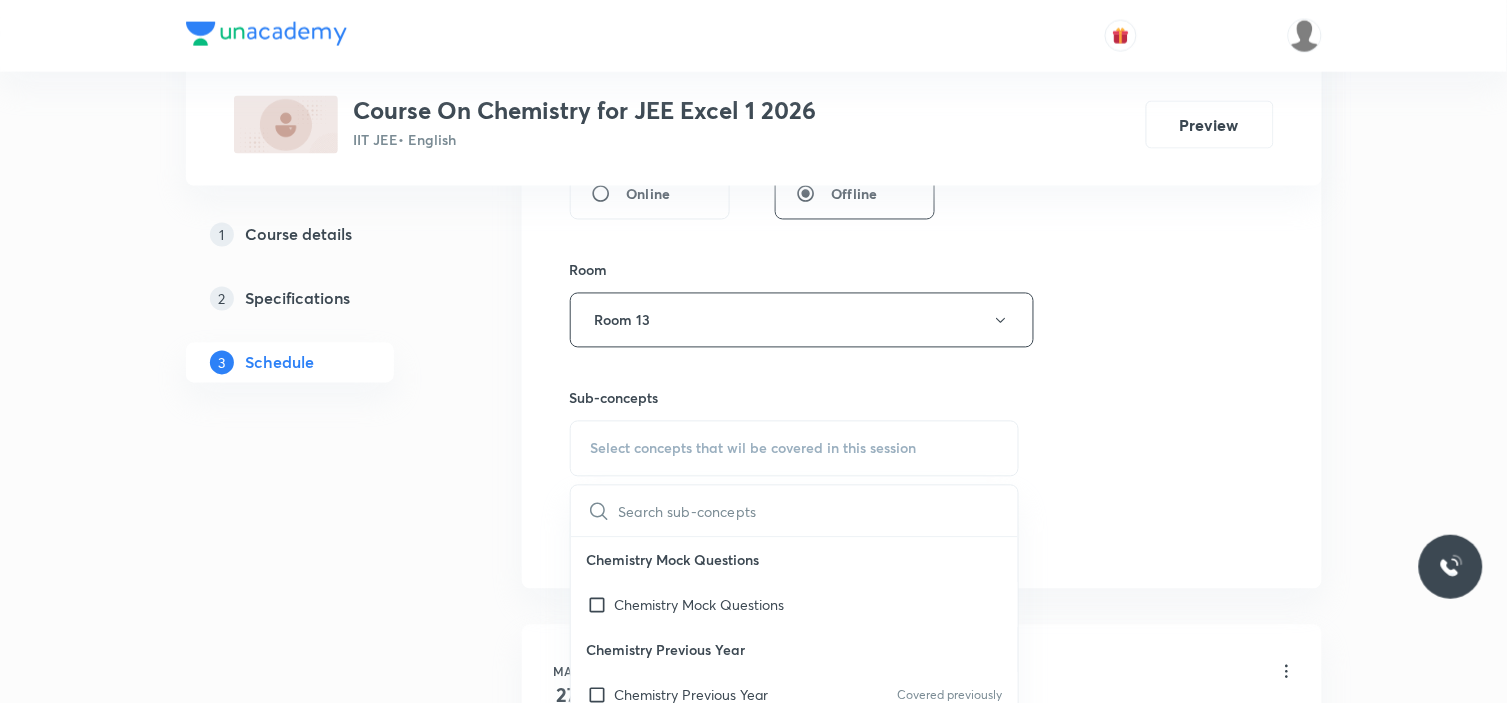 click at bounding box center (819, 511) 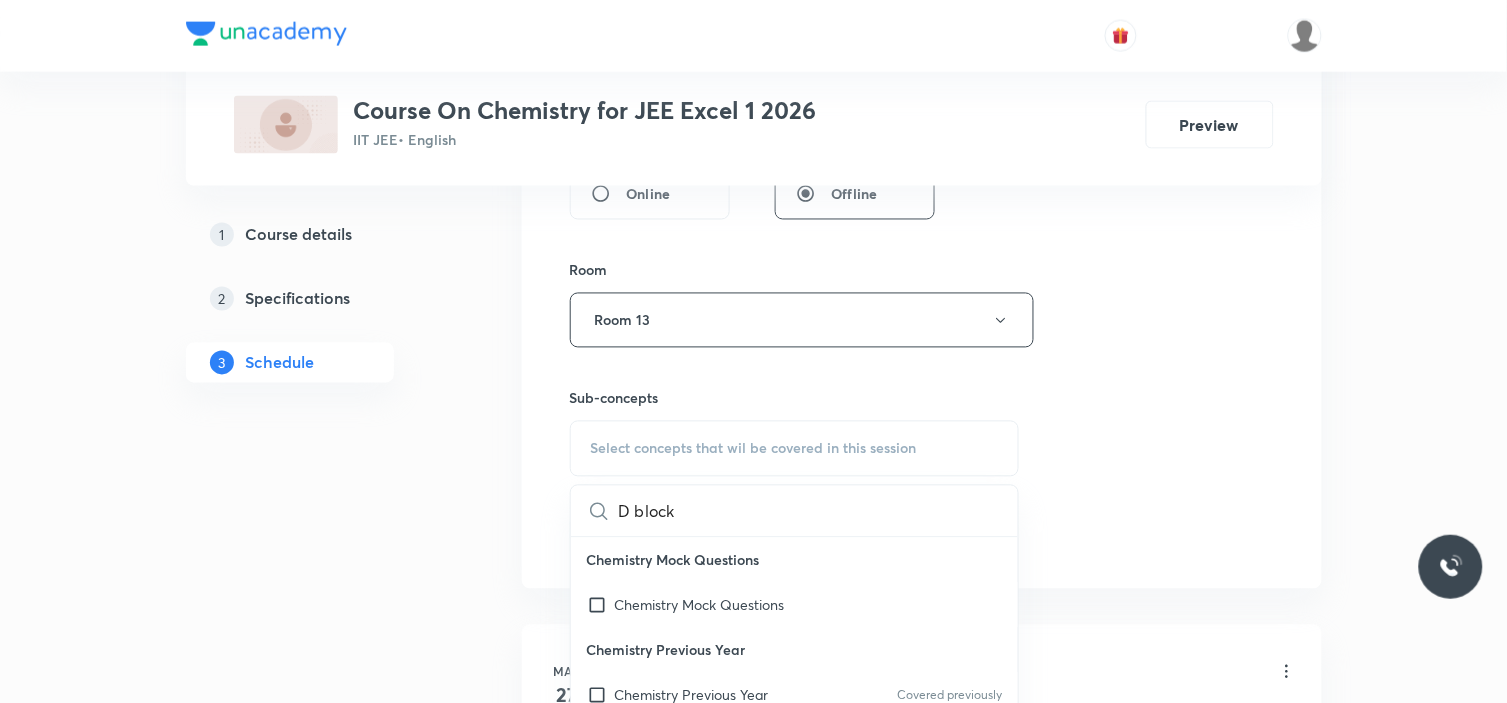 click on "D block" at bounding box center [819, 511] 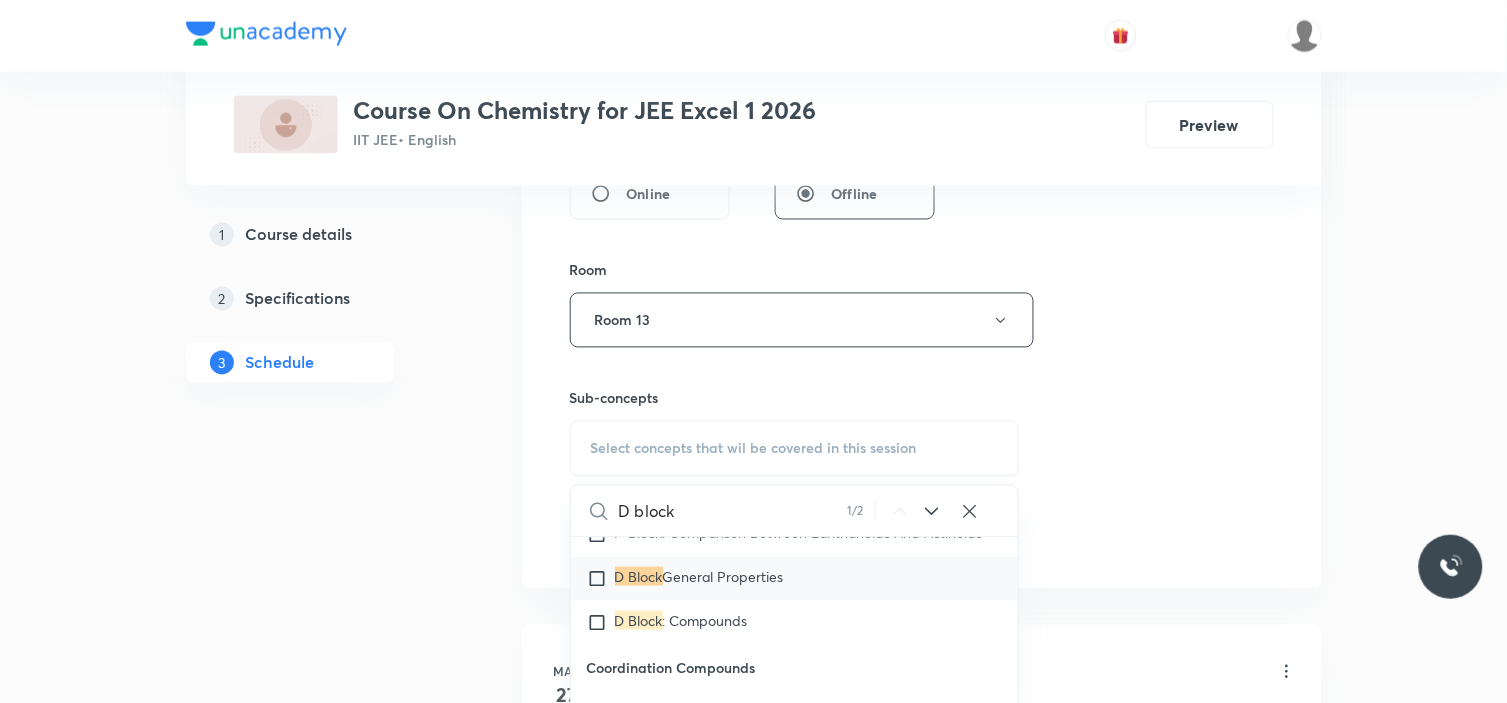 scroll, scrollTop: 26002, scrollLeft: 0, axis: vertical 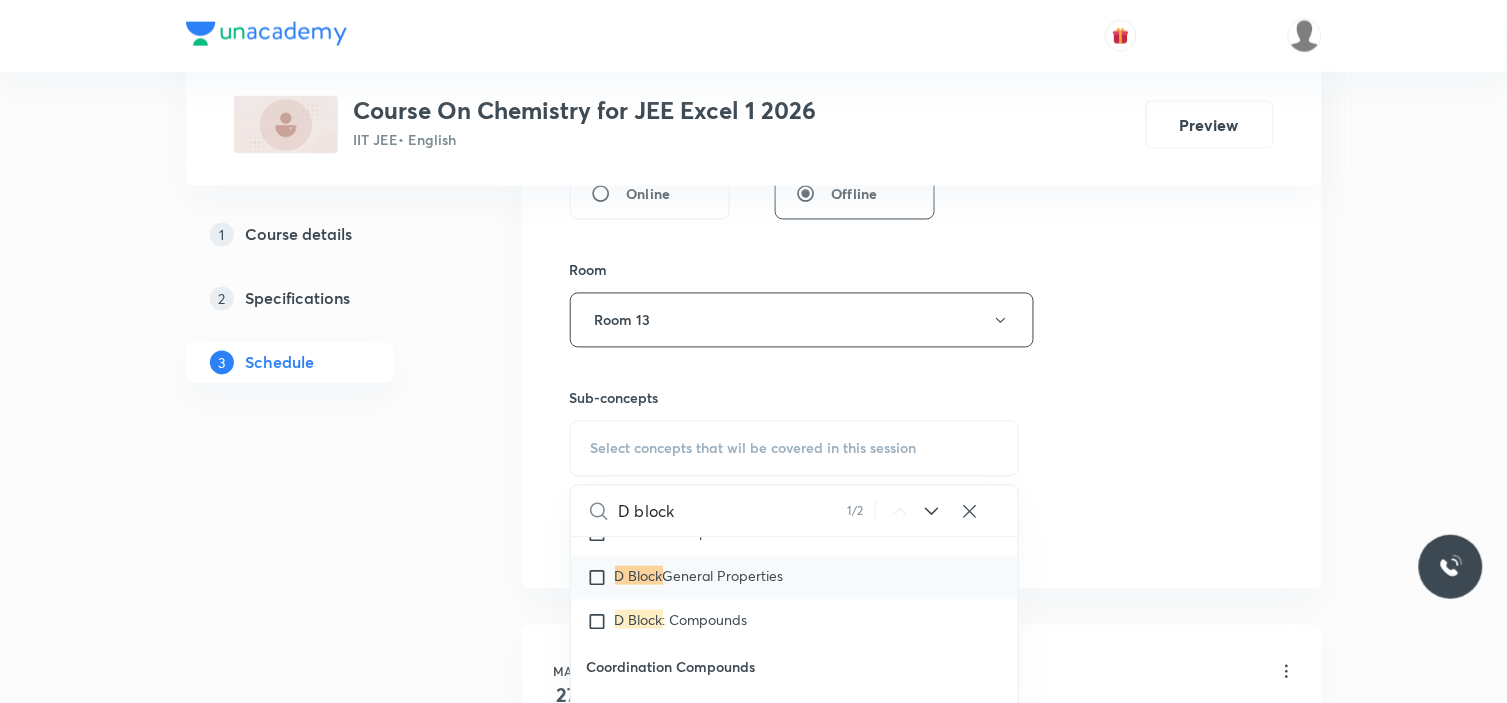 type on "D block" 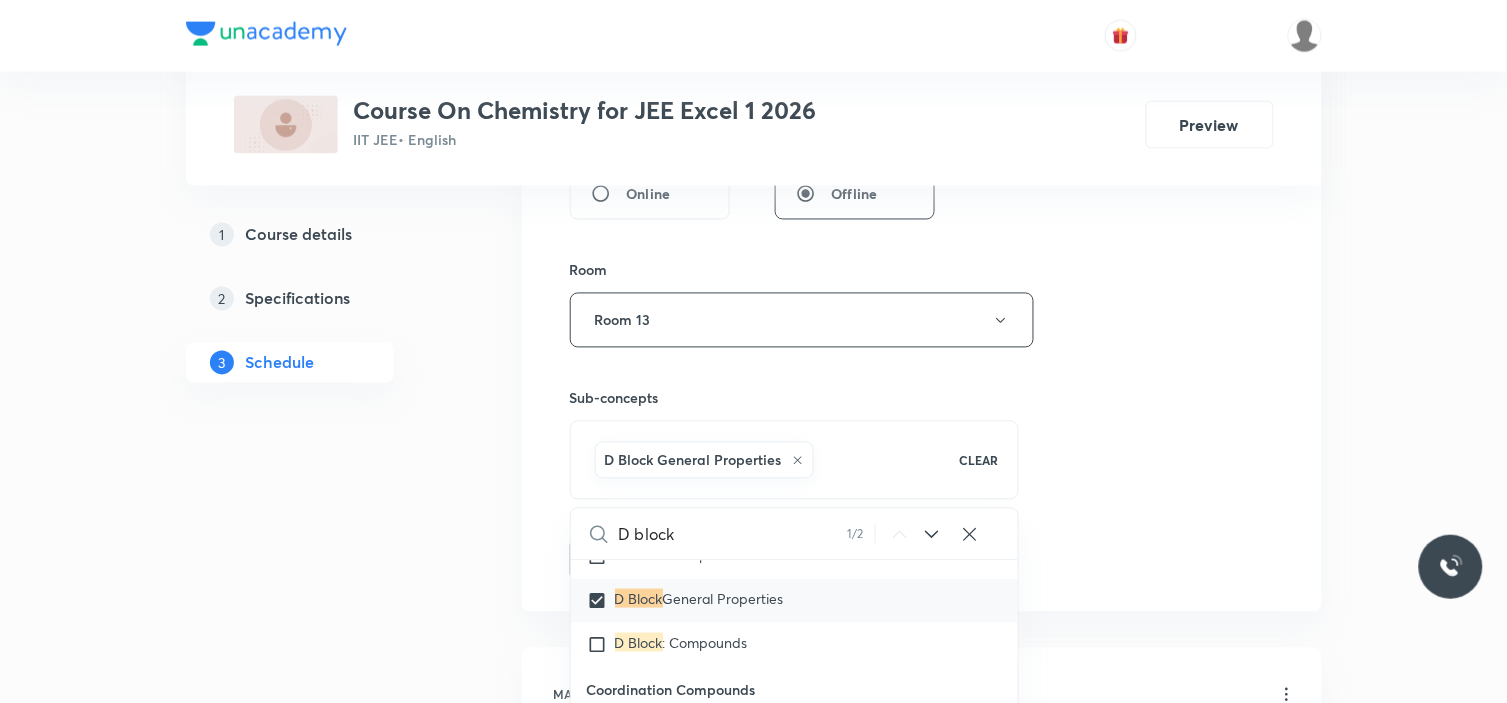 click on "Session  45 Live class Session title 31/99 D block  - Physical properties ​ Schedule for Jul 11, 2025, 5:30 PM ​ Duration (in minutes) 90 ​   Session type Online Offline Room Room 13 Sub-concepts D Block General Properties CLEAR D block 1 / 2 ​ Chemistry Mock Questions Chemistry Mock Questions Chemistry Previous Year Chemistry Previous Year Covered previously General Topics & Mole Concept Basic Concepts Basic Introduction Percentage Composition Stoichiometry Principle of Atom Conservation (POAC) Relation between Stoichiometric Quantities Application of Mole Concept: Gravimetric Analysis Different Laws Formula and Composition Concentration Terms Some basic concepts of Chemistry Atomic Structure Discovery Of Electron Some Prerequisites of Physics Discovery Of Protons And Neutrons Atomic Models and Theories  Representation Of Atom With Electrons And Neutrons Nature of Waves Nature Of Electromagnetic Radiation Planck’S Quantum Theory Spectra-Continuous and Discontinuous Spectrum Photoelectric Effect Add" at bounding box center (922, 99) 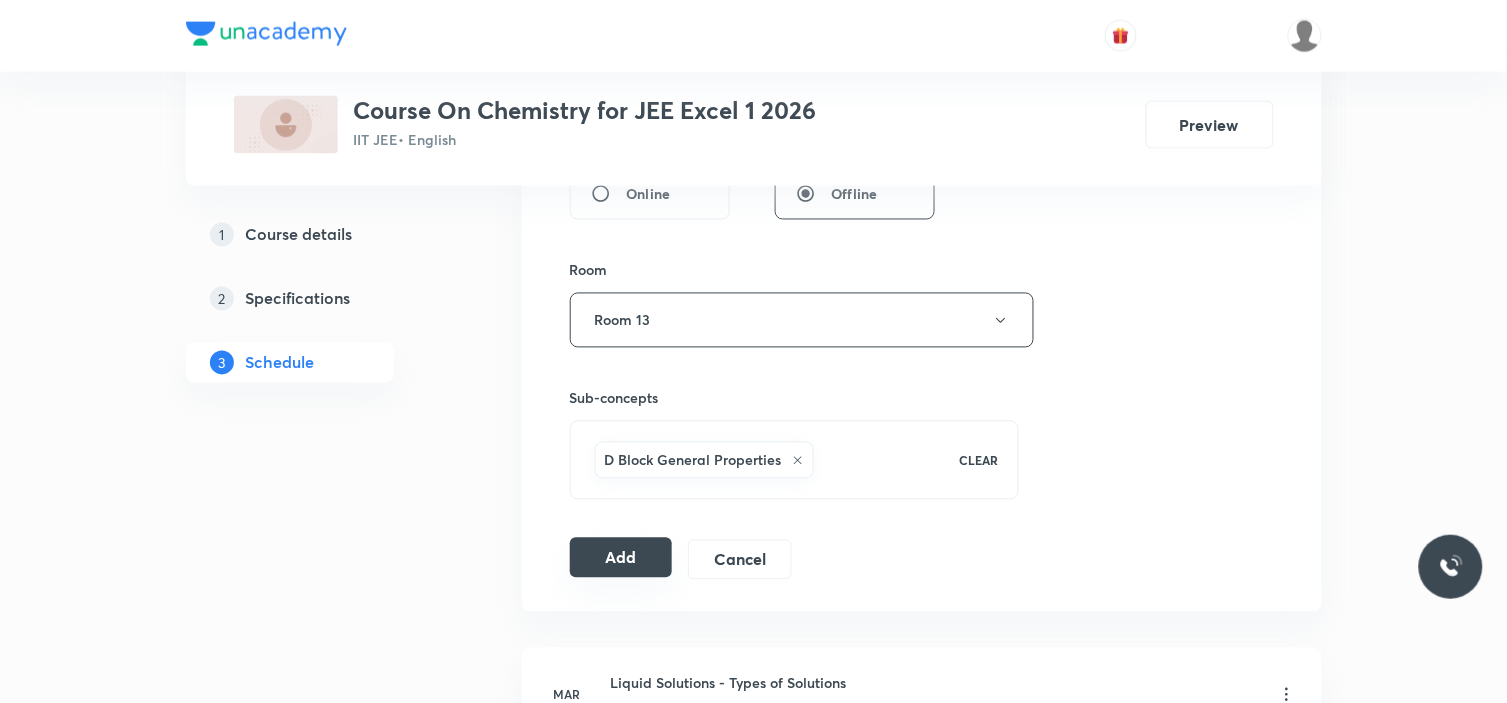 click on "Add" at bounding box center (621, 558) 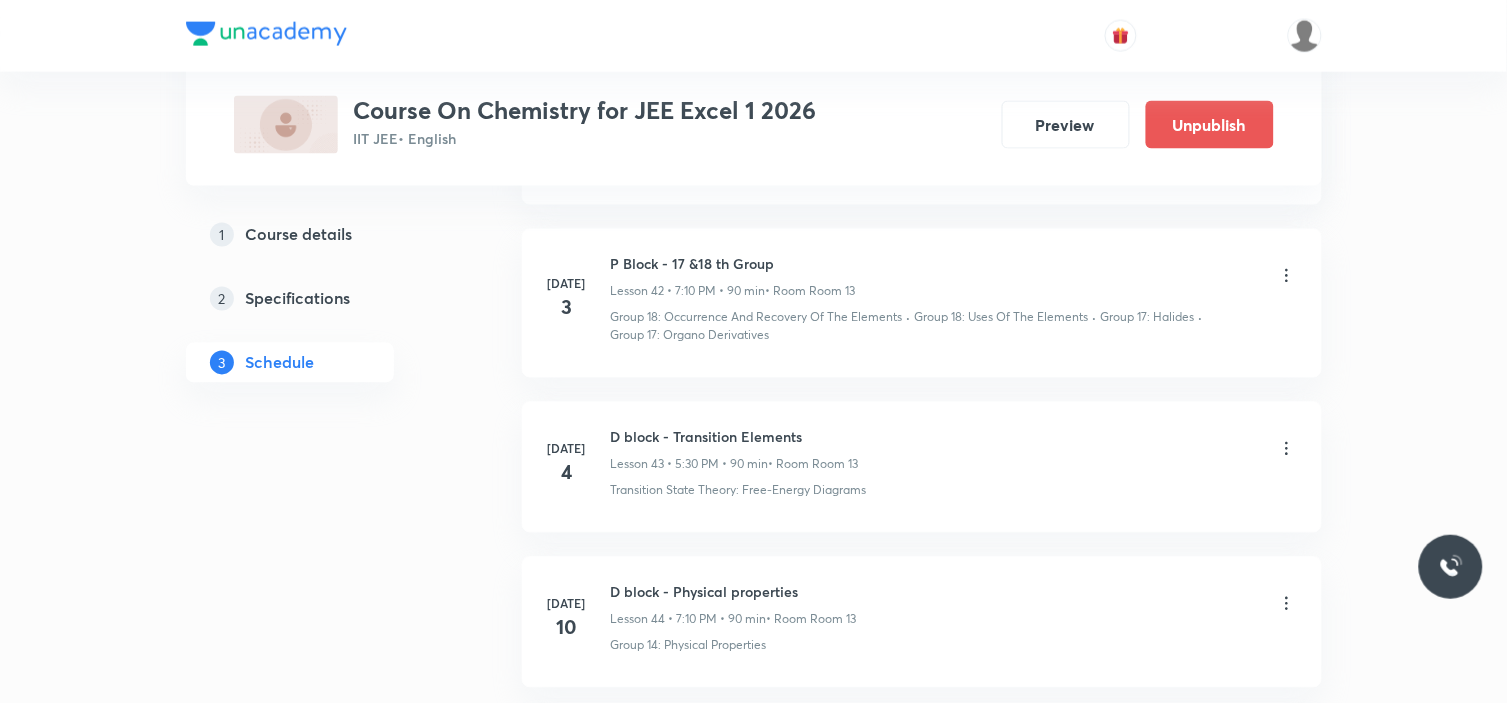 scroll, scrollTop: 6982, scrollLeft: 0, axis: vertical 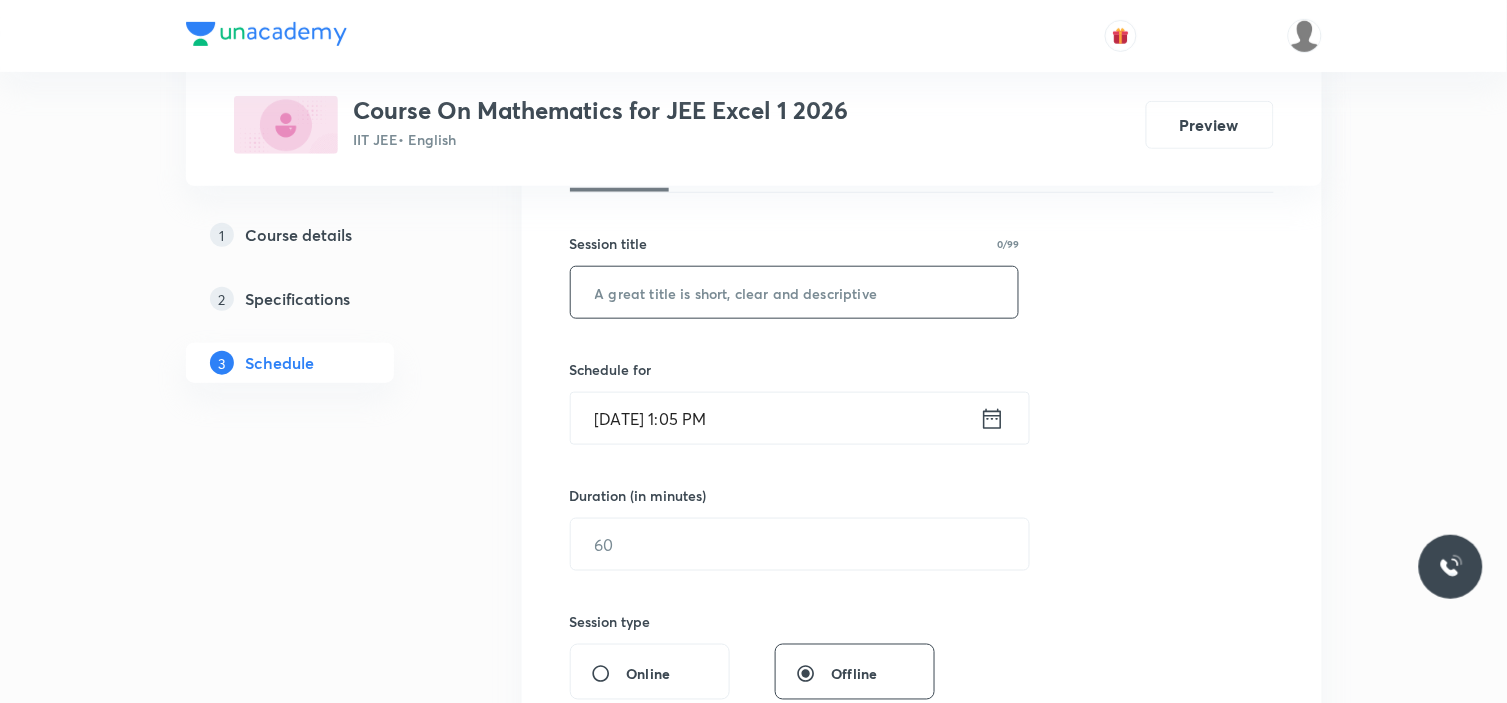 click at bounding box center (795, 292) 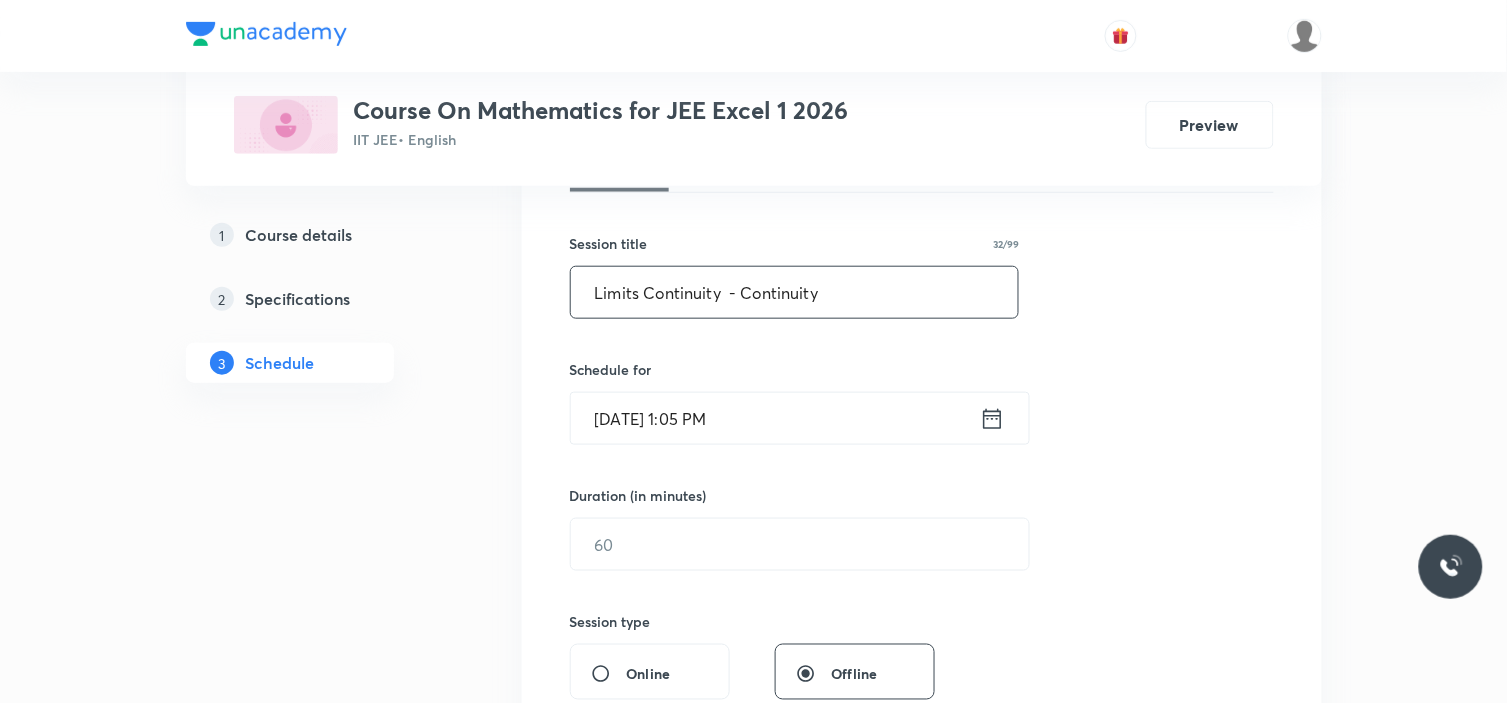 drag, startPoint x: 741, startPoint y: 296, endPoint x: 848, endPoint y: 296, distance: 107 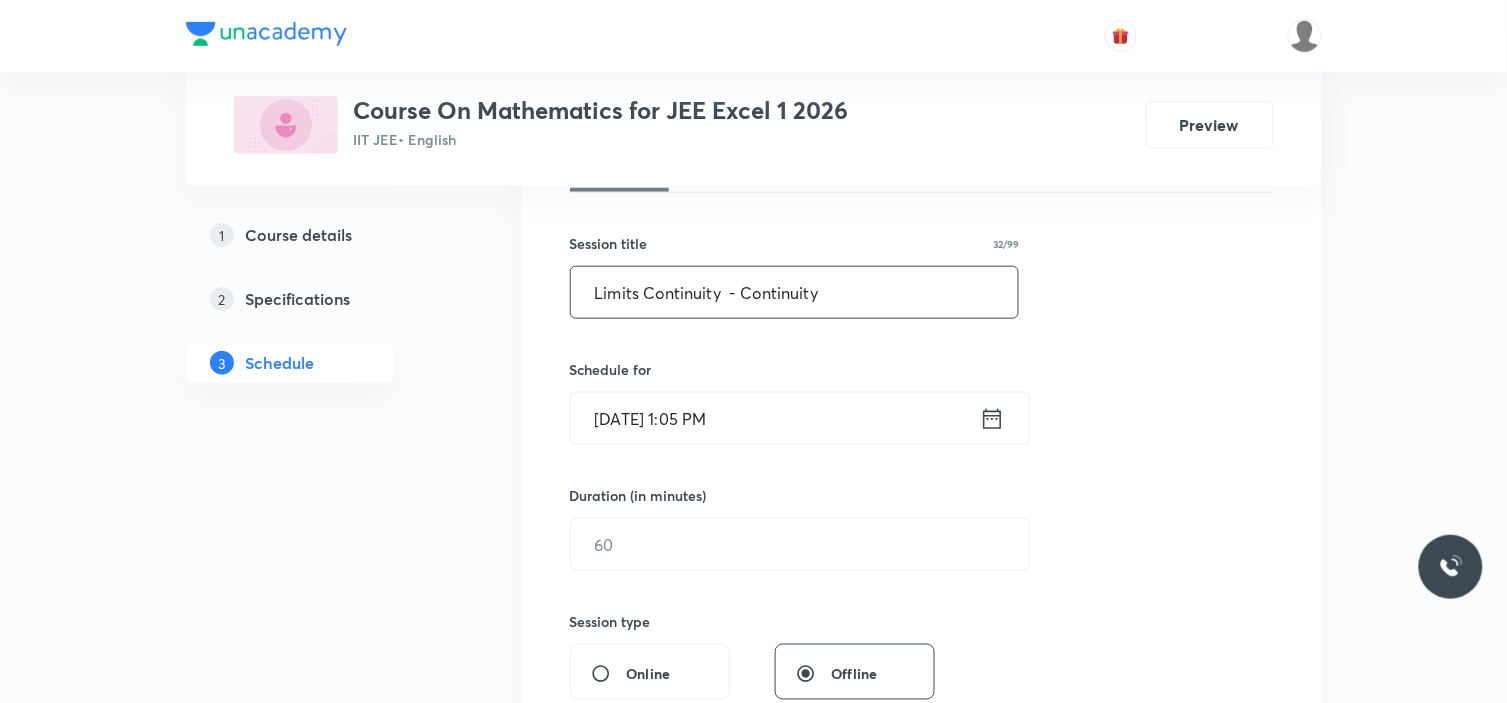type on "Limits Continuity  - Continuity" 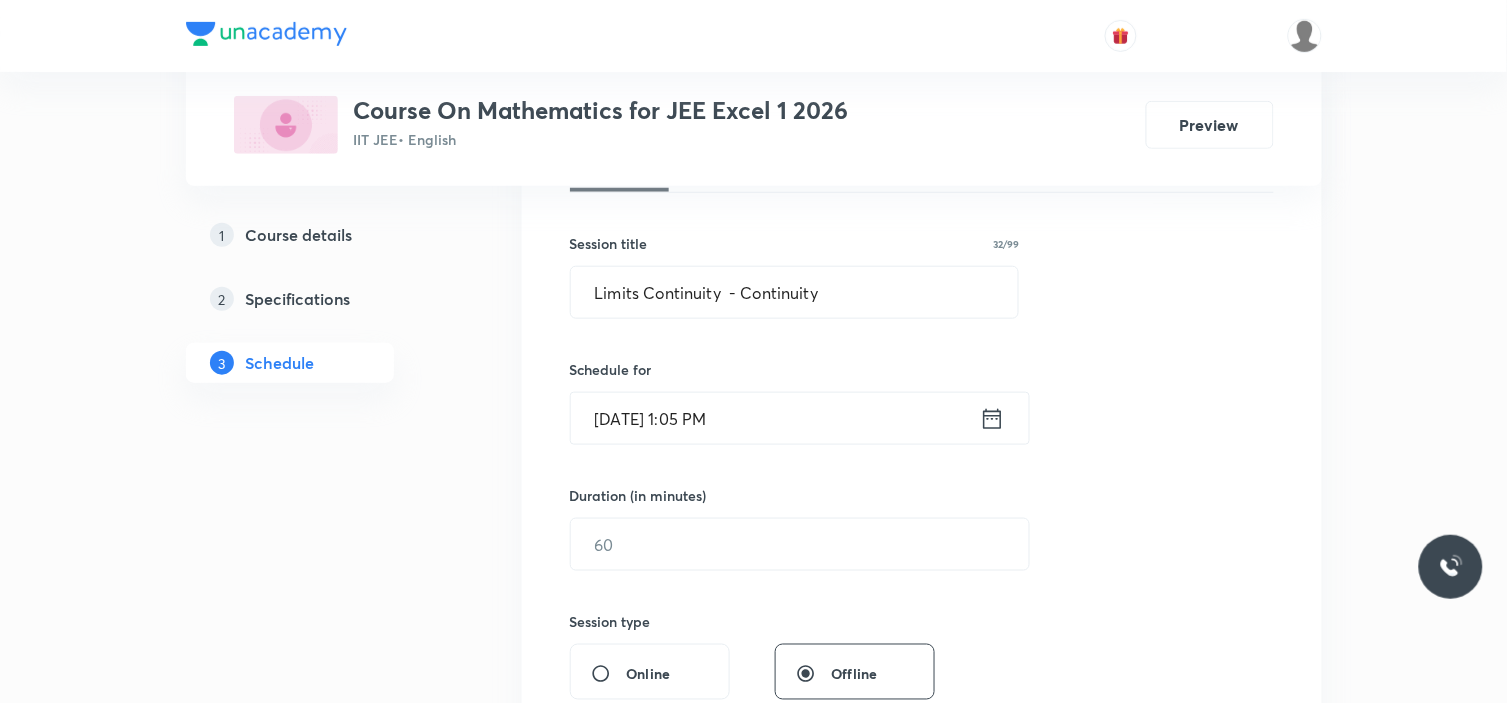 click 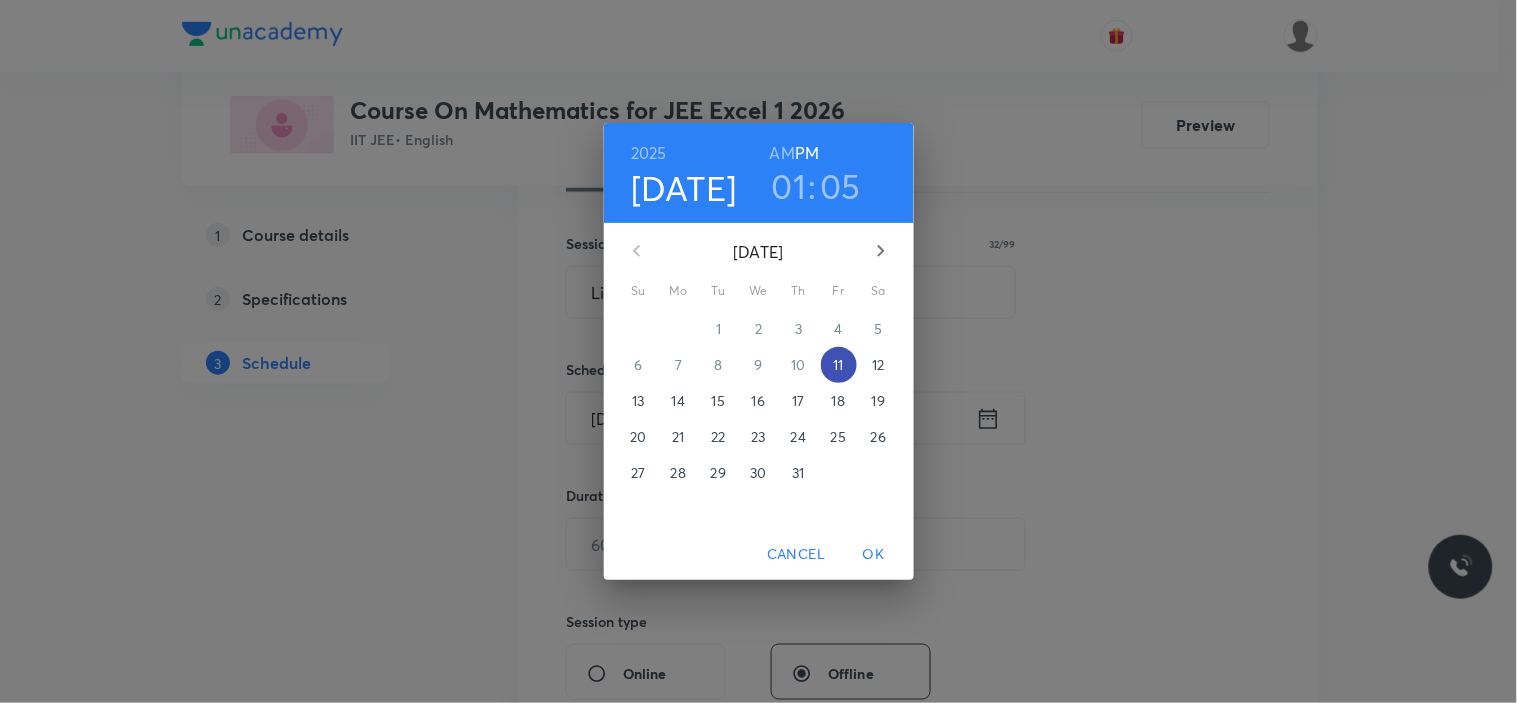 click on "11" at bounding box center [838, 365] 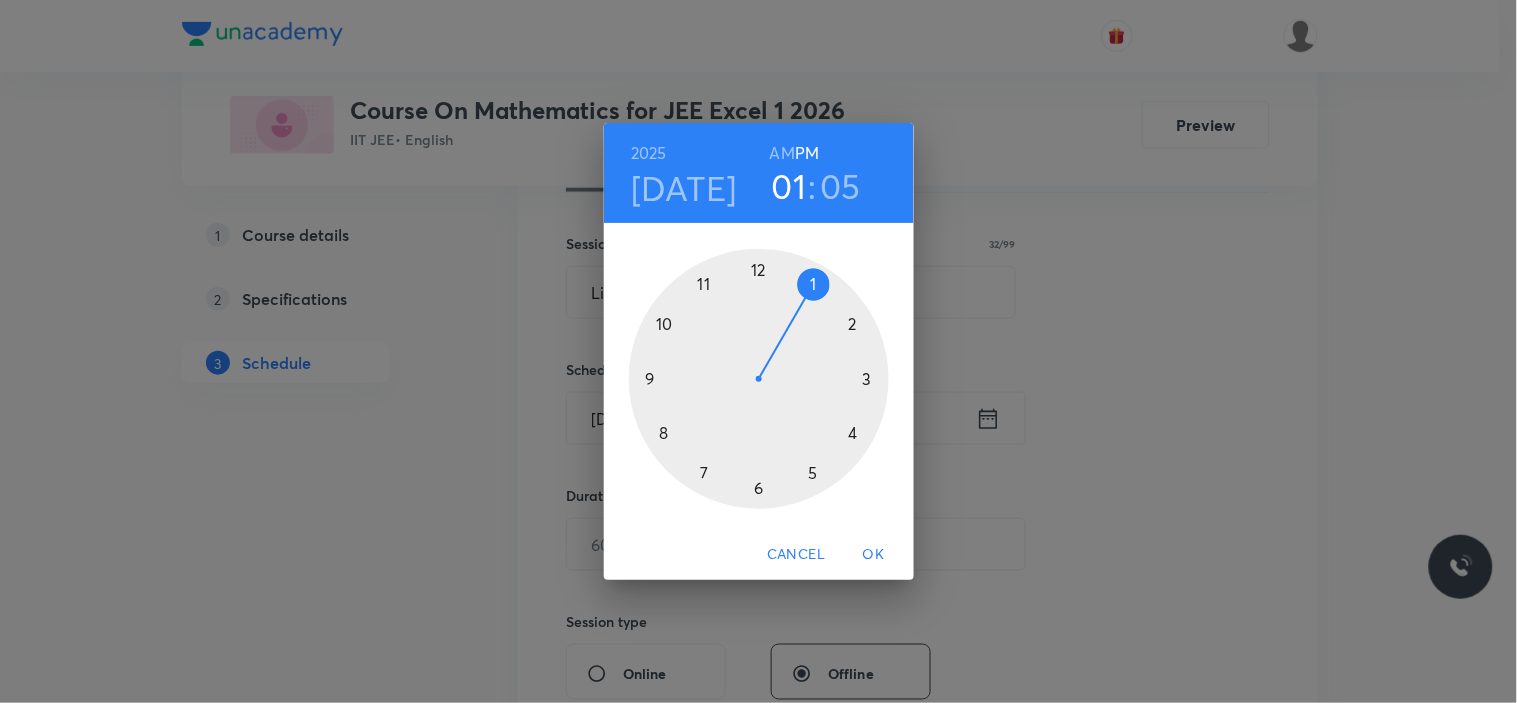 click at bounding box center (759, 379) 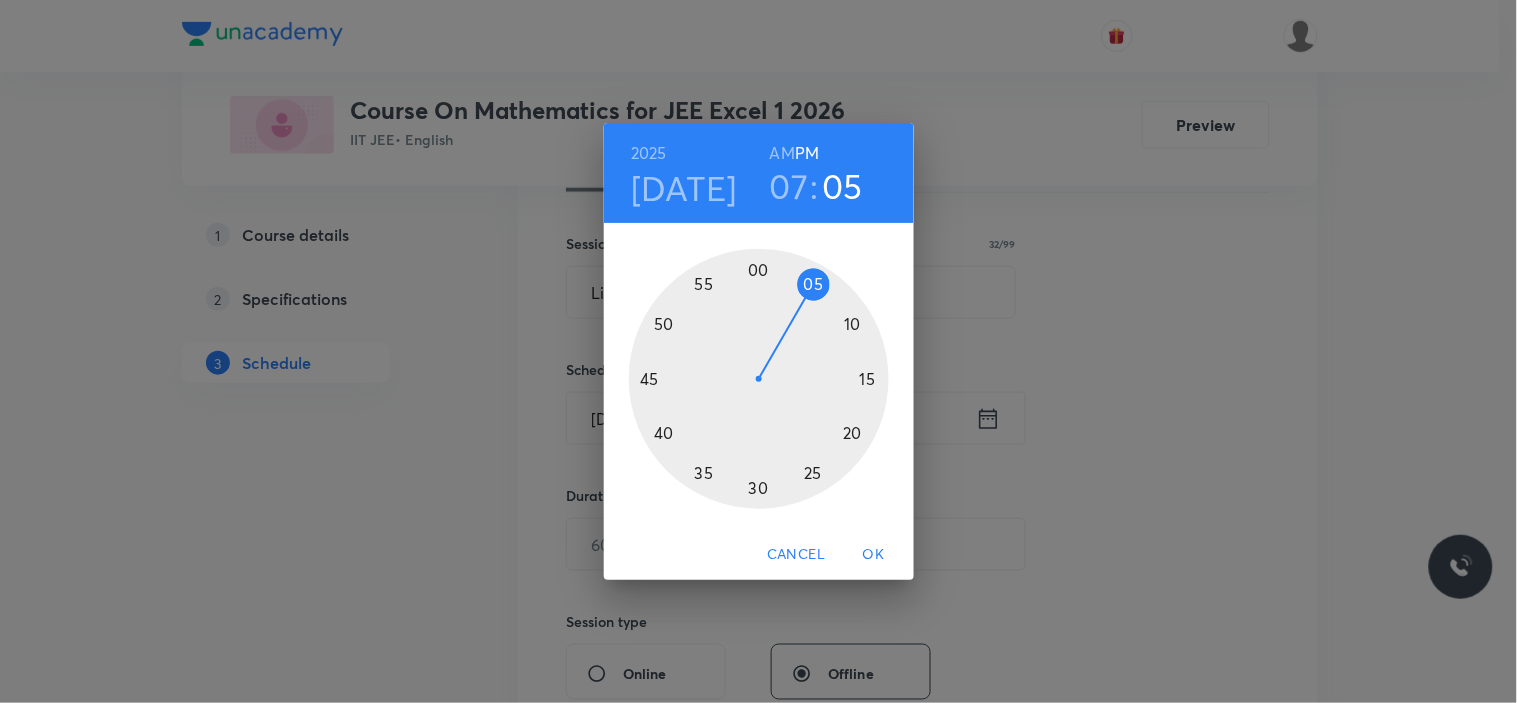 click at bounding box center (759, 379) 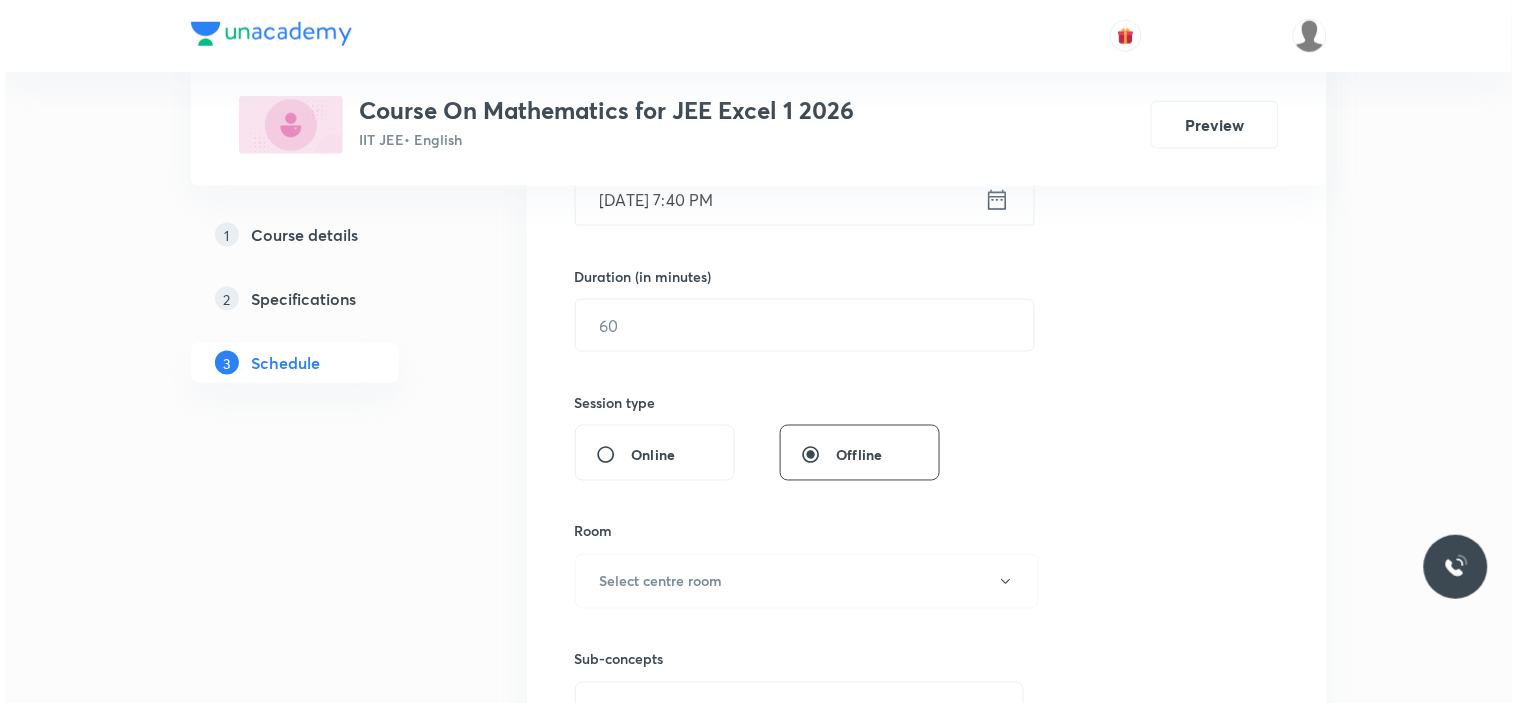 scroll, scrollTop: 554, scrollLeft: 0, axis: vertical 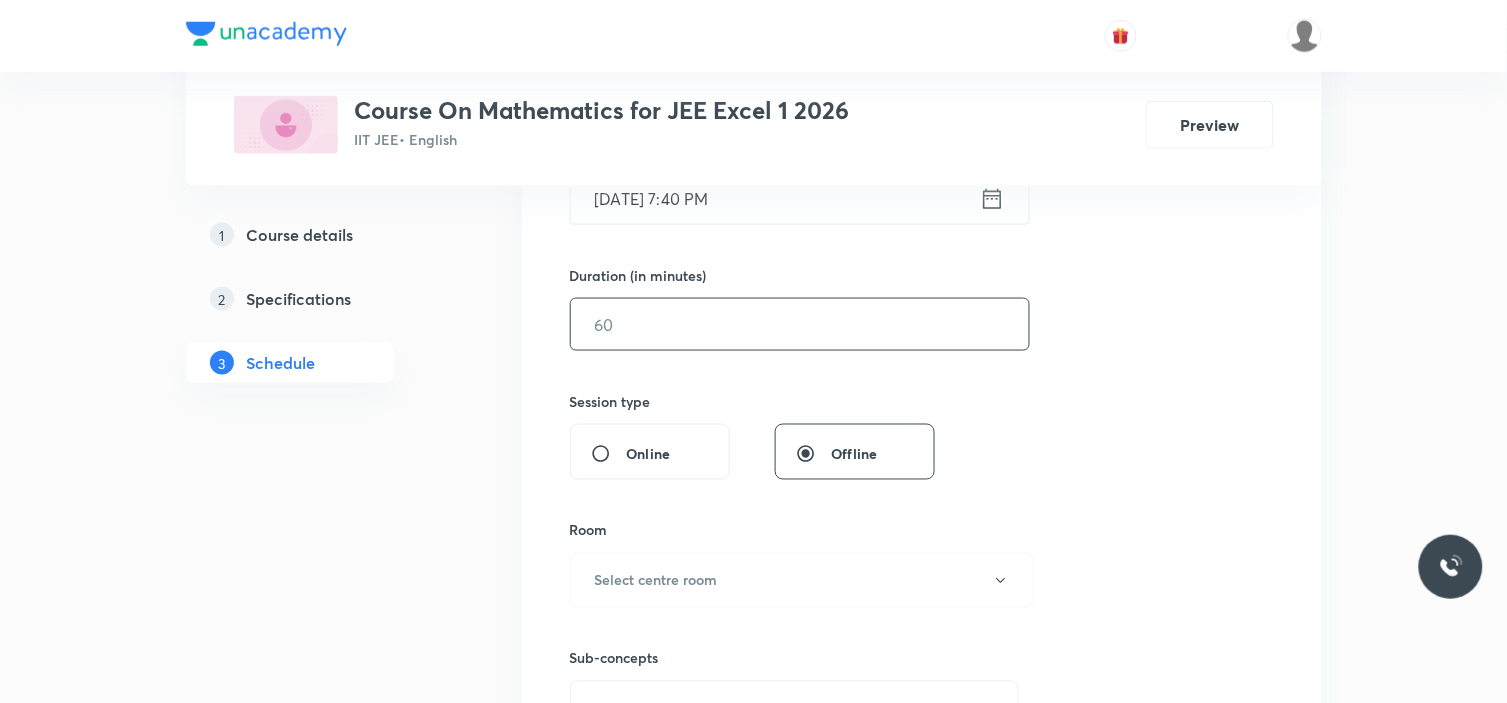 click at bounding box center (800, 324) 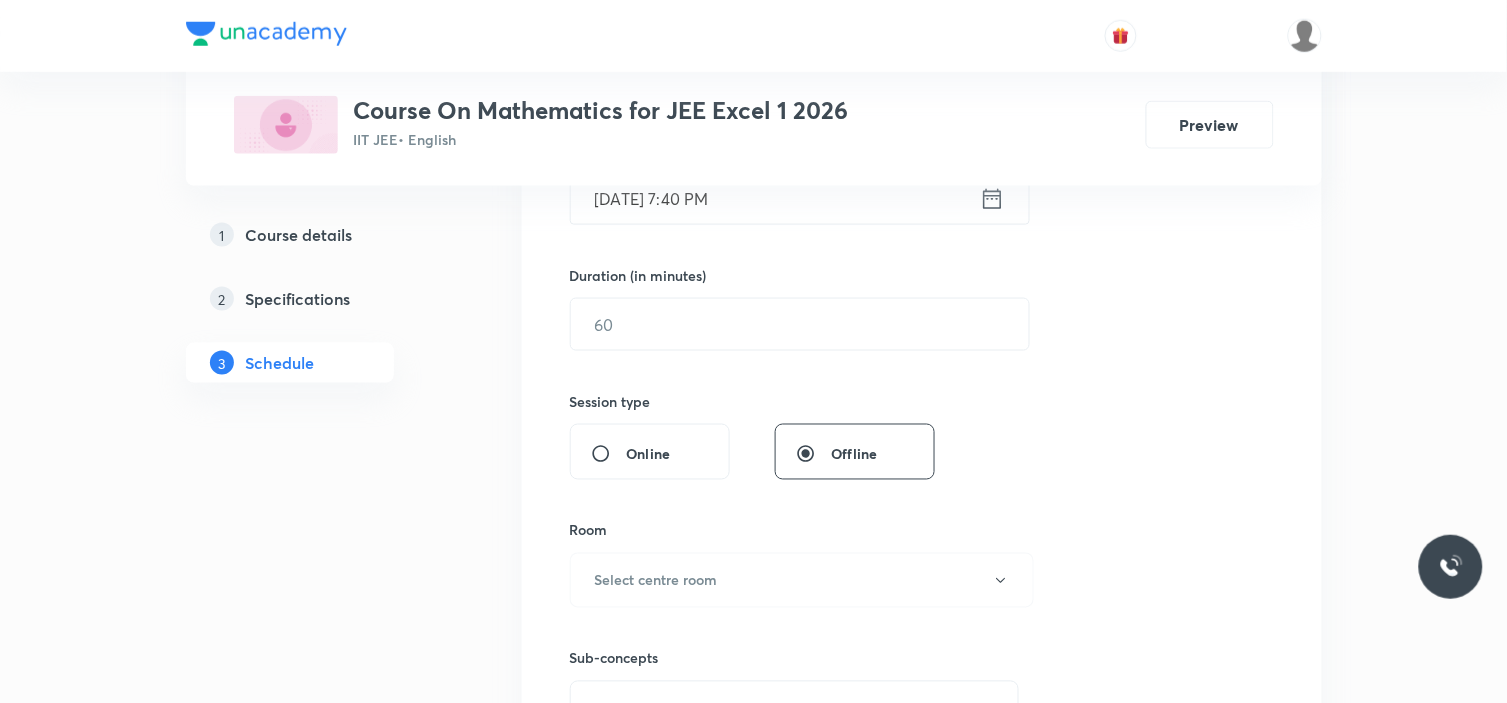 click 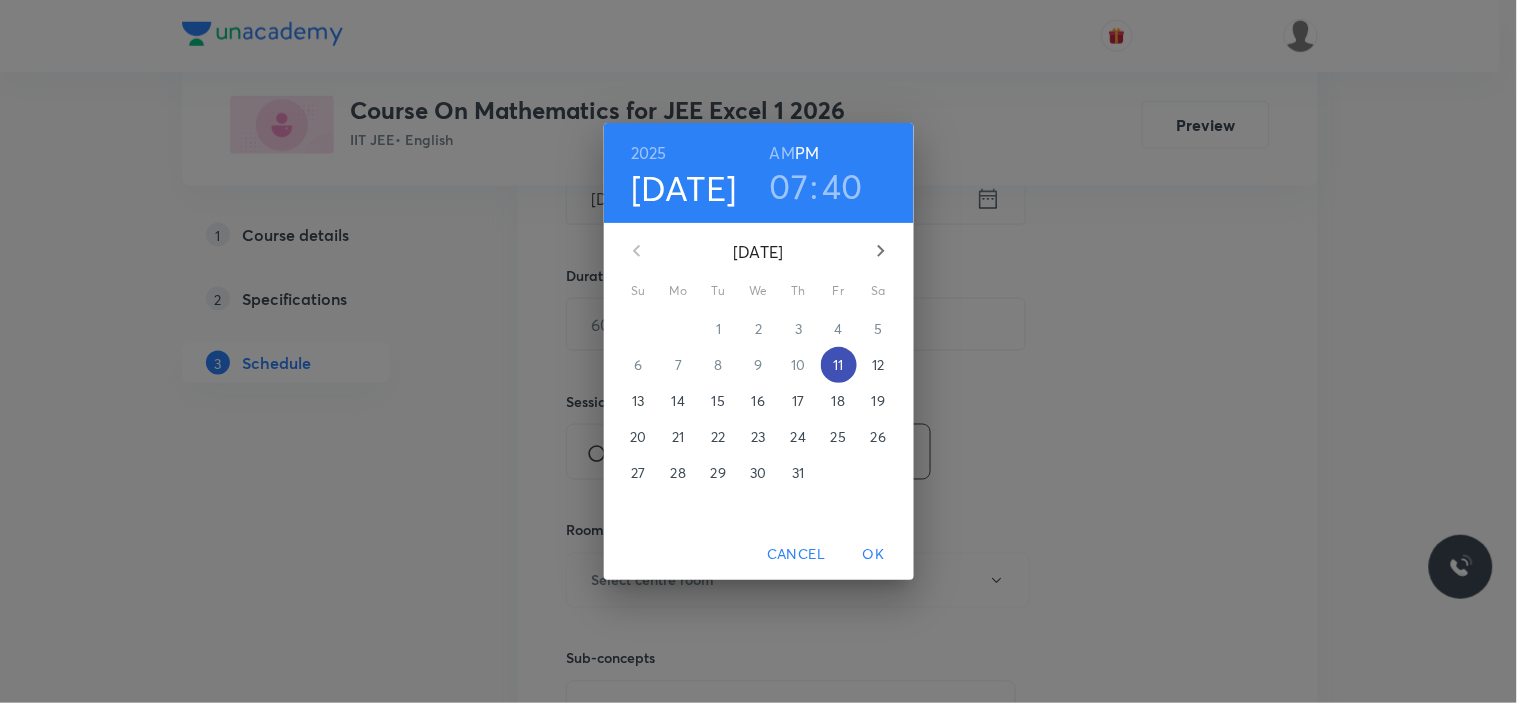 click on "11" at bounding box center (838, 365) 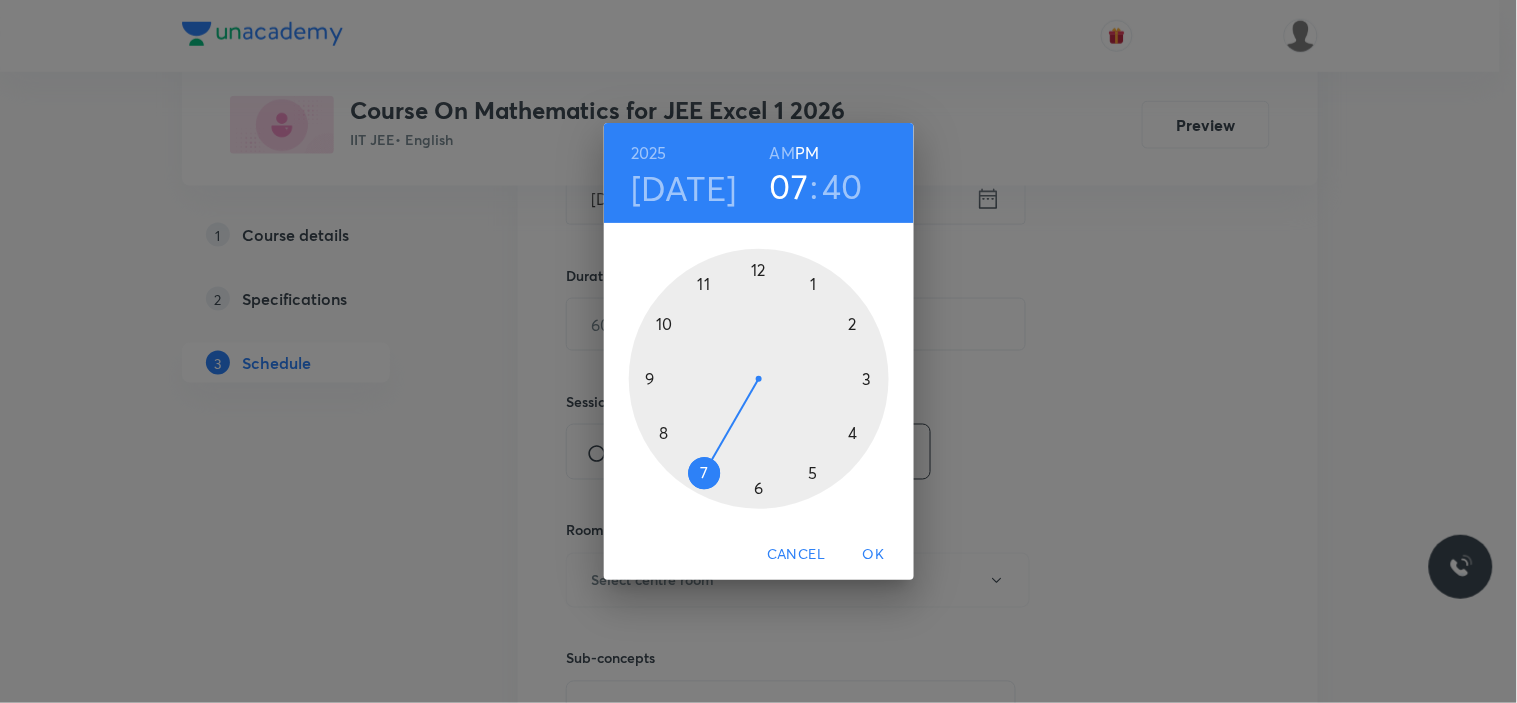 click at bounding box center [759, 379] 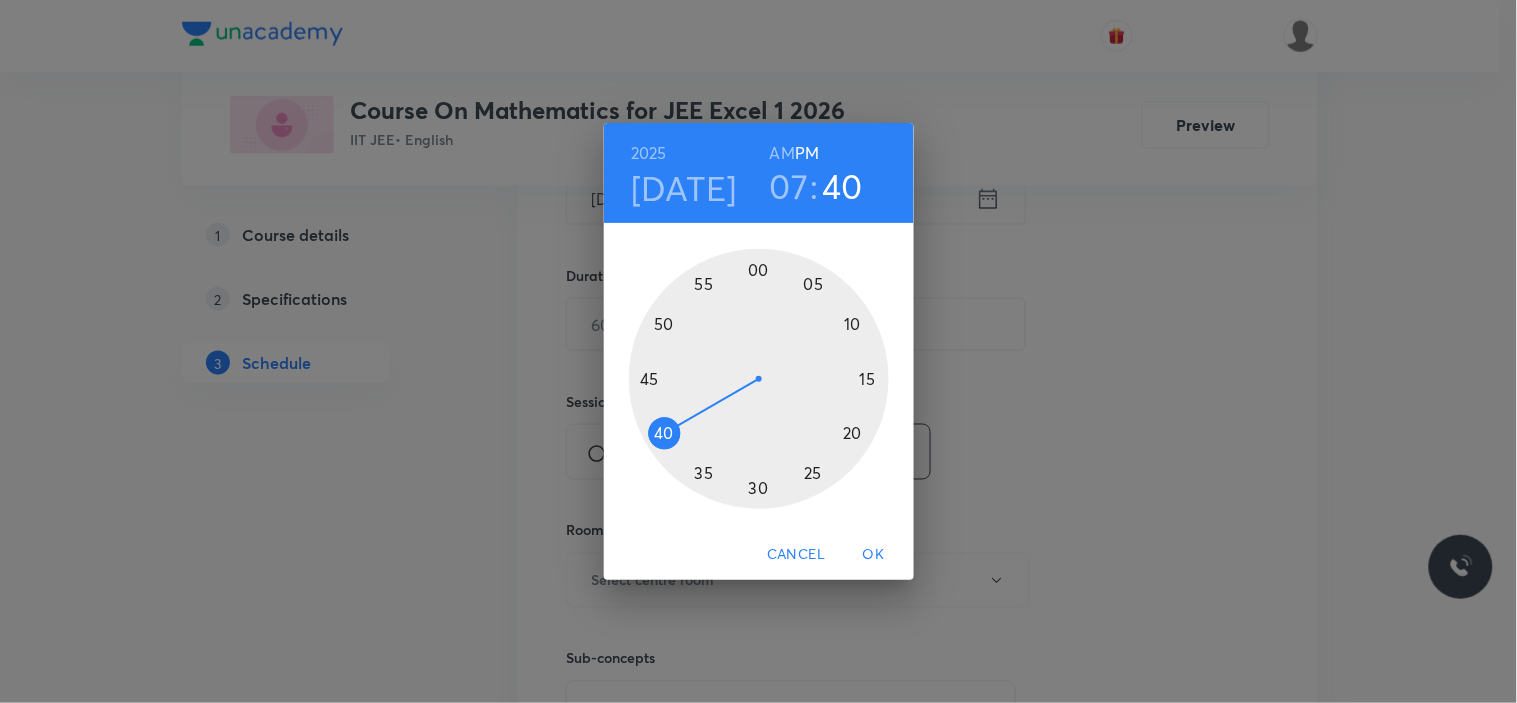 click at bounding box center [759, 379] 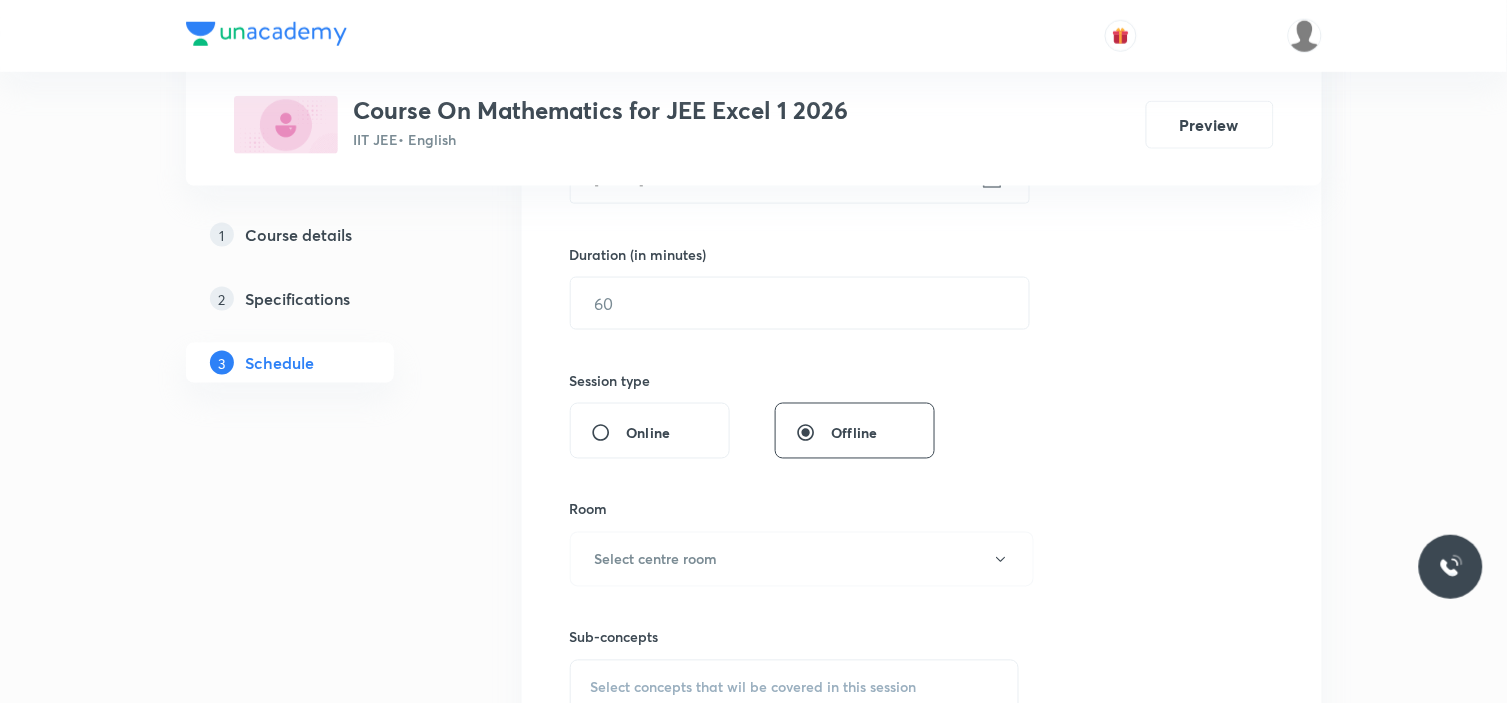 scroll, scrollTop: 574, scrollLeft: 0, axis: vertical 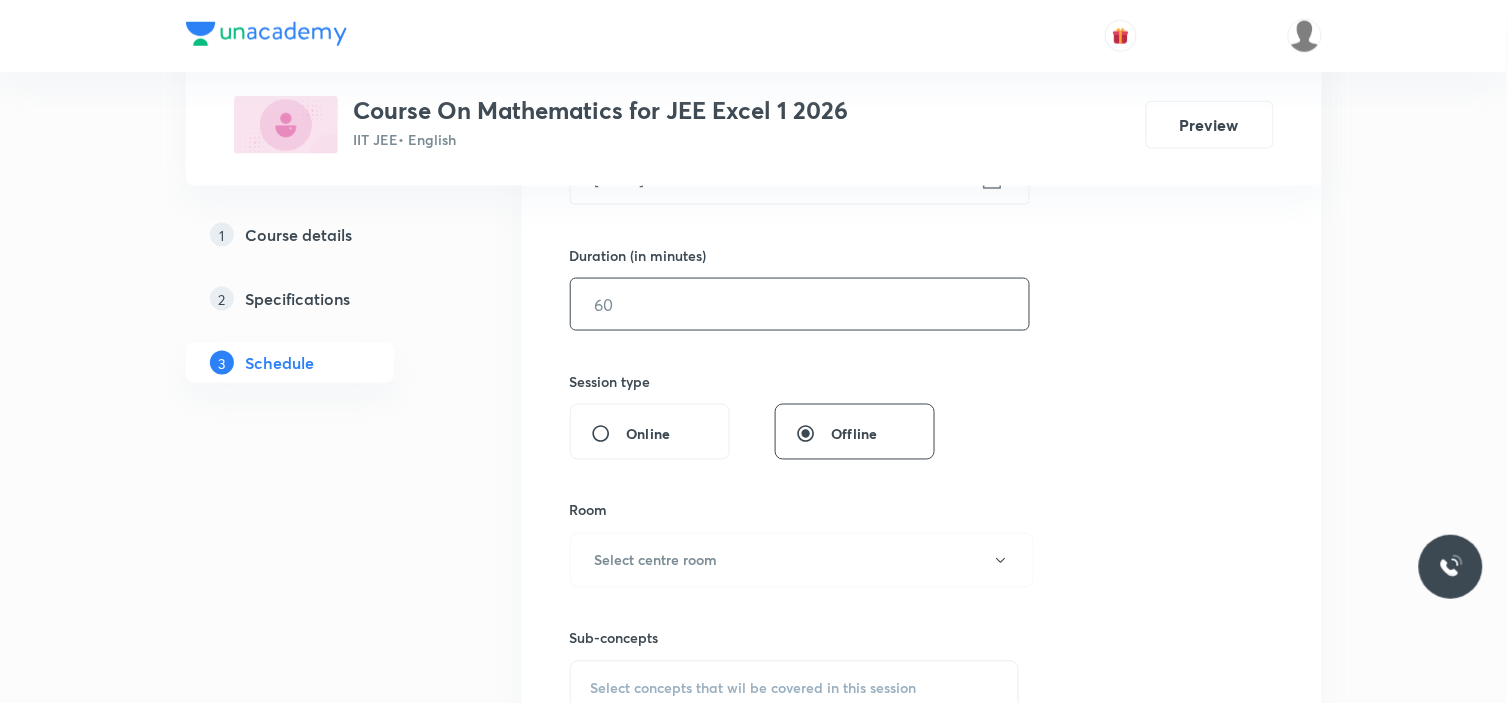 click at bounding box center (800, 304) 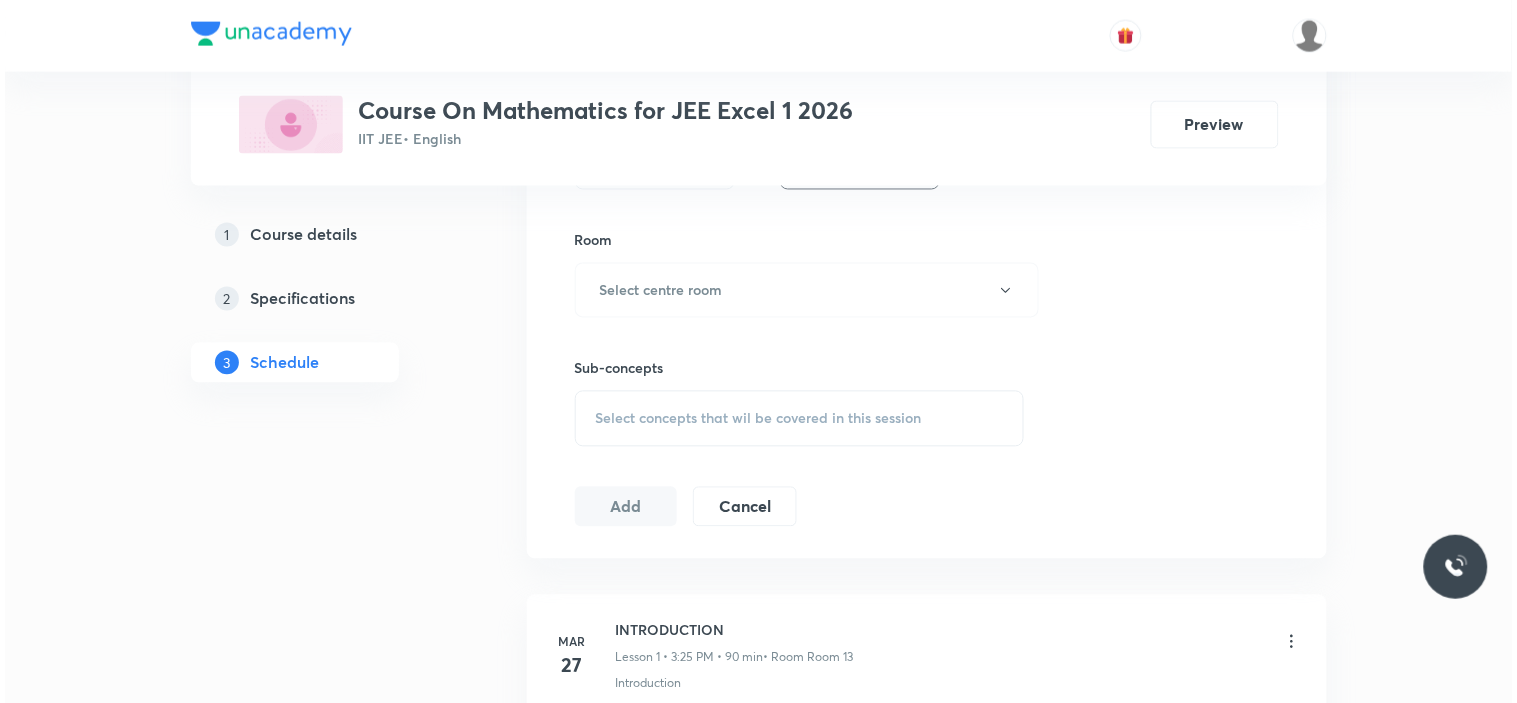 scroll, scrollTop: 845, scrollLeft: 0, axis: vertical 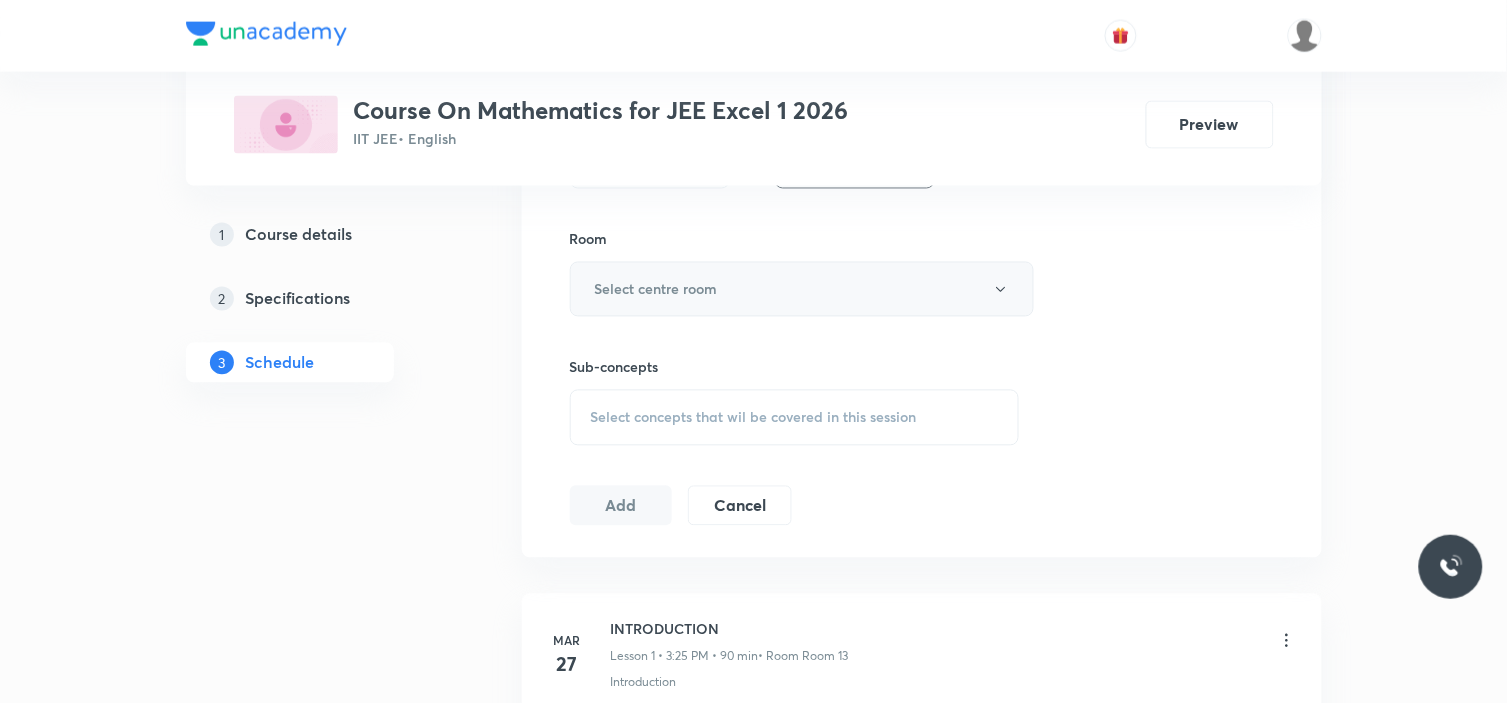 type on "90" 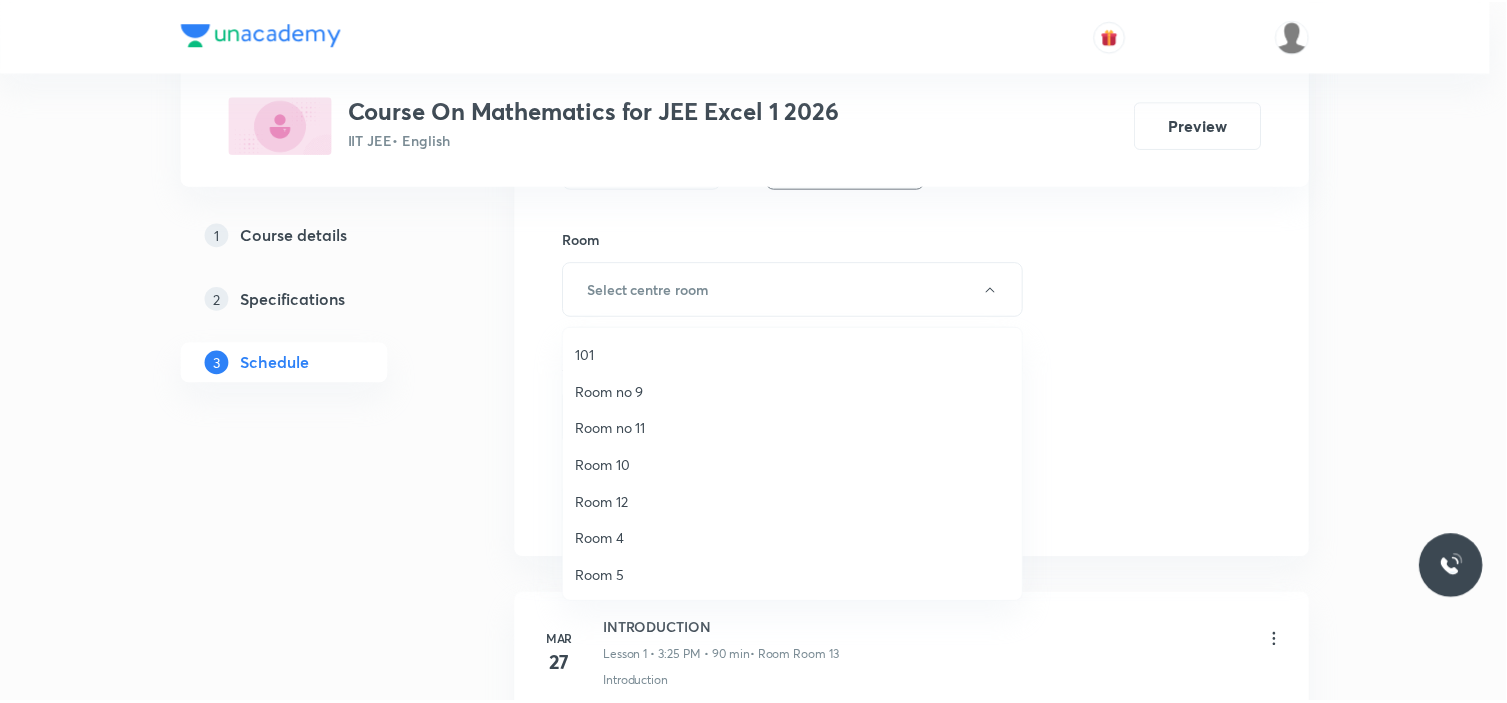 scroll, scrollTop: 260, scrollLeft: 0, axis: vertical 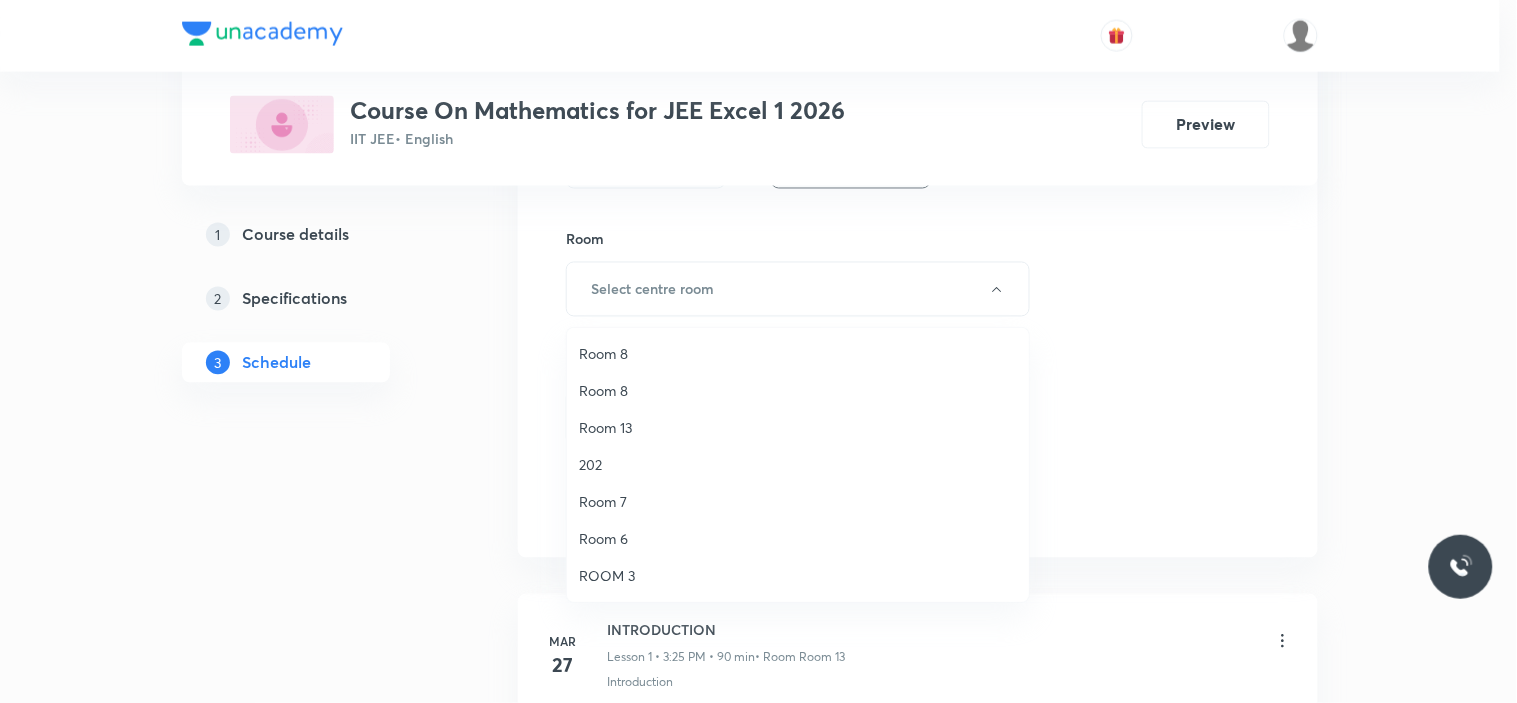 click on "Room 13" at bounding box center [798, 427] 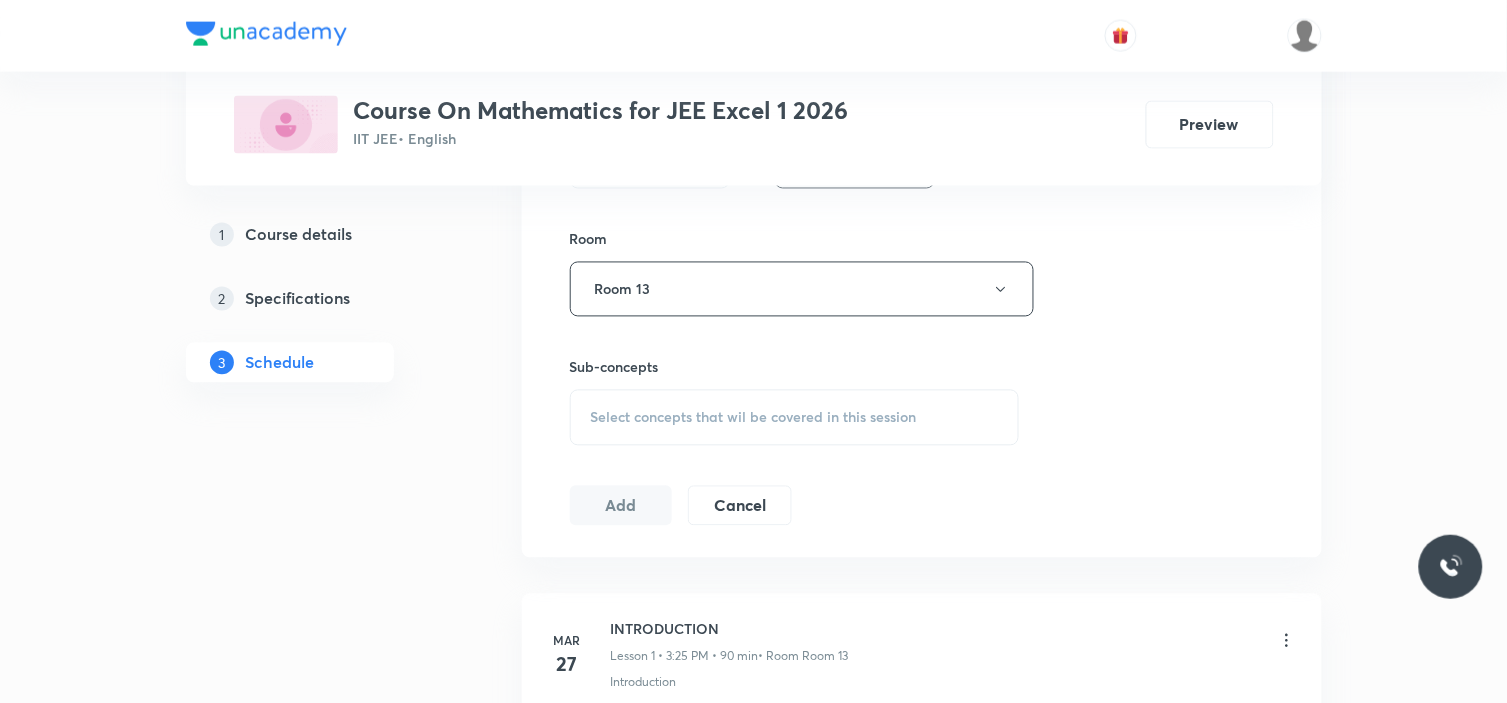 click on "Select concepts that wil be covered in this session" at bounding box center (754, 418) 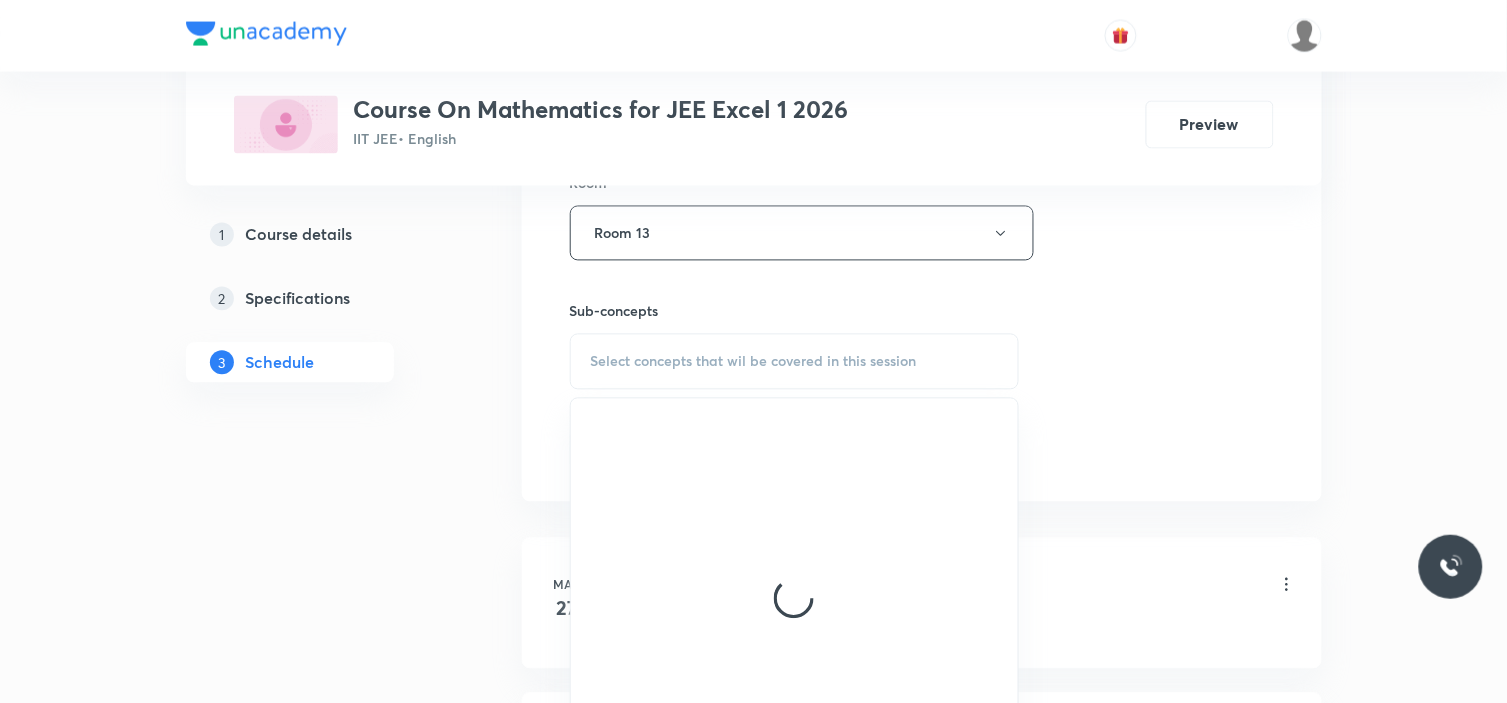 scroll, scrollTop: 901, scrollLeft: 0, axis: vertical 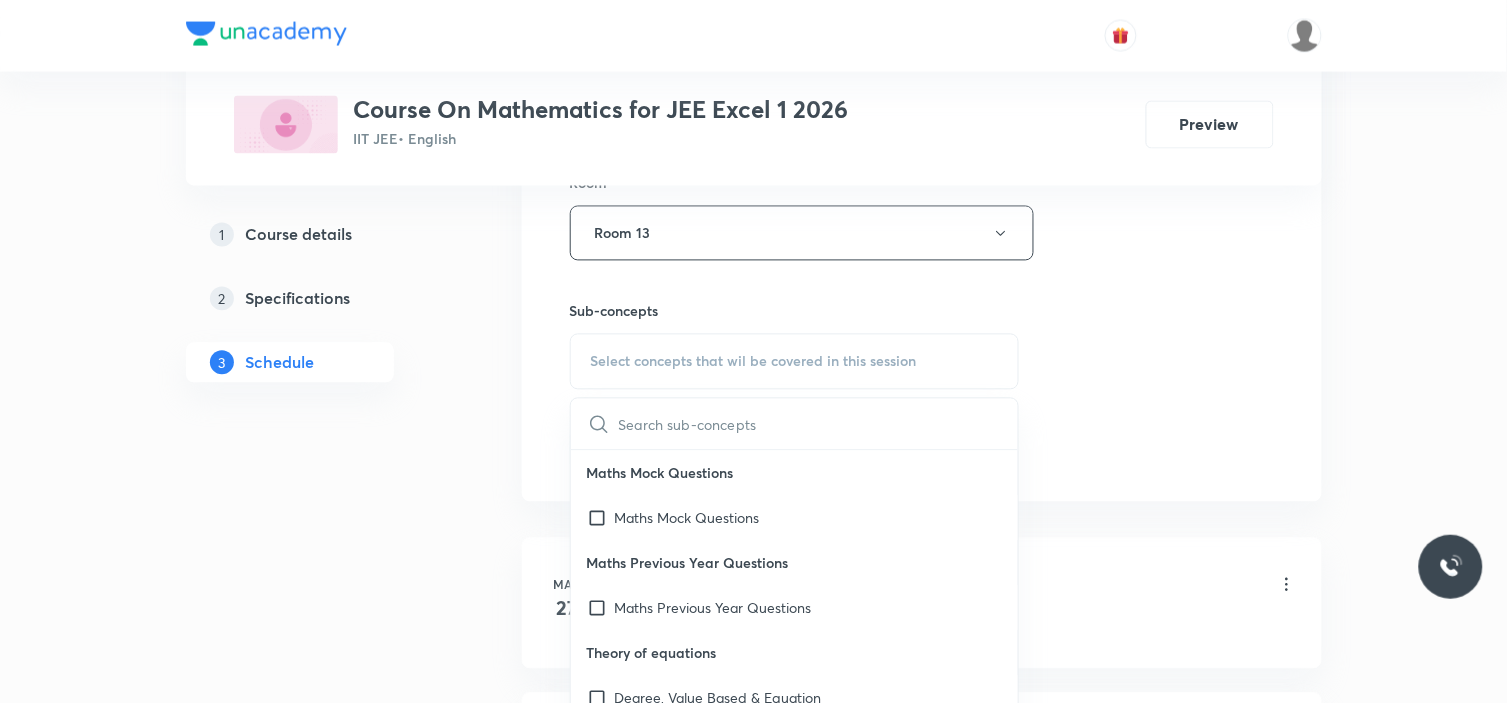 click at bounding box center (819, 424) 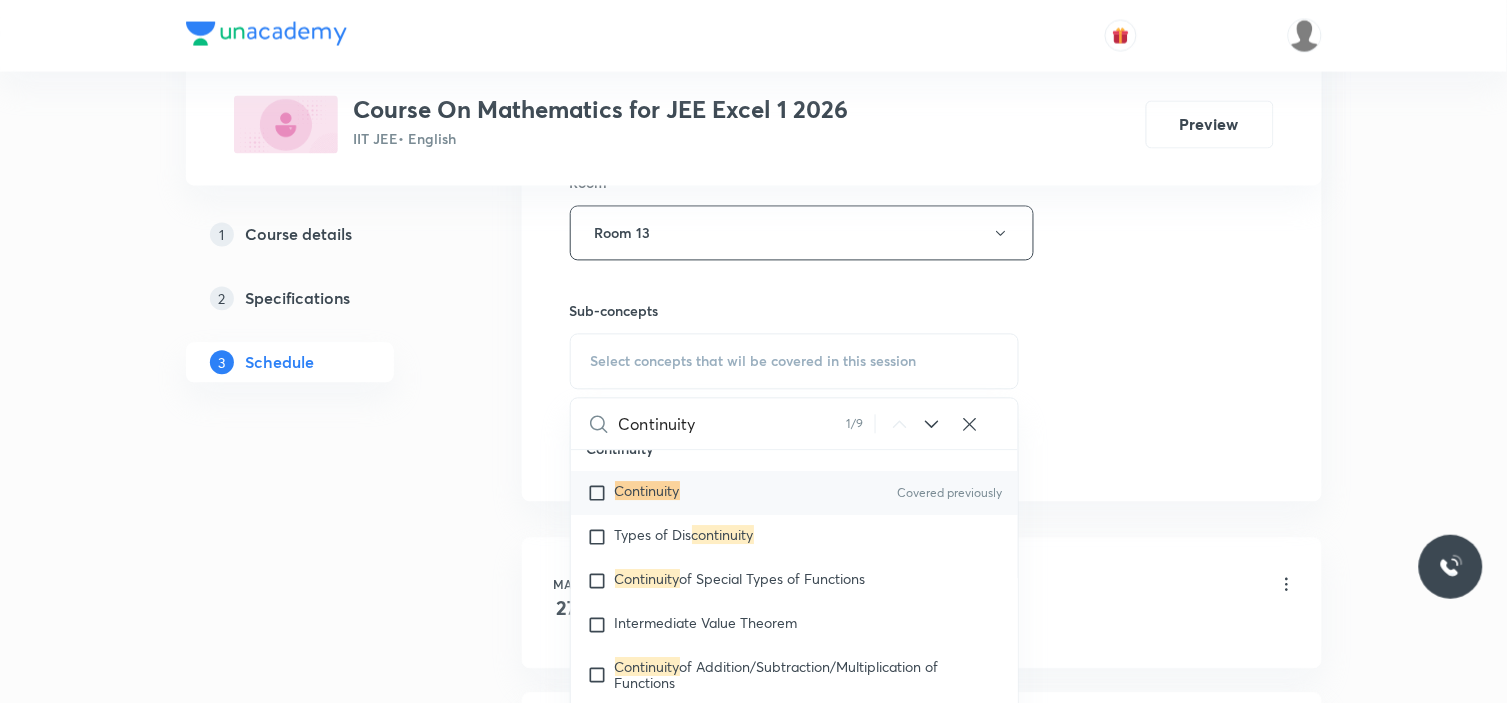 scroll, scrollTop: 18993, scrollLeft: 0, axis: vertical 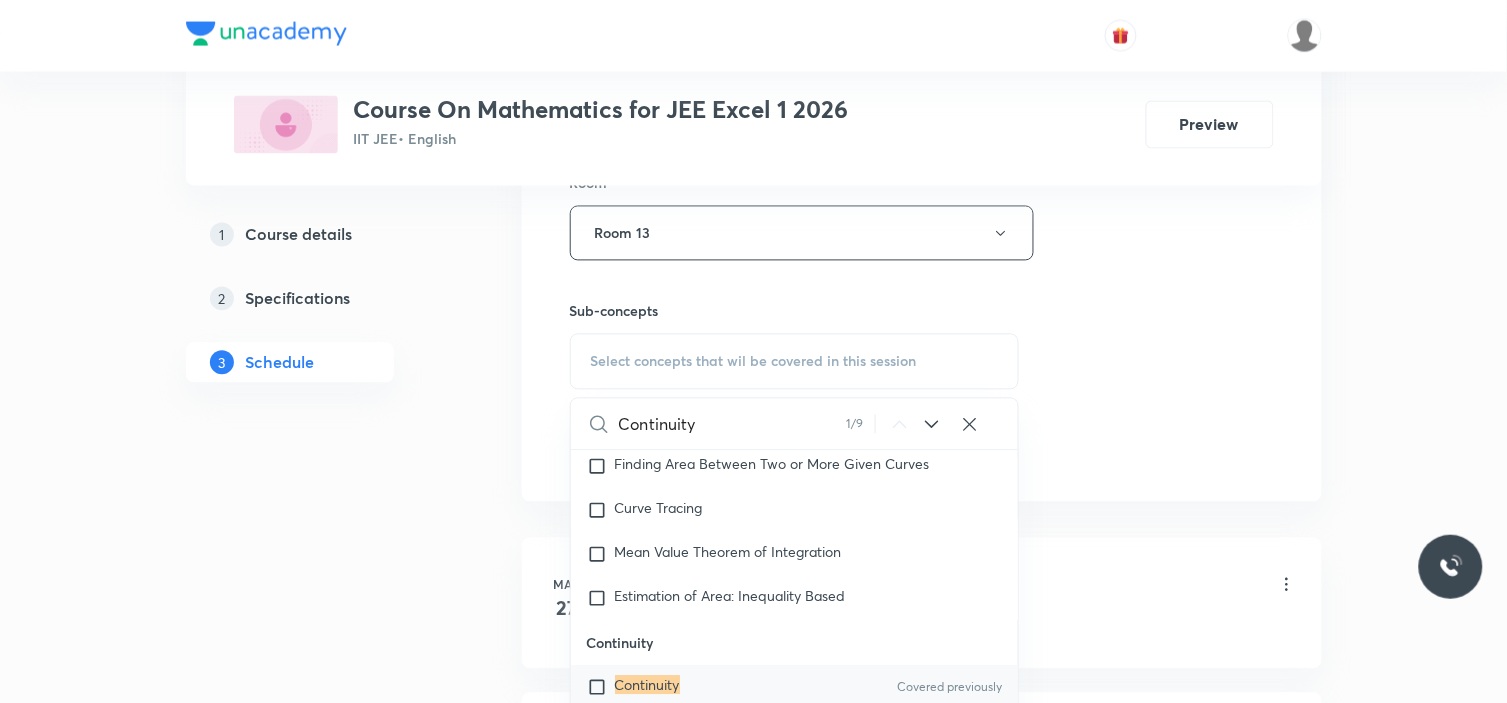 type on "Continuity" 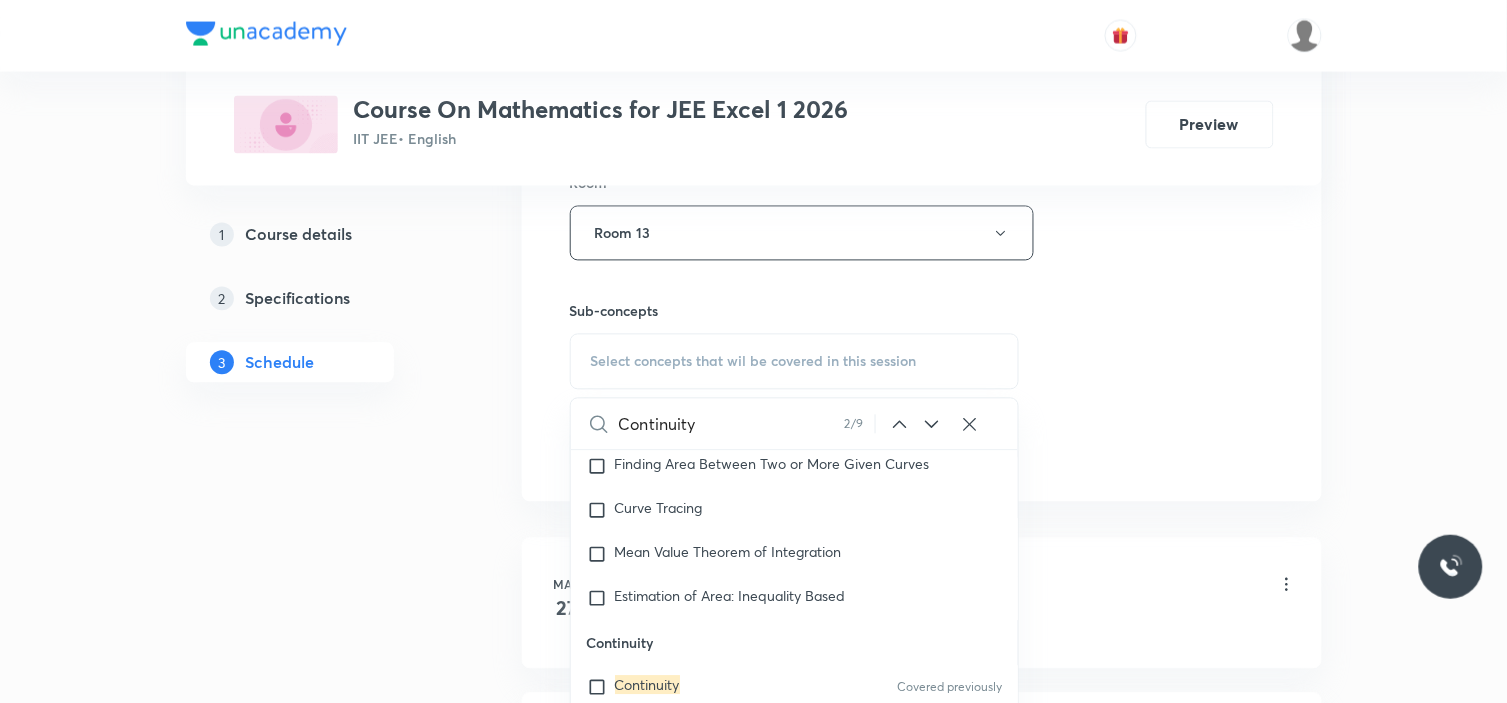 scroll, scrollTop: 19036, scrollLeft: 0, axis: vertical 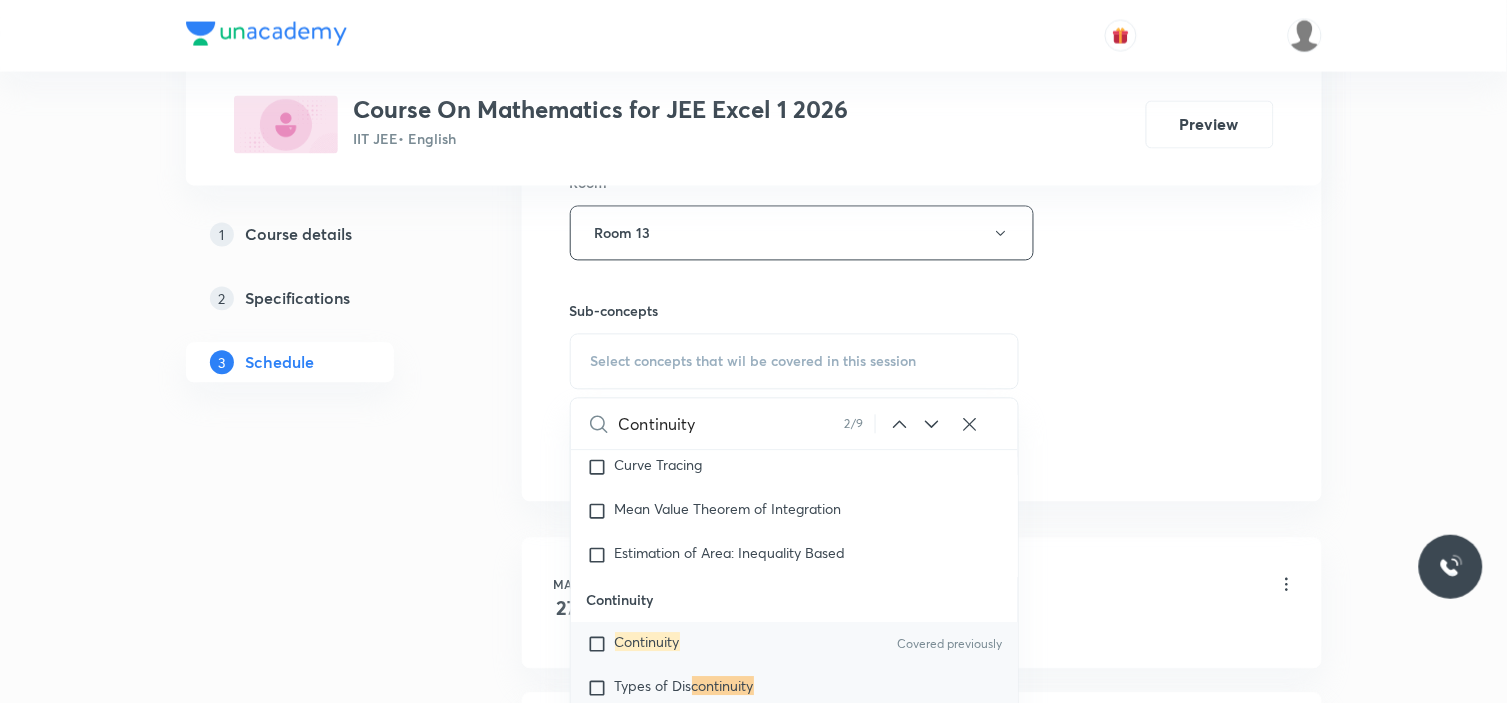 click at bounding box center [601, 645] 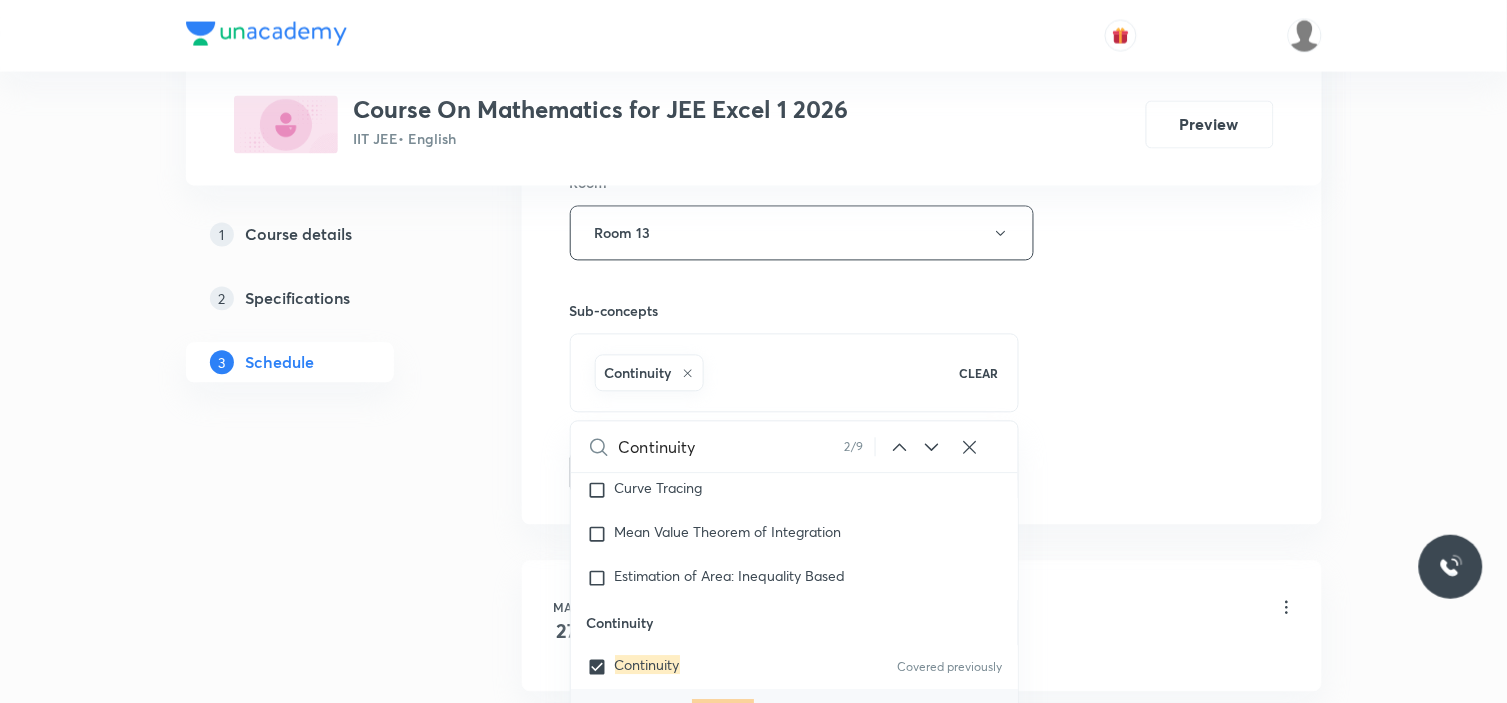 click on "Session  50 Live class Session title 32/99 Limits Continuity  - Continuity ​ Schedule for [DATE] 7:10 PM ​ Duration (in minutes) 90 ​   Session type Online Offline Room Room 13 Sub-concepts Continuity CLEAR Continuity 2 / 9 ​ Maths Mock Questions Maths Mock Questions Maths Previous Year Questions Maths Previous Year Questions Theory of equations Degree, Value Based & Equation Geometrical Meaning of the Zeroes of a Polynomial Location of roots Geometrical meaning of Roots of an equation Points in solving an equation Graph of Quadratic Expression & its Analysis Range of Quadratic Equation Remainder and factor theorems Identity Quadratic equations Common Roots Location of Roots General Equation of Second Degree in Variable x and y Theory of Equations Relation Between Roots and Coefficients Nature of Roots: Real, Imaginary, and Integer Quadratic with Complex Co-efficient Quadratic Inequality Pseudo Quadratic Equation: Quadratic in any Function Polynomial with Integral Coefficient Complex Numbers" at bounding box center [922, 12] 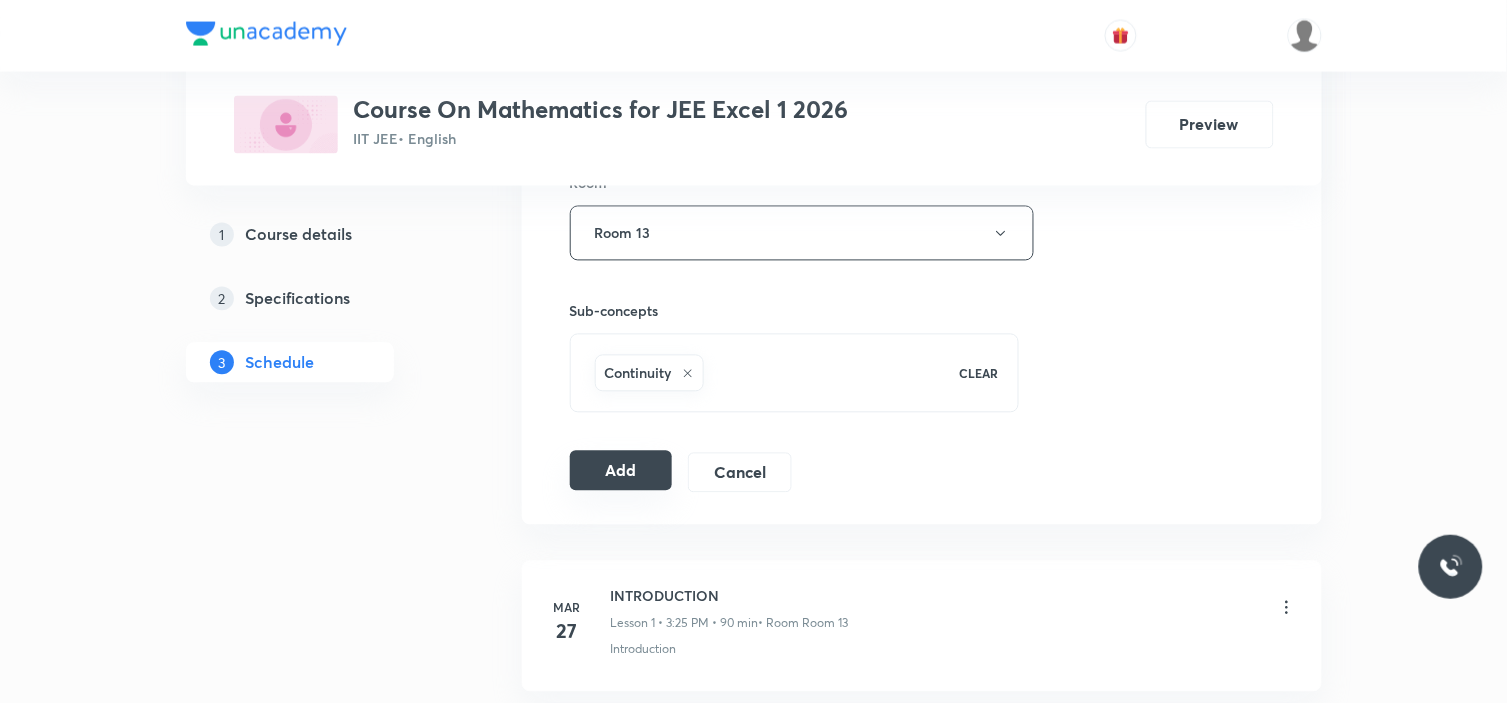 click on "Add" at bounding box center (621, 471) 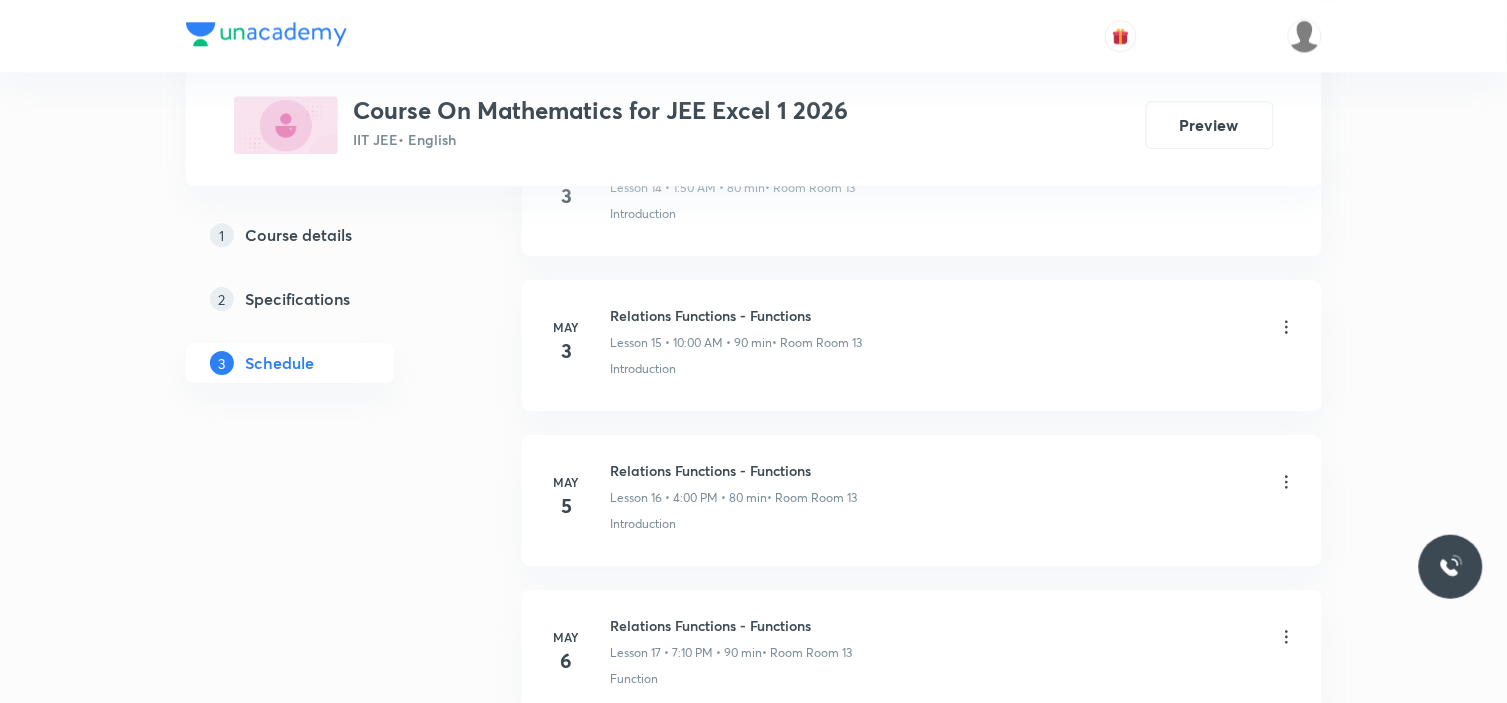 scroll, scrollTop: 3442, scrollLeft: 0, axis: vertical 